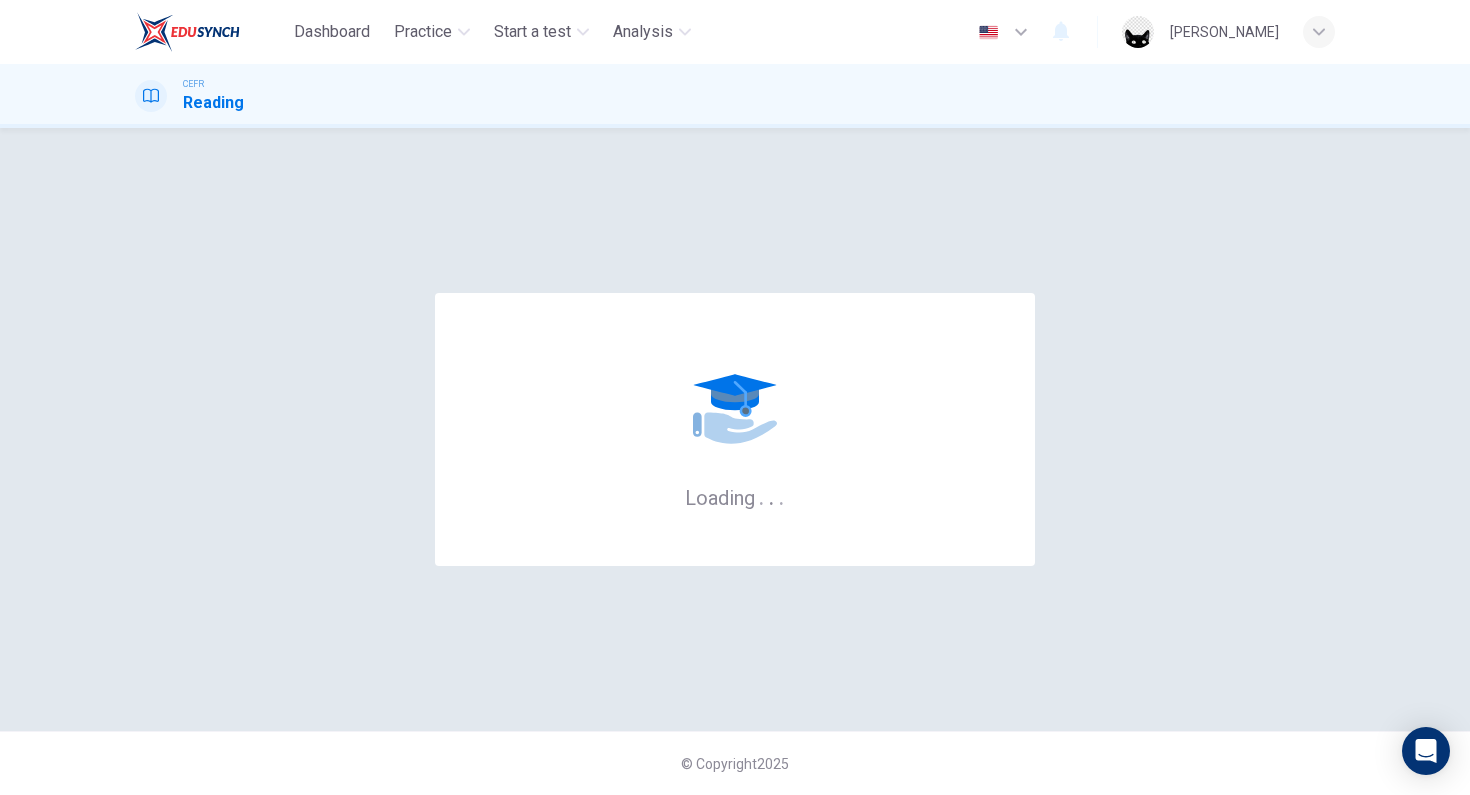 scroll, scrollTop: 0, scrollLeft: 0, axis: both 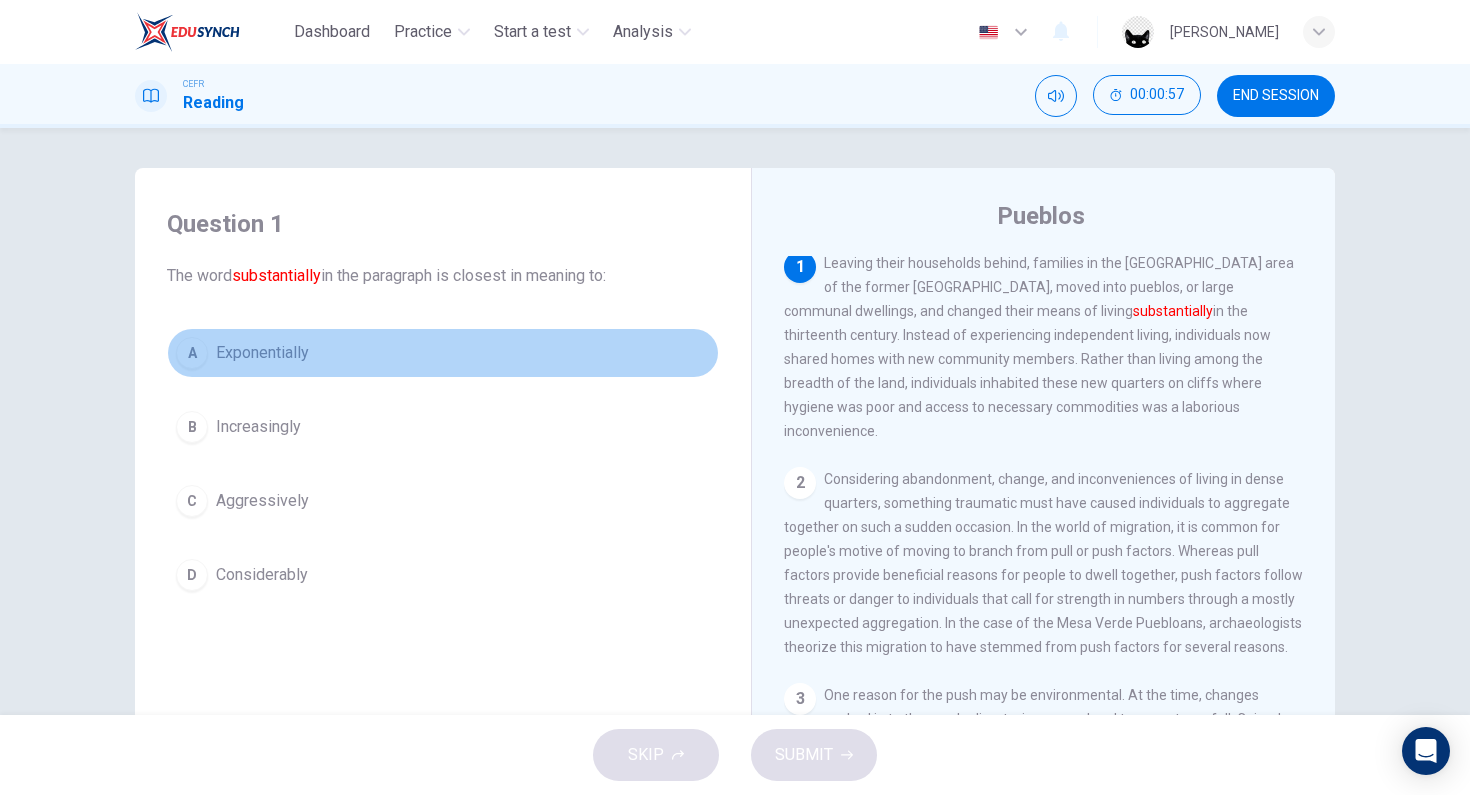 click on "Exponentially" at bounding box center (262, 353) 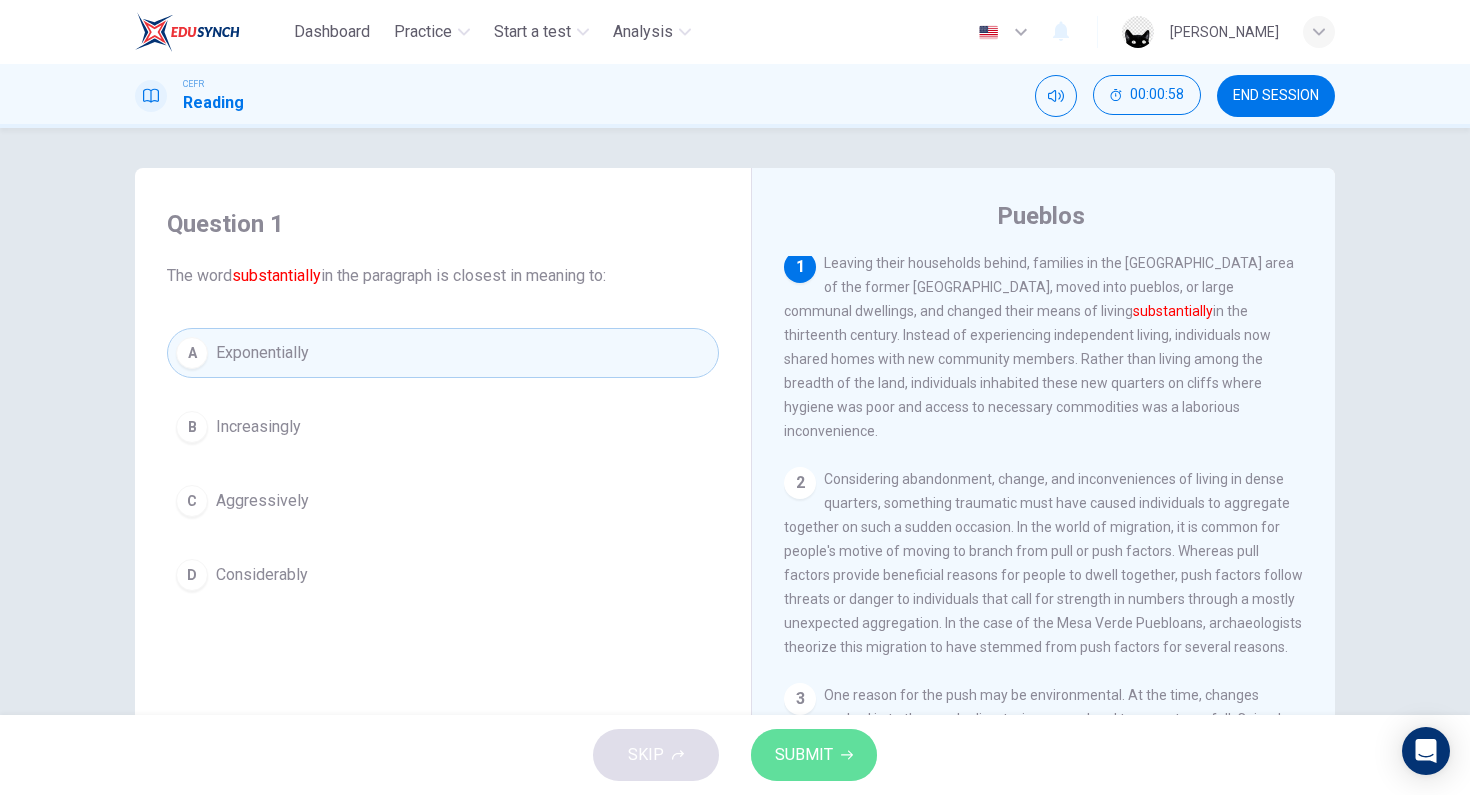 click on "SUBMIT" at bounding box center (804, 755) 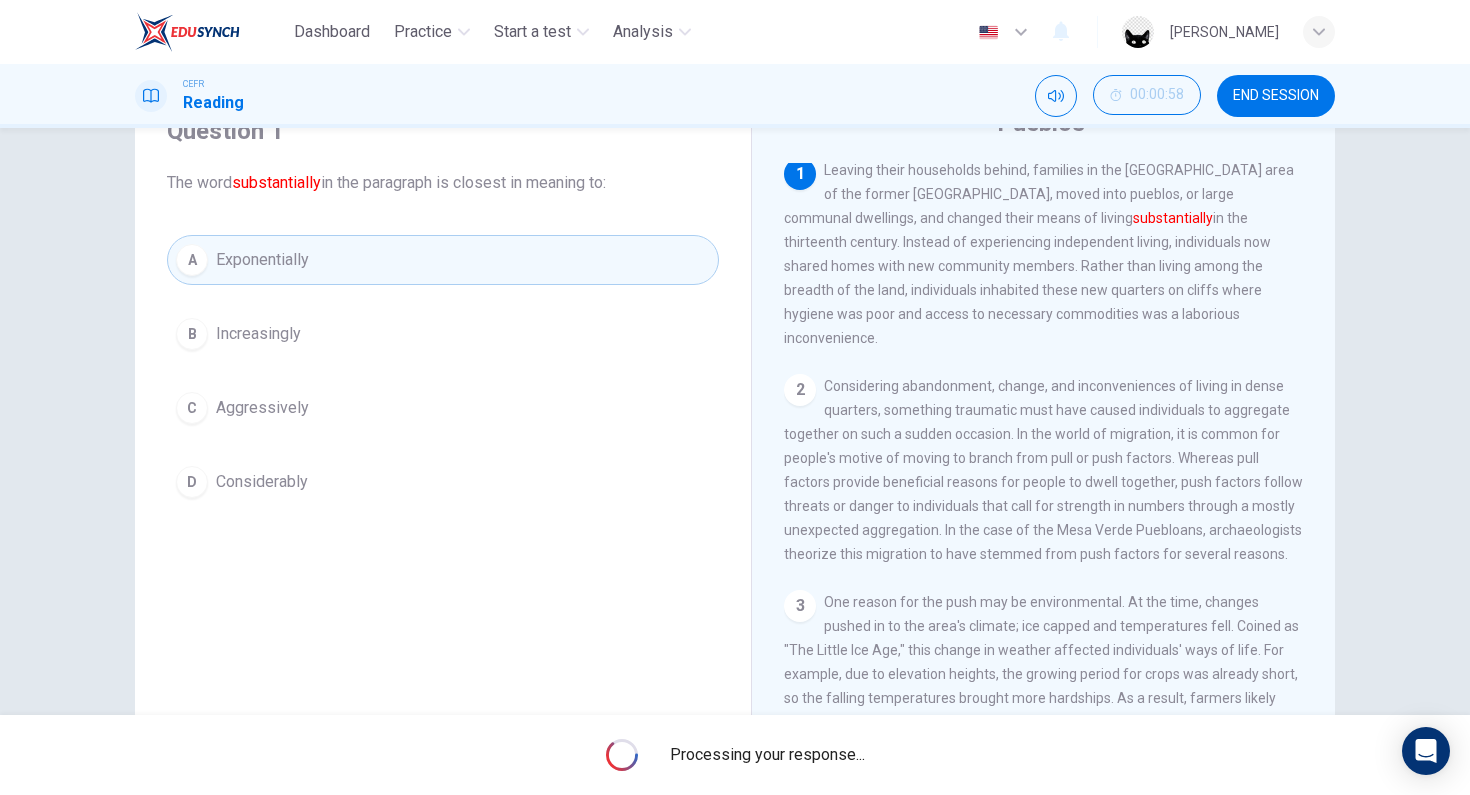 scroll, scrollTop: 188, scrollLeft: 0, axis: vertical 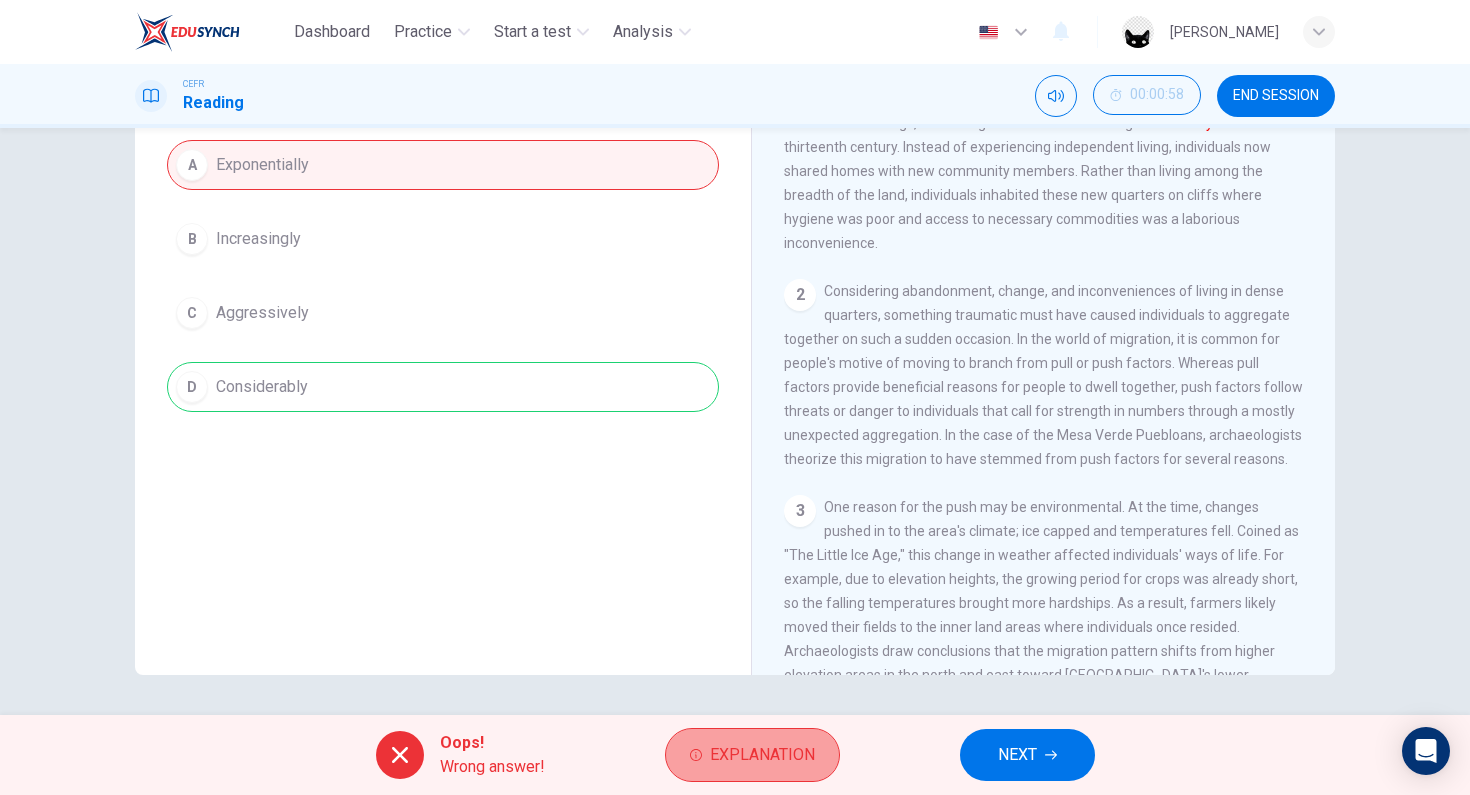 click on "Explanation" at bounding box center [762, 755] 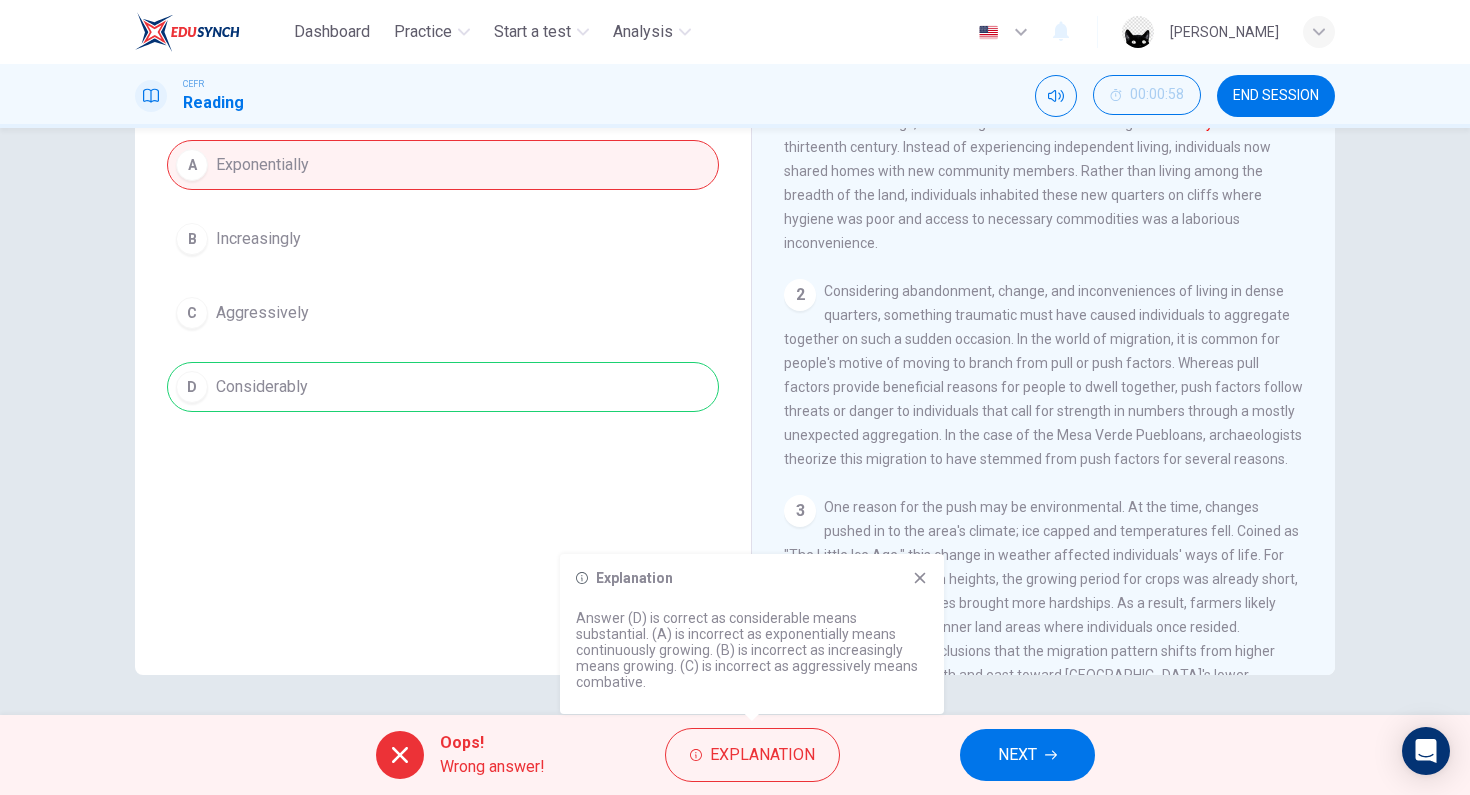 click on "NEXT" at bounding box center (1017, 755) 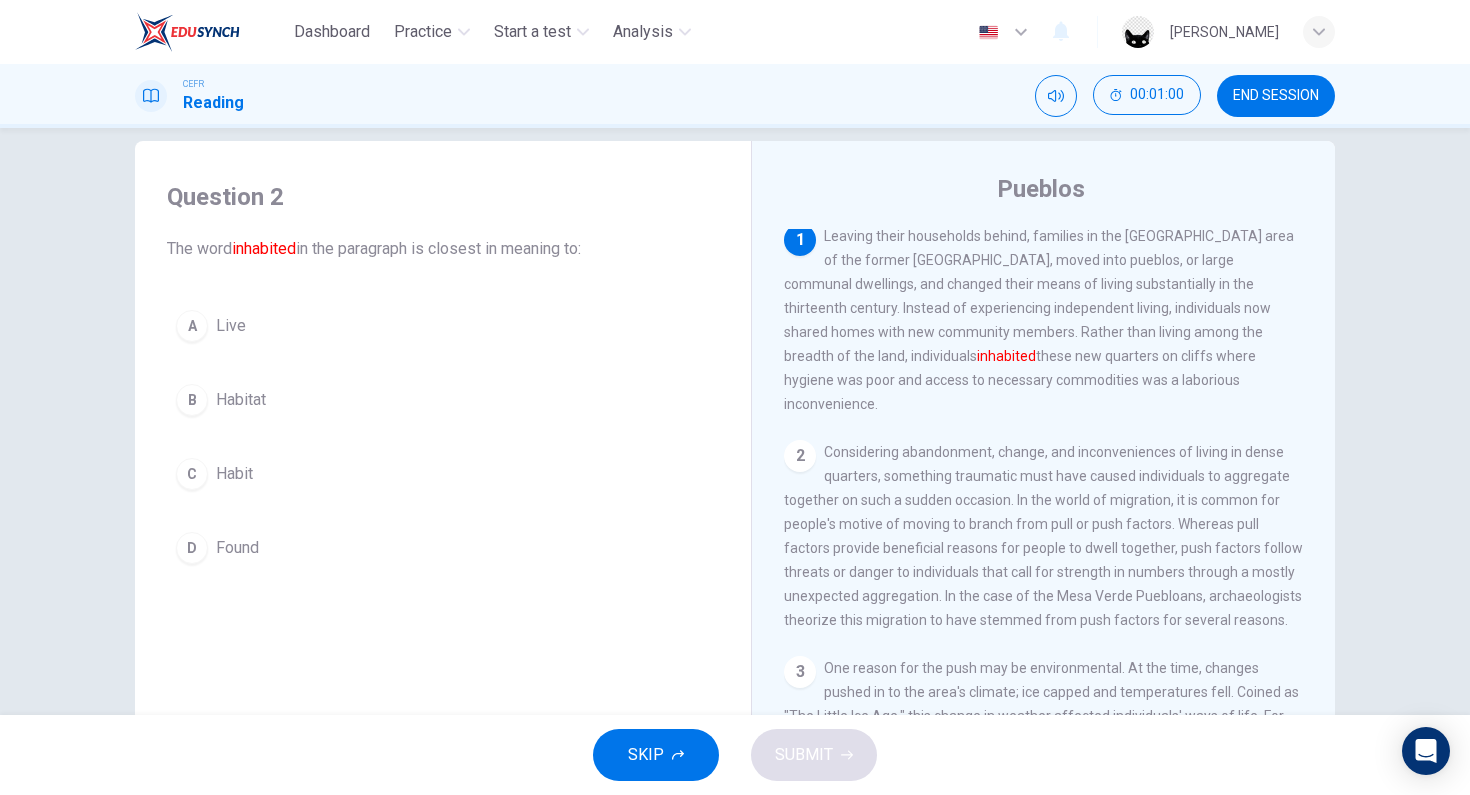 scroll, scrollTop: 25, scrollLeft: 0, axis: vertical 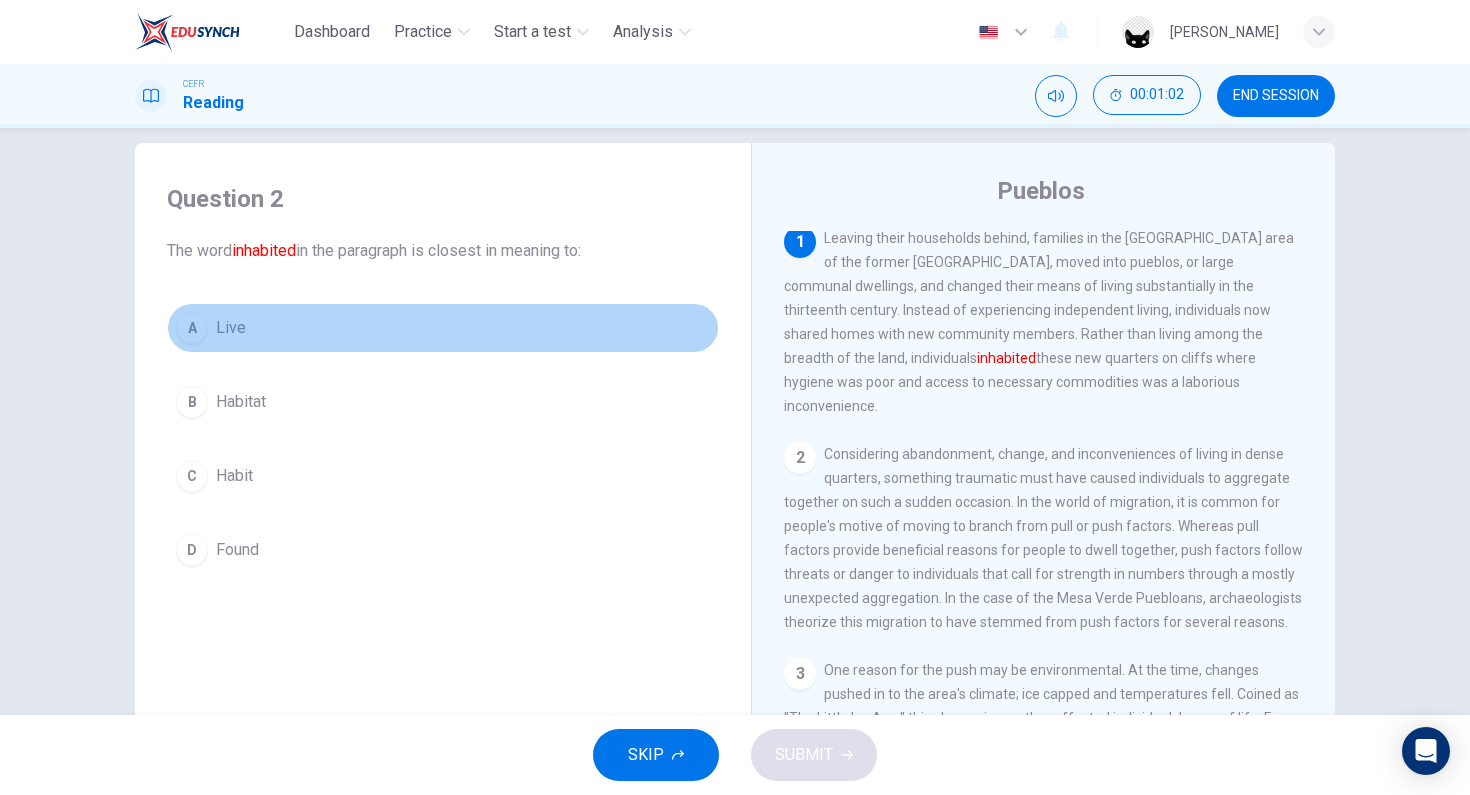 click on "Live" at bounding box center [231, 328] 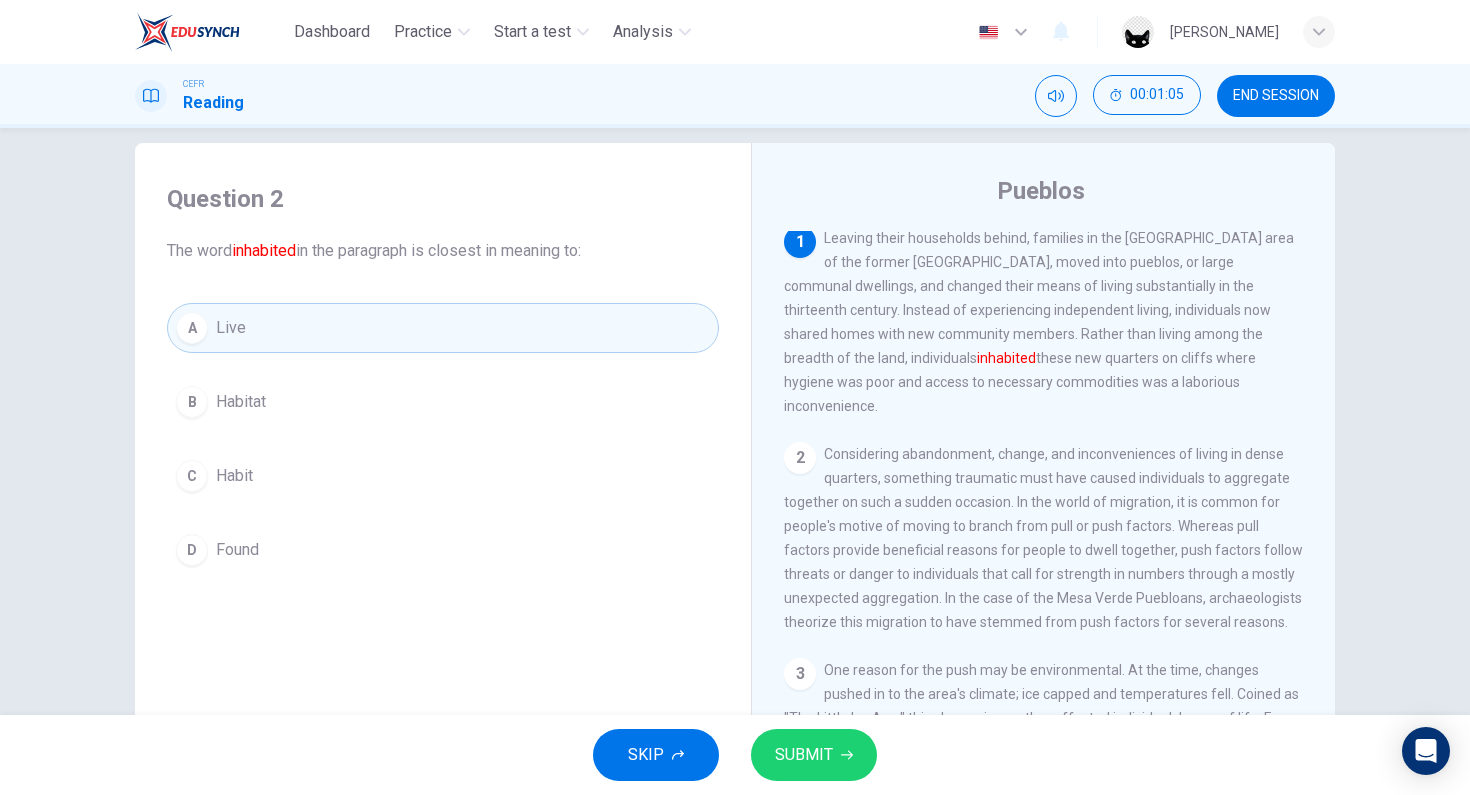 click on "SUBMIT" at bounding box center (804, 755) 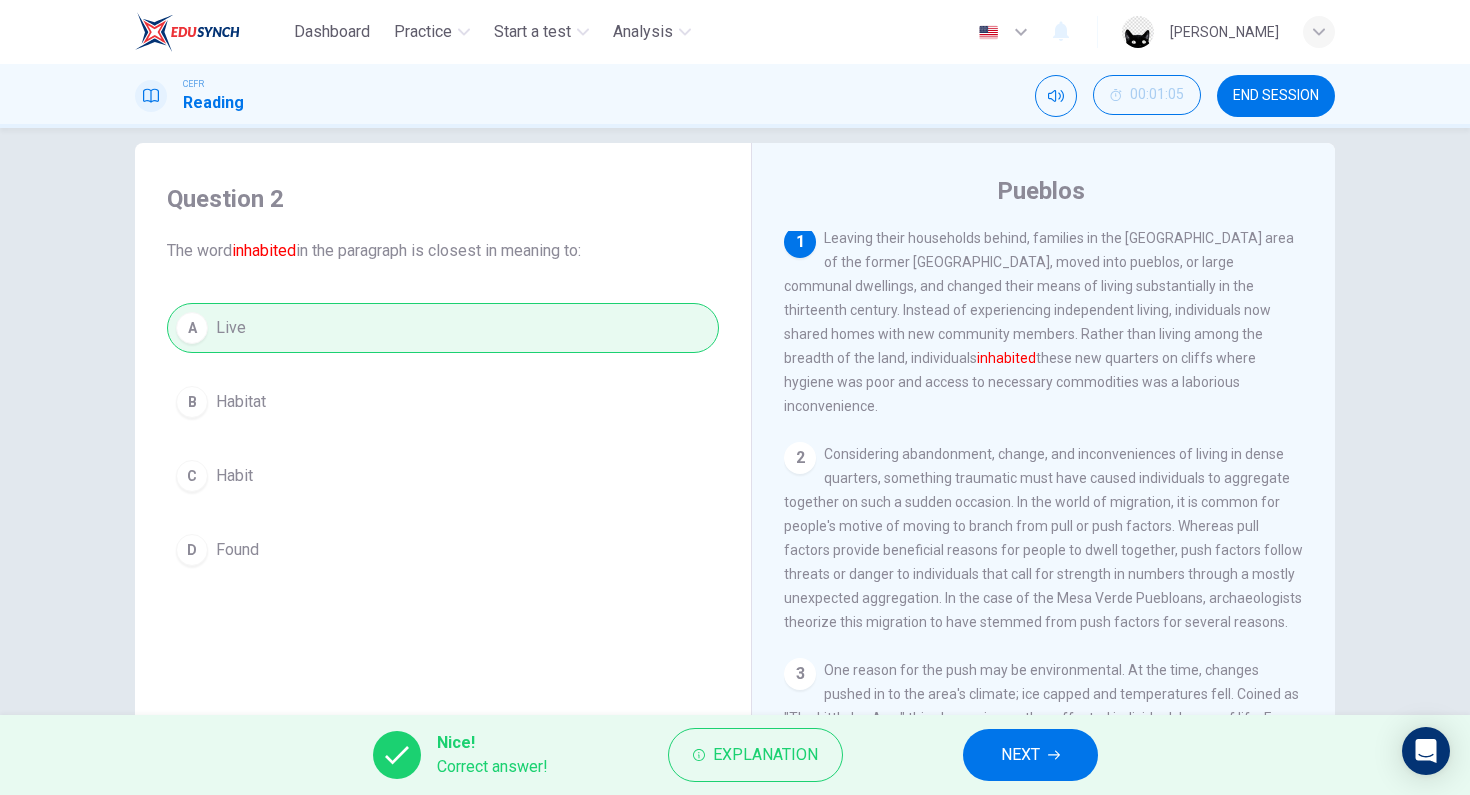 click on "NEXT" at bounding box center [1030, 755] 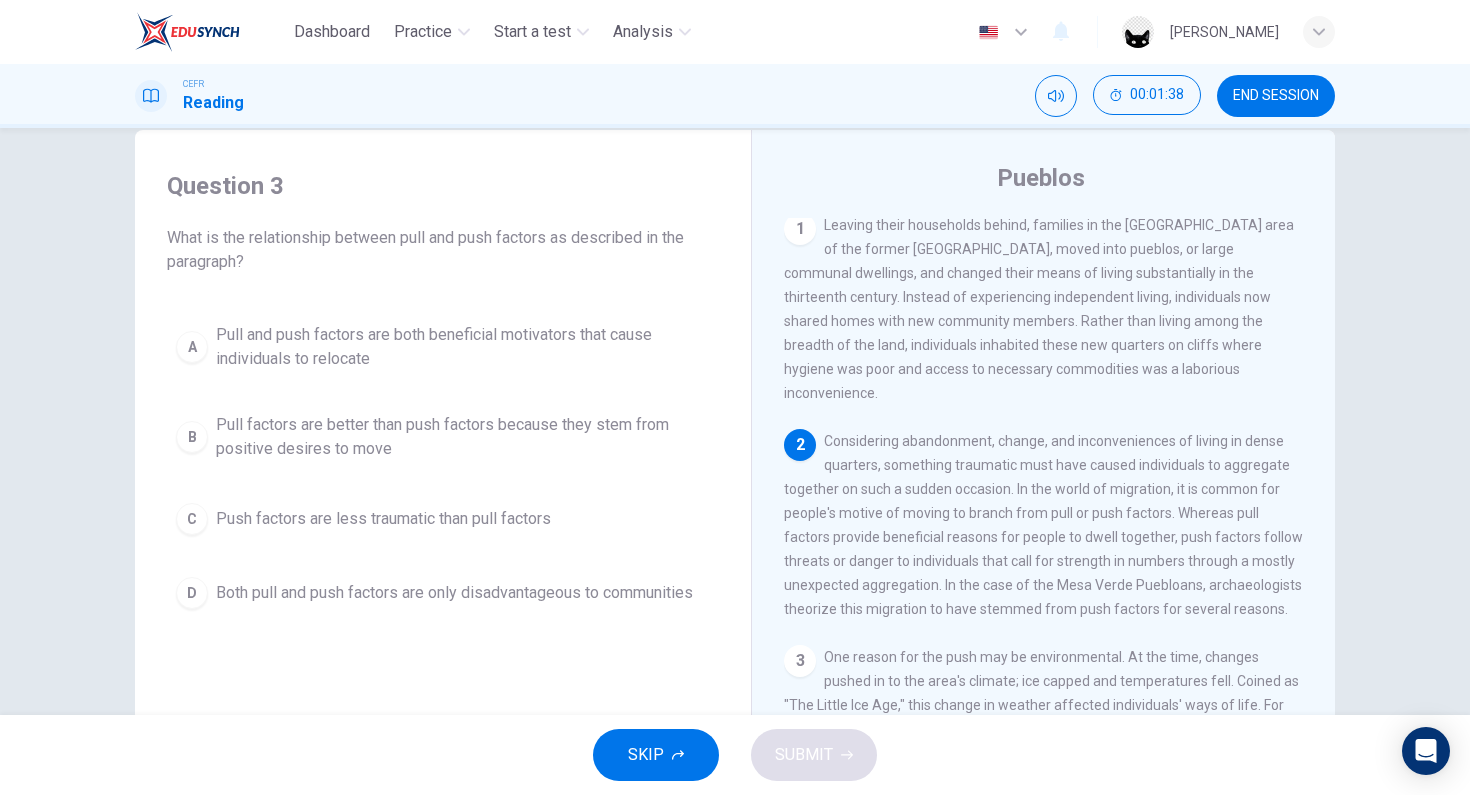 scroll, scrollTop: 0, scrollLeft: 0, axis: both 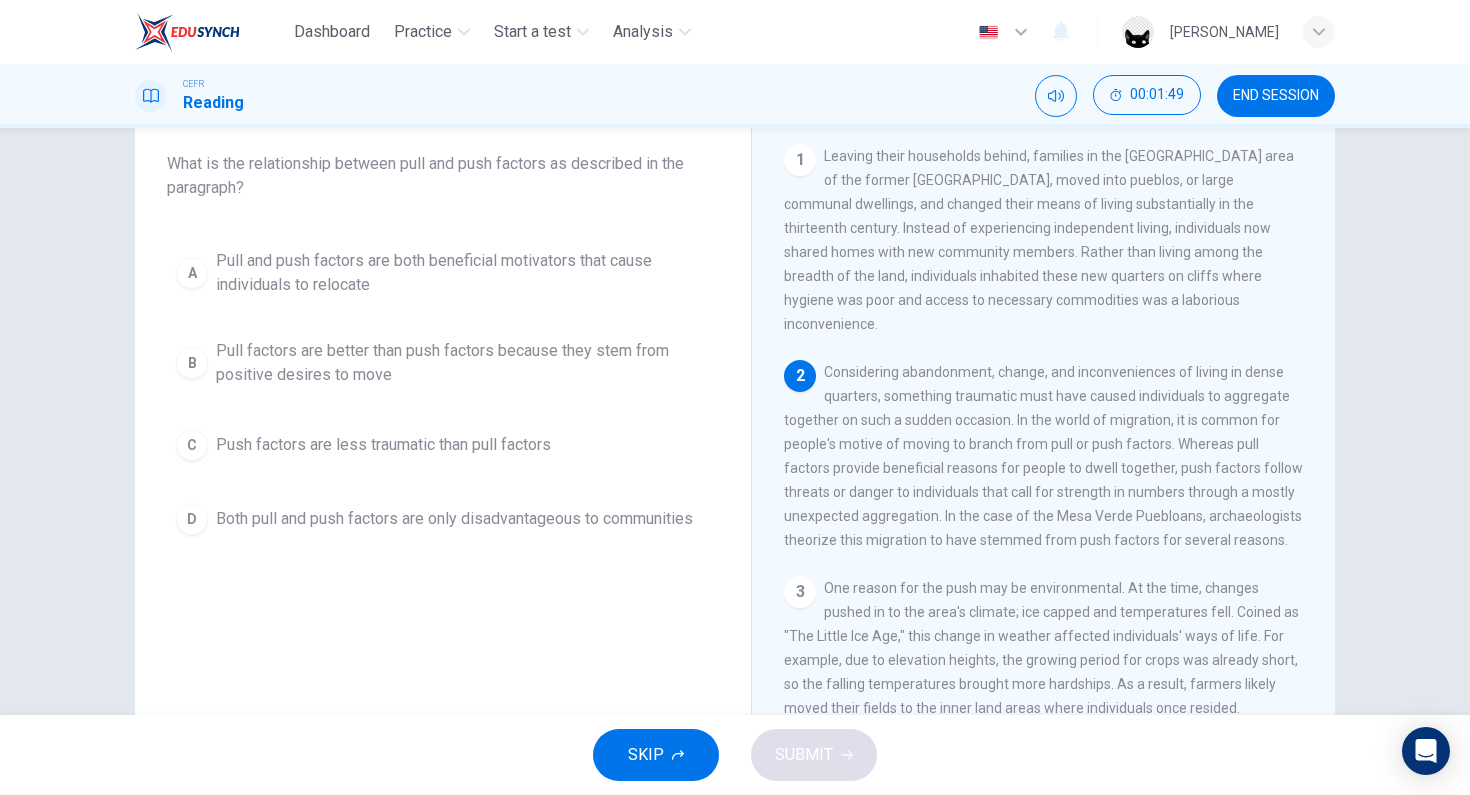click on "Pull factors are better than push factors because they stem from positive desires to move" at bounding box center [463, 363] 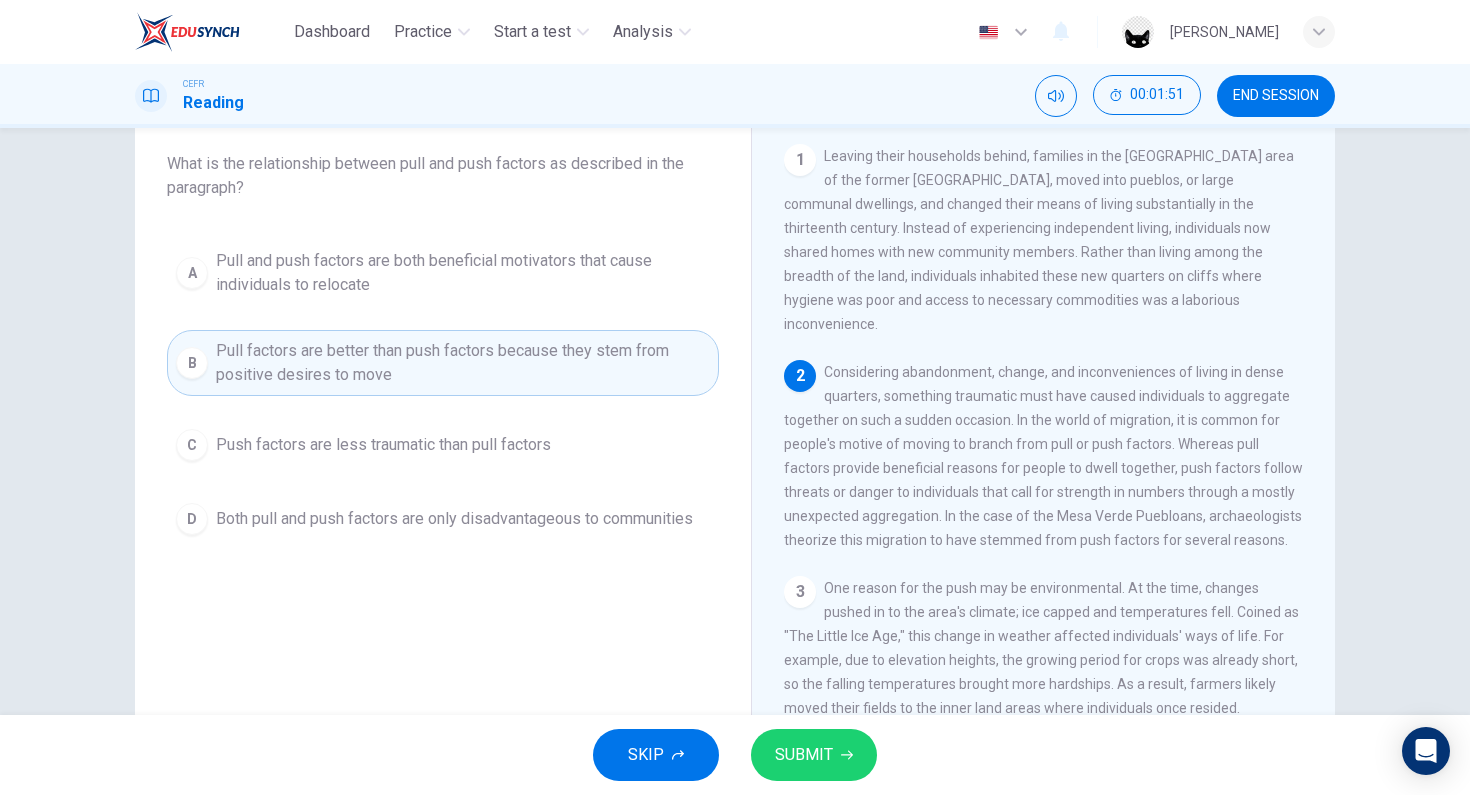 drag, startPoint x: 818, startPoint y: 344, endPoint x: 881, endPoint y: 405, distance: 87.69264 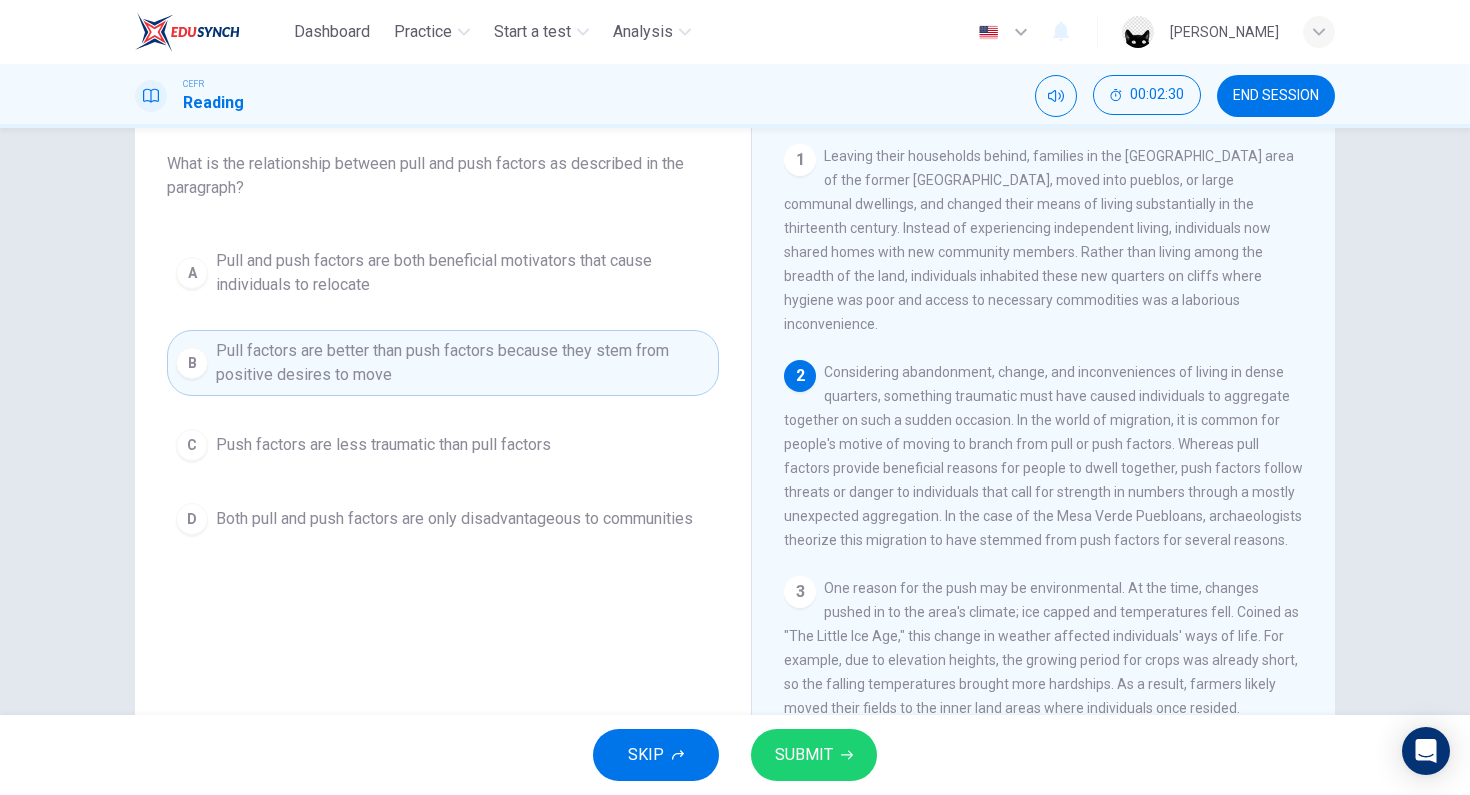 click on "Both pull and push factors are only disadvantageous to communities" at bounding box center (454, 519) 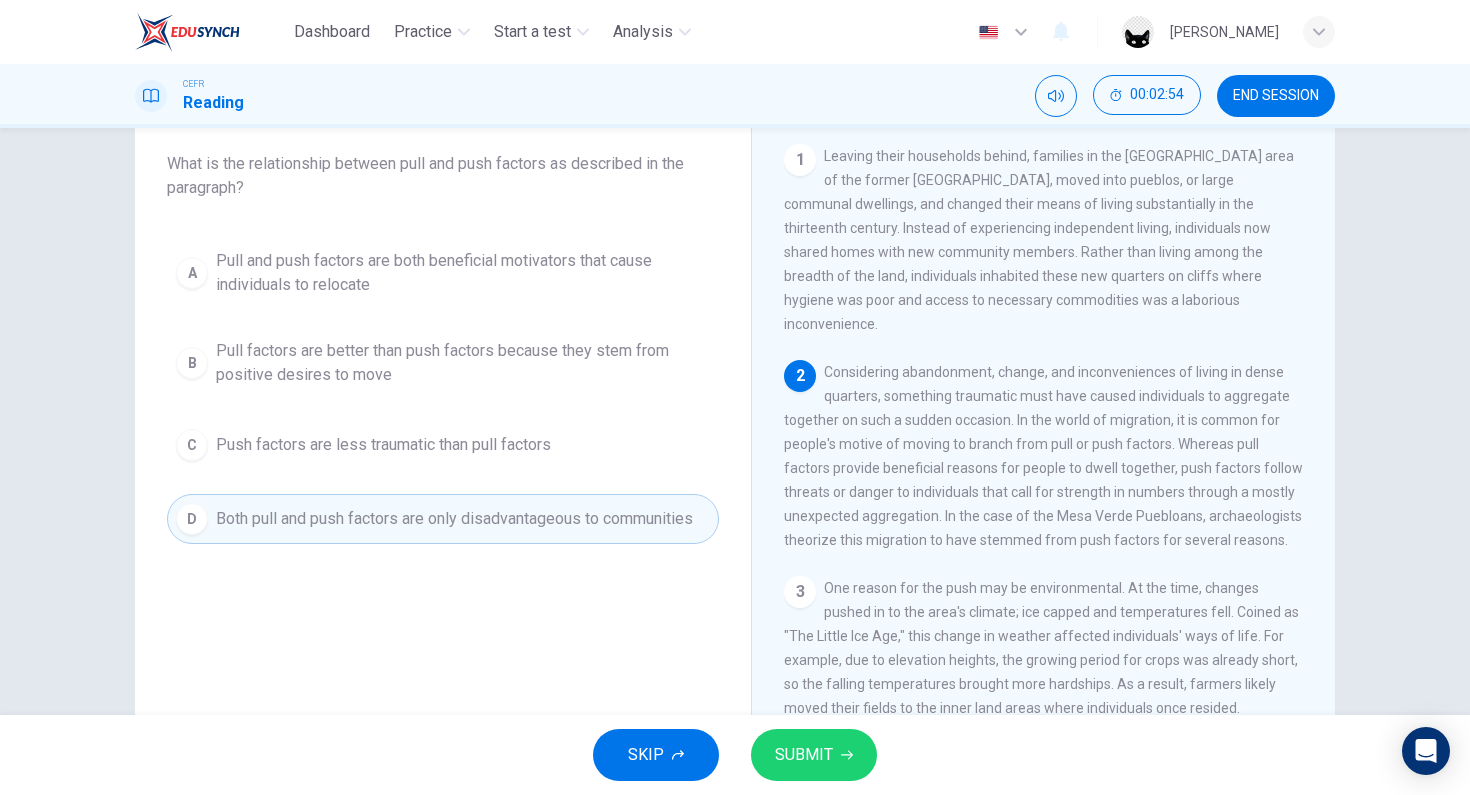click on "Pull factors are better than push factors because they stem from positive desires to move" at bounding box center (463, 363) 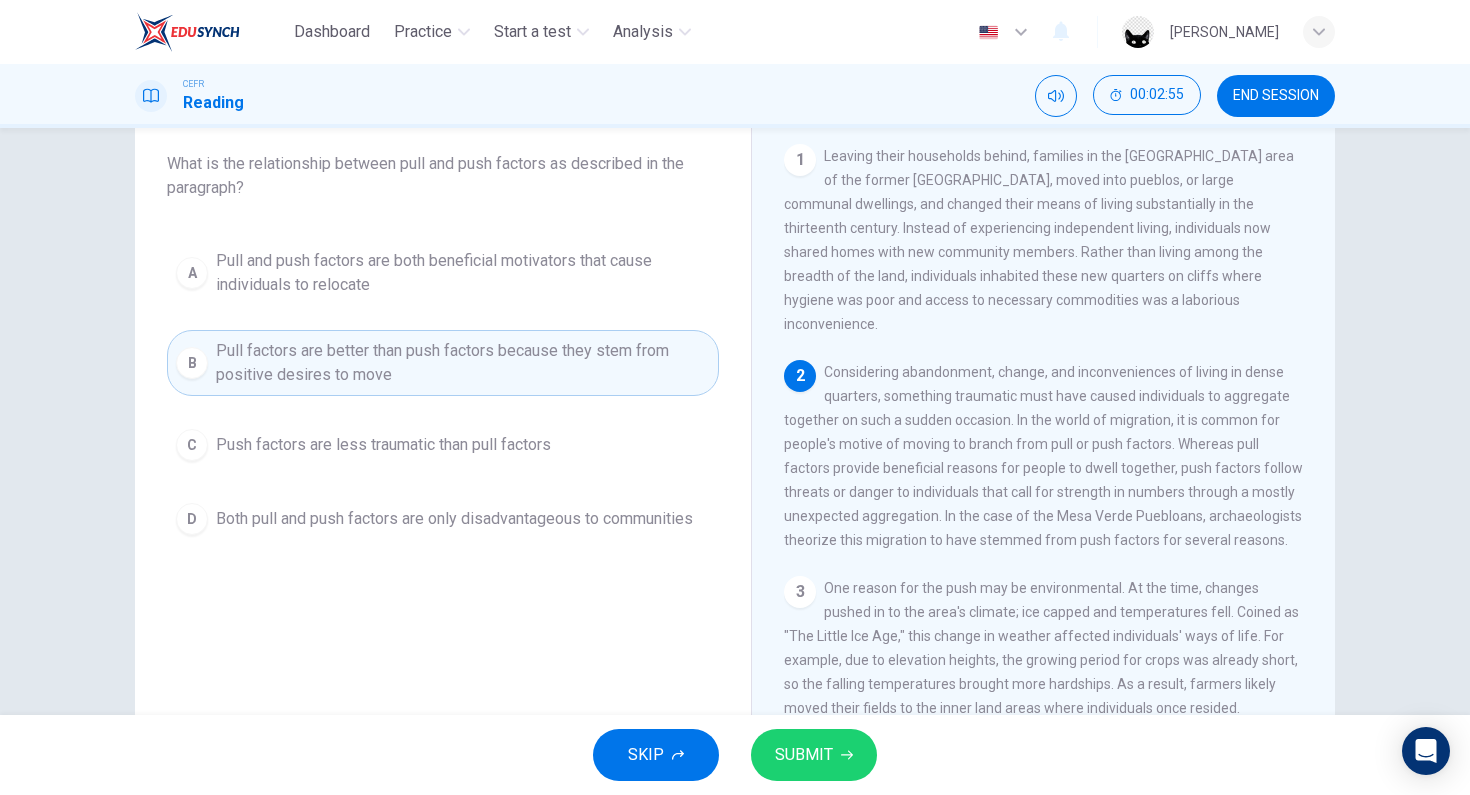 click on "SUBMIT" at bounding box center [814, 755] 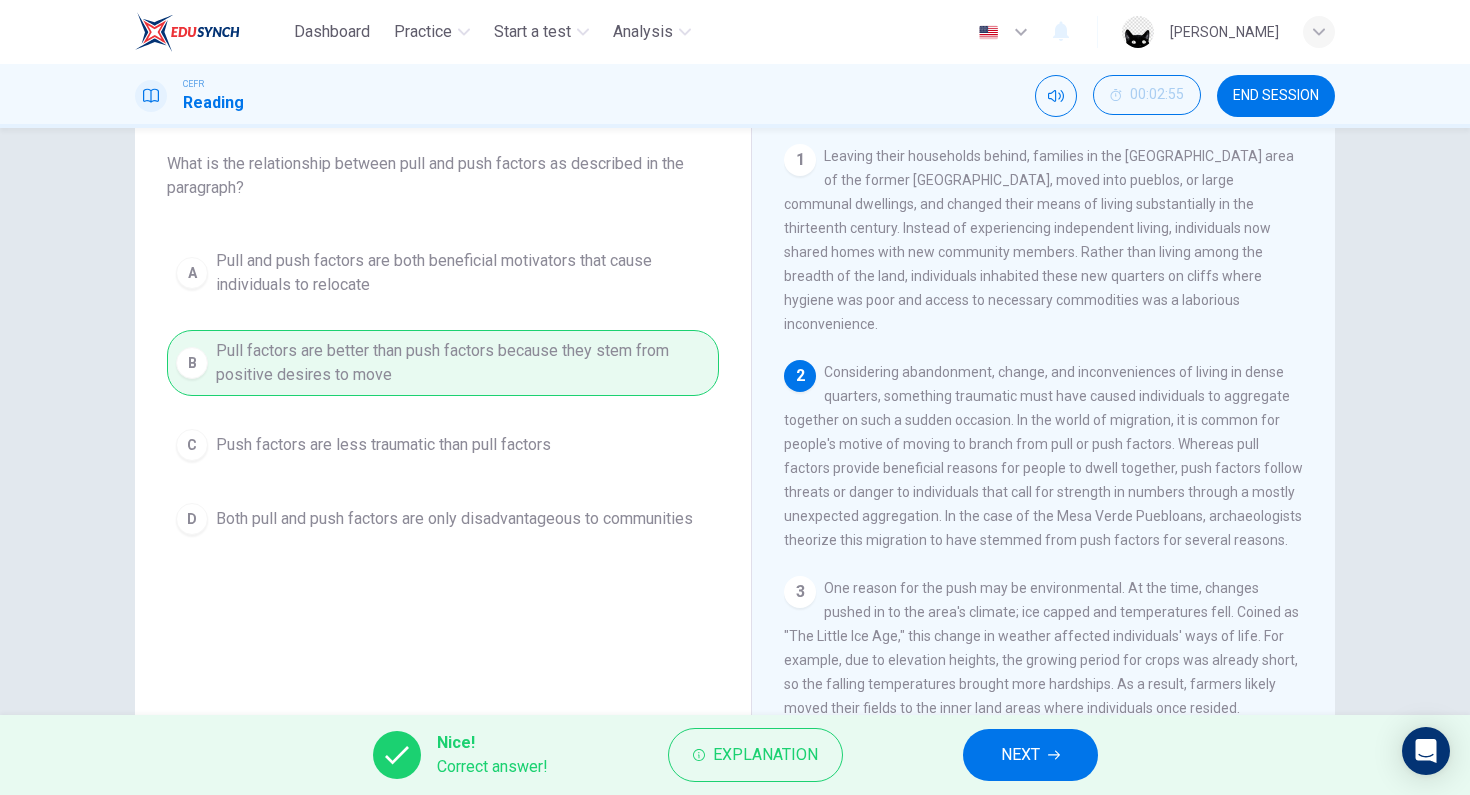 click on "NEXT" at bounding box center [1030, 755] 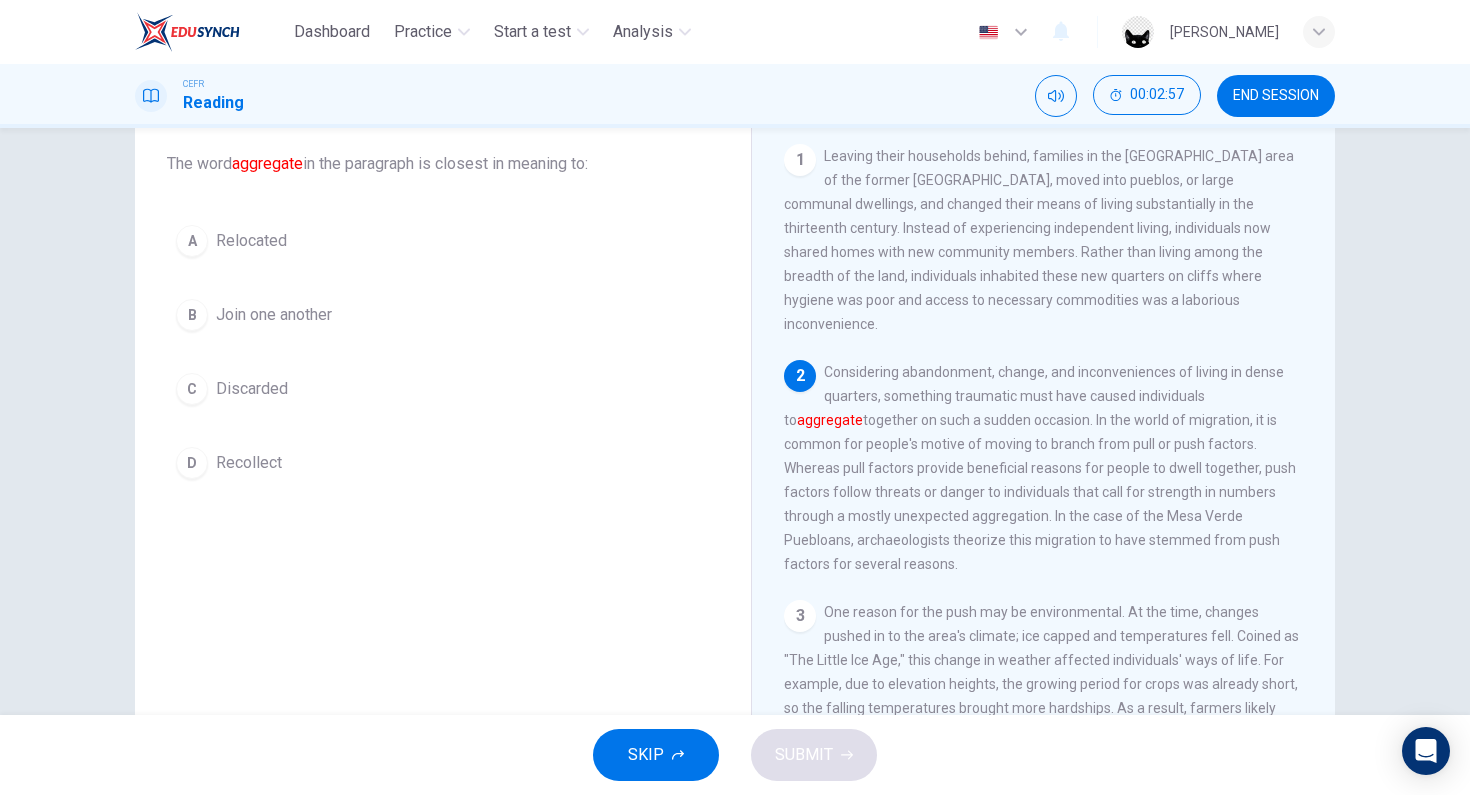 scroll, scrollTop: 108, scrollLeft: 0, axis: vertical 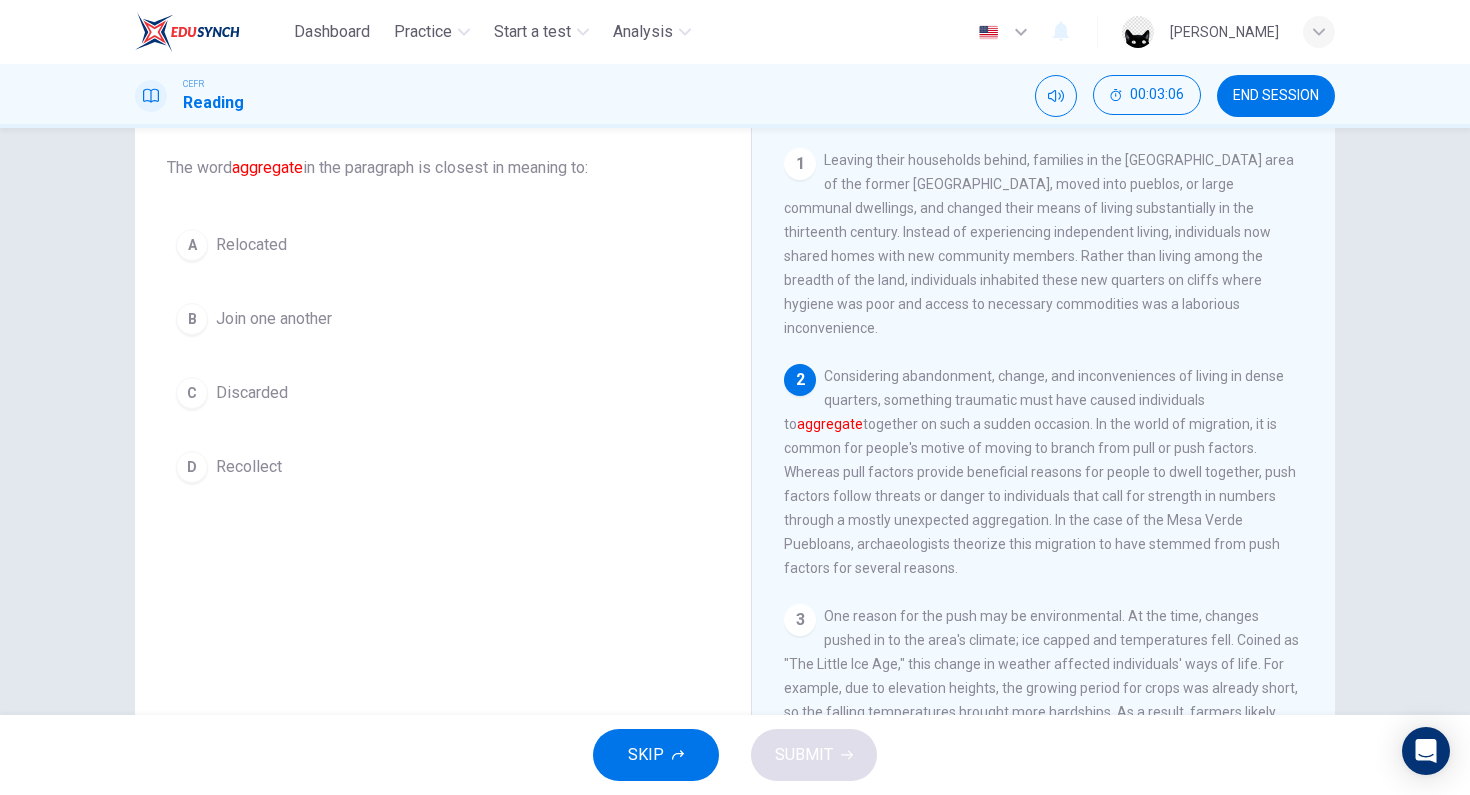 click on "A Relocated" at bounding box center (443, 245) 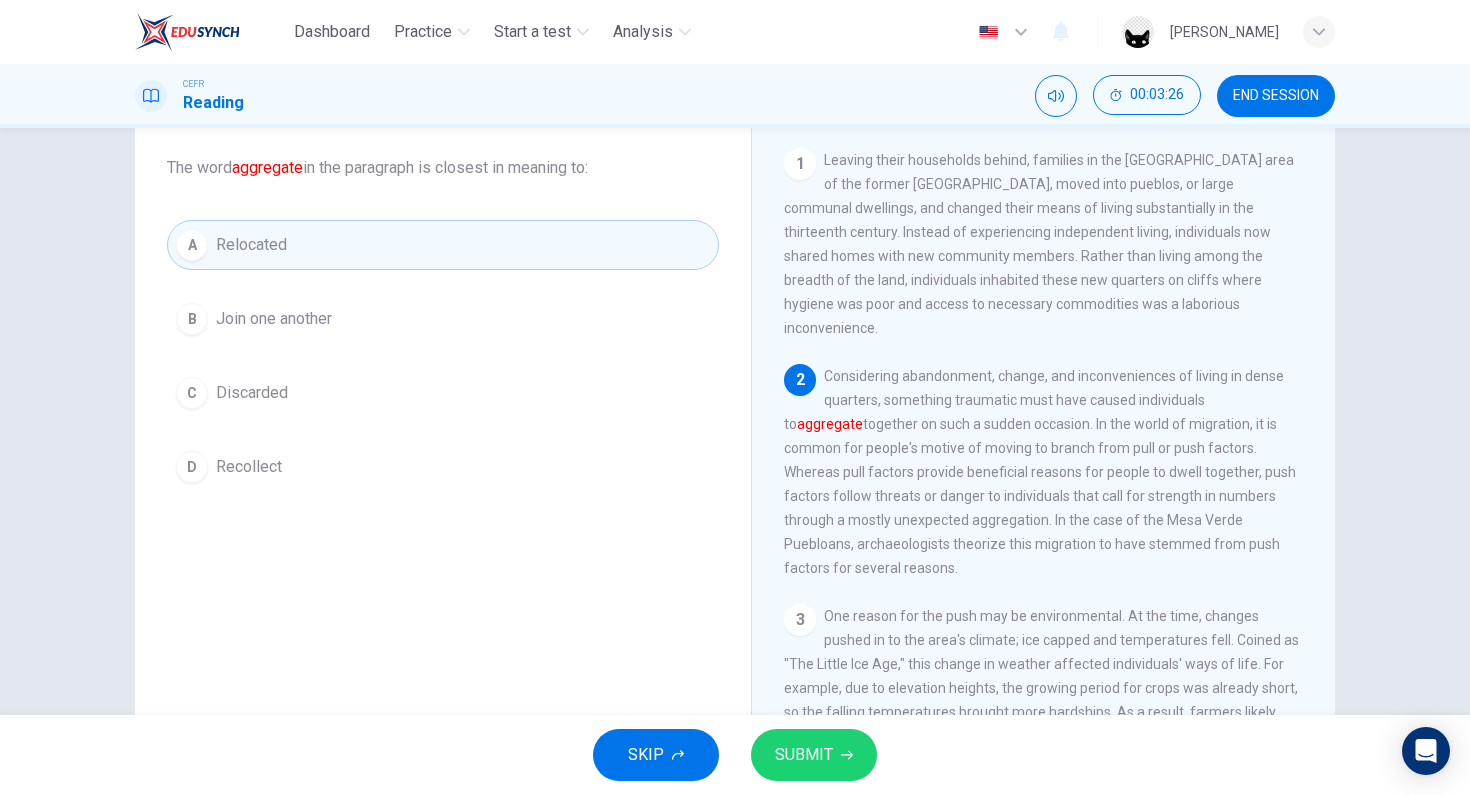 click on "B Join one another" at bounding box center [443, 319] 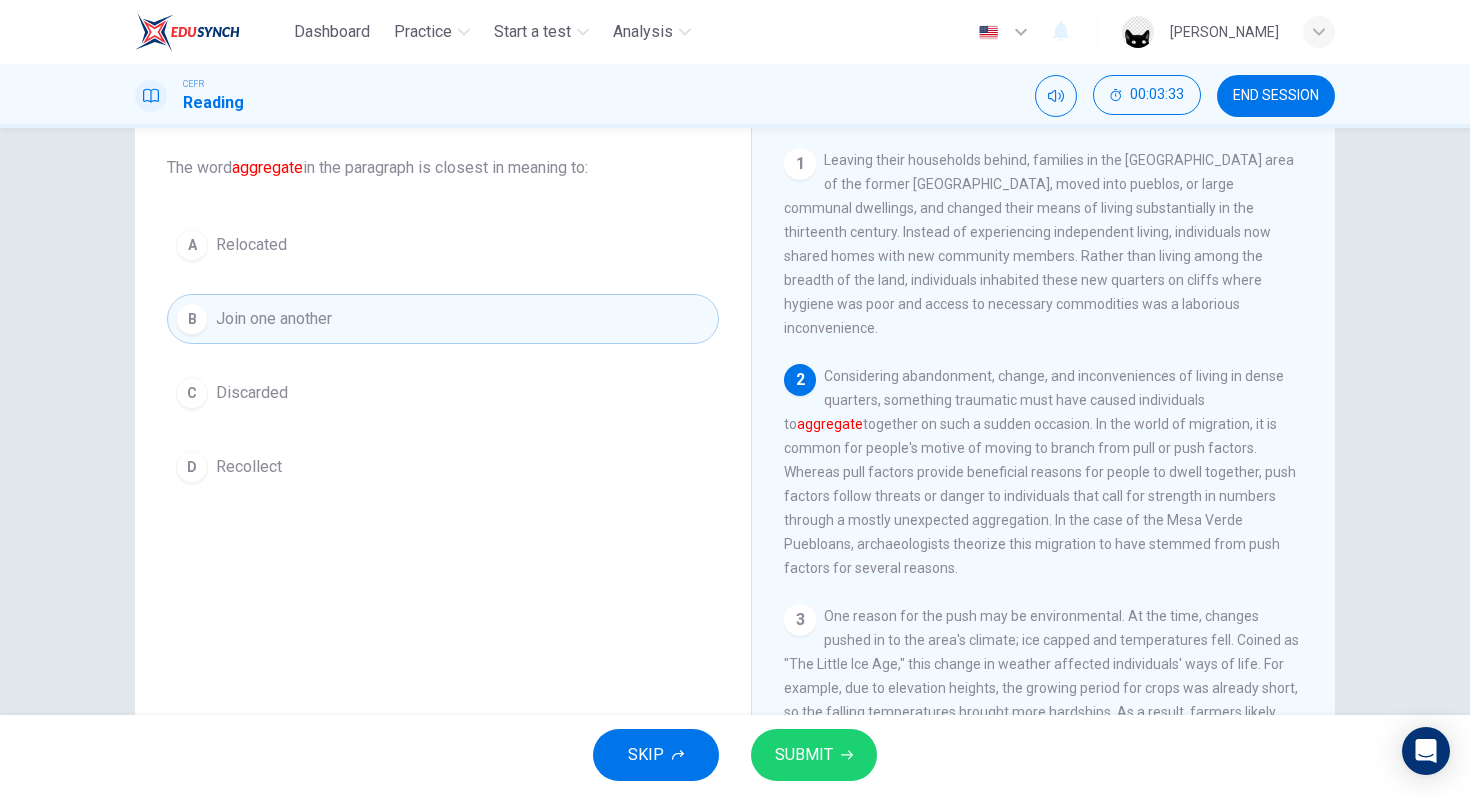 click on "SUBMIT" at bounding box center [814, 755] 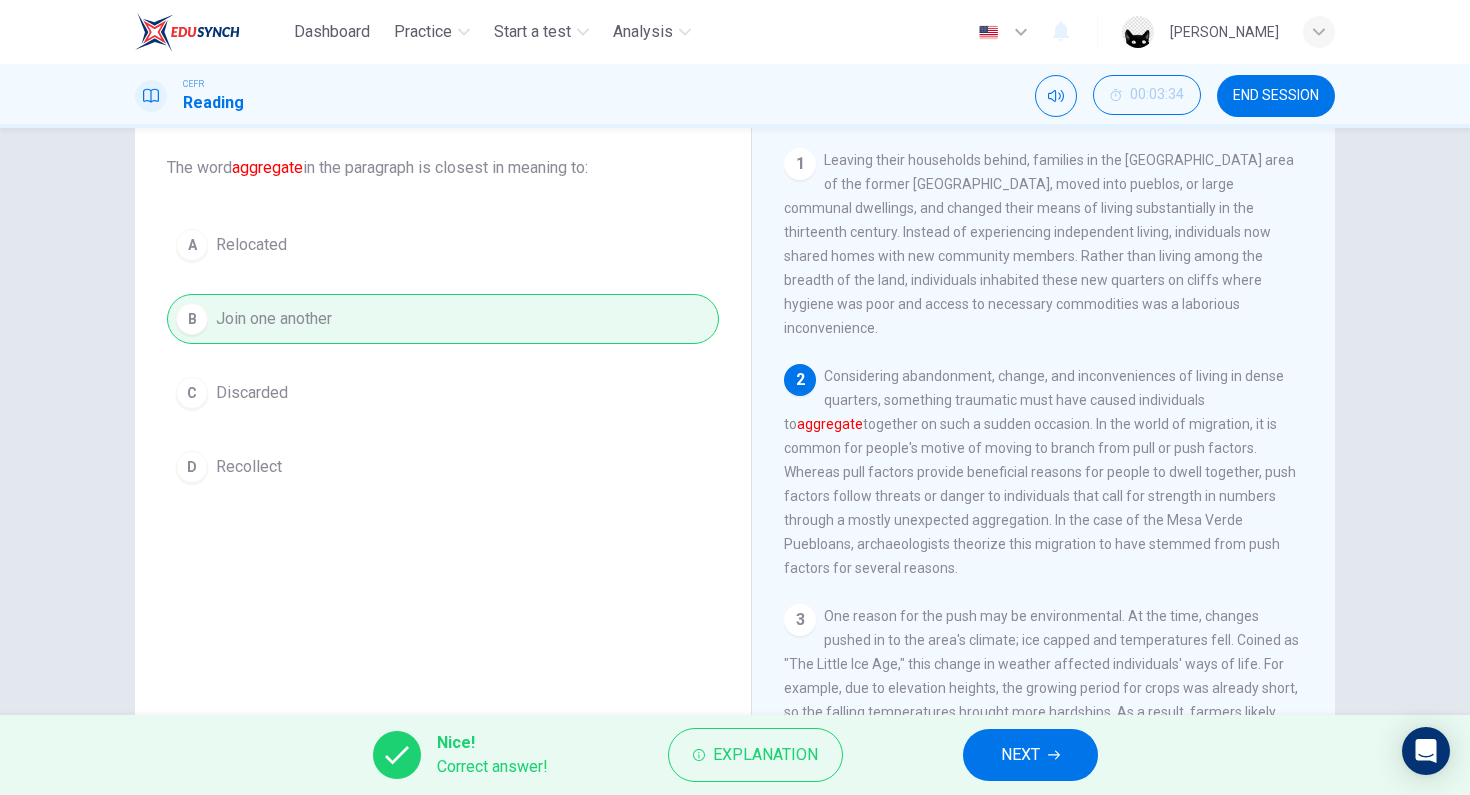 click on "NEXT" at bounding box center (1020, 755) 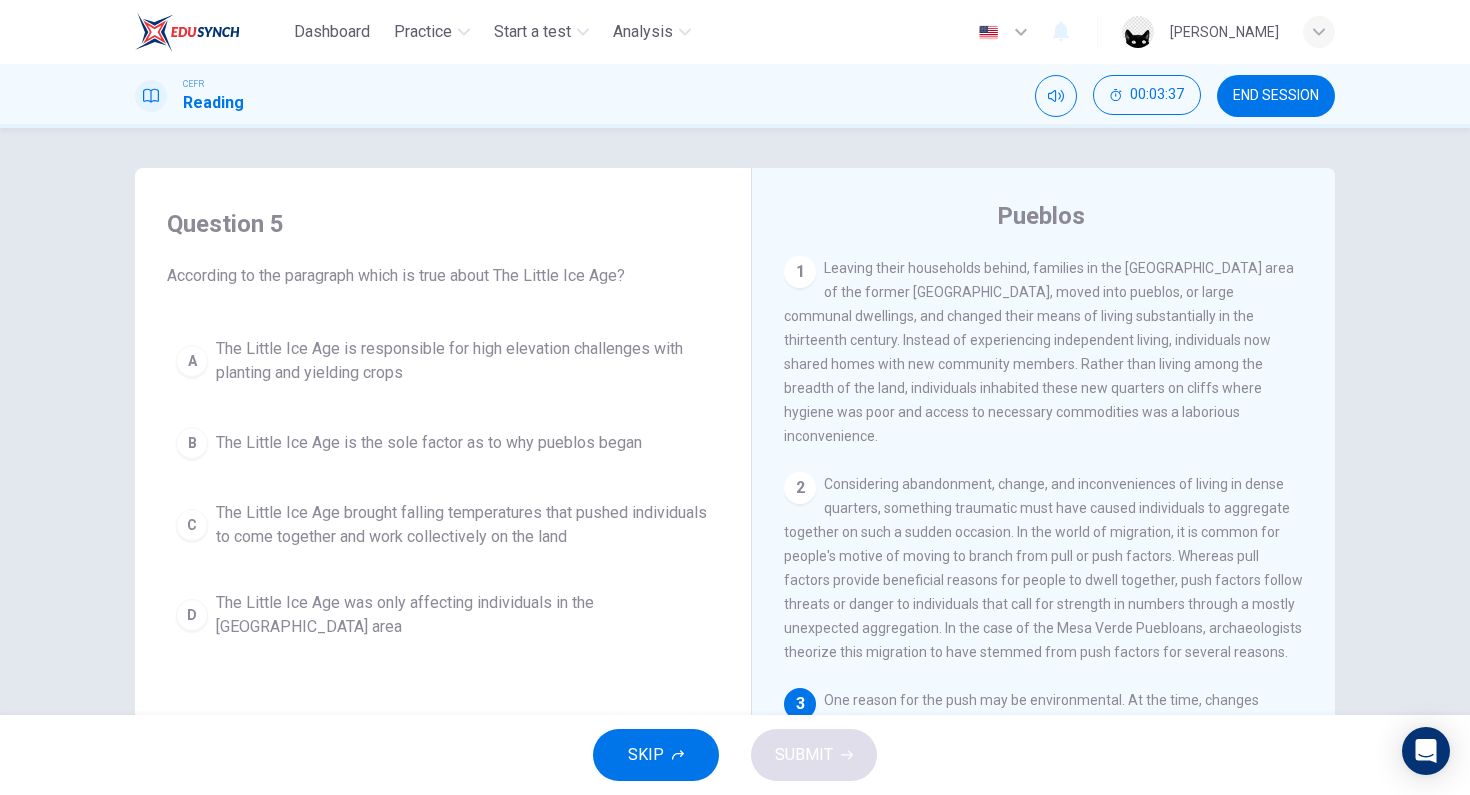 scroll, scrollTop: 0, scrollLeft: 0, axis: both 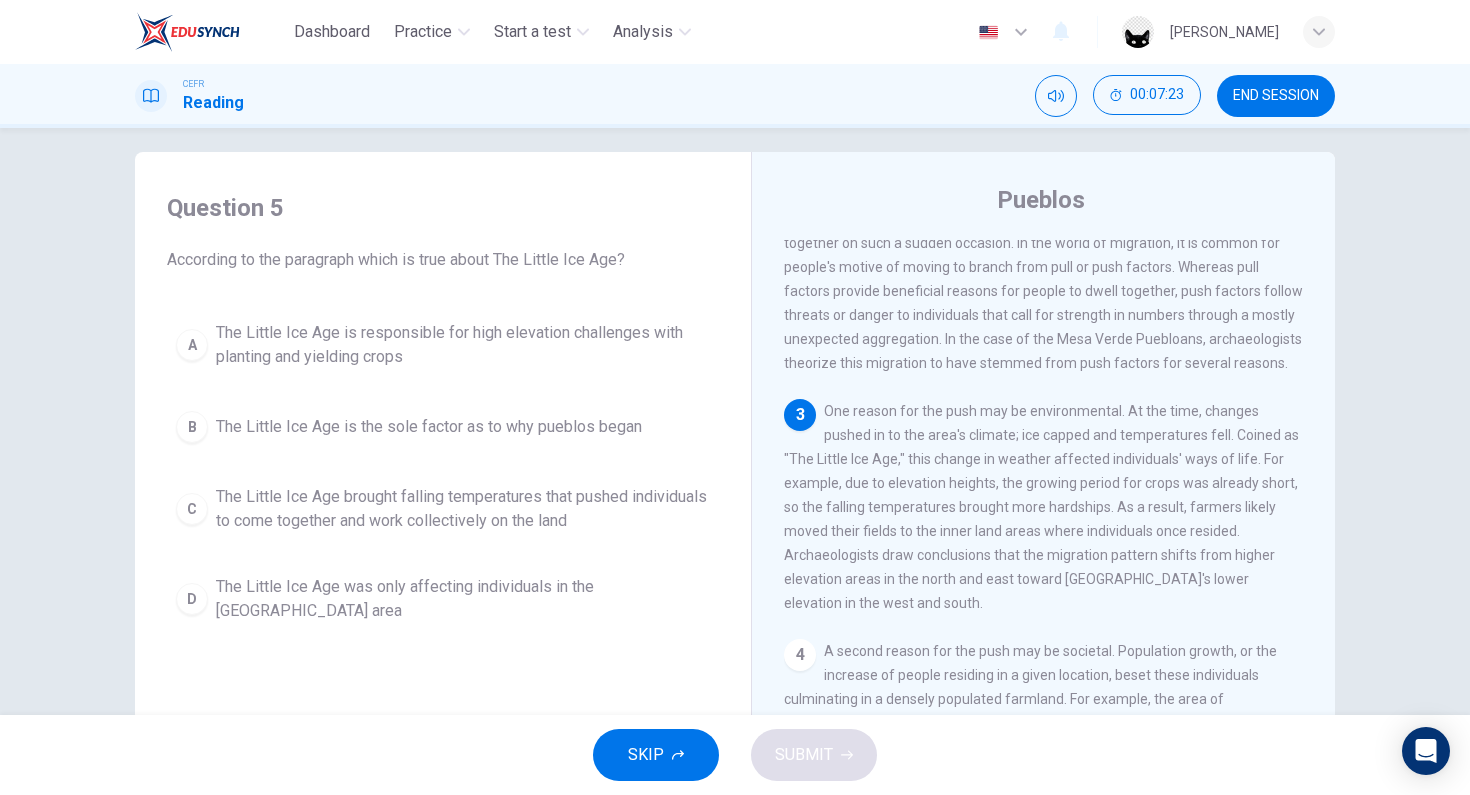 click on "The Little Ice Age is responsible for high elevation challenges with planting and yielding crops" at bounding box center [463, 345] 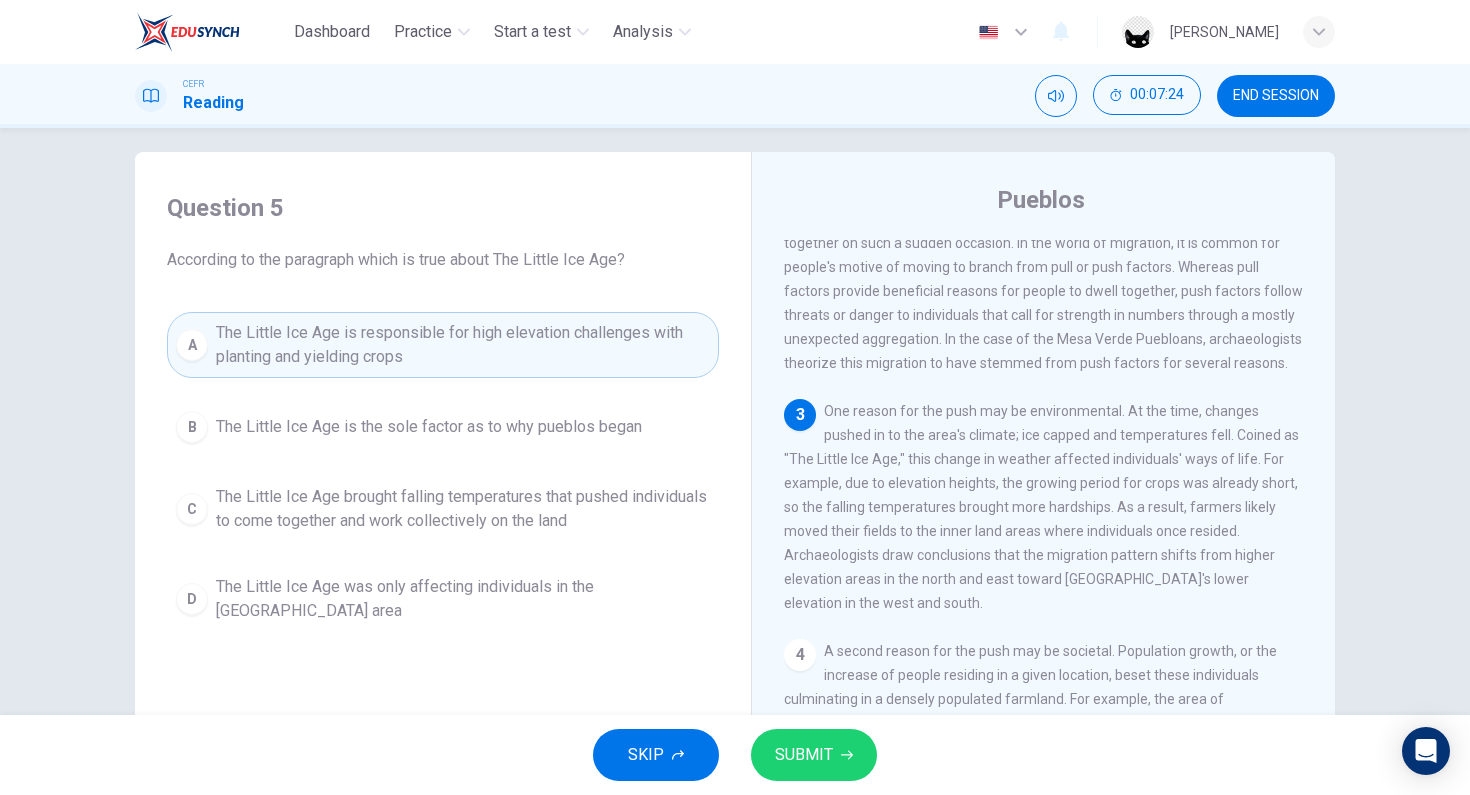 click on "SKIP SUBMIT" at bounding box center [735, 755] 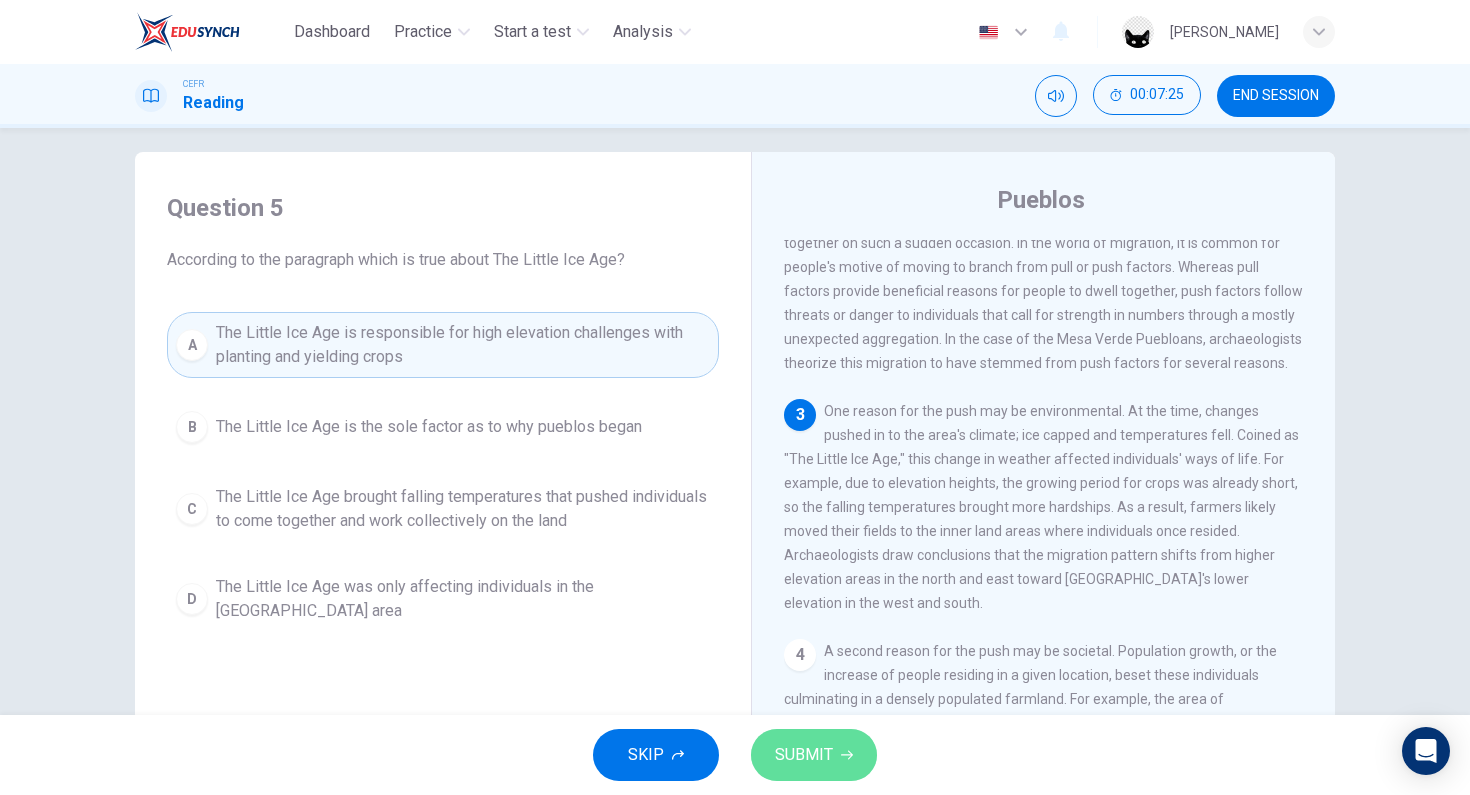 click on "SUBMIT" at bounding box center (814, 755) 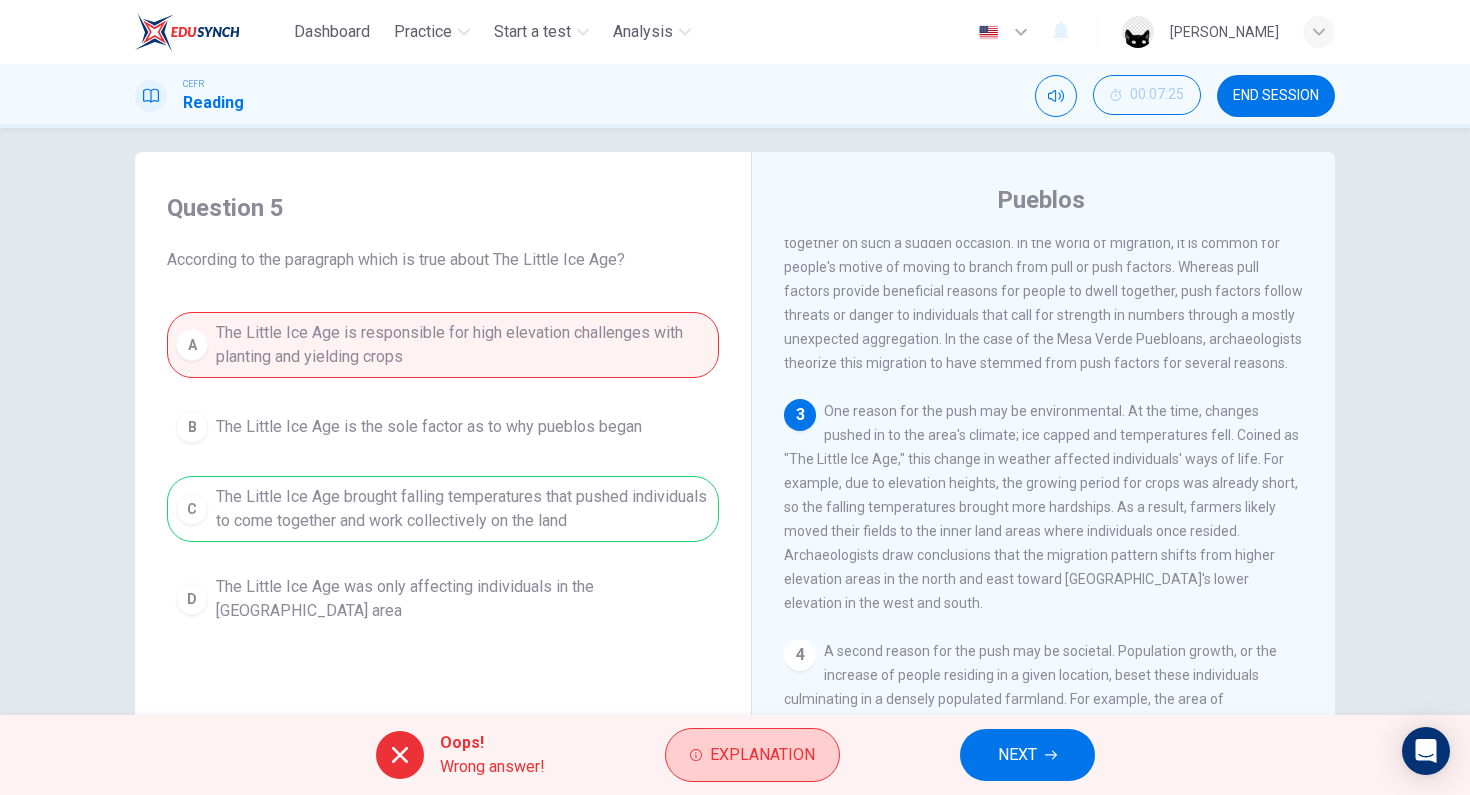 click on "Explanation" at bounding box center [762, 755] 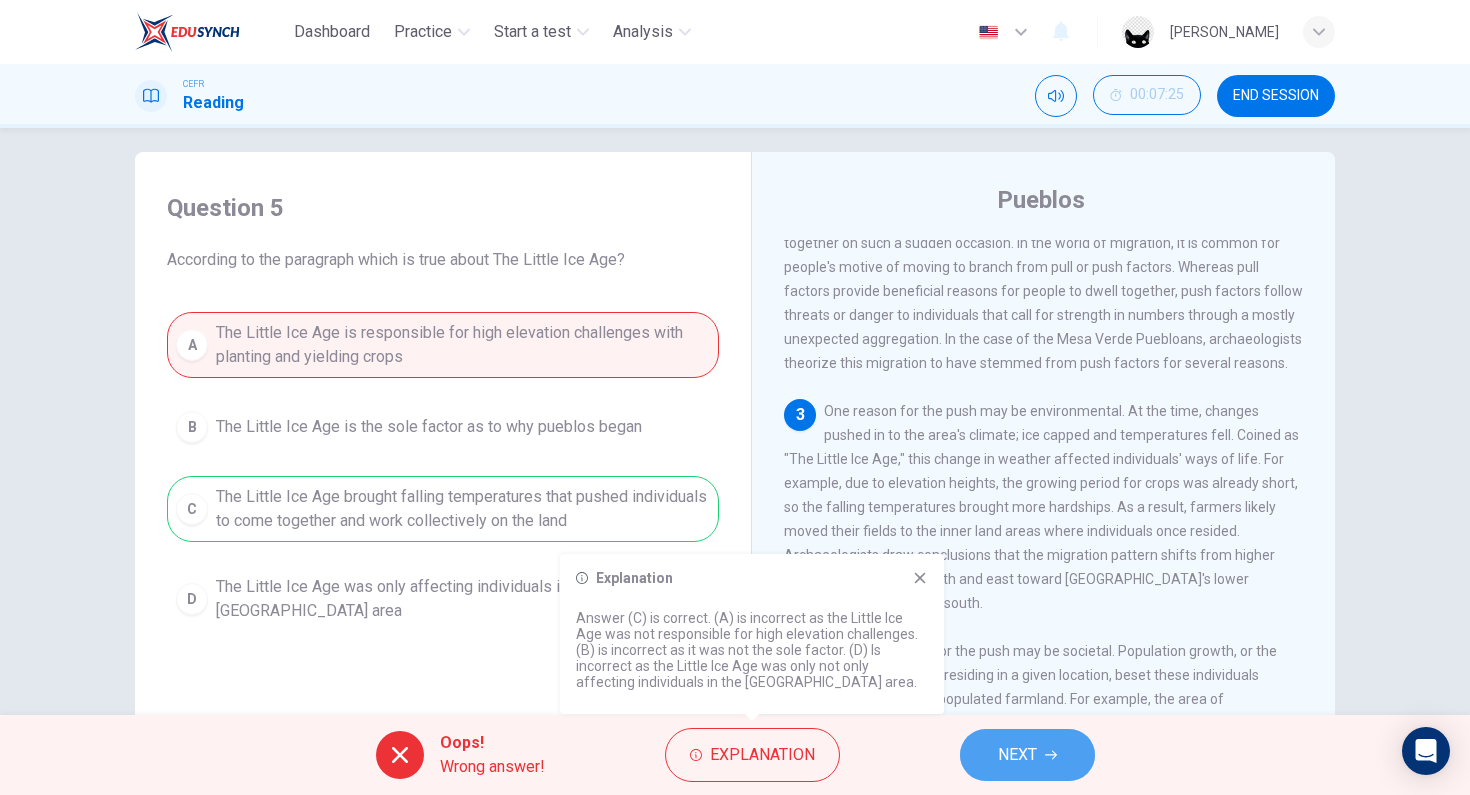 click on "NEXT" at bounding box center (1017, 755) 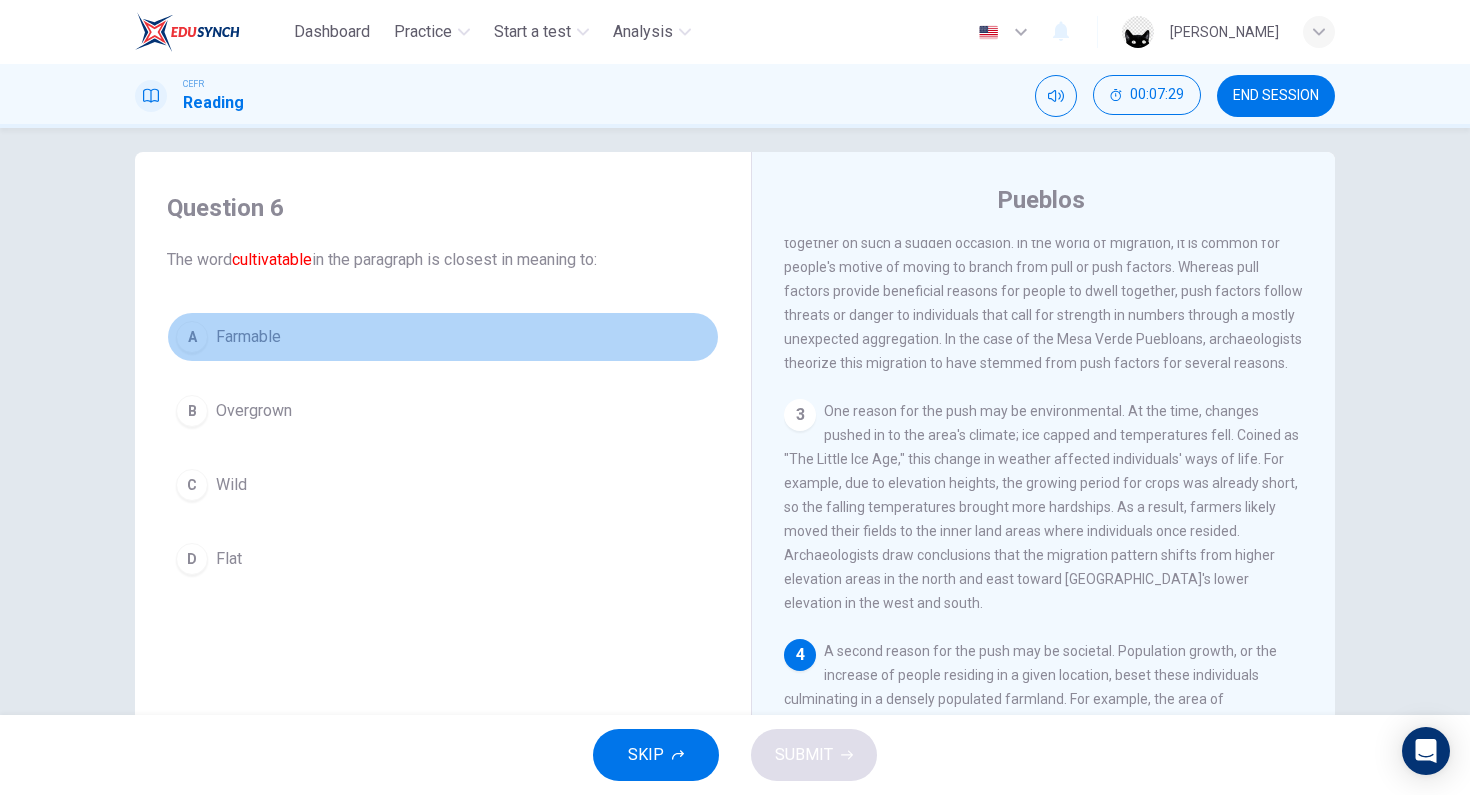click on "A Farmable" at bounding box center (443, 337) 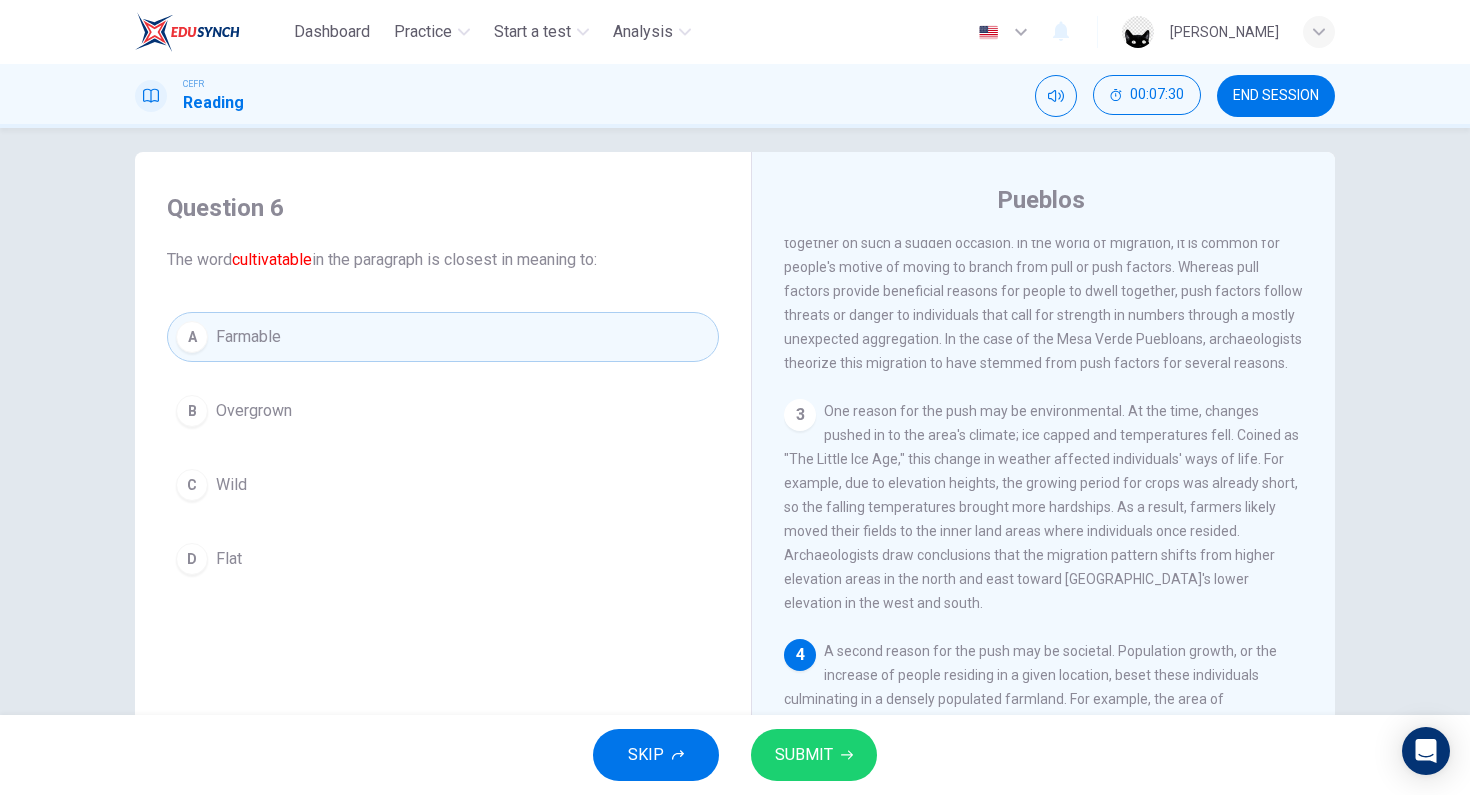 click on "SUBMIT" at bounding box center [804, 755] 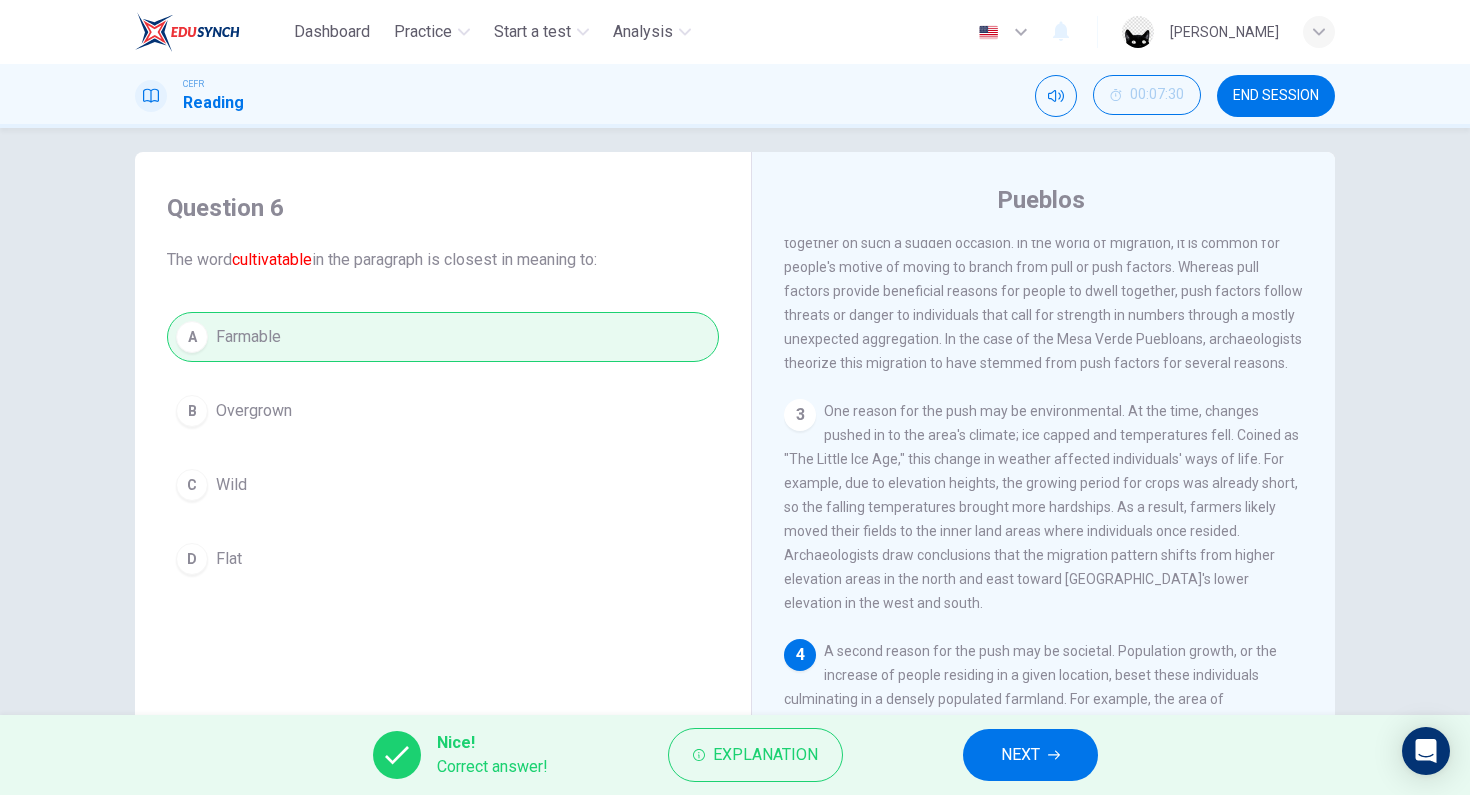 click on "NEXT" at bounding box center (1020, 755) 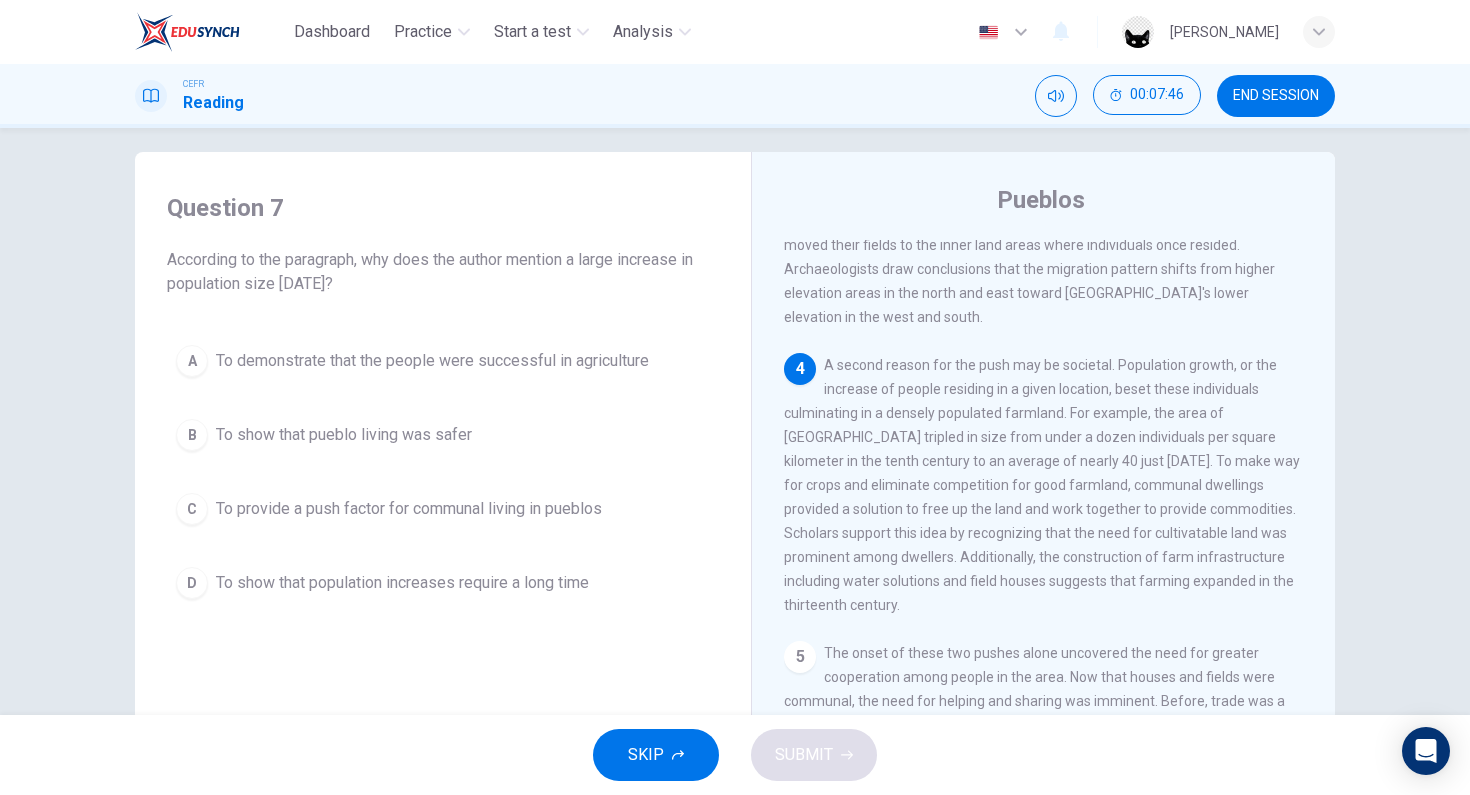 scroll, scrollTop: 559, scrollLeft: 0, axis: vertical 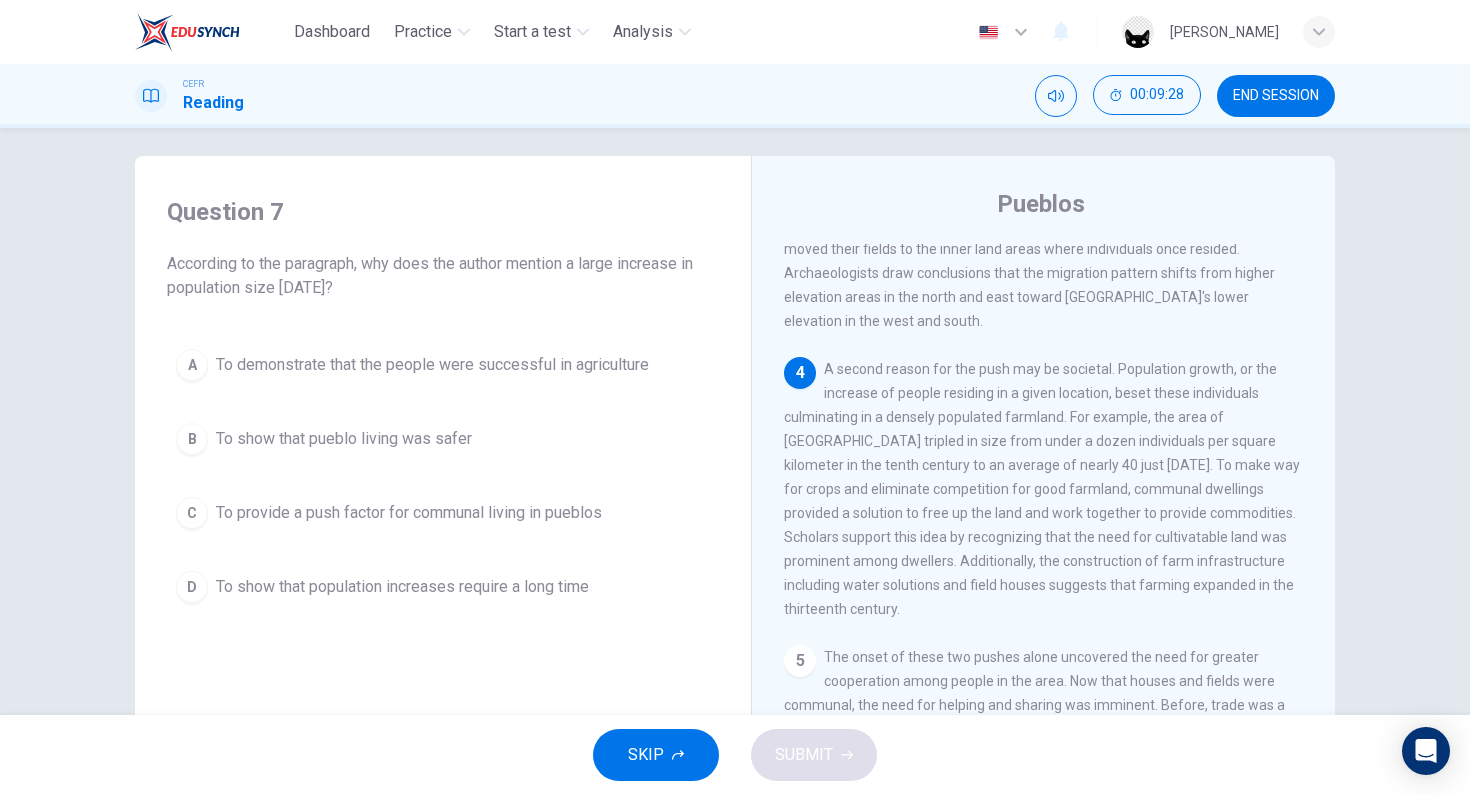 click on "D To show that population increases require a long time" at bounding box center [443, 587] 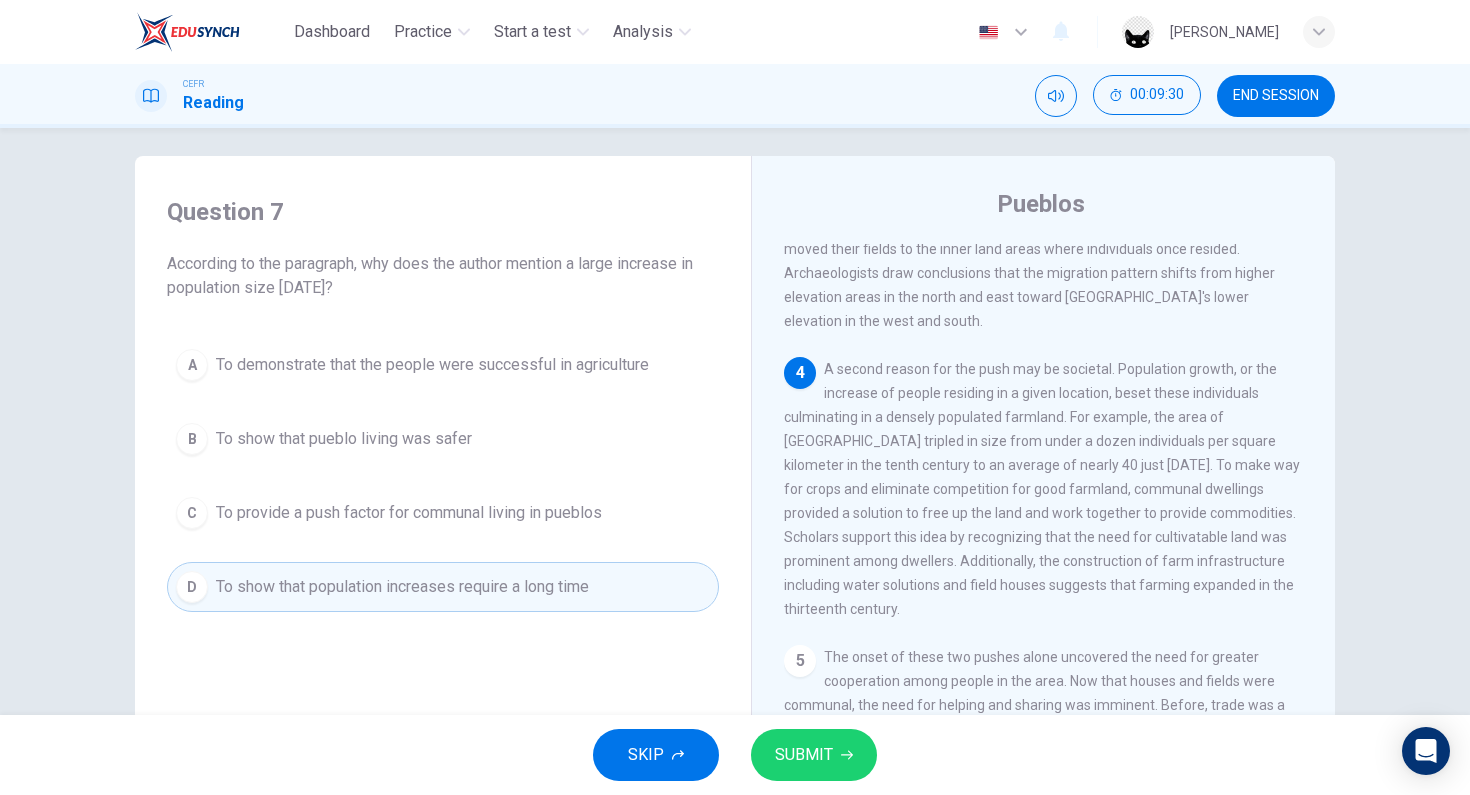 click on "To demonstrate that the people were successful in agriculture" at bounding box center [432, 365] 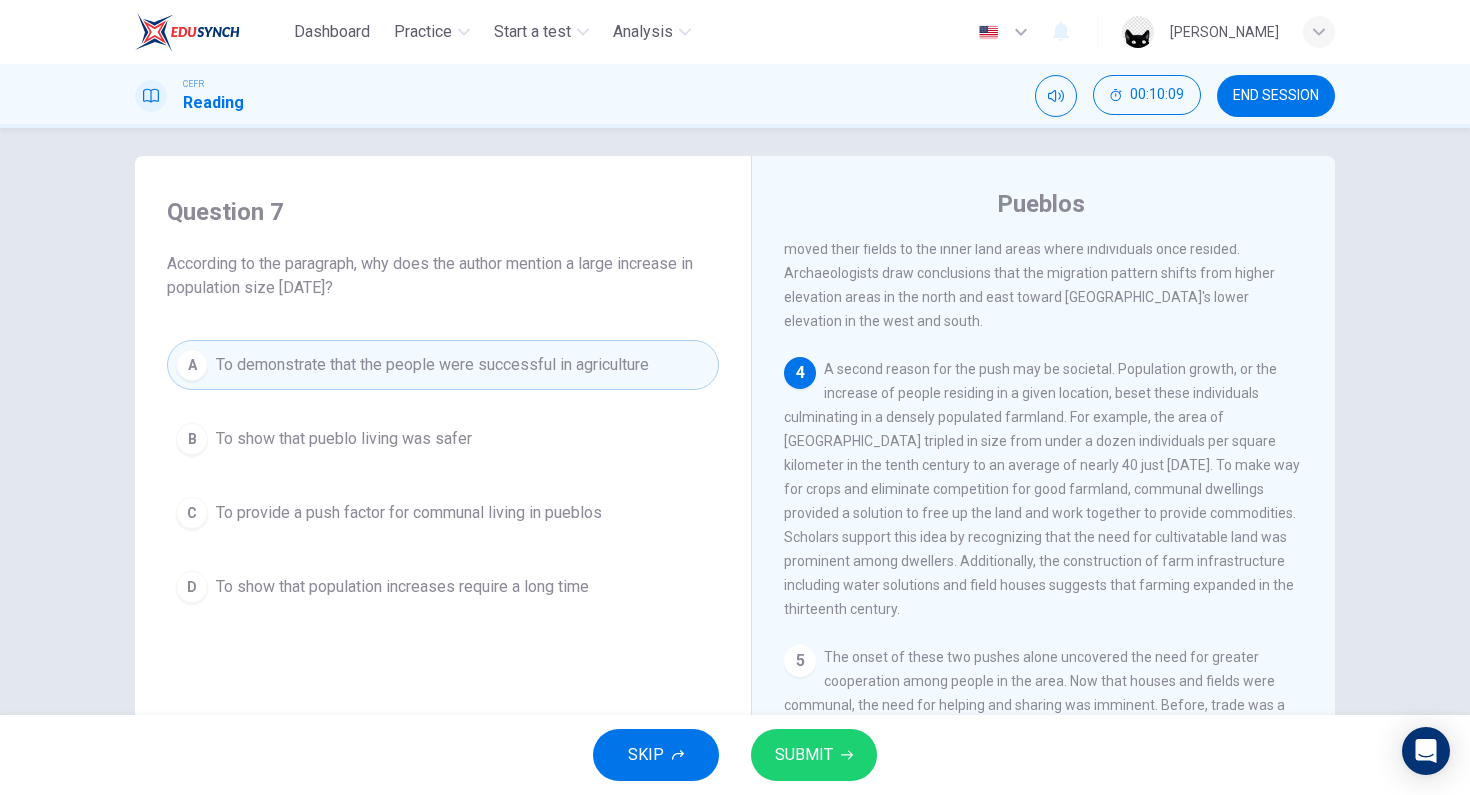 click on "B To show that pueblo living was safer" at bounding box center (443, 439) 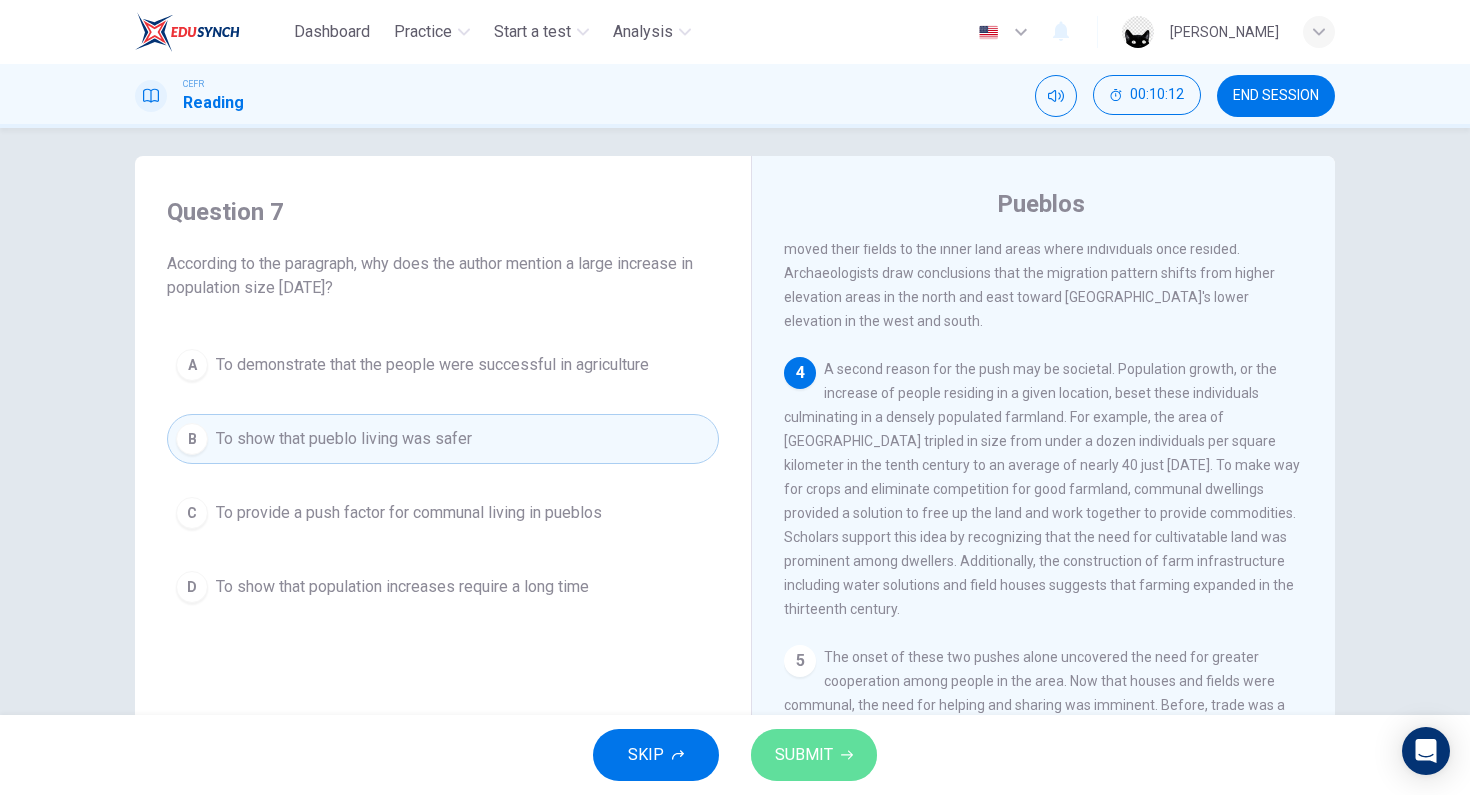 click on "SUBMIT" at bounding box center (814, 755) 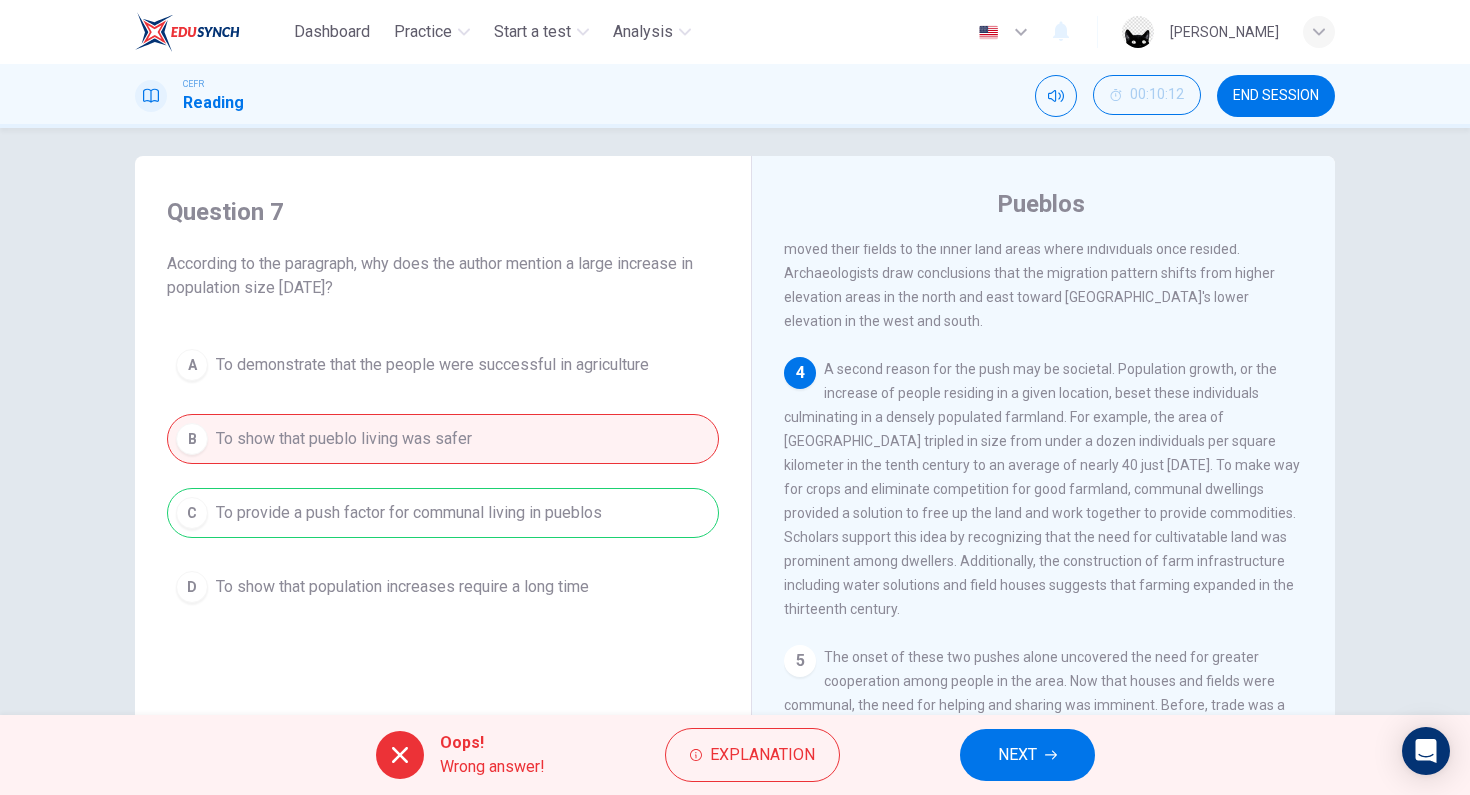 click on "NEXT" at bounding box center (1027, 755) 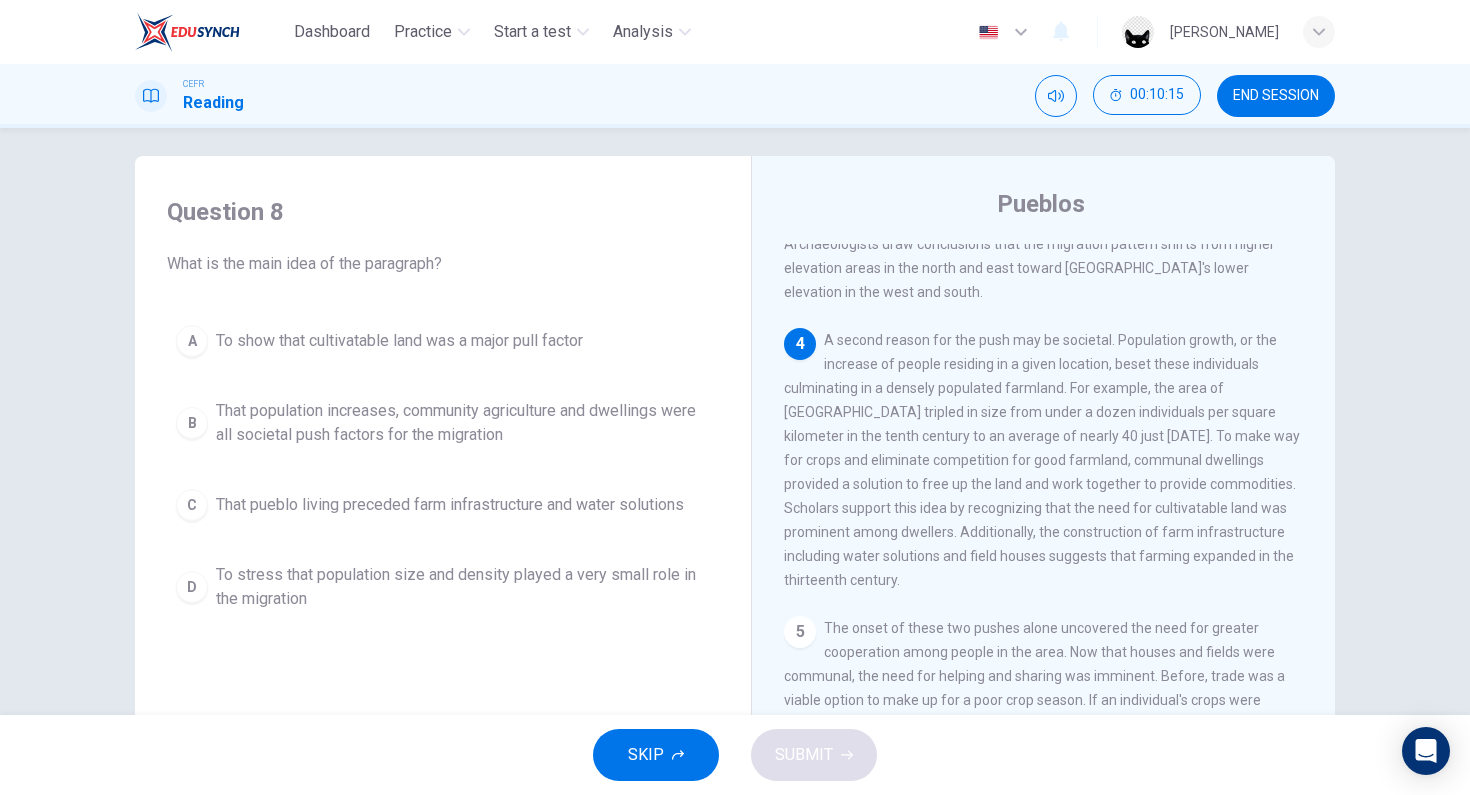 scroll, scrollTop: 590, scrollLeft: 0, axis: vertical 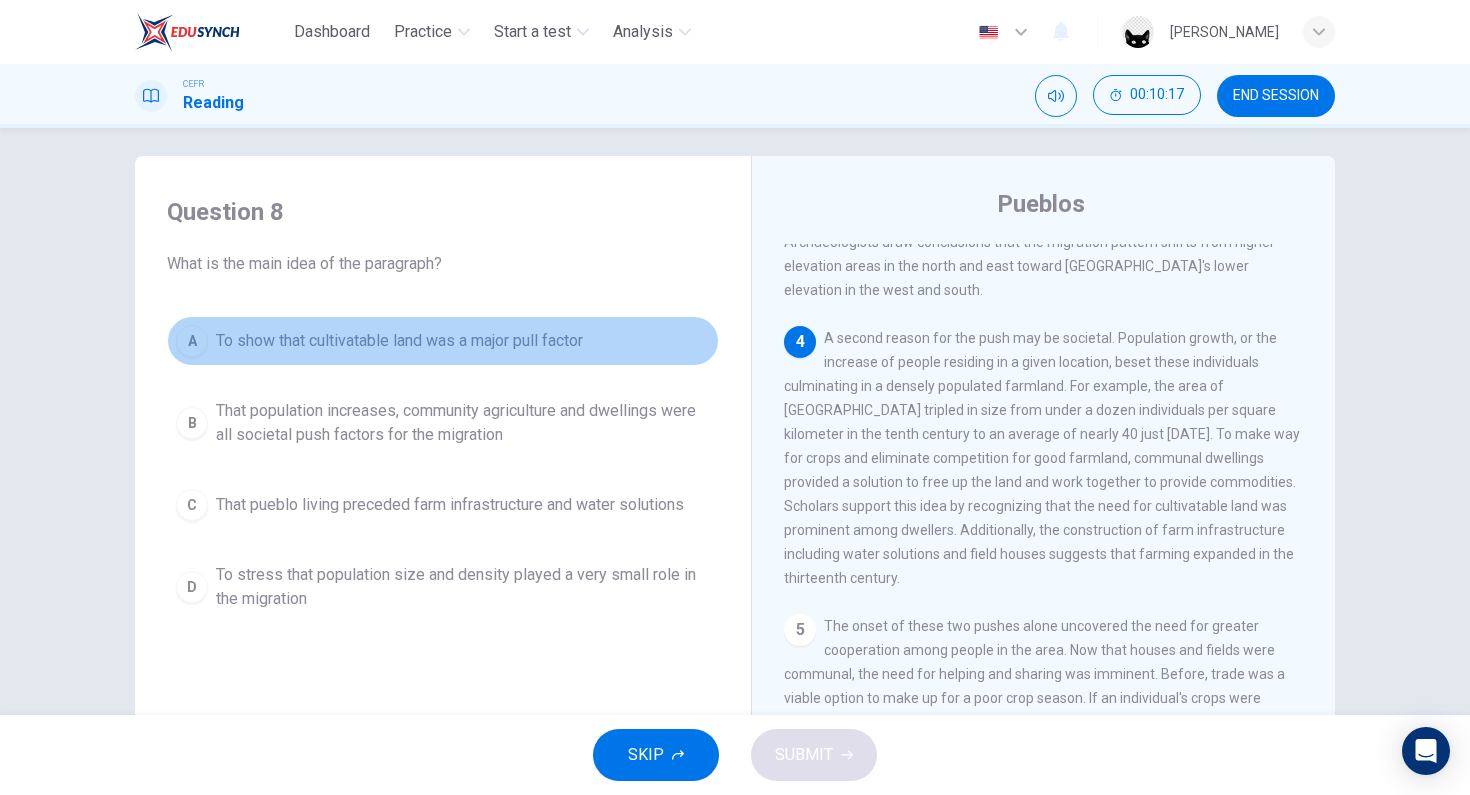 click on "To show that cultivatable land was a major pull factor" at bounding box center [399, 341] 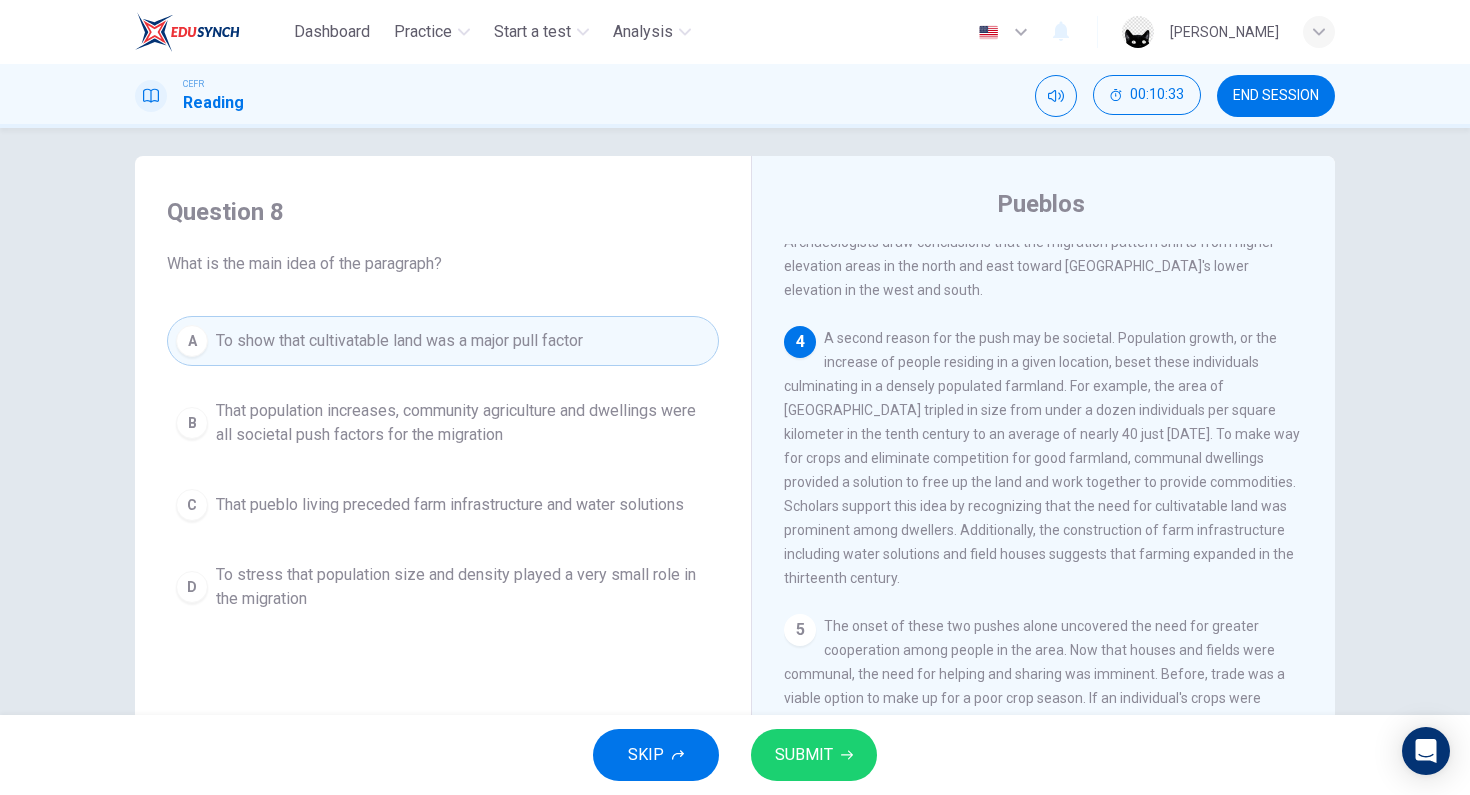 click on "SKIP SUBMIT" at bounding box center [735, 755] 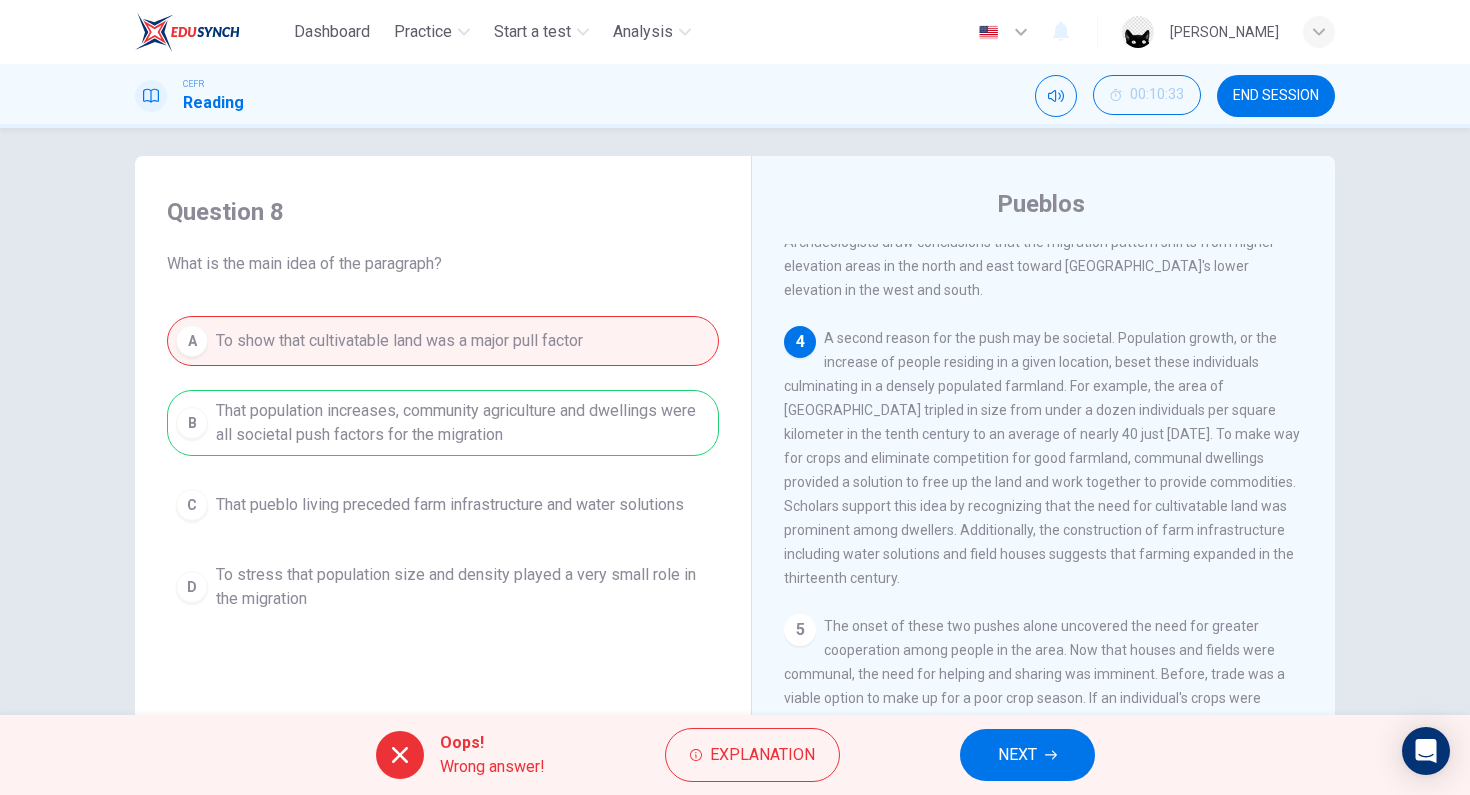 click on "NEXT" at bounding box center [1017, 755] 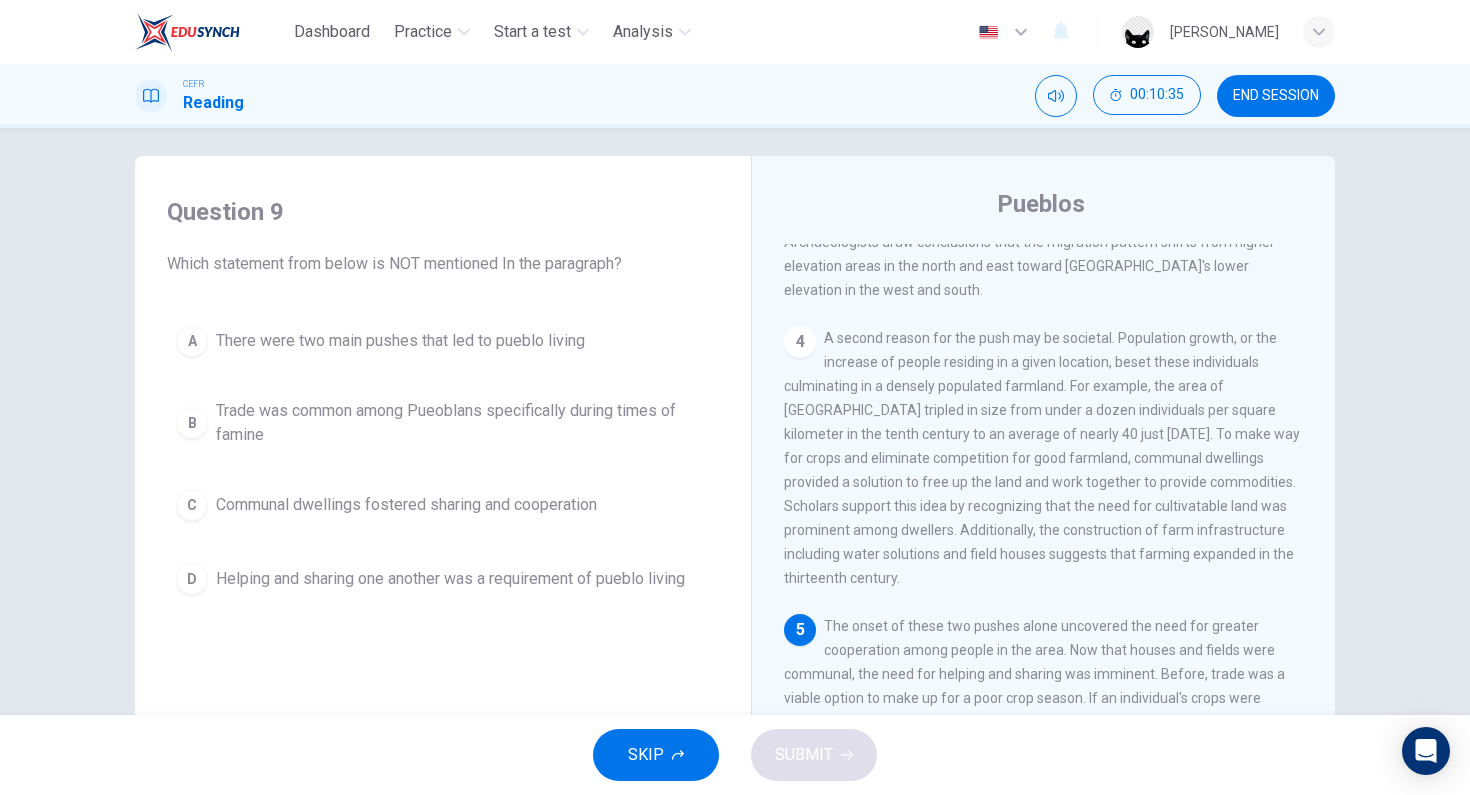 click on "END SESSION" at bounding box center [1276, 96] 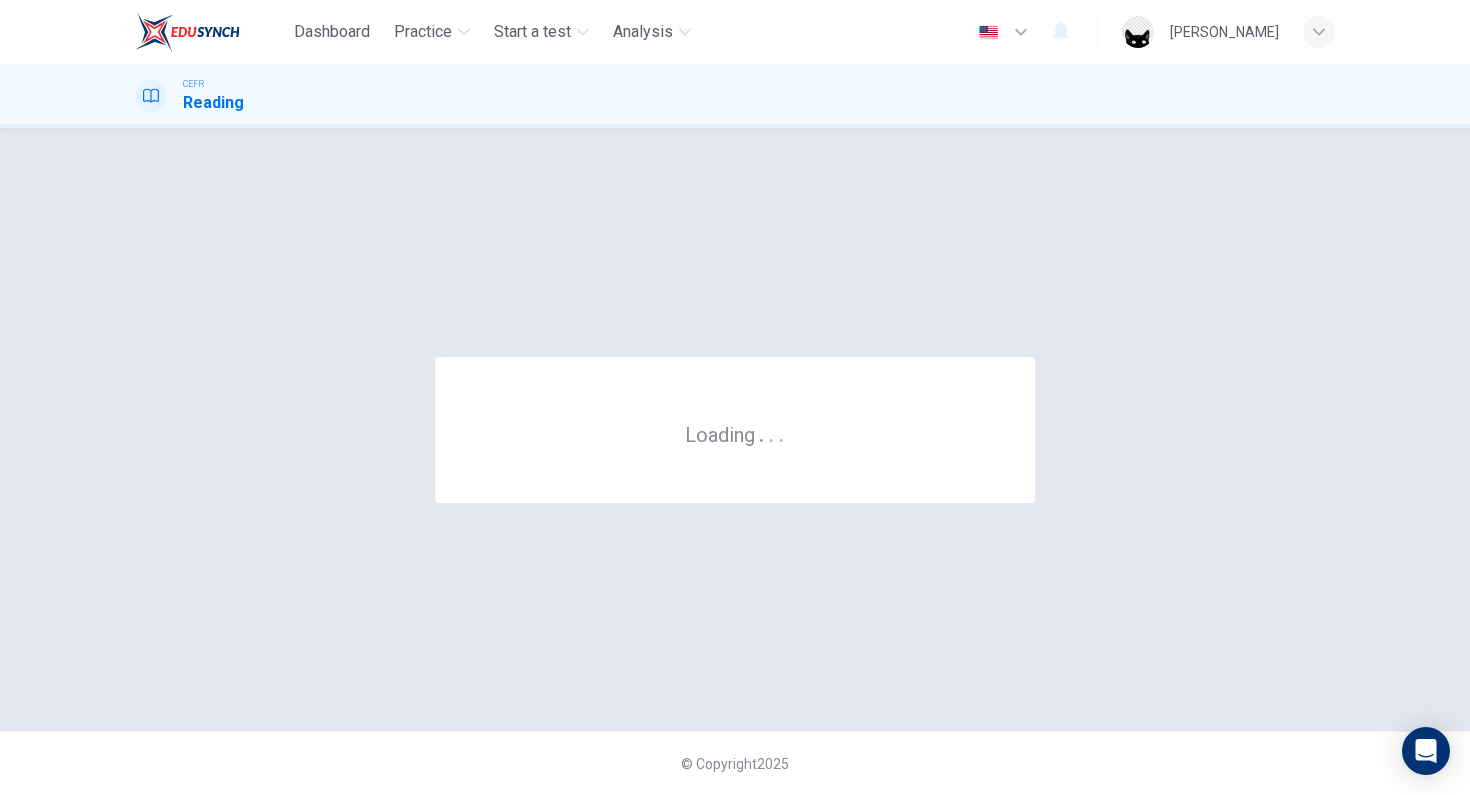 scroll, scrollTop: 0, scrollLeft: 0, axis: both 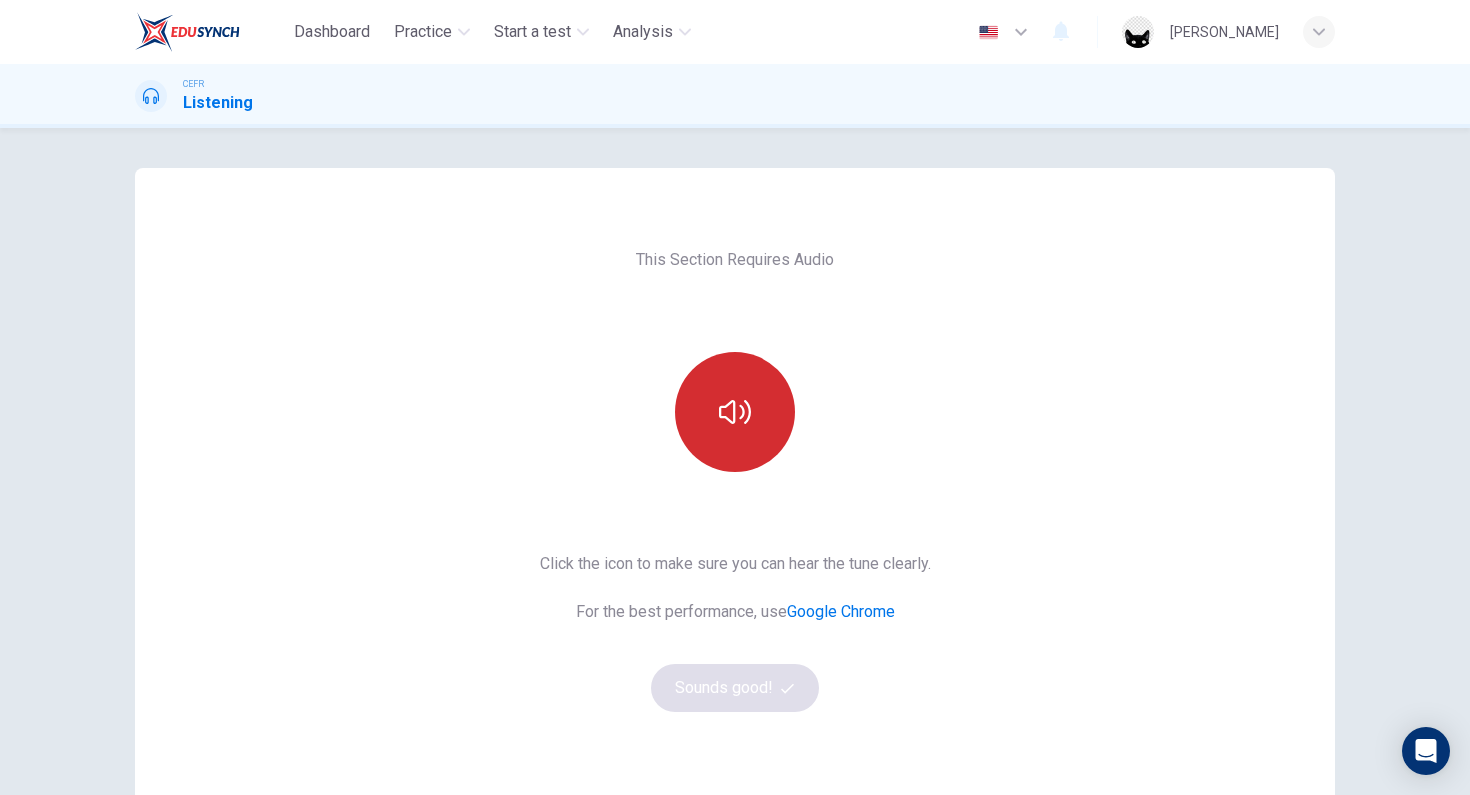 click at bounding box center [735, 412] 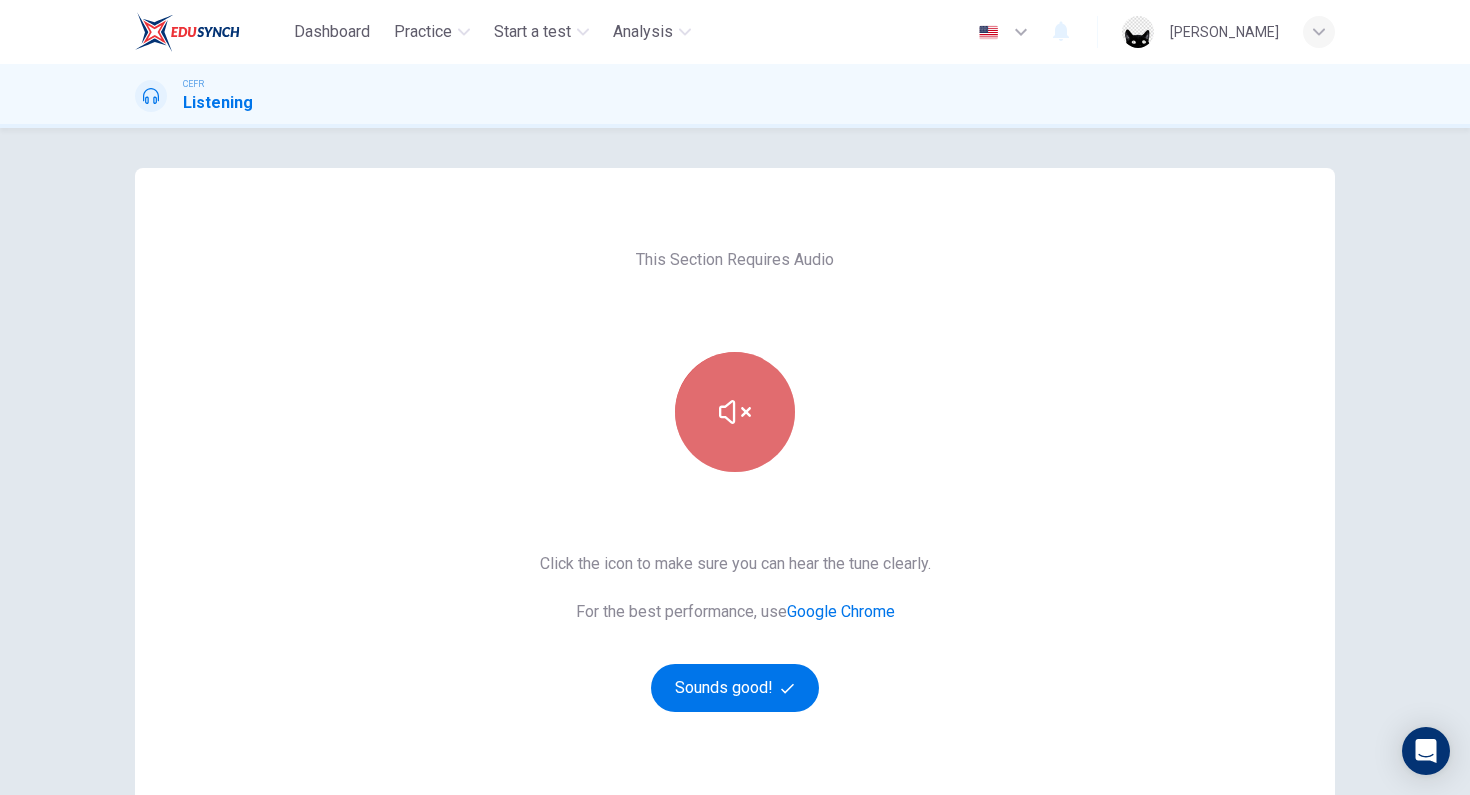 click at bounding box center (735, 412) 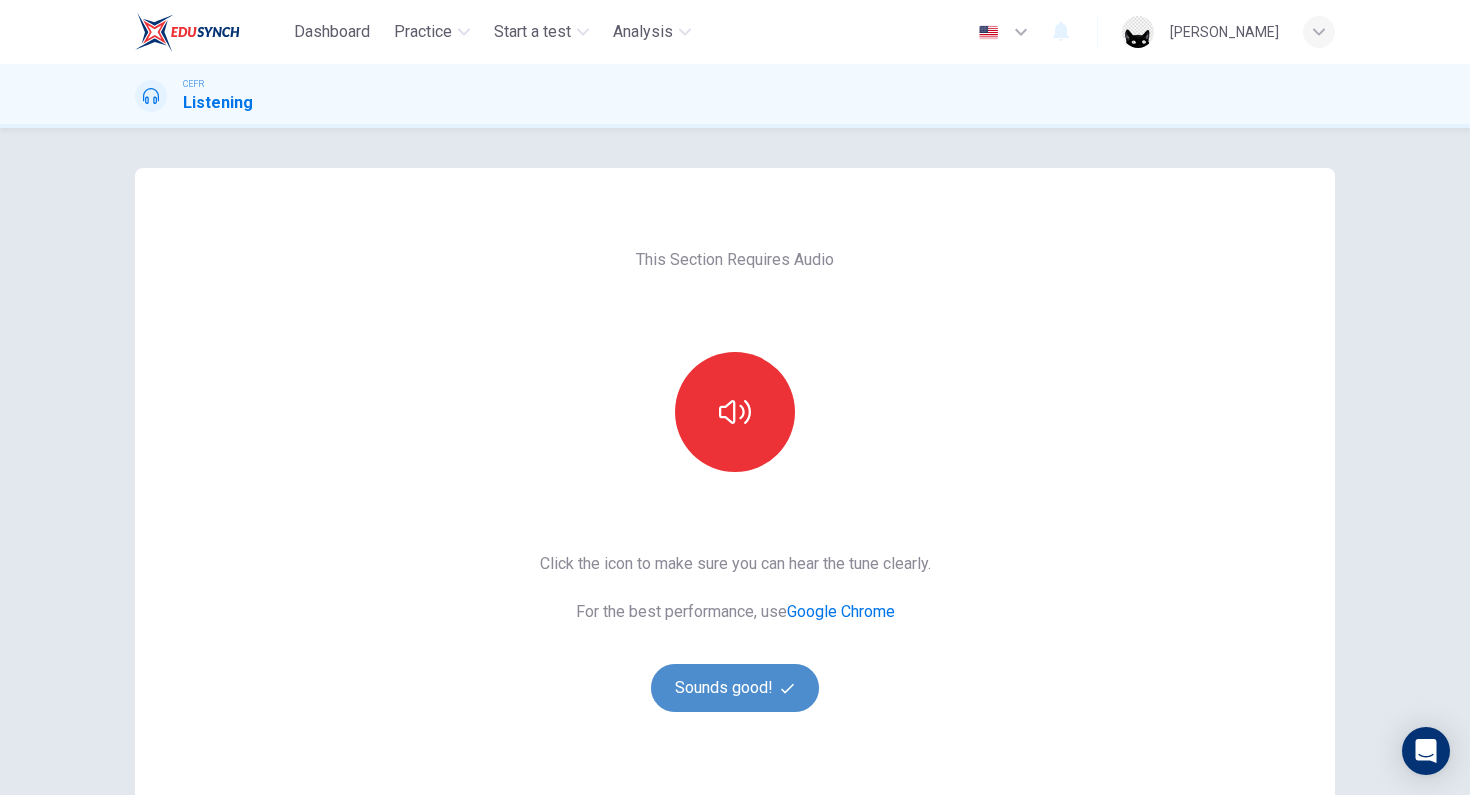 click on "Sounds good!" at bounding box center (735, 688) 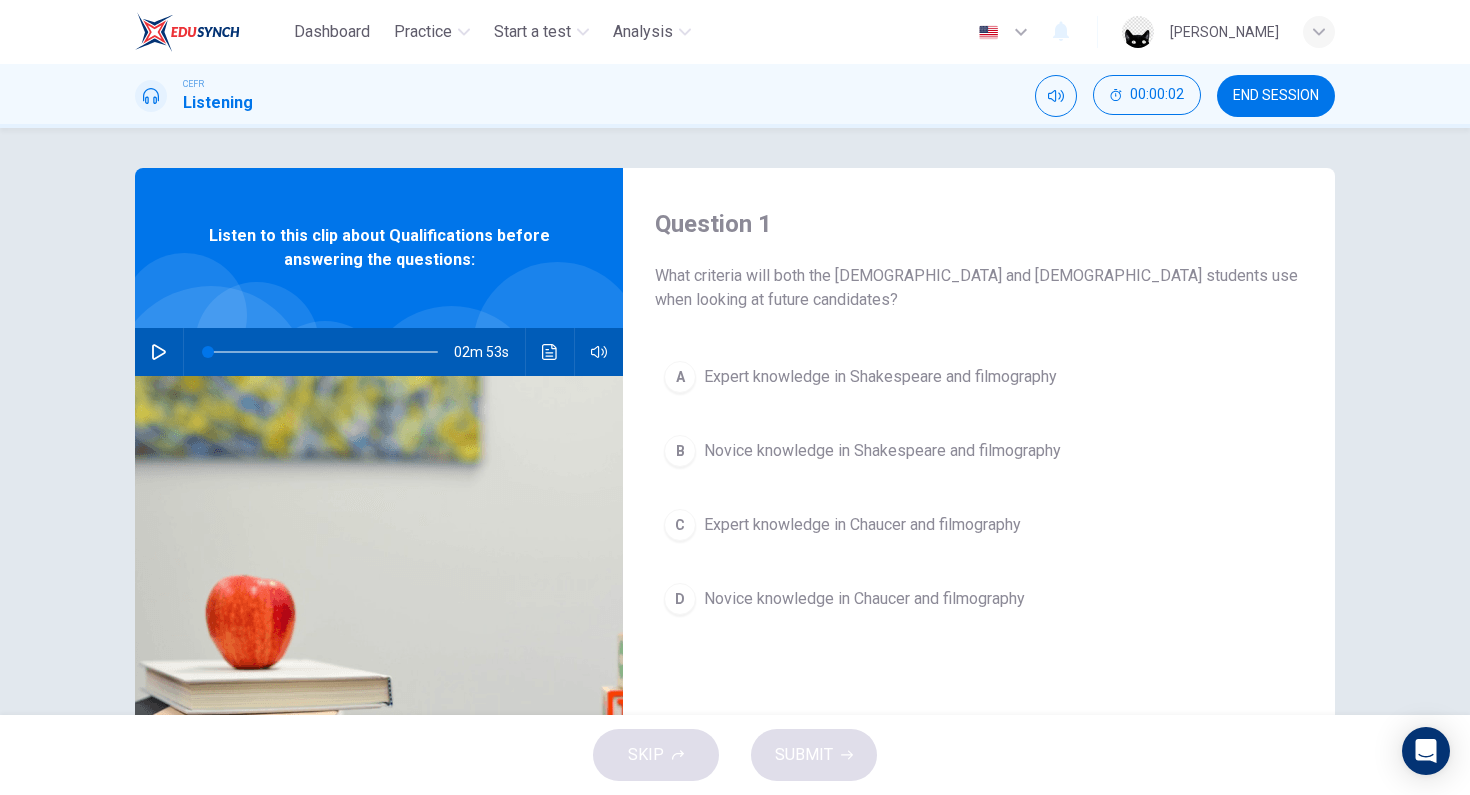 click at bounding box center [159, 352] 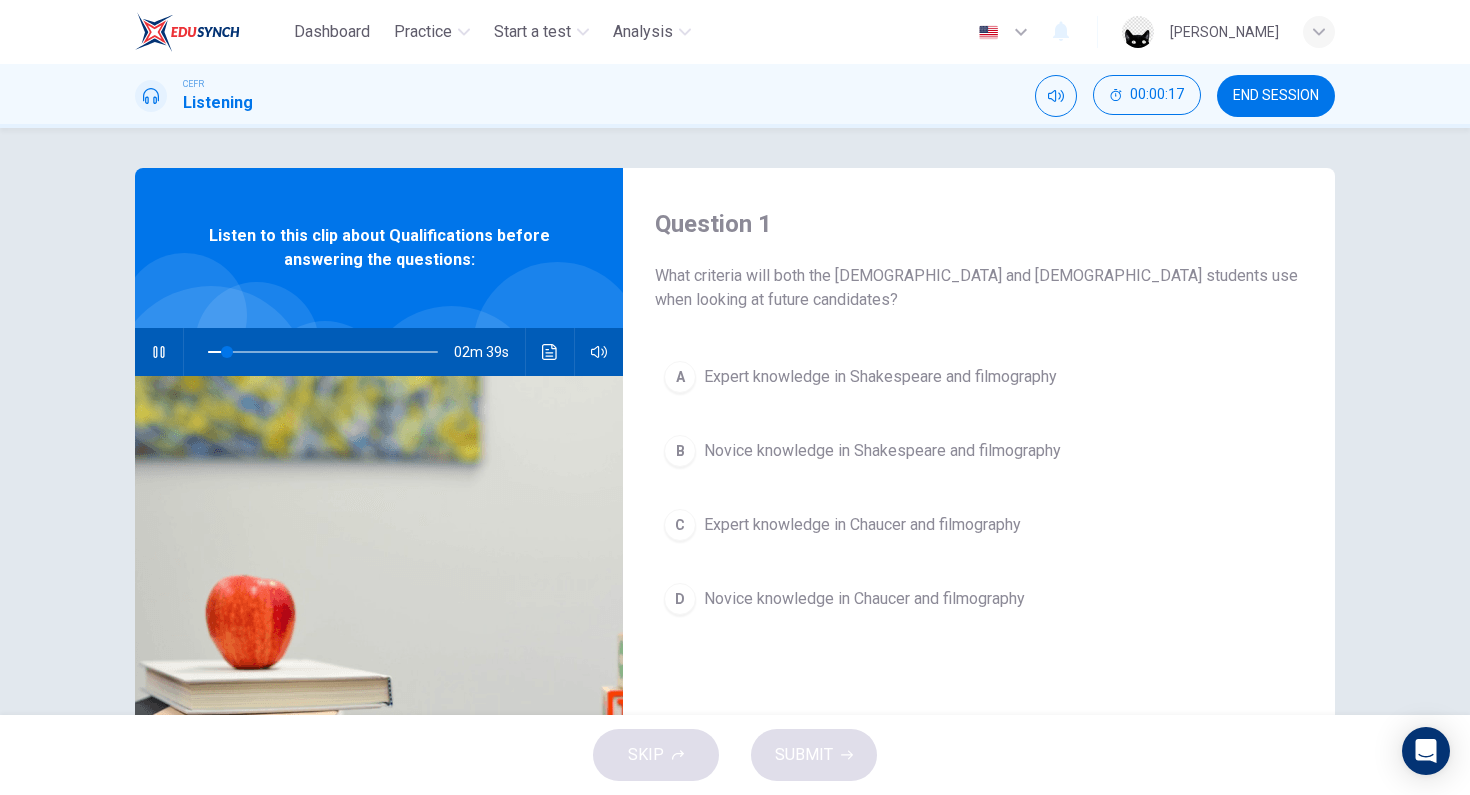 click on "Expert knowledge in Shakespeare and filmography" at bounding box center (880, 377) 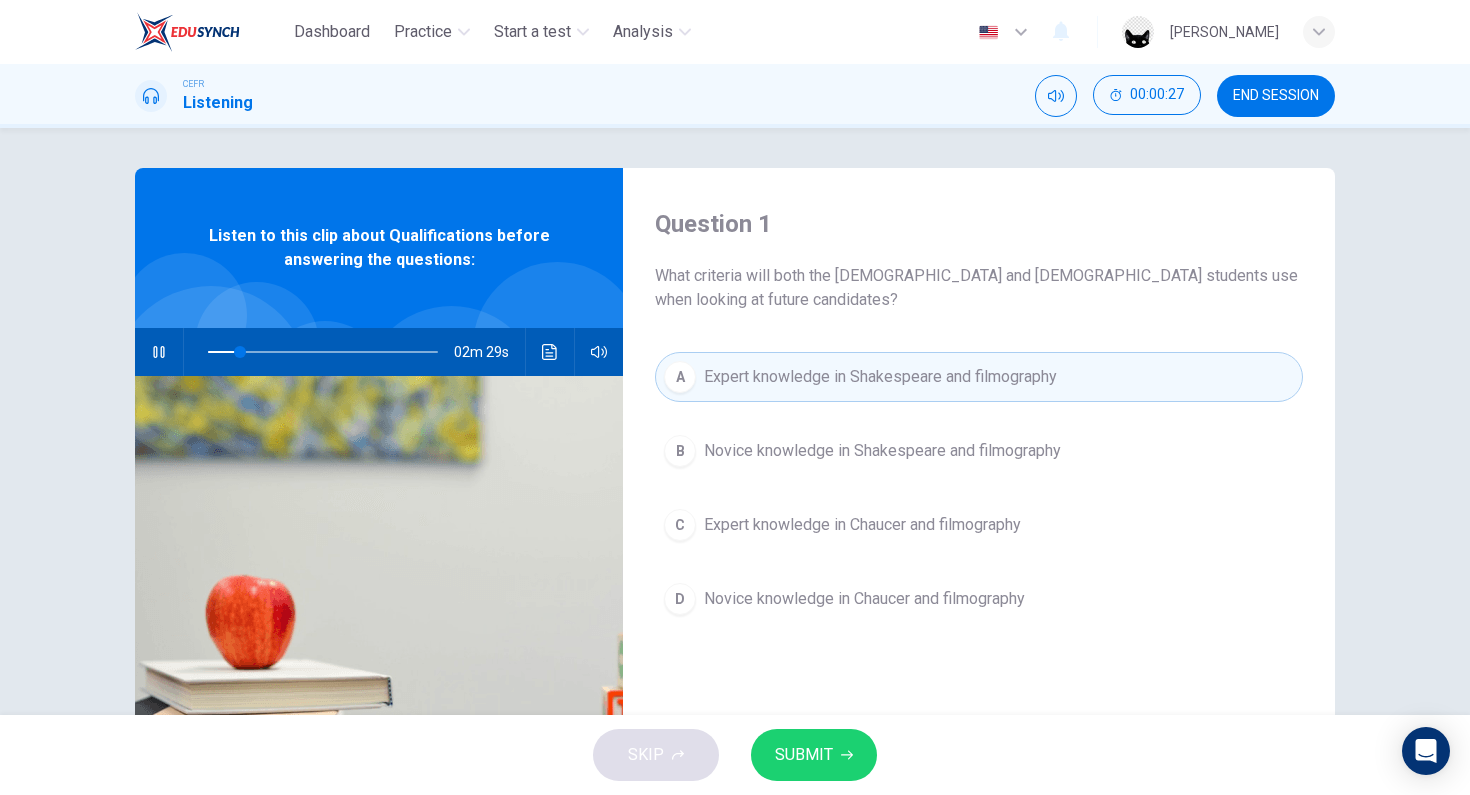 click at bounding box center (159, 352) 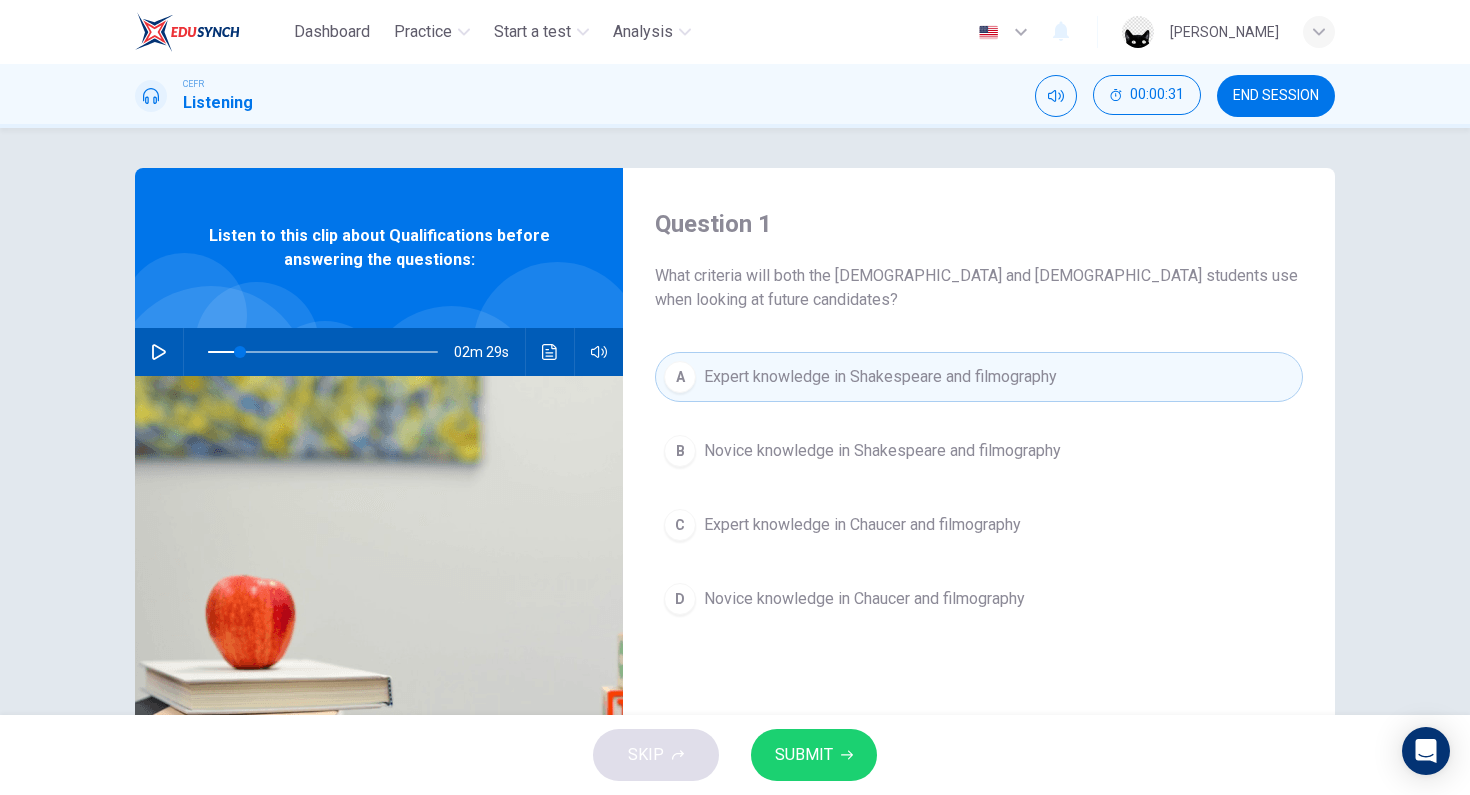 click at bounding box center [159, 352] 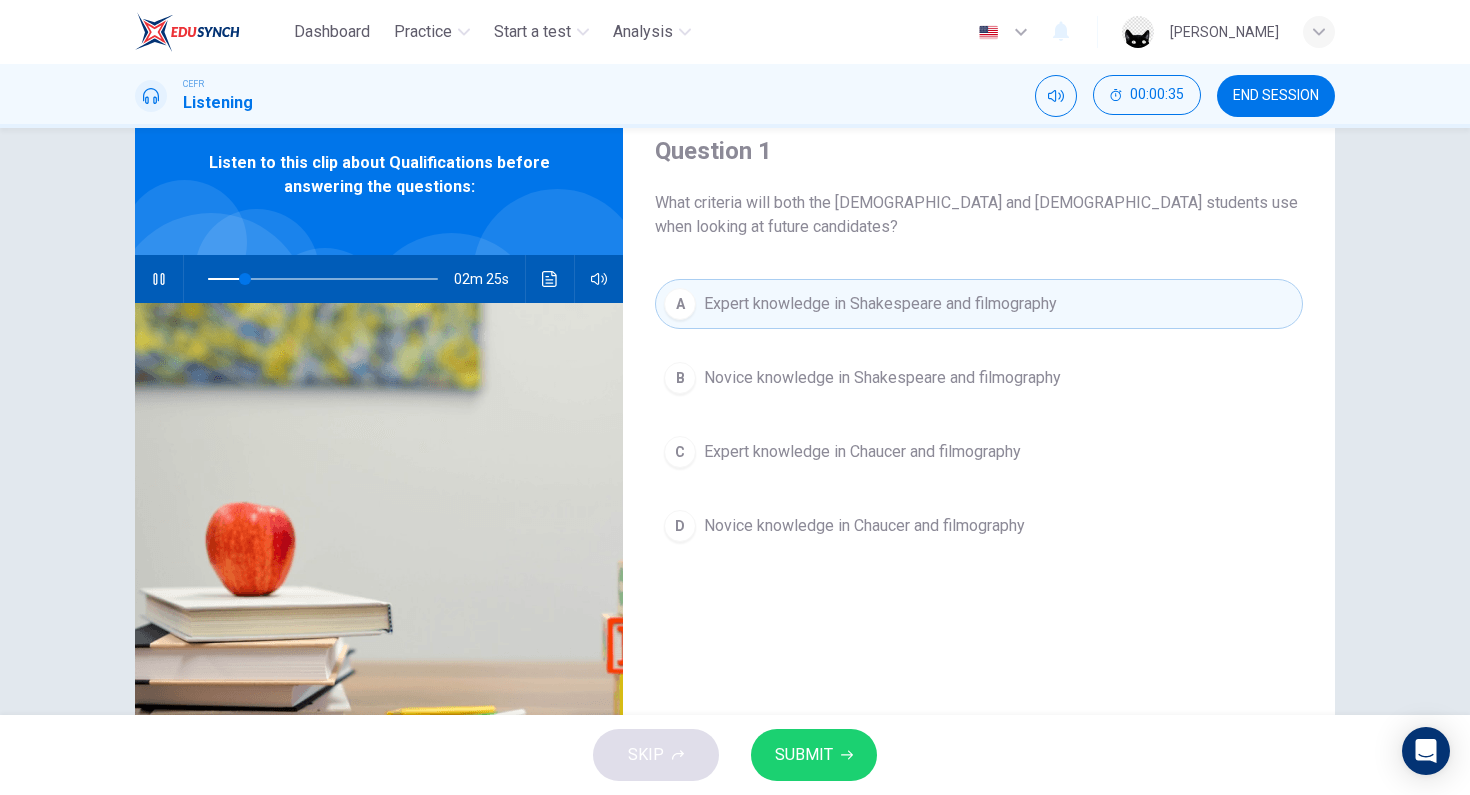 scroll, scrollTop: 72, scrollLeft: 0, axis: vertical 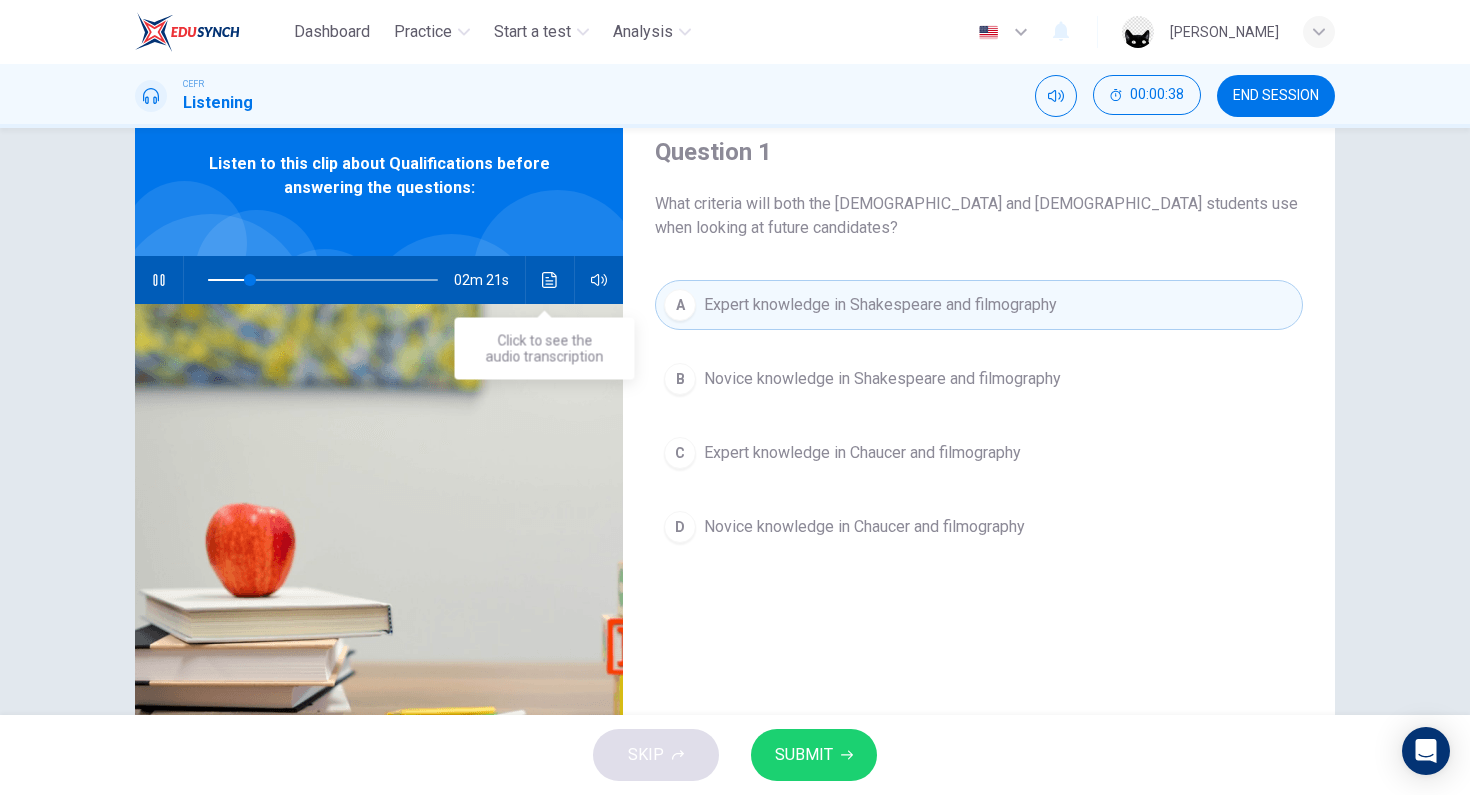 click 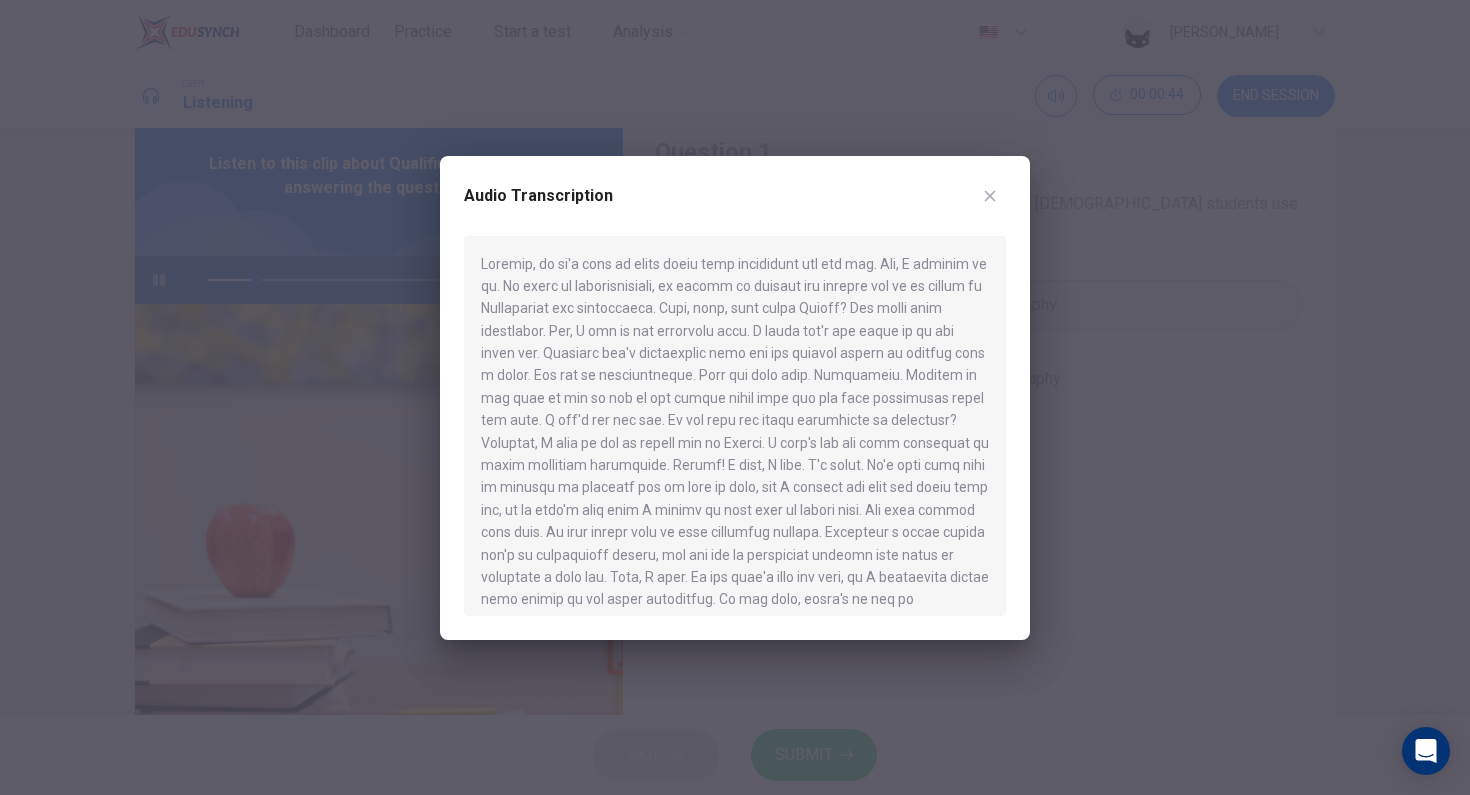 click on "Audio Transcription" at bounding box center (735, 208) 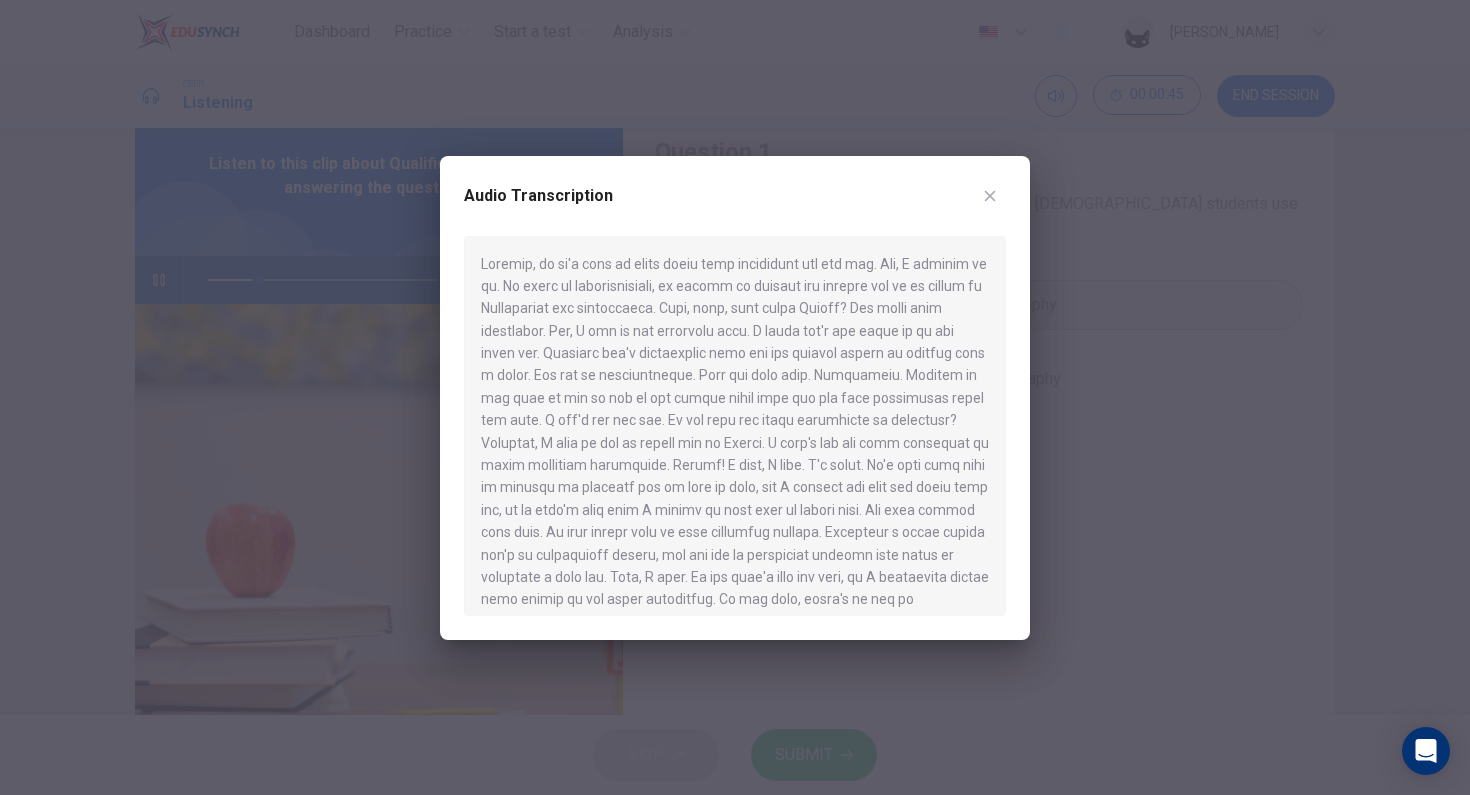 click on "Audio Transcription" at bounding box center [735, 398] 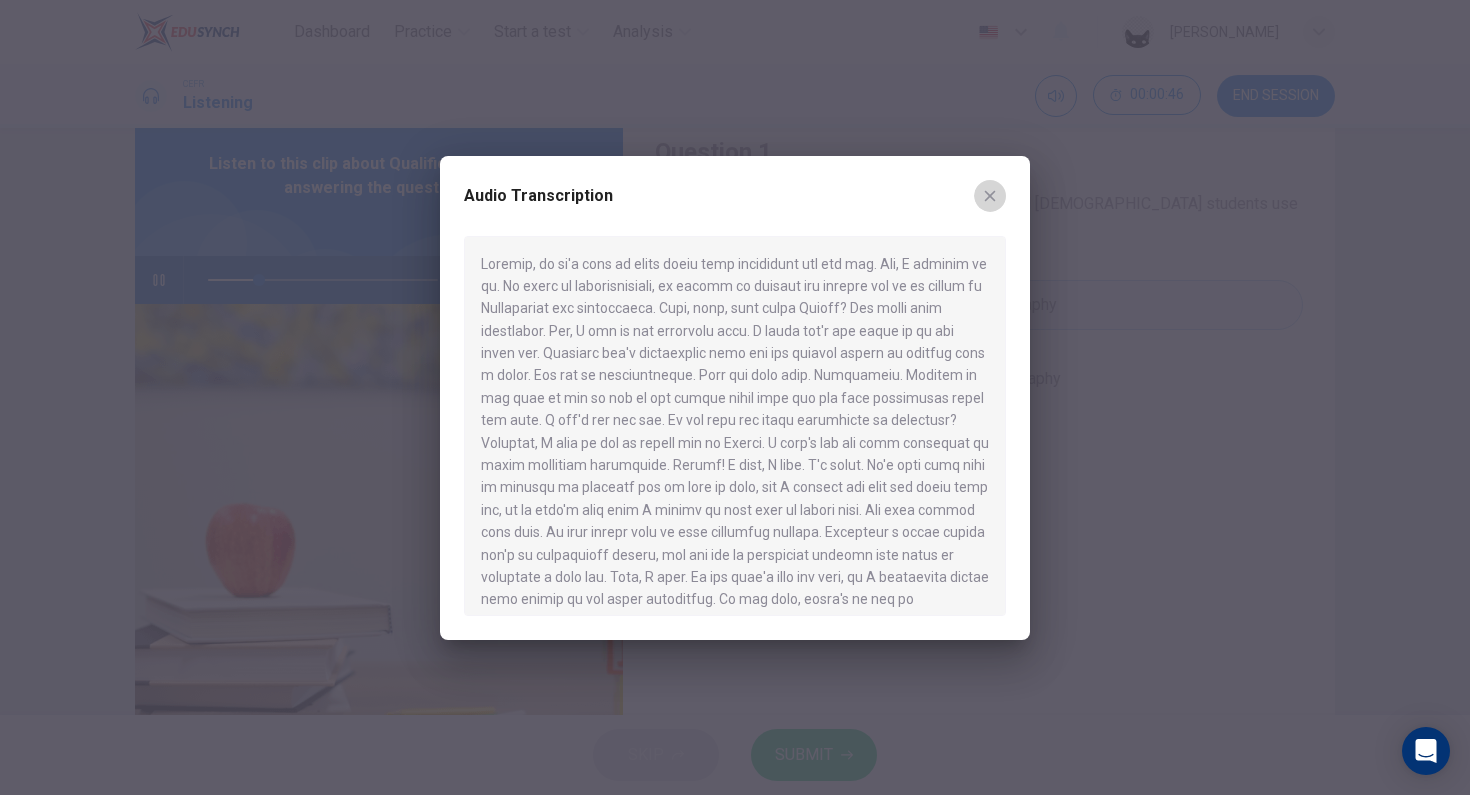 click 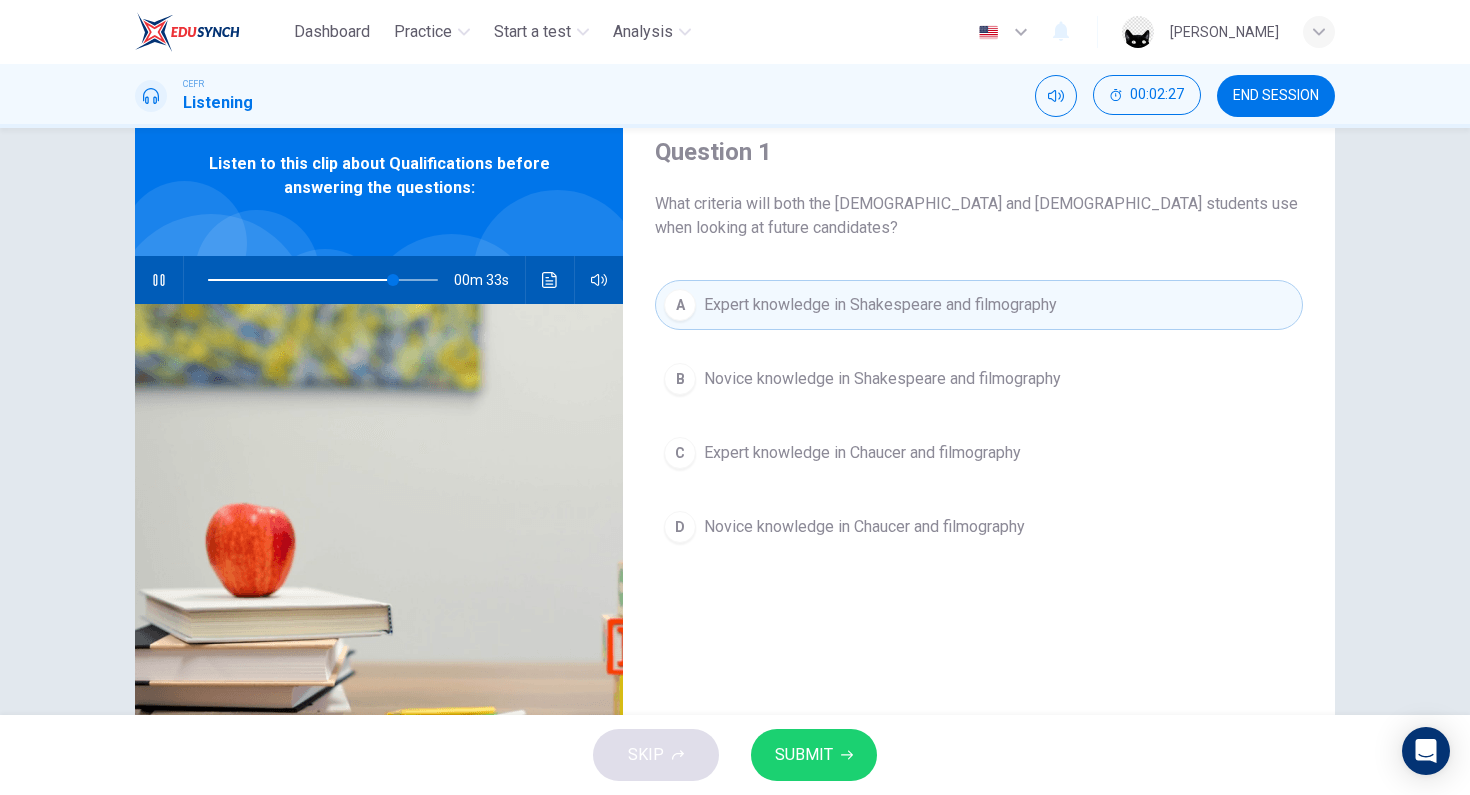 click on "SUBMIT" at bounding box center [804, 755] 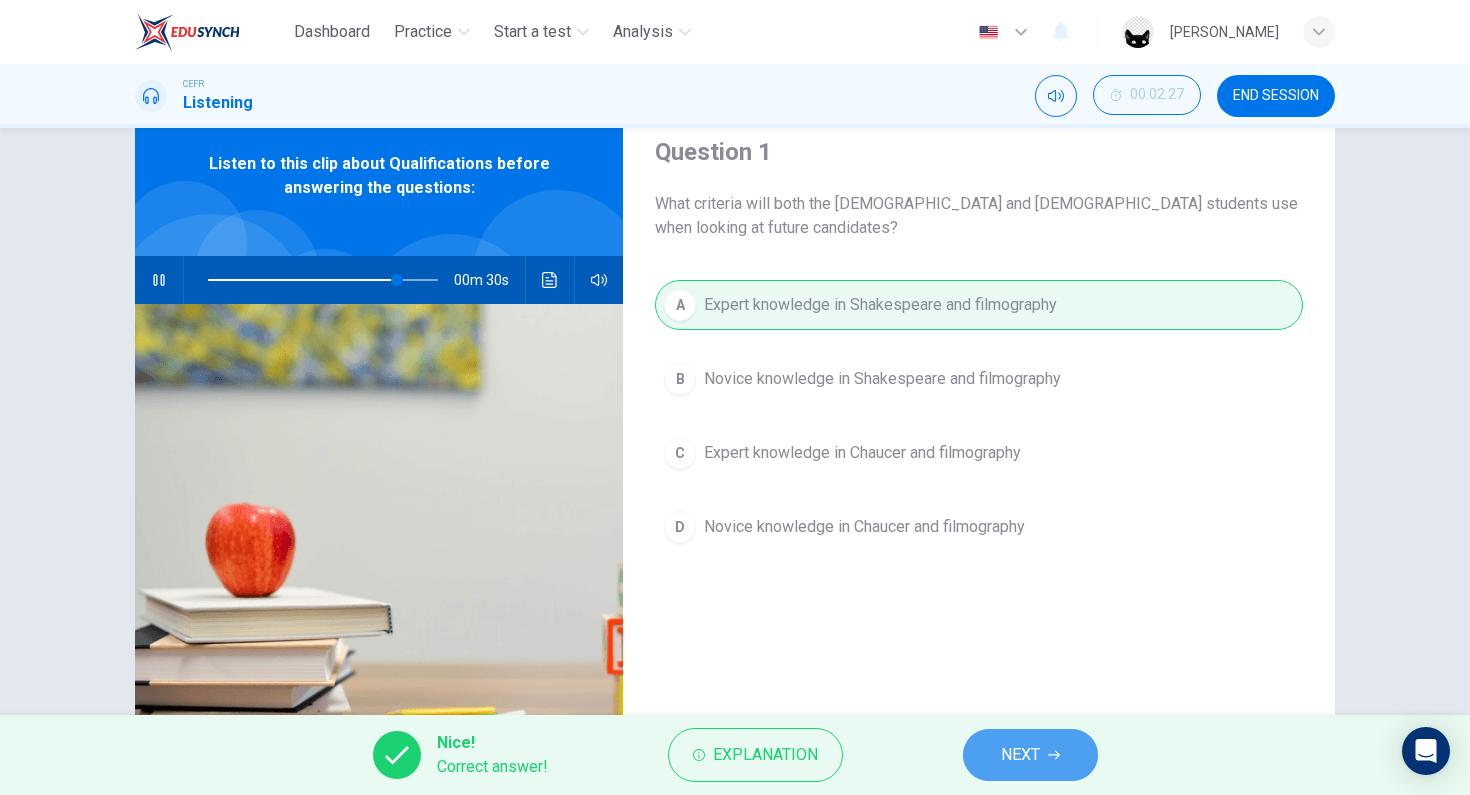click on "NEXT" at bounding box center [1030, 755] 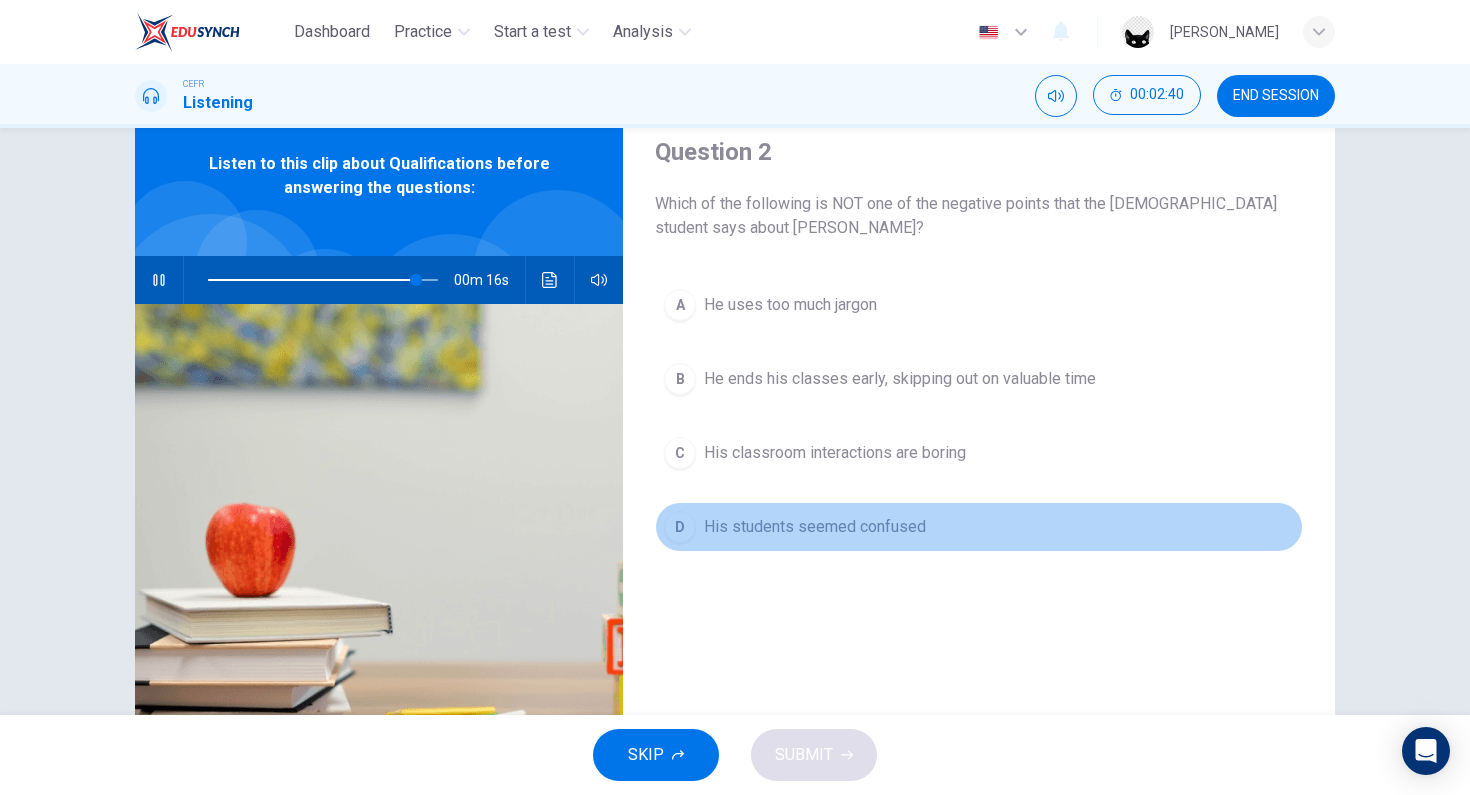 click on "His students seemed confused" at bounding box center [815, 527] 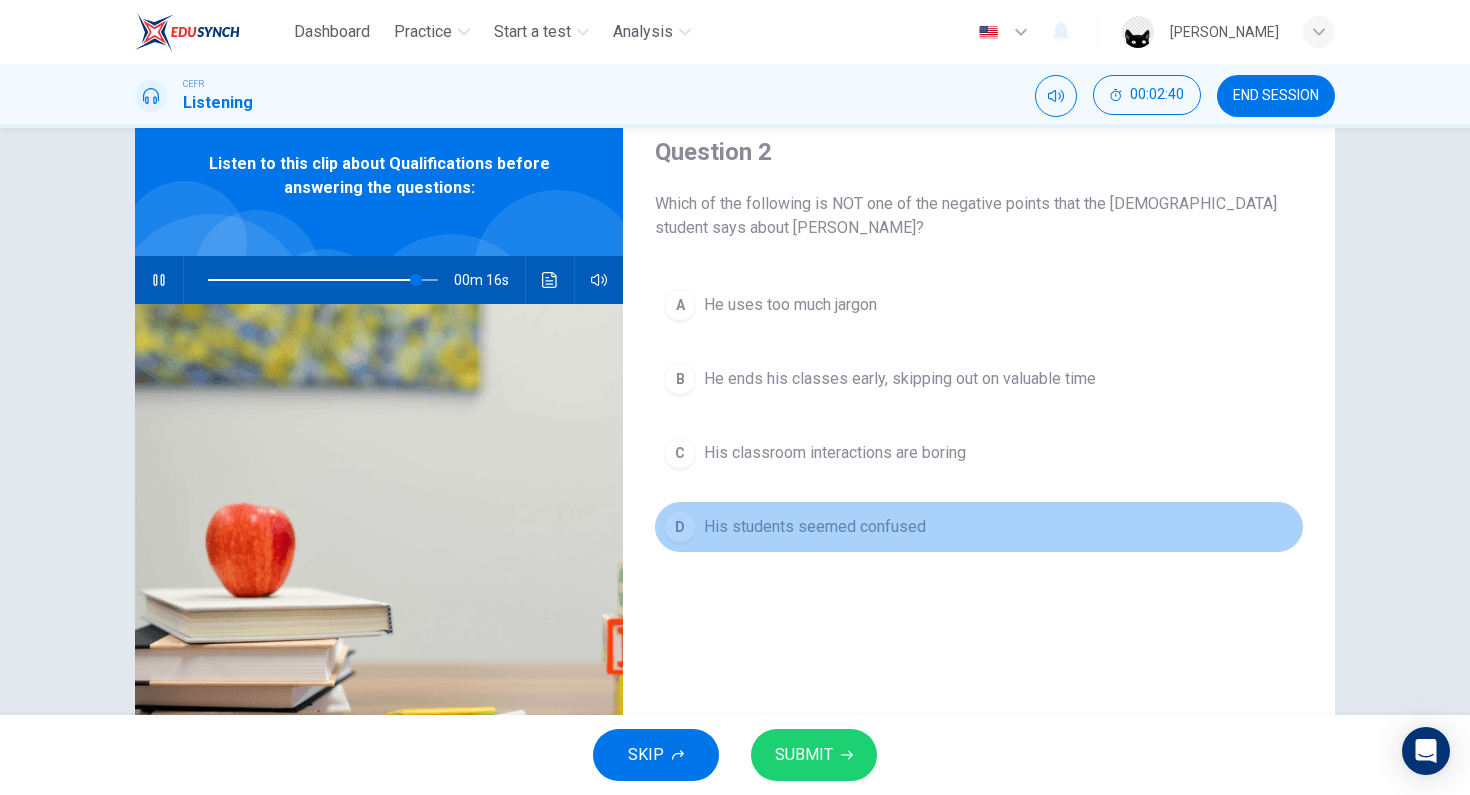 click on "His students seemed confused" at bounding box center (815, 527) 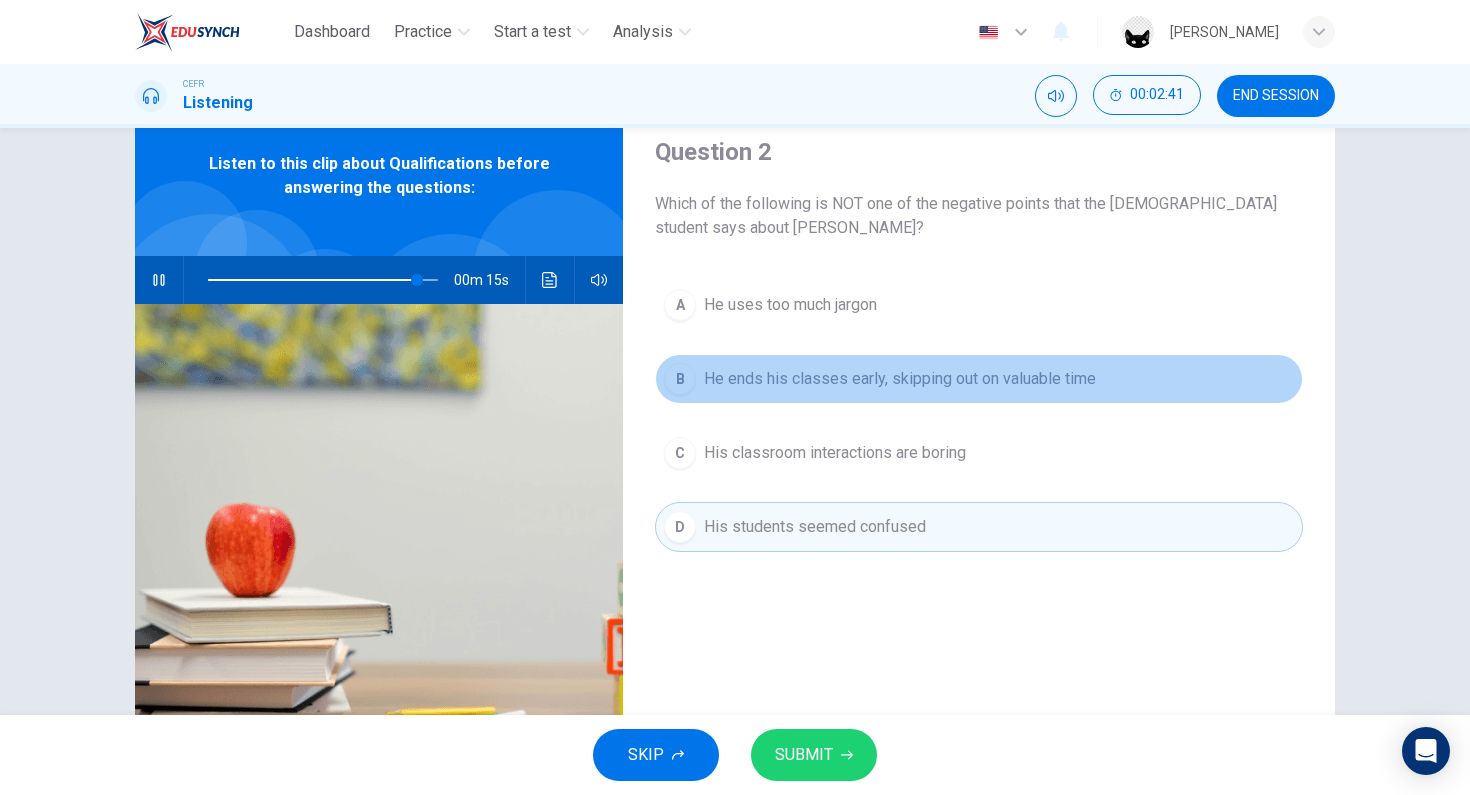 click on "B He ends his classes early, skipping out on valuable time" at bounding box center (979, 379) 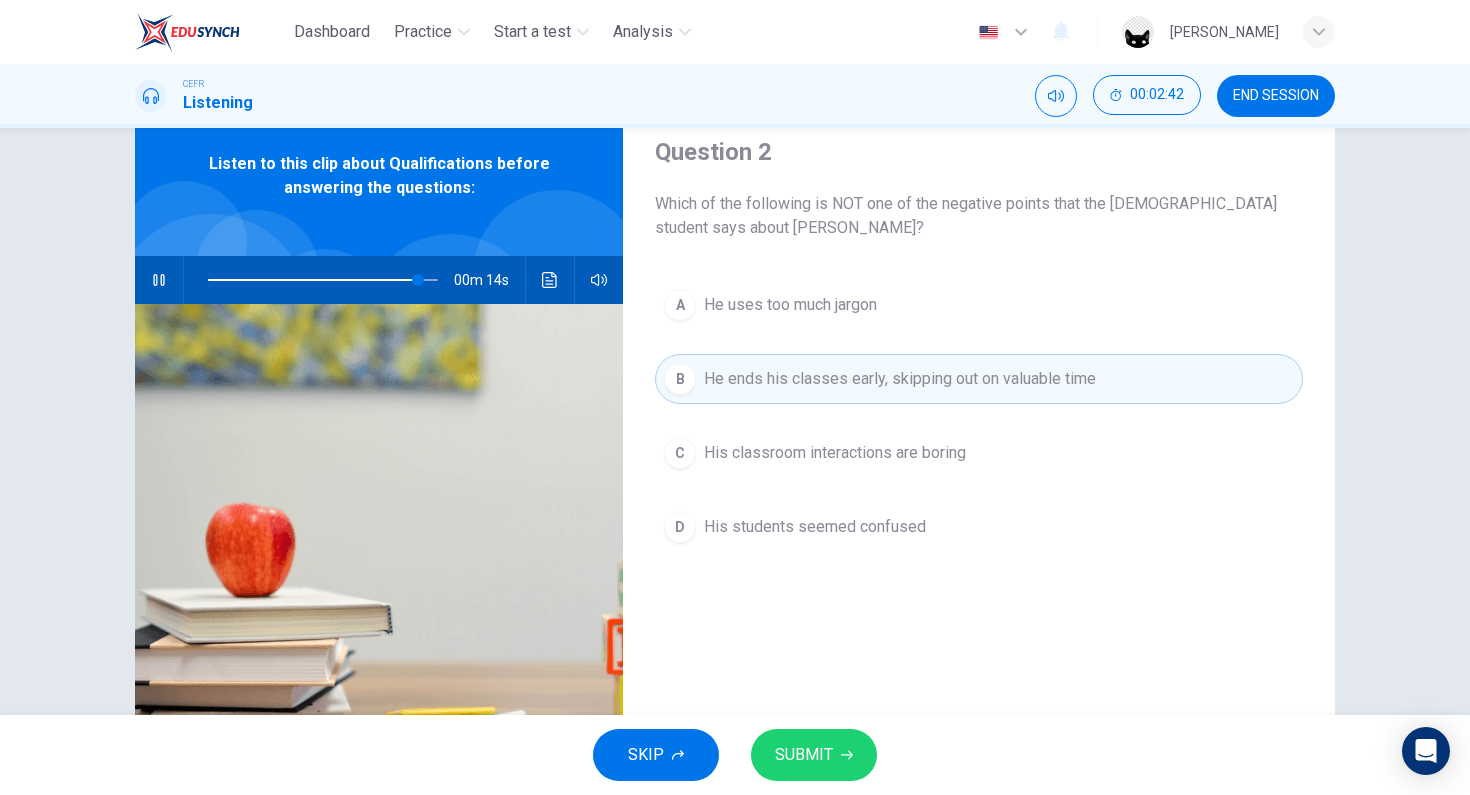 click on "SUBMIT" at bounding box center (804, 755) 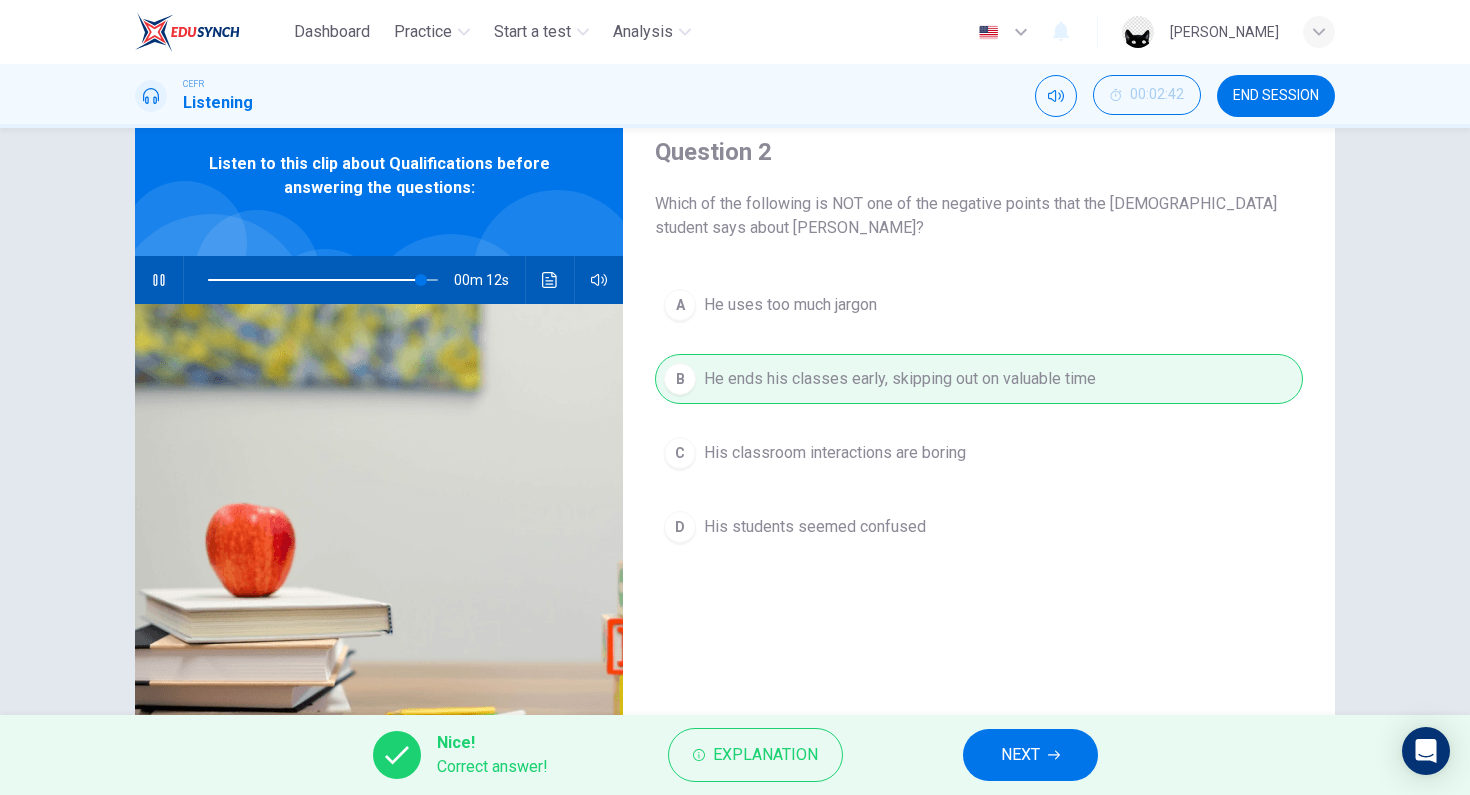 click on "NEXT" at bounding box center [1030, 755] 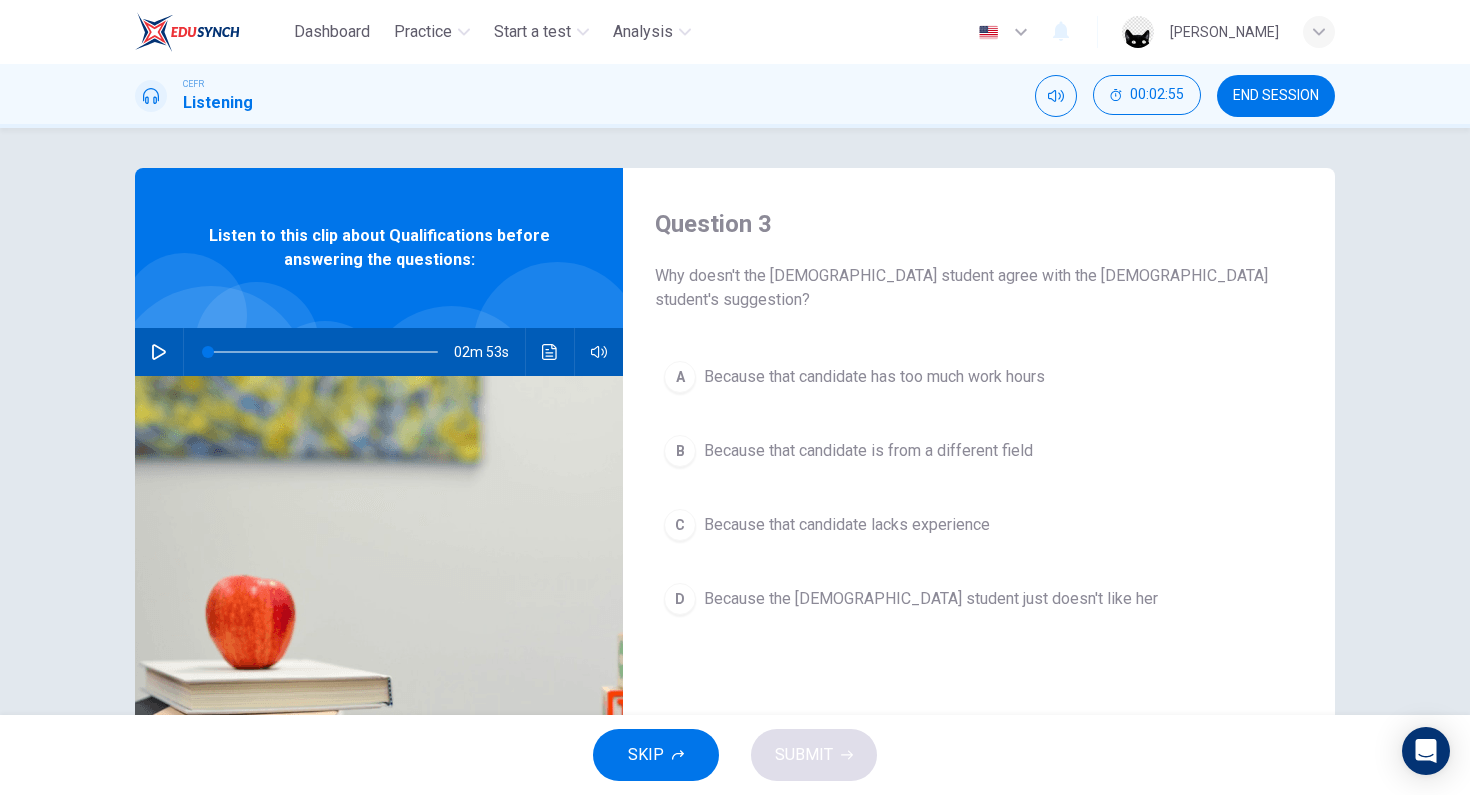 scroll, scrollTop: 4, scrollLeft: 0, axis: vertical 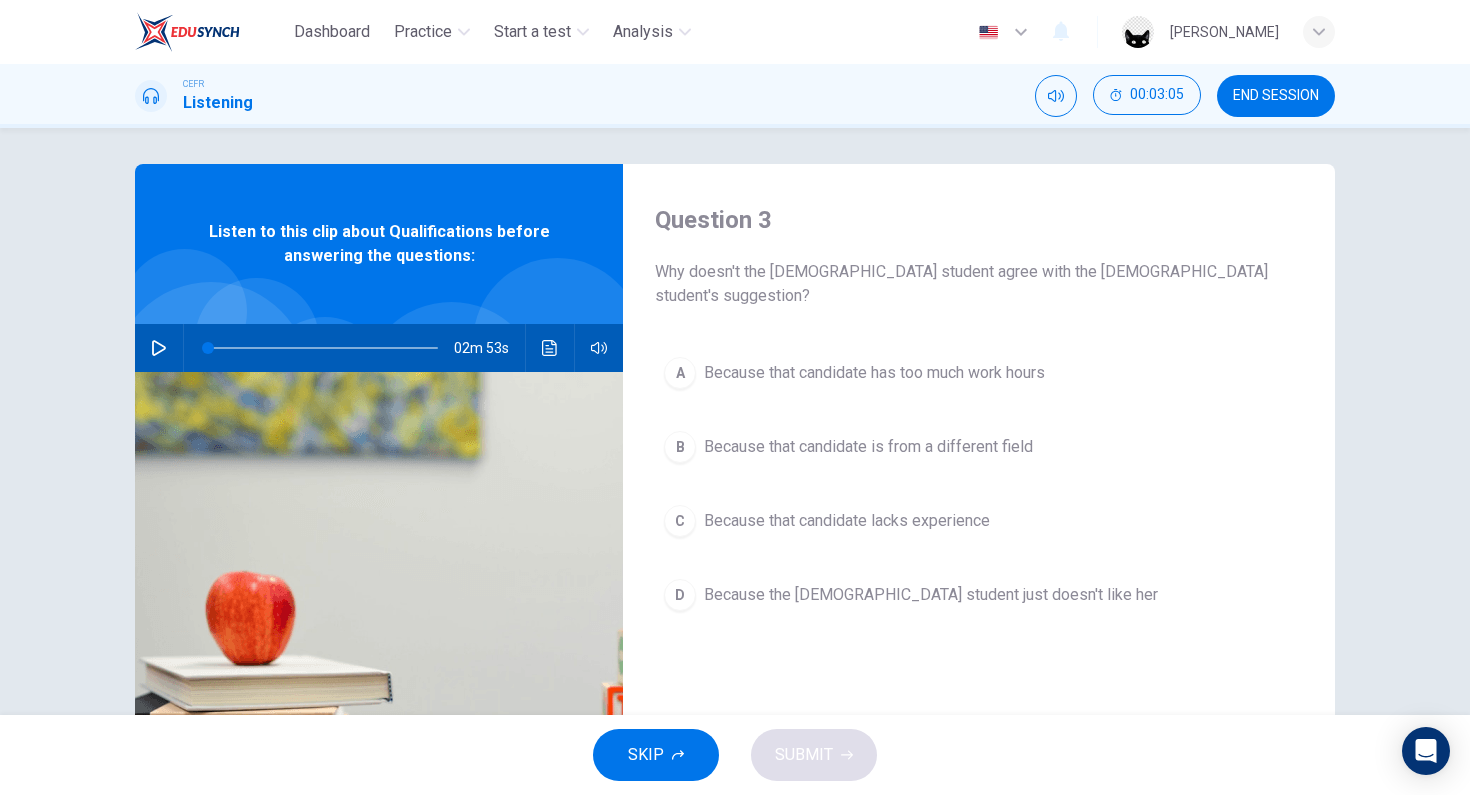 click at bounding box center [323, 348] 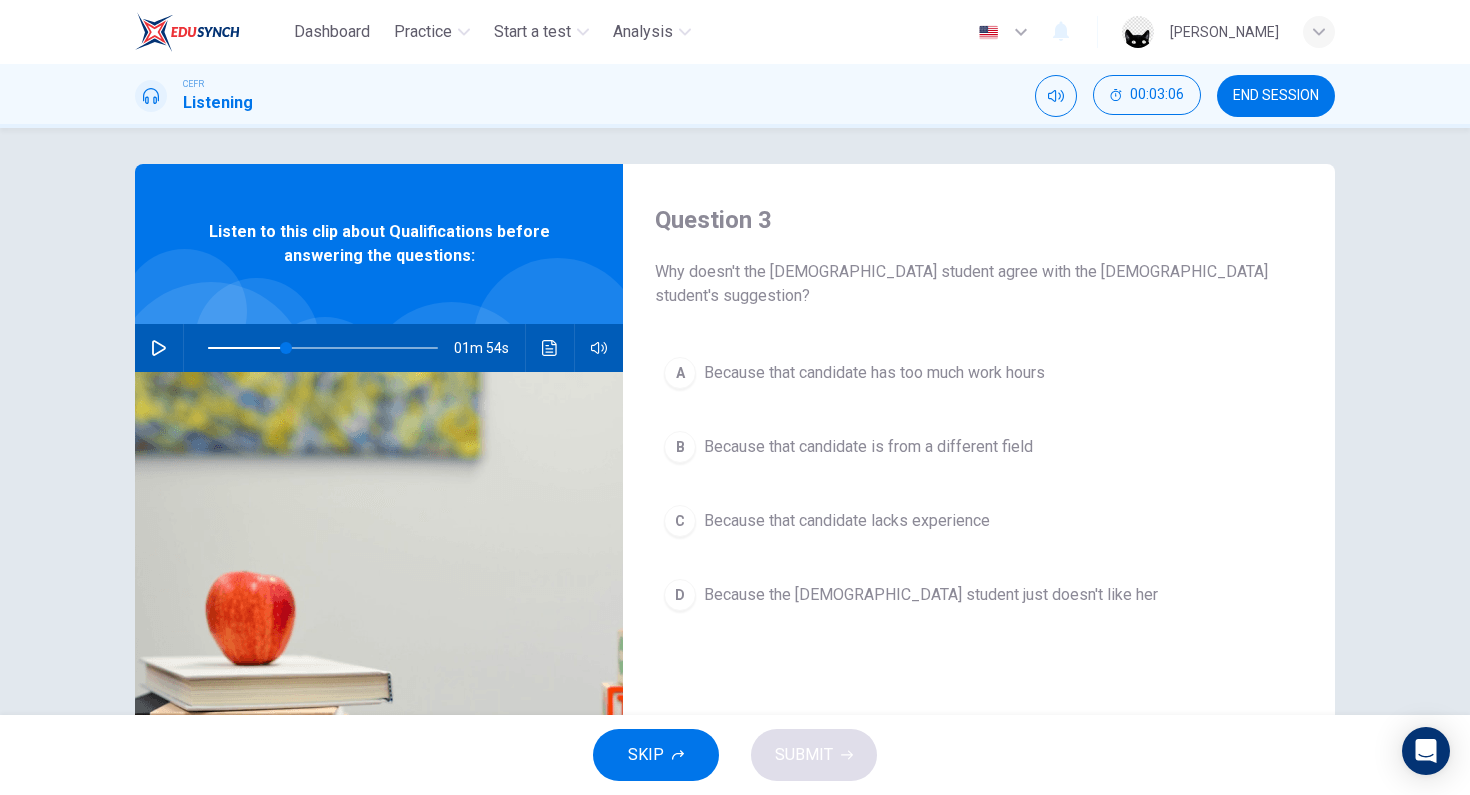 click 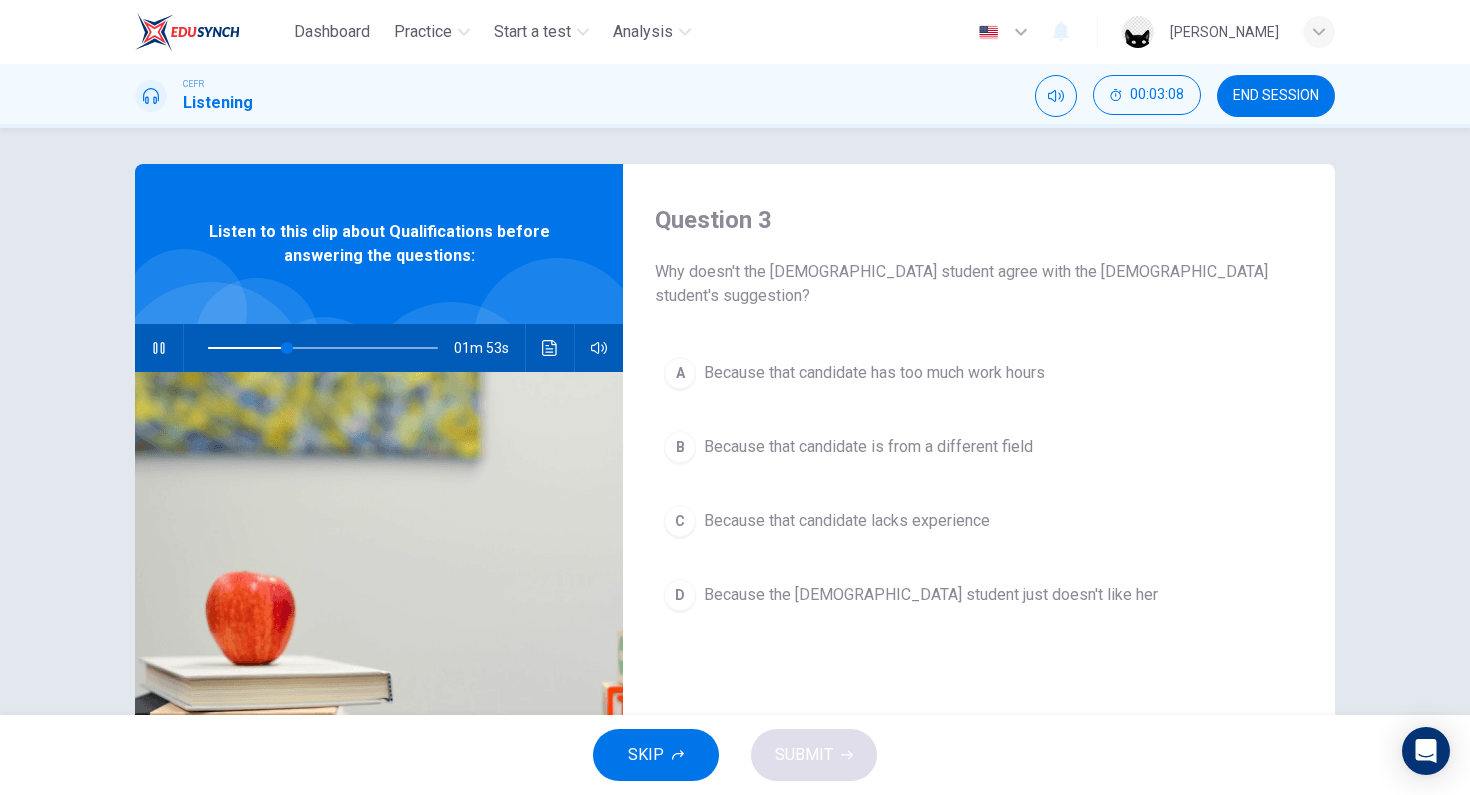 click at bounding box center (323, 348) 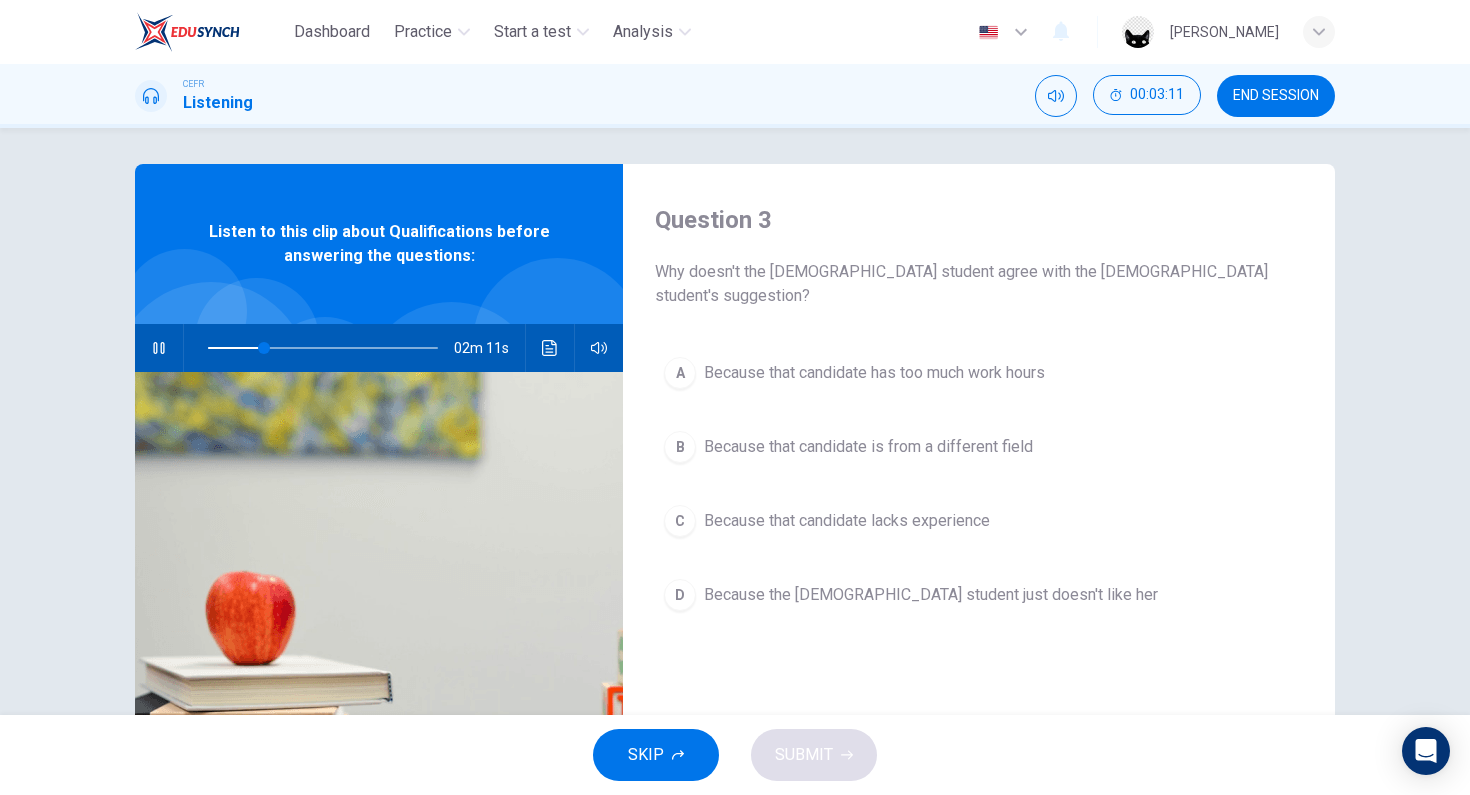 click at bounding box center (323, 348) 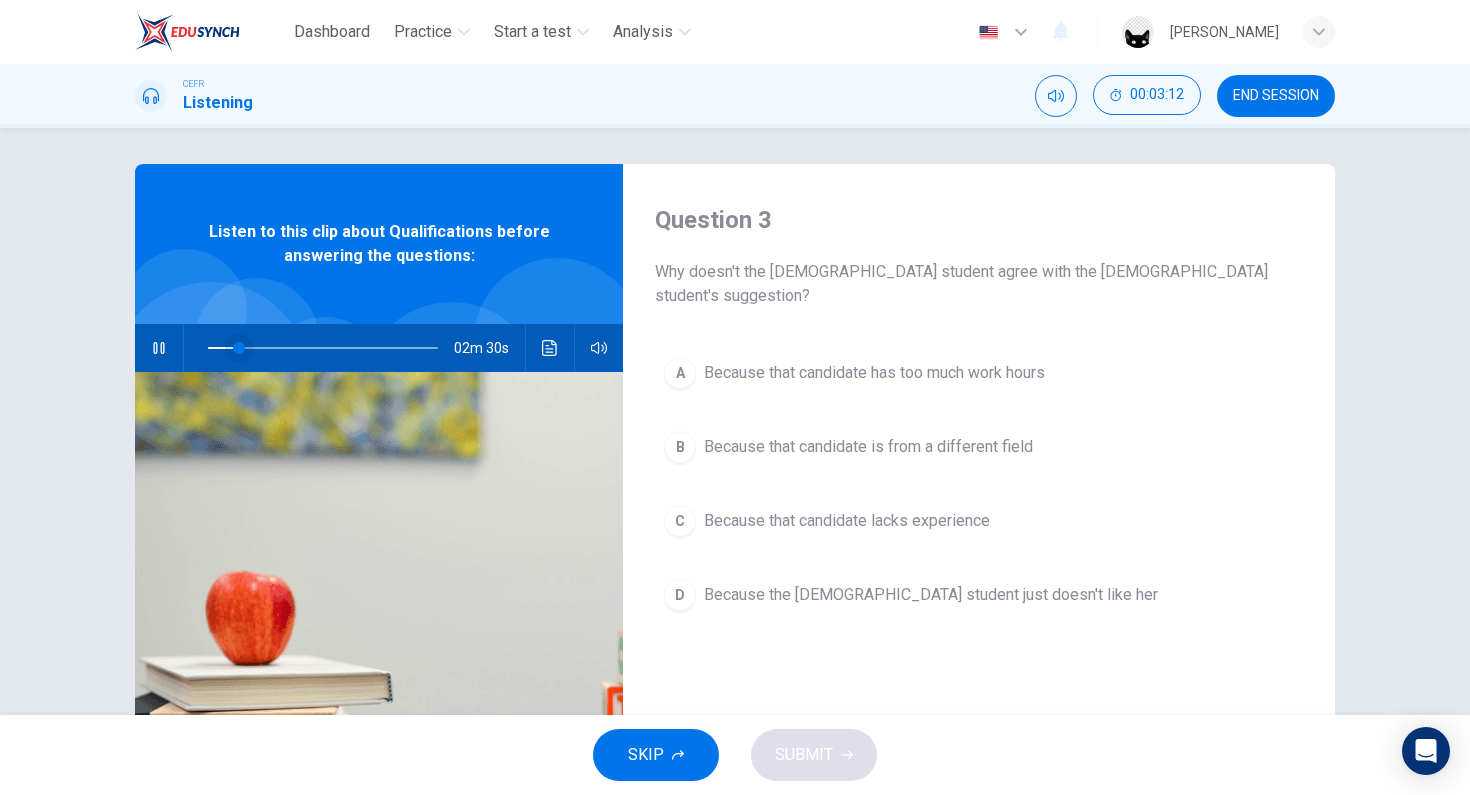 click at bounding box center [239, 348] 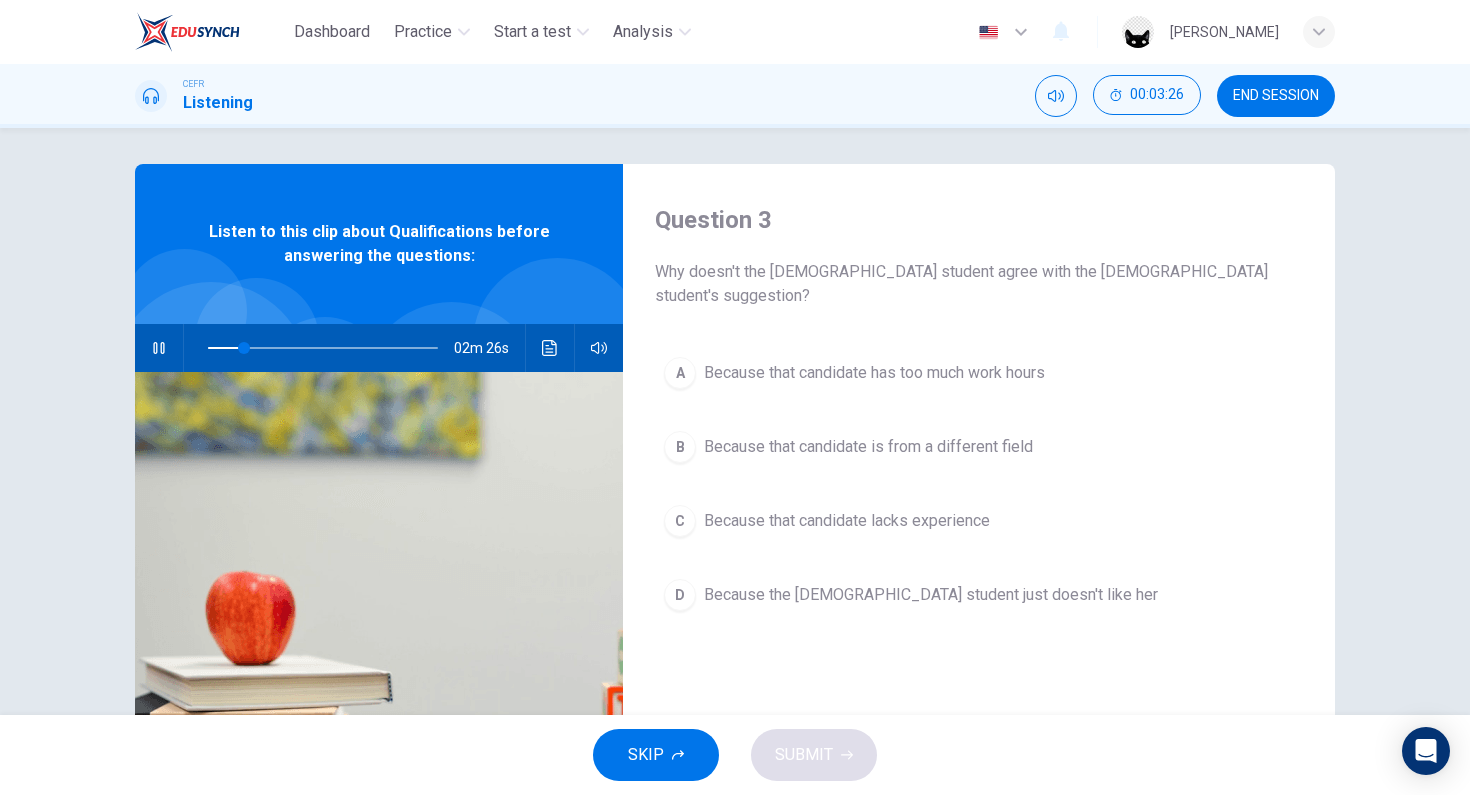 click on "Because that candidate lacks experience" at bounding box center [847, 521] 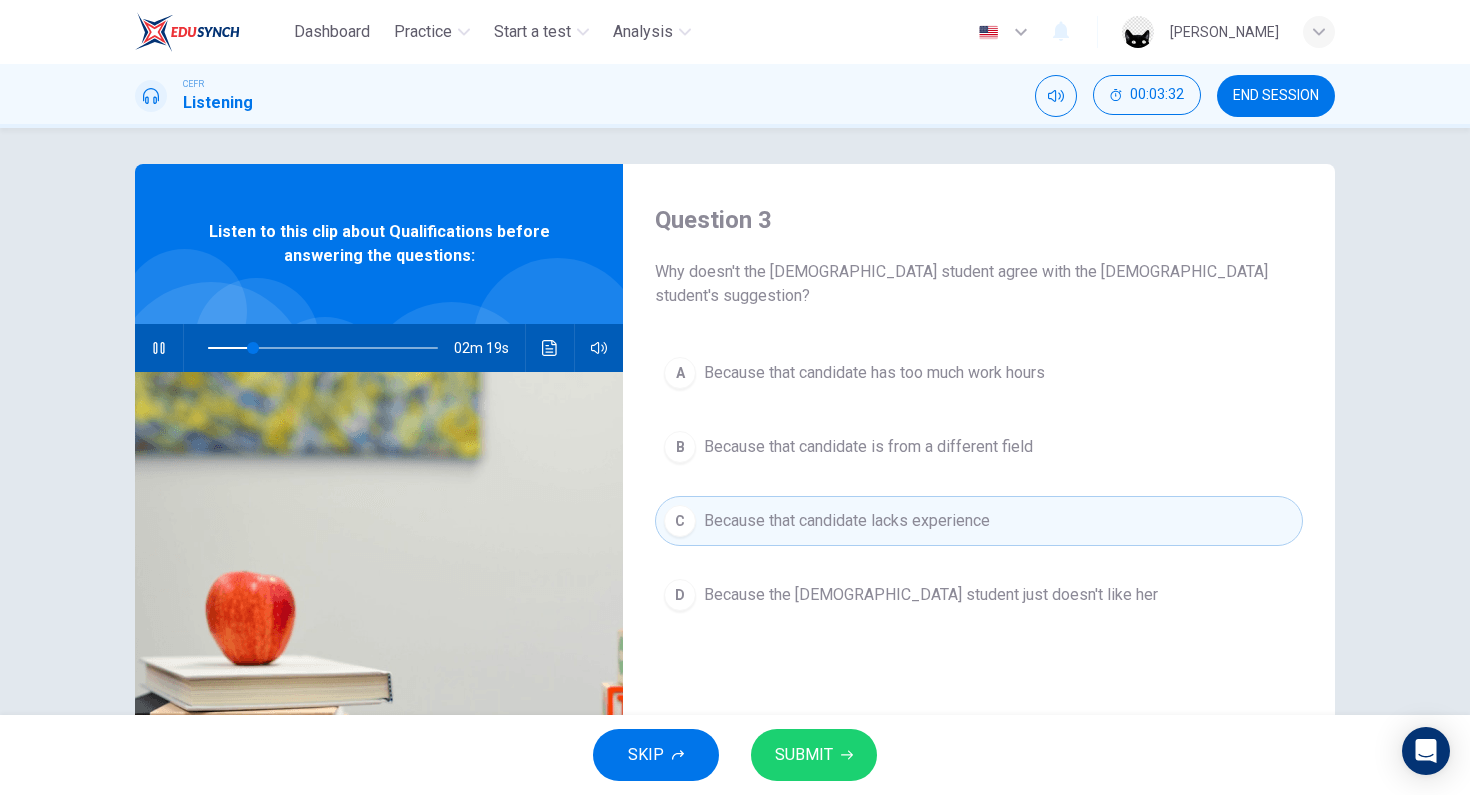 click on "SUBMIT" at bounding box center (804, 755) 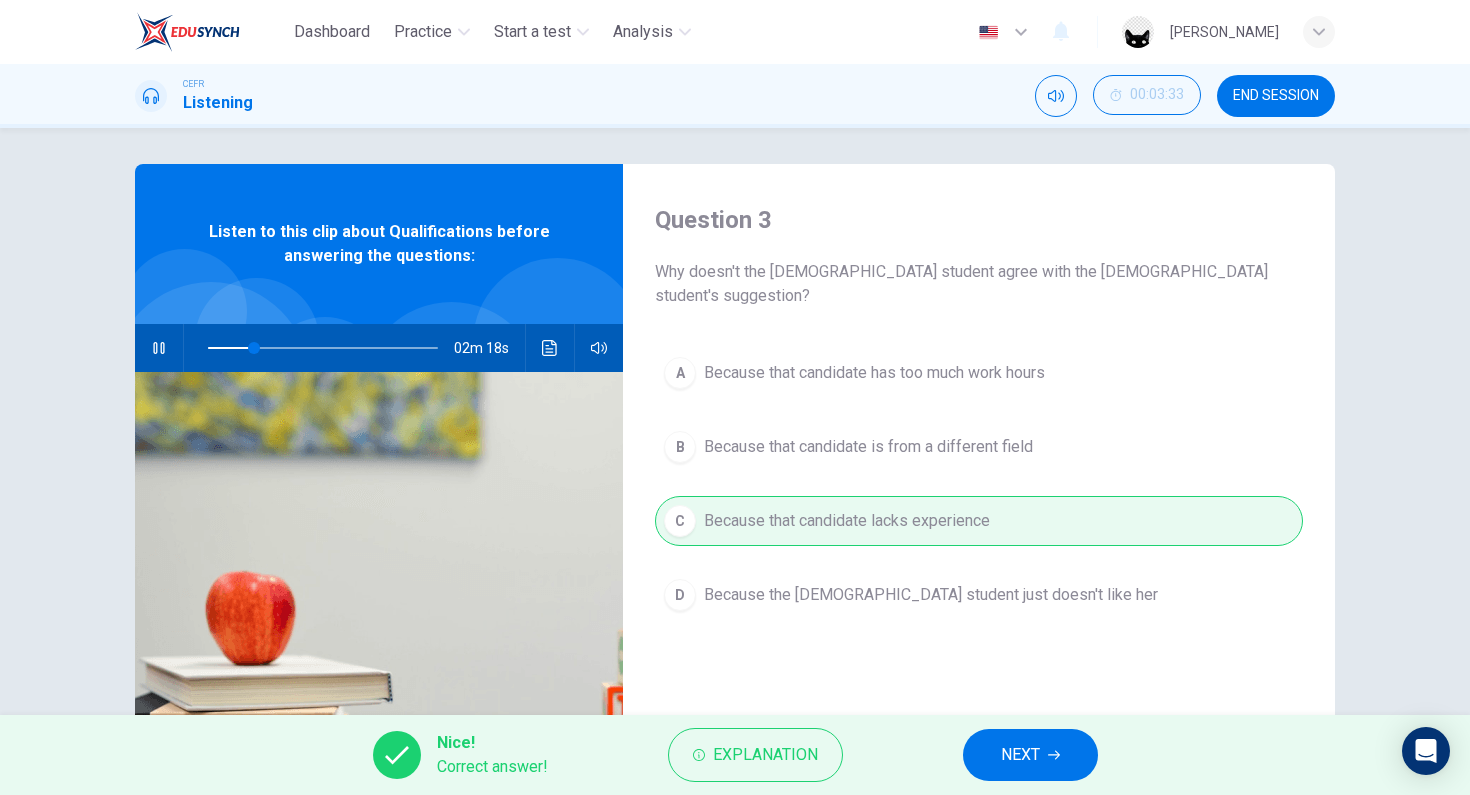 click on "NEXT" at bounding box center [1030, 755] 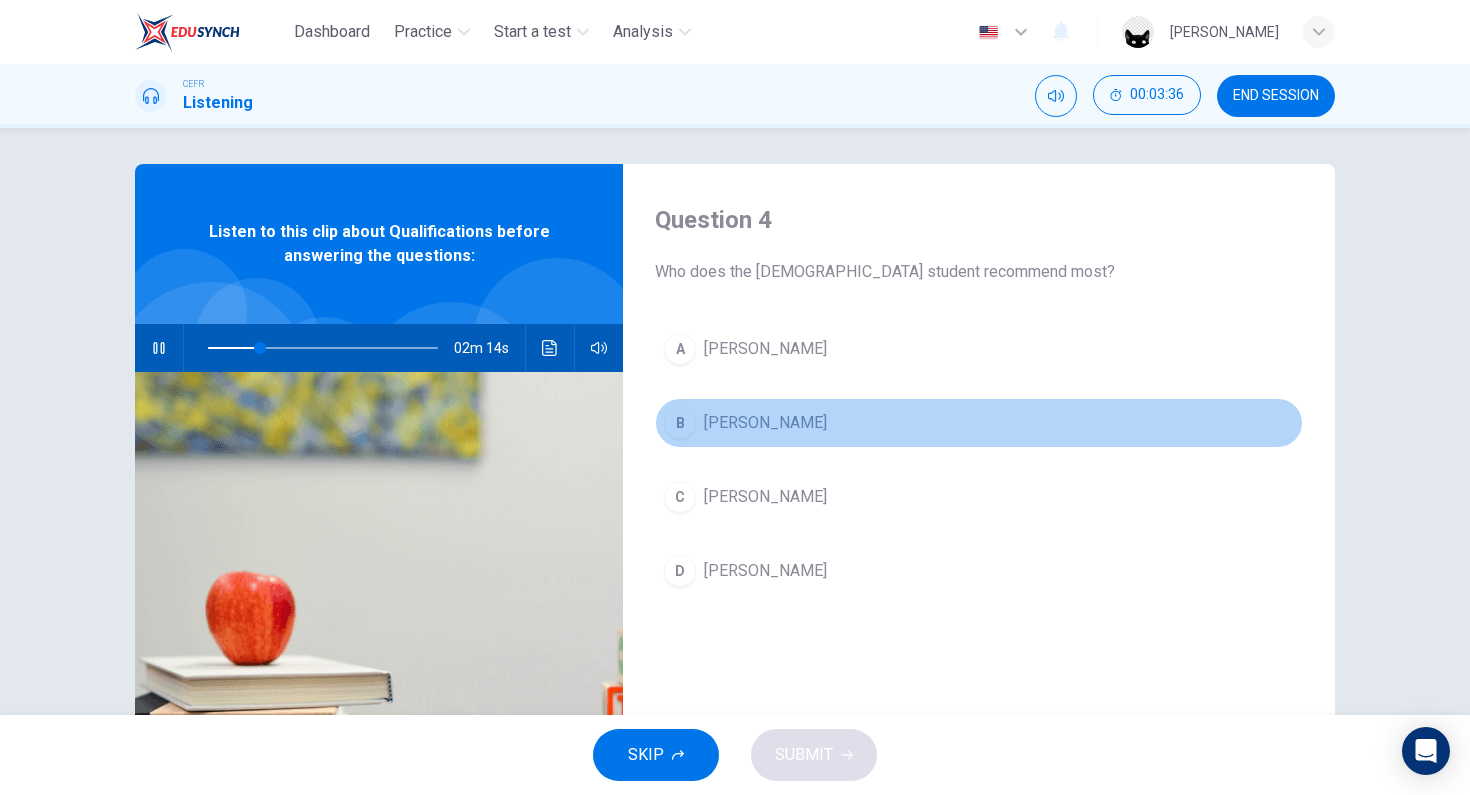 click on "Amilia" at bounding box center [765, 423] 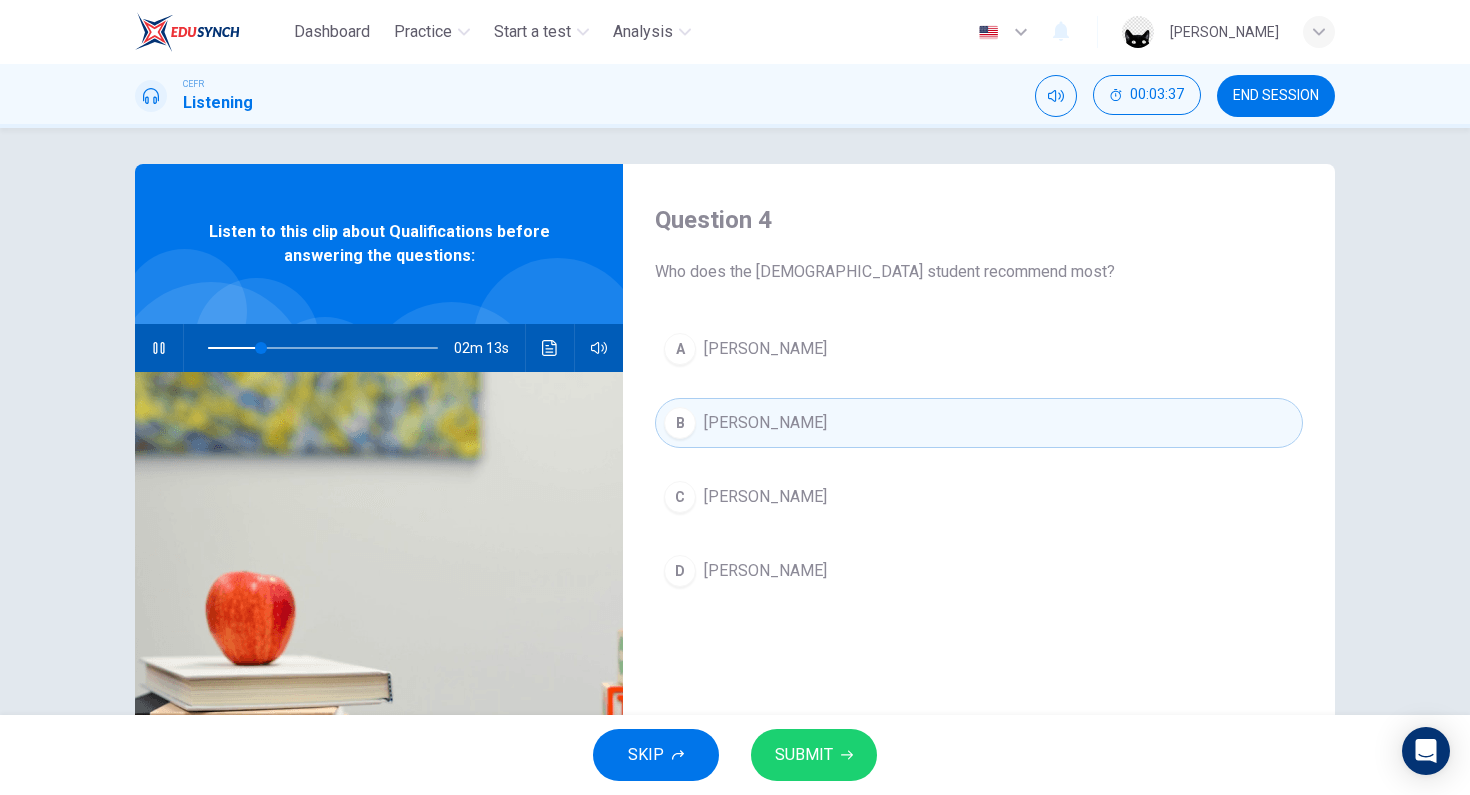 click on "SUBMIT" at bounding box center [804, 755] 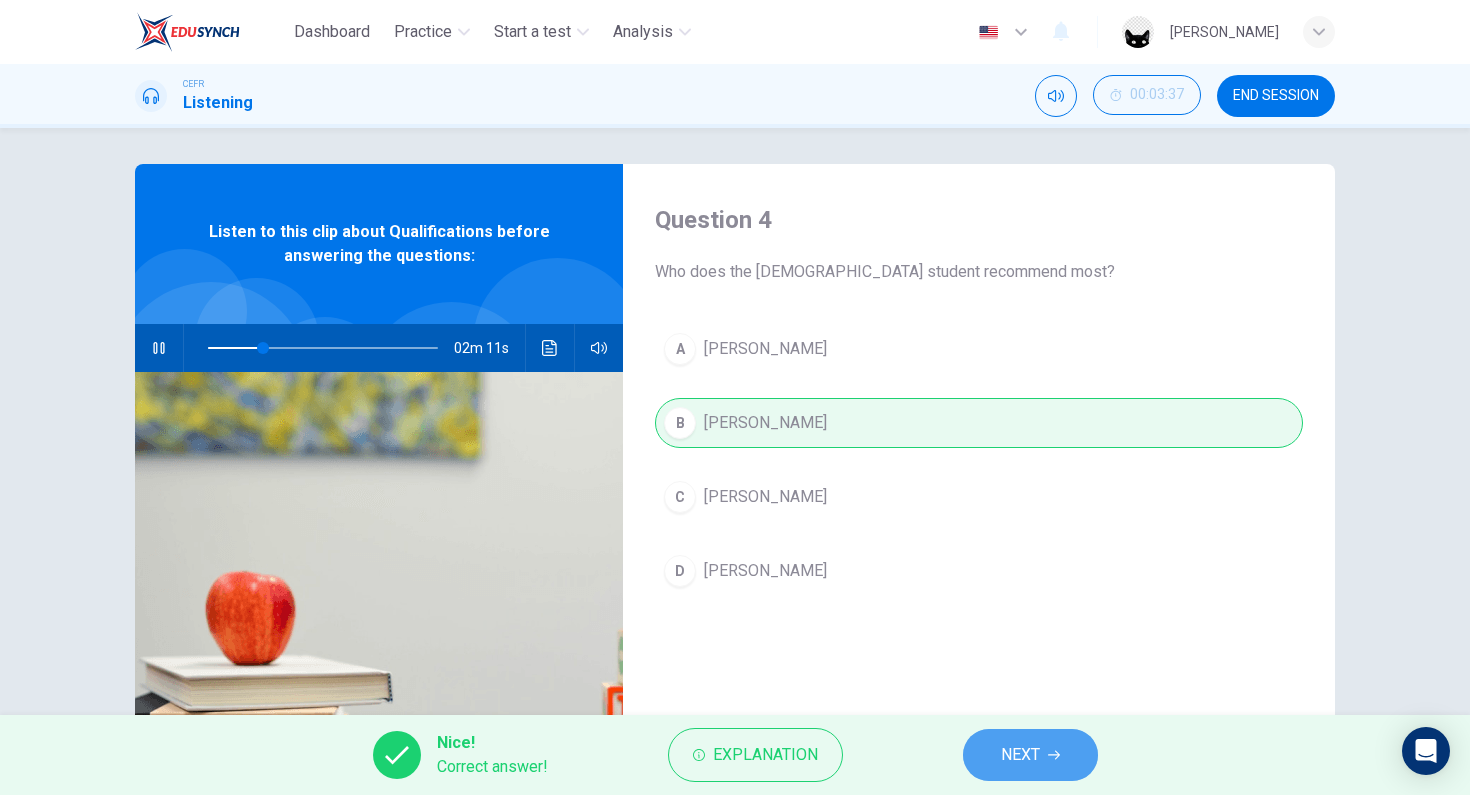 click on "NEXT" at bounding box center [1020, 755] 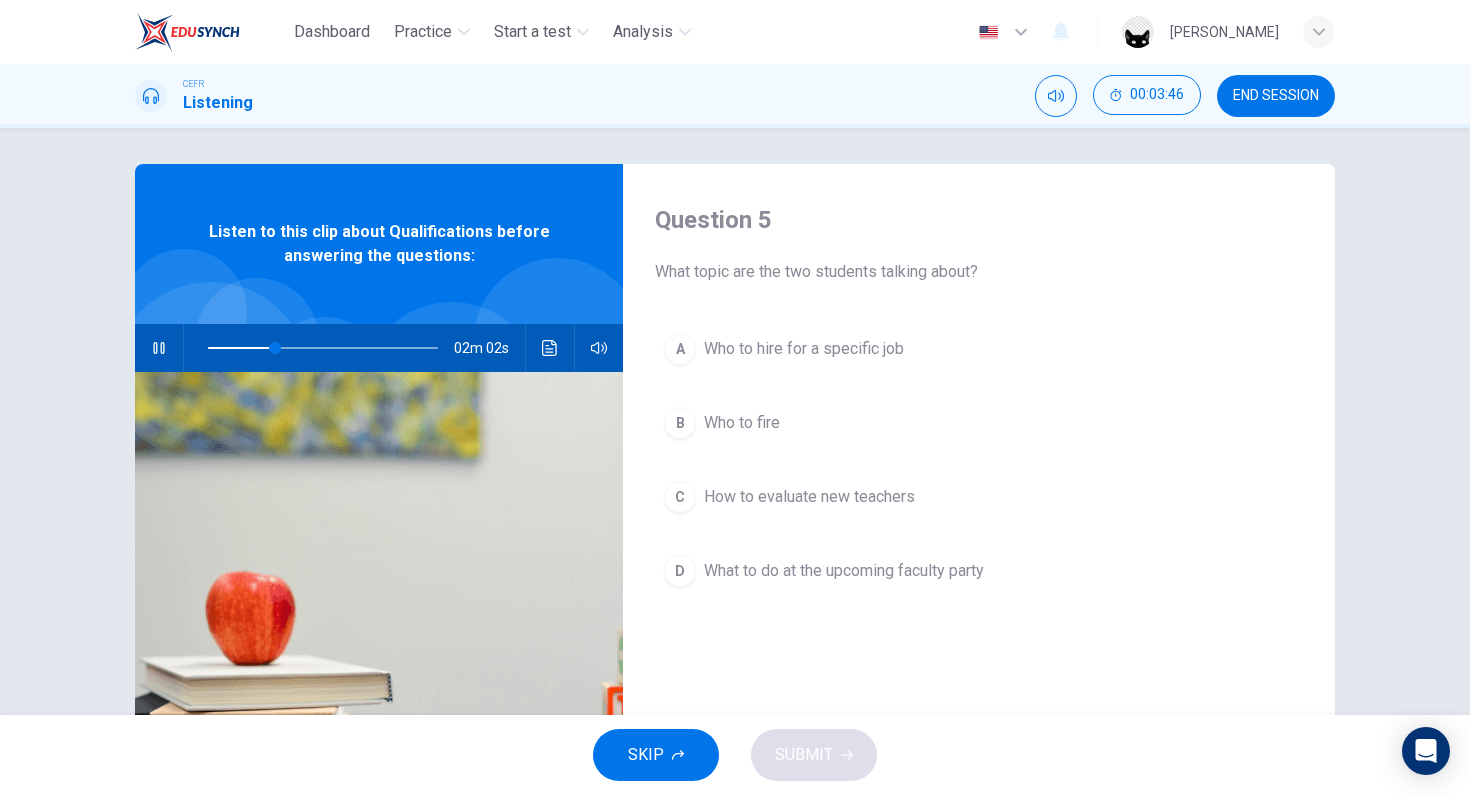 click on "Who to hire for a specific job" at bounding box center (804, 349) 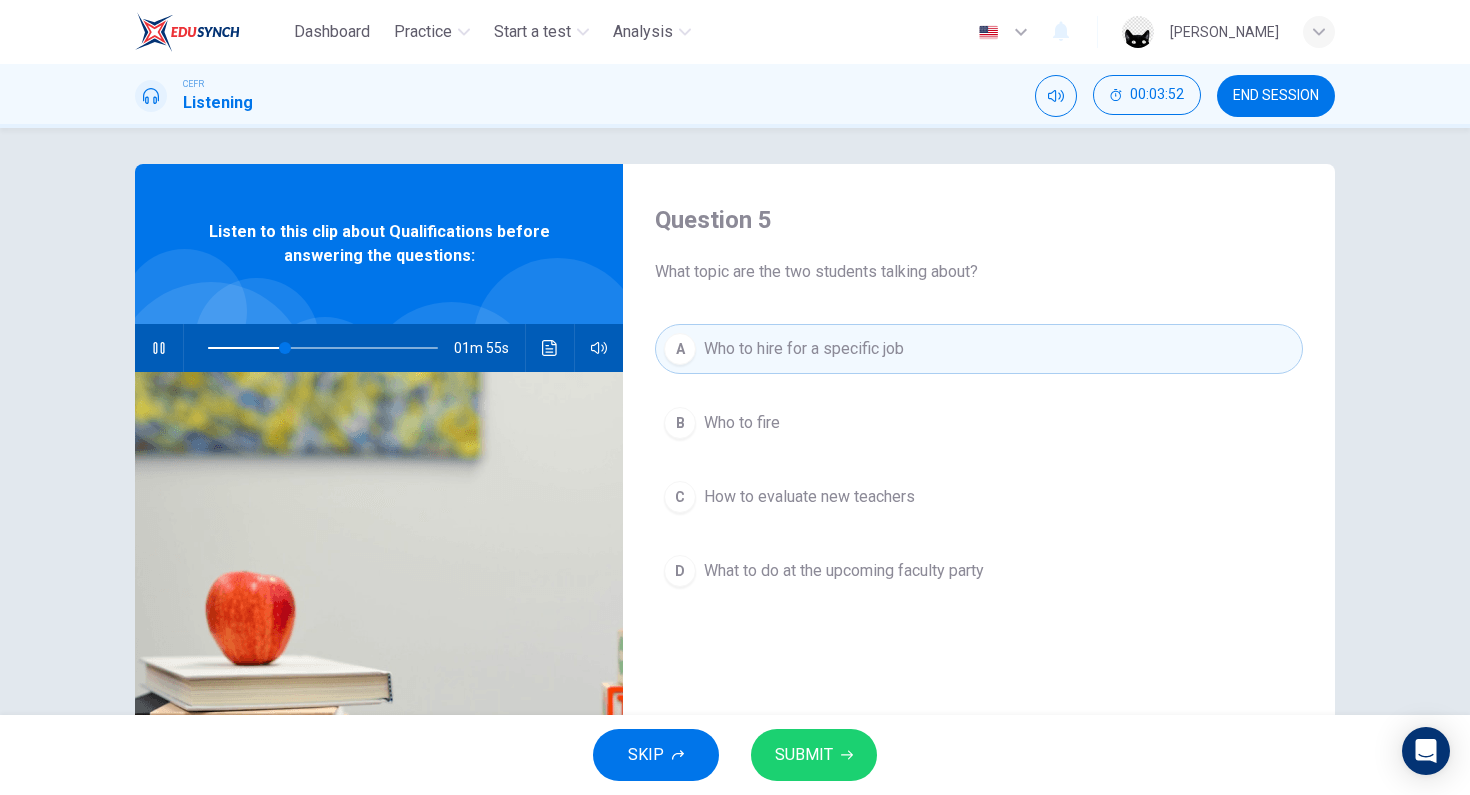 click on "SUBMIT" at bounding box center (804, 755) 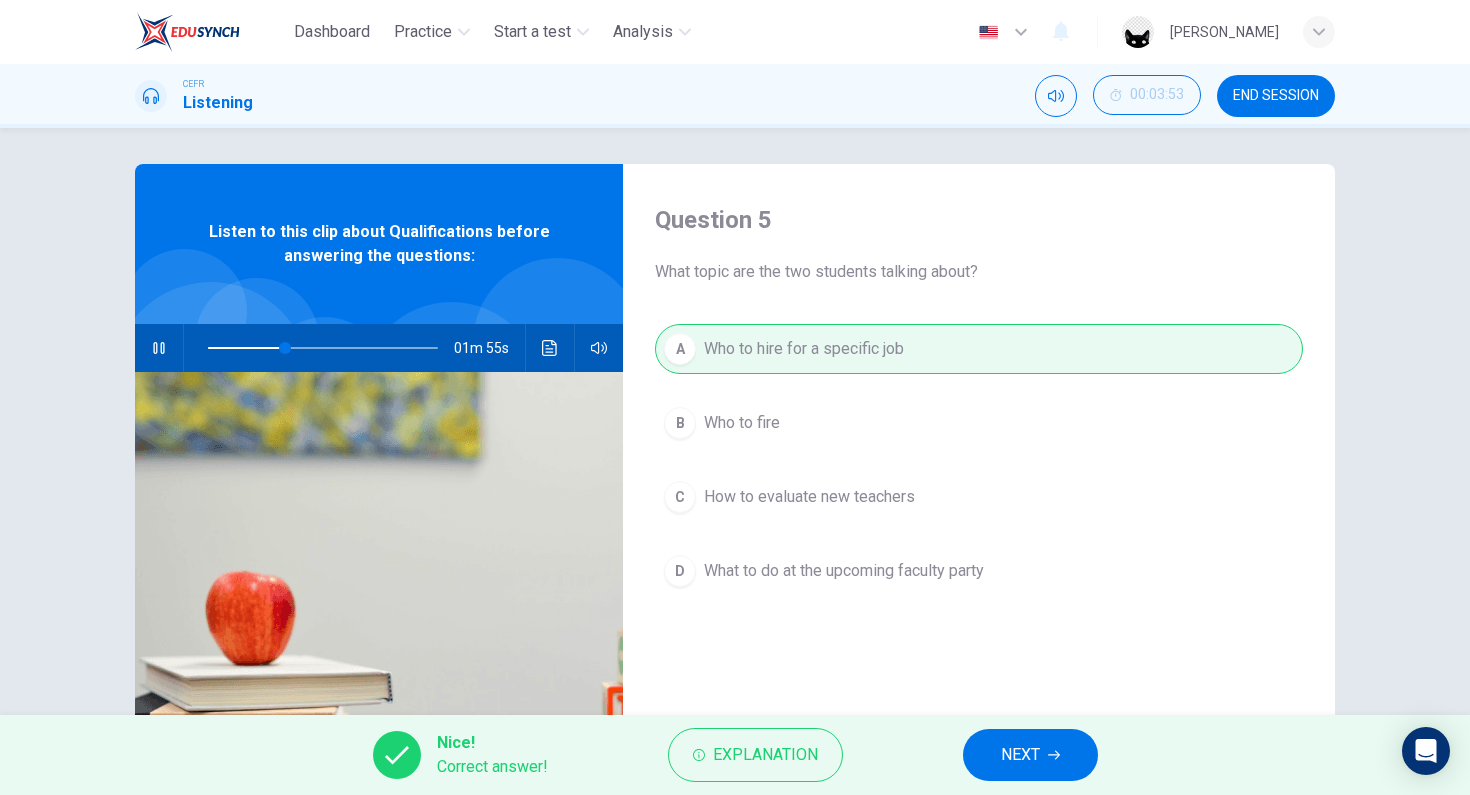 type on "34" 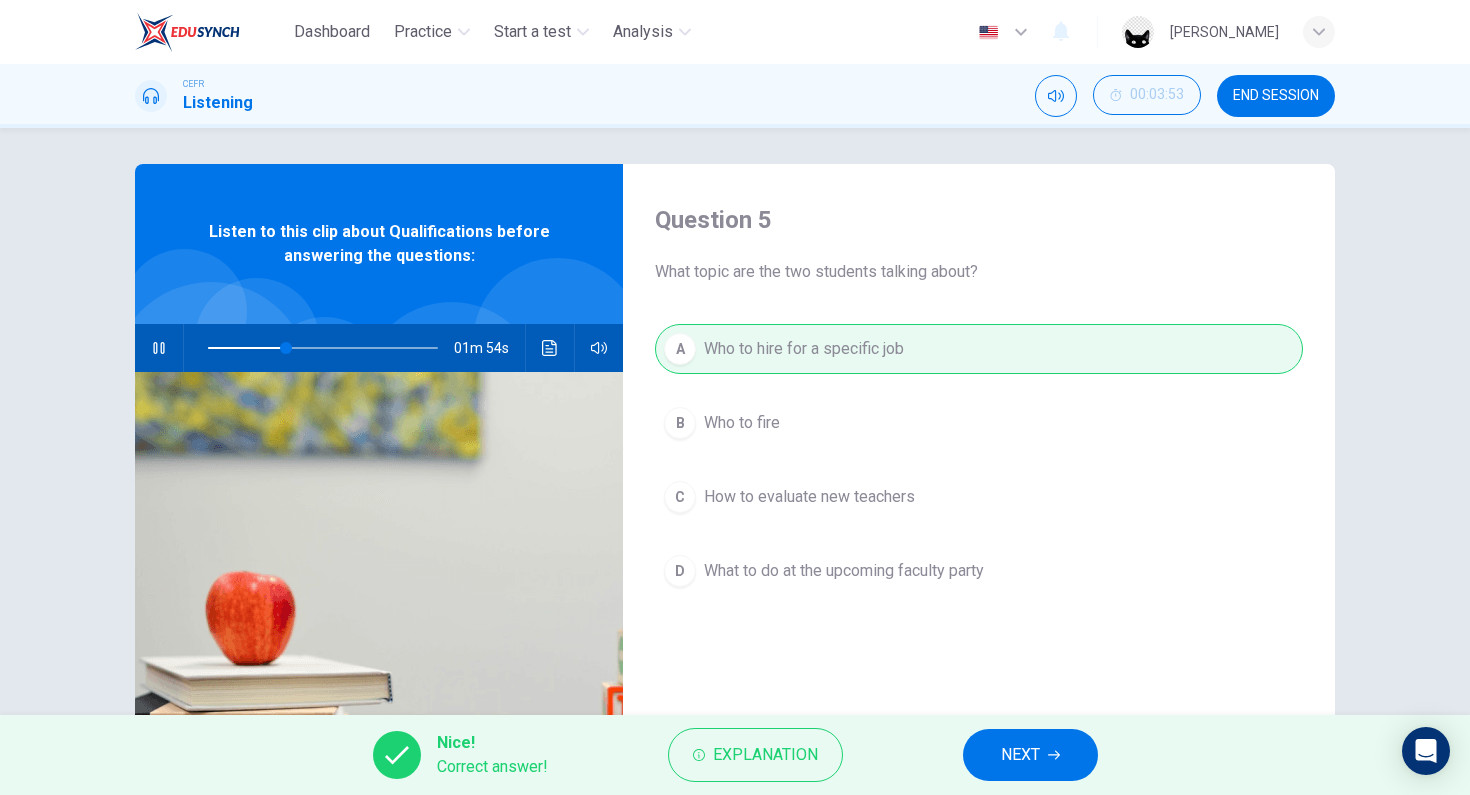 click on "NEXT" at bounding box center [1030, 755] 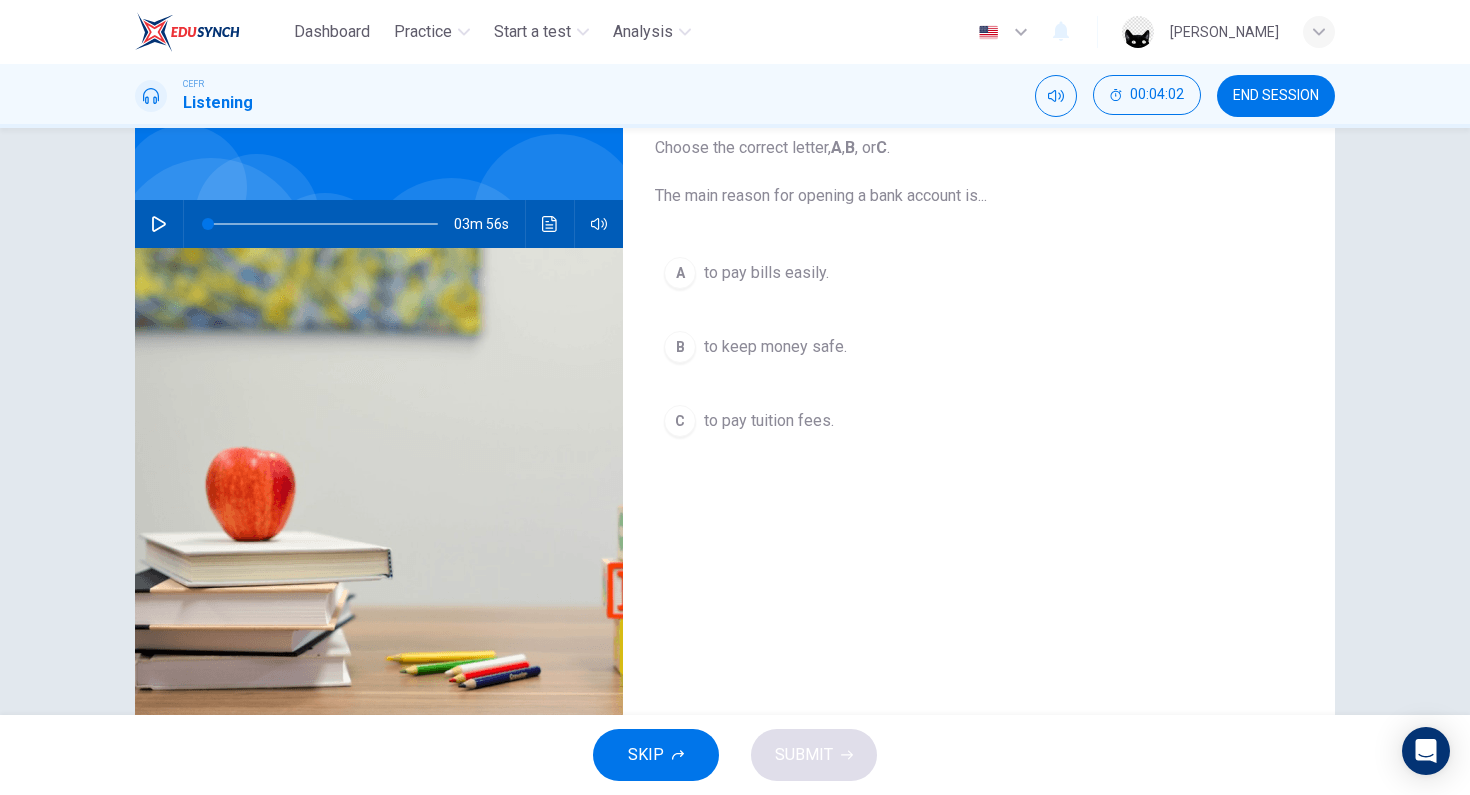 scroll, scrollTop: 104, scrollLeft: 0, axis: vertical 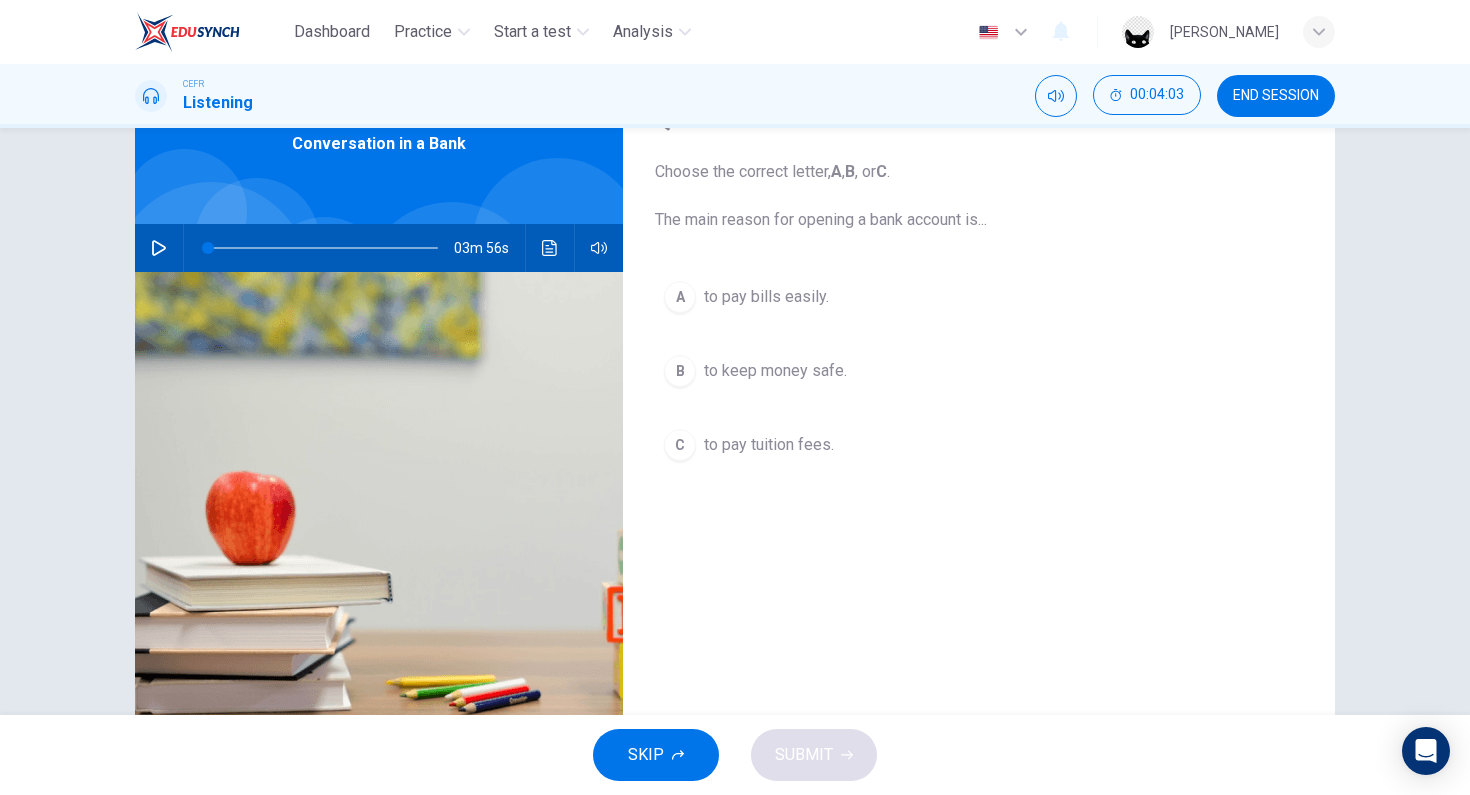 click 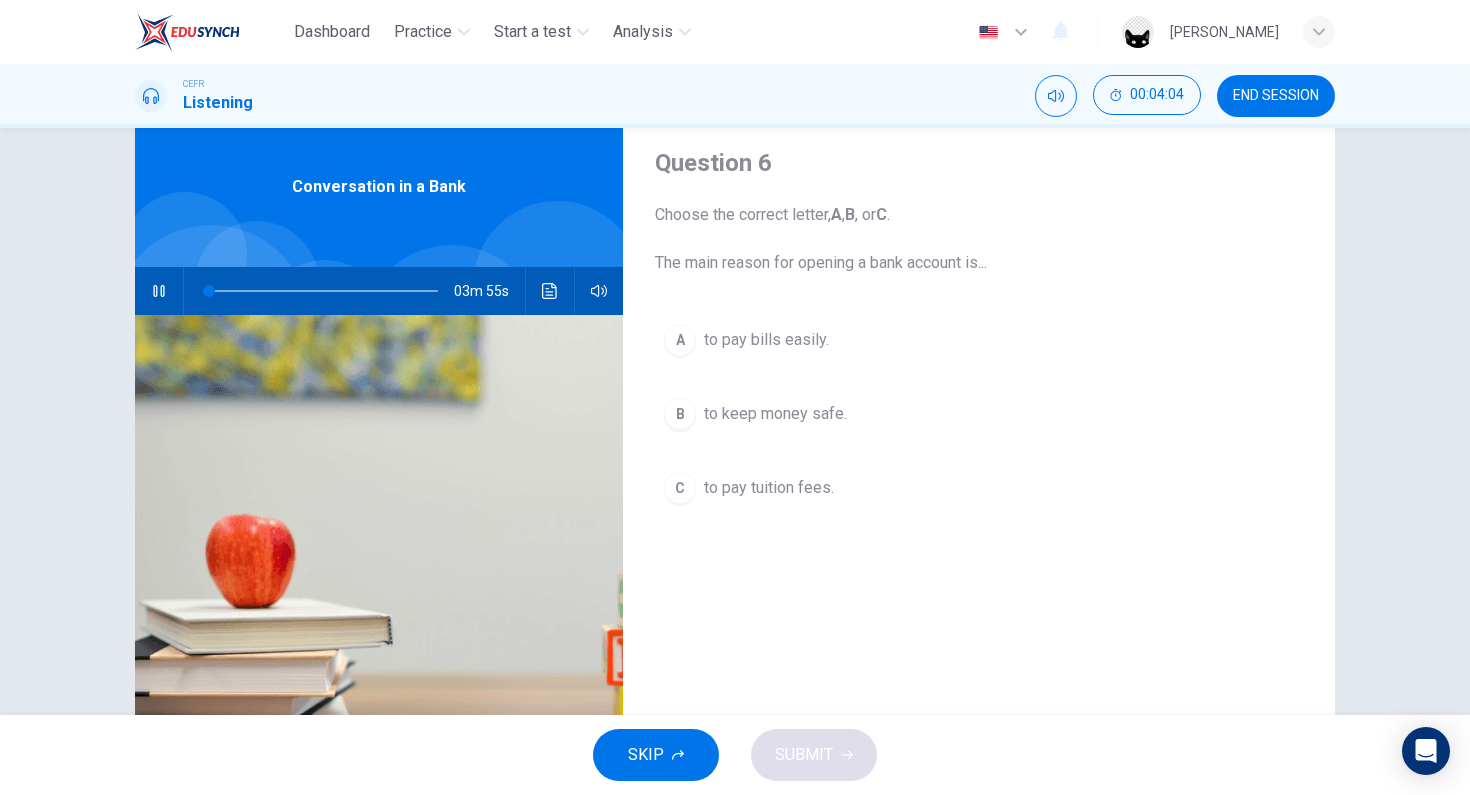 scroll, scrollTop: 38, scrollLeft: 0, axis: vertical 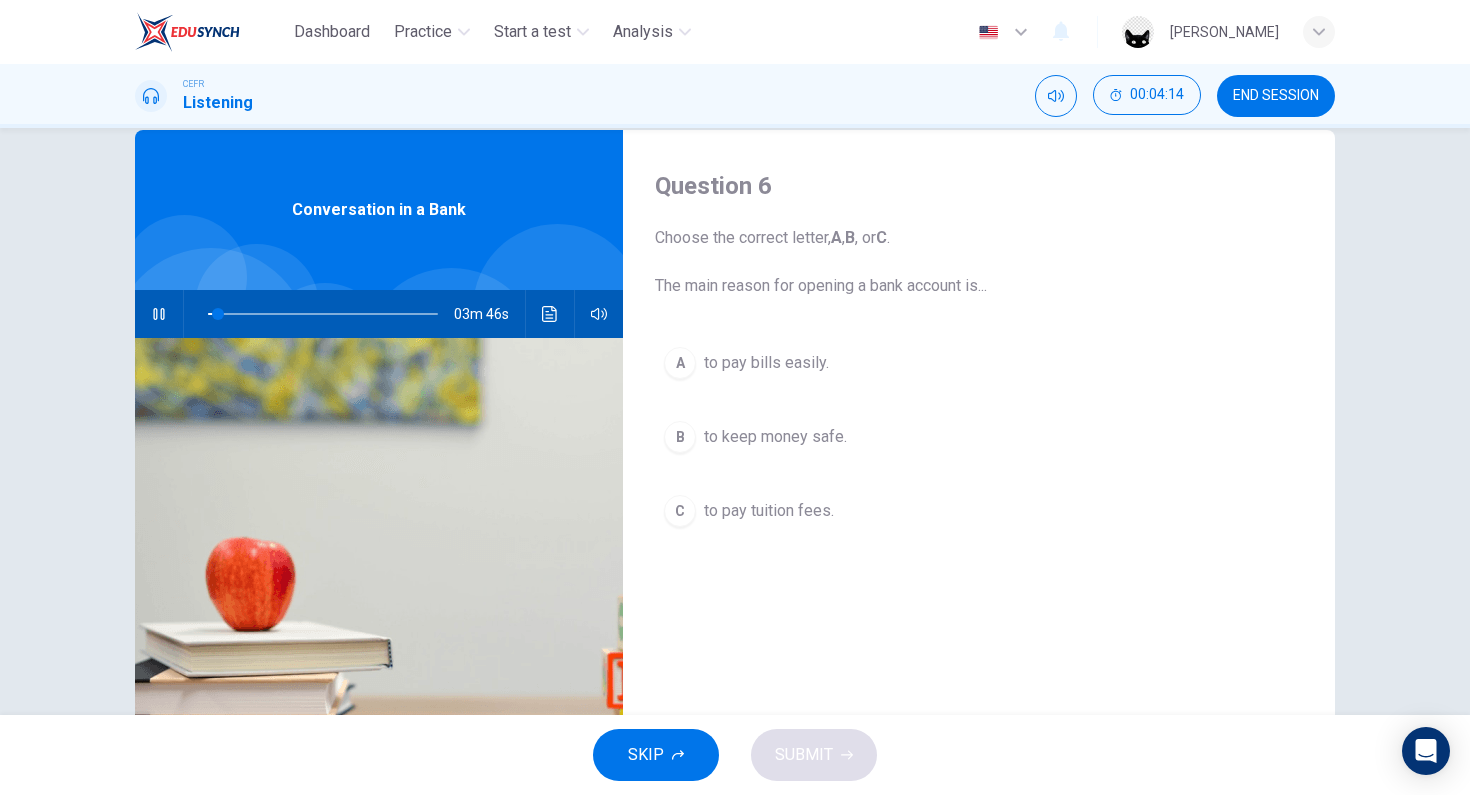 click on "to keep money safe." at bounding box center (775, 437) 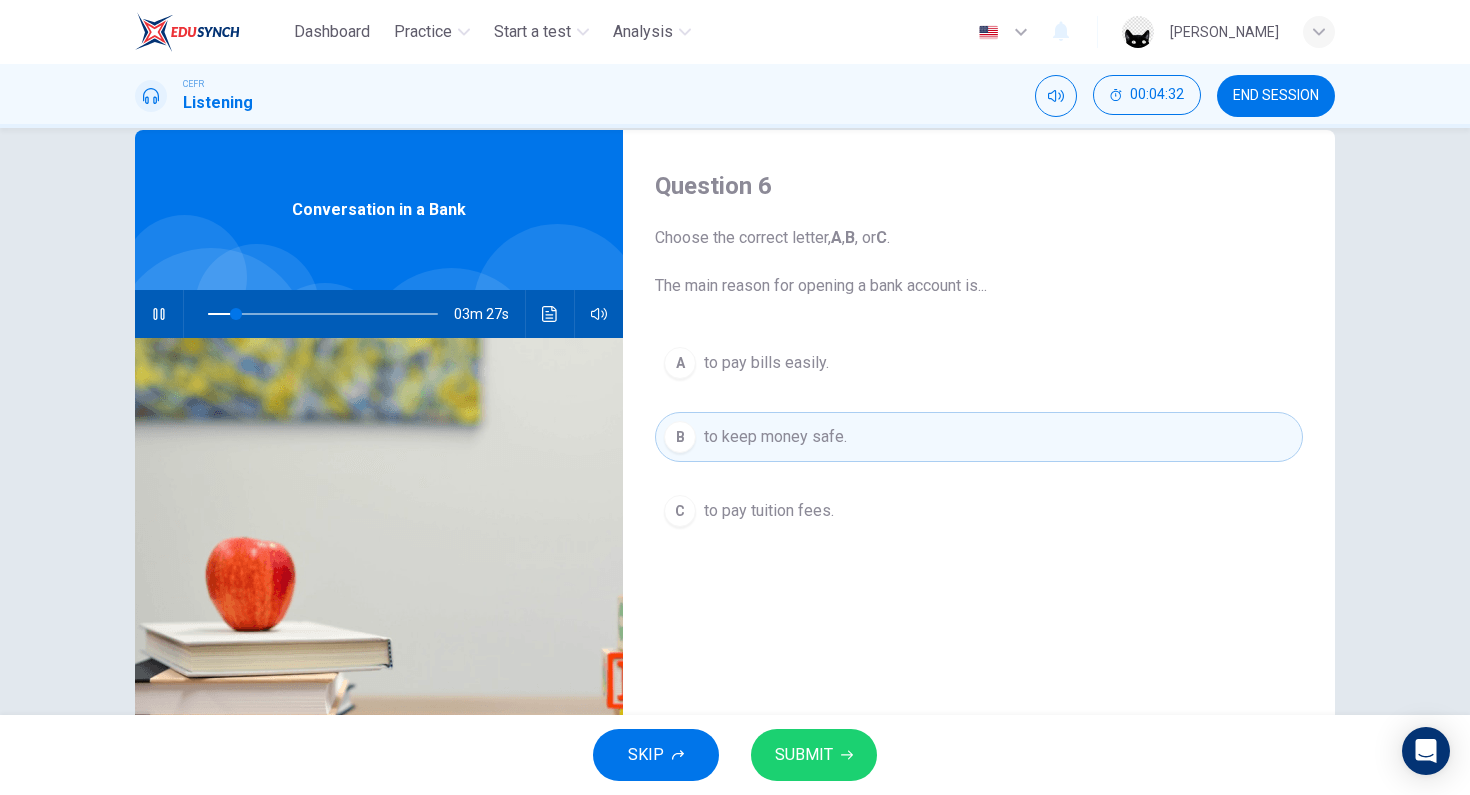 click on "to pay bills easily." at bounding box center (766, 363) 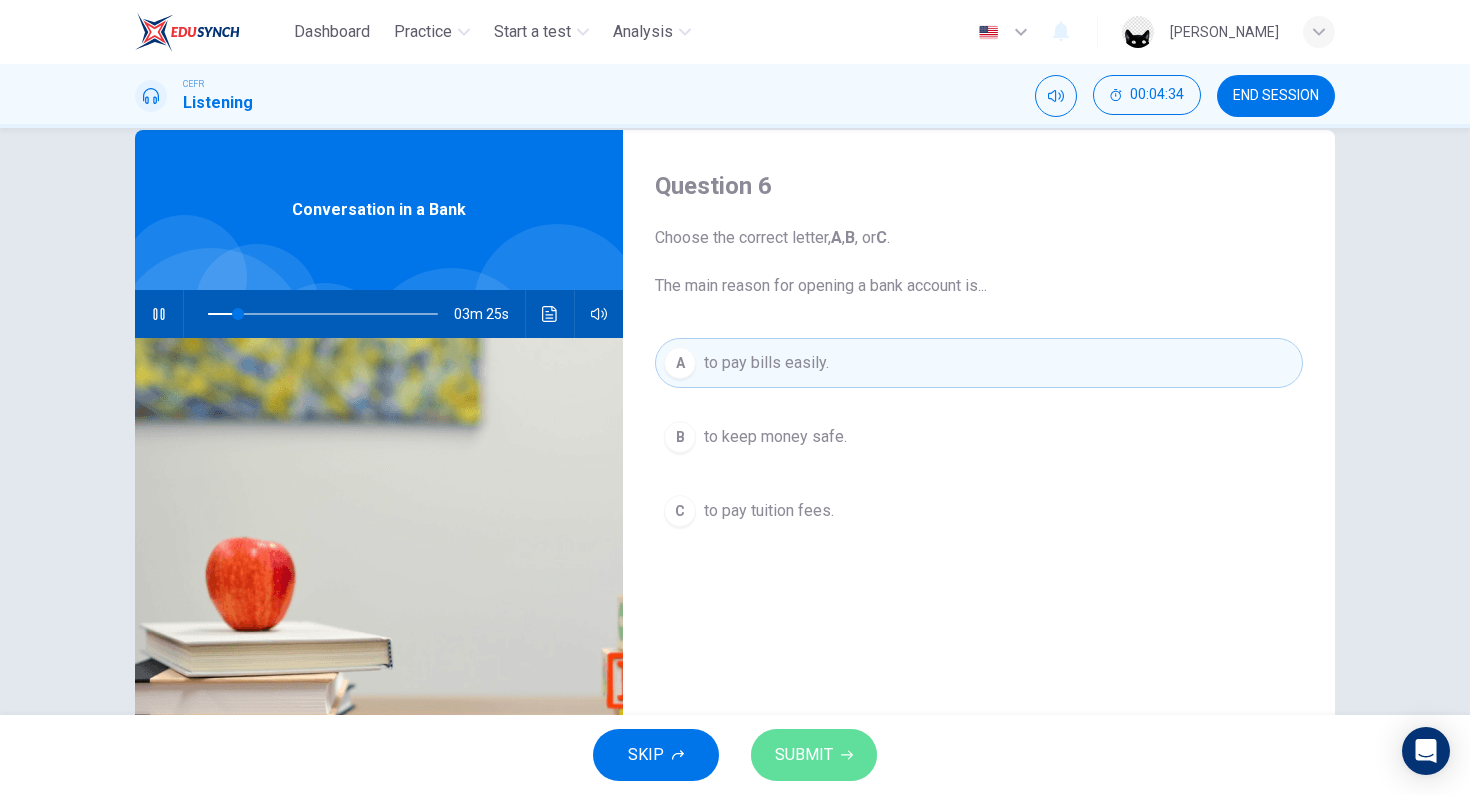 click on "SUBMIT" at bounding box center (804, 755) 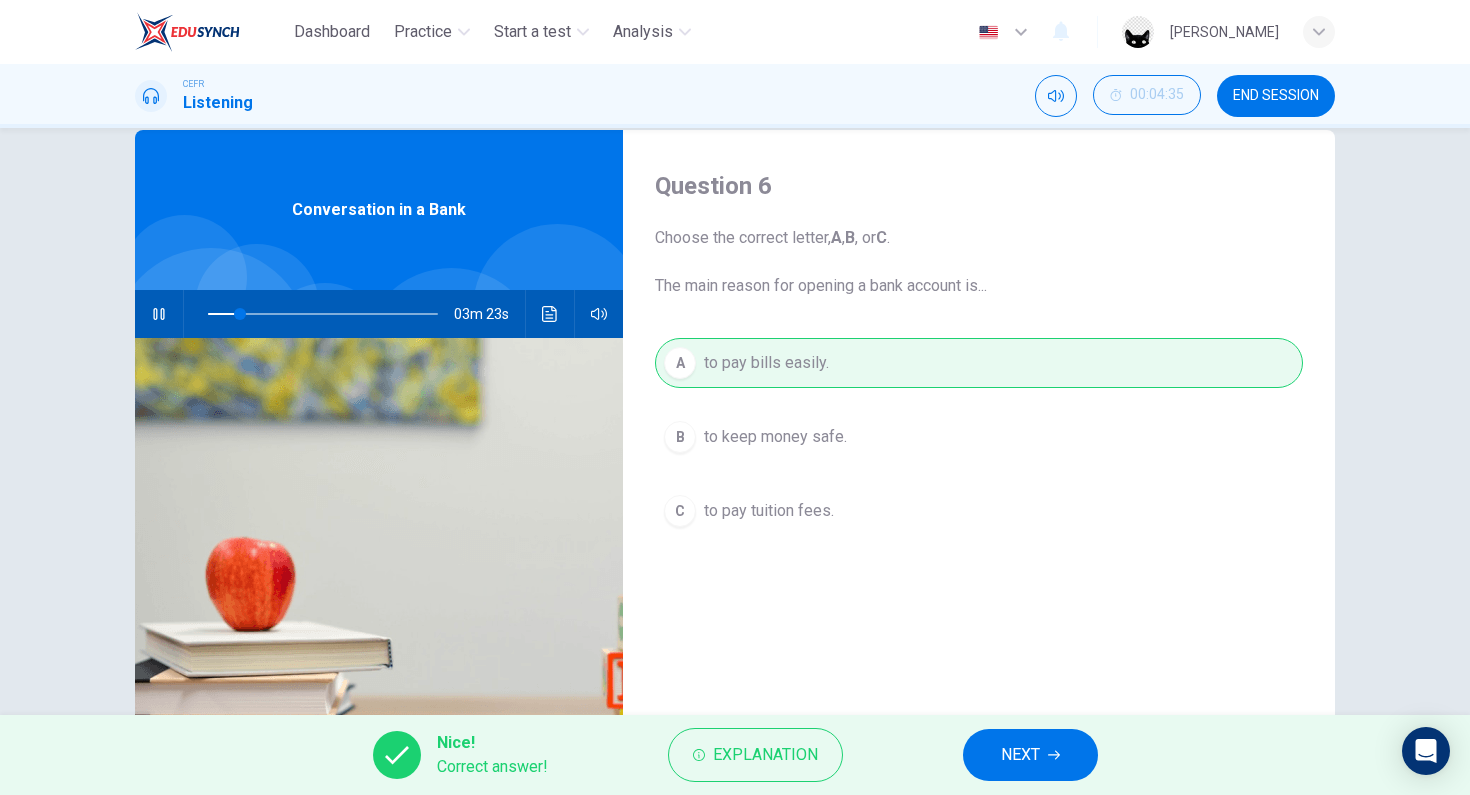 click on "NEXT" at bounding box center (1020, 755) 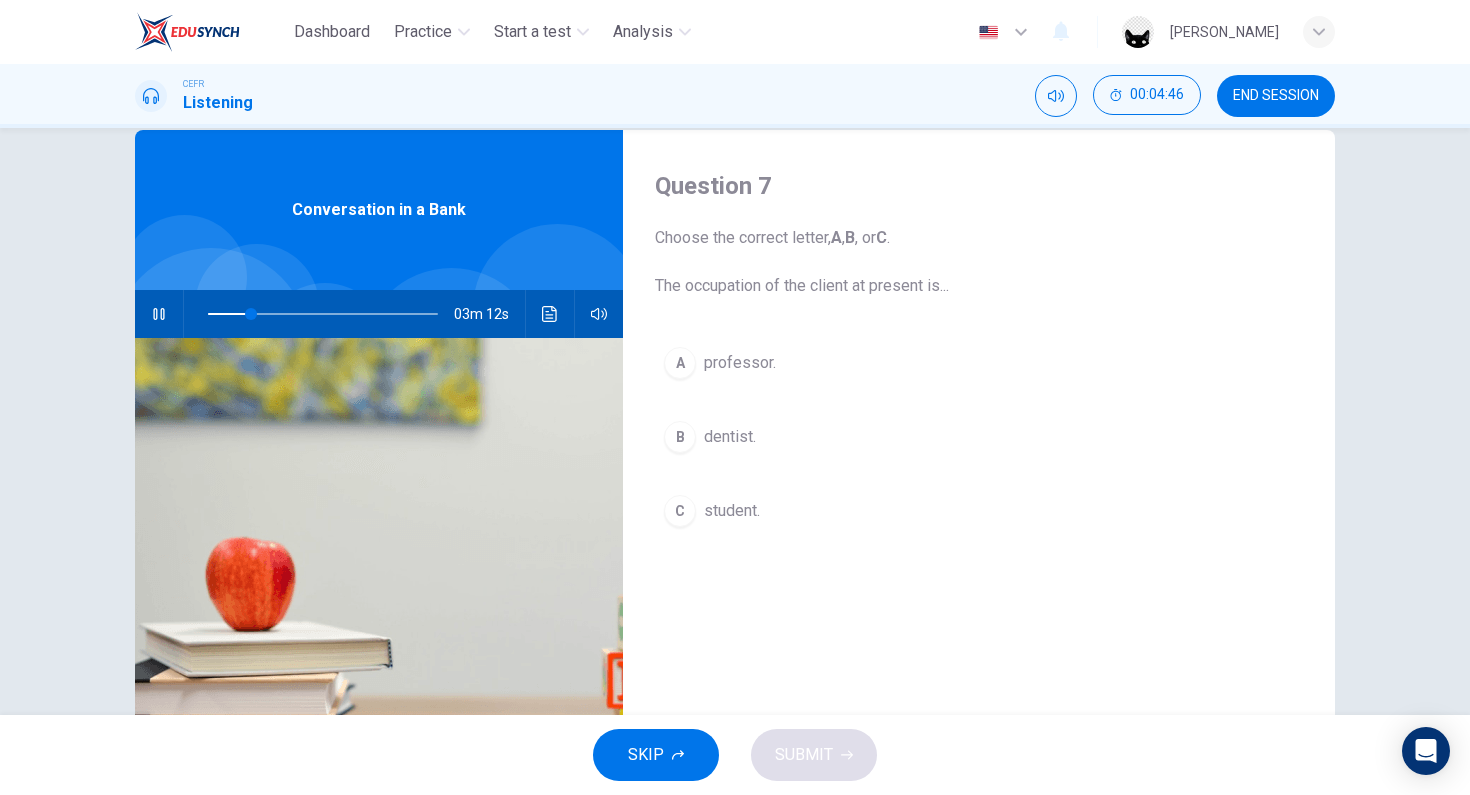 click on "student." at bounding box center (732, 511) 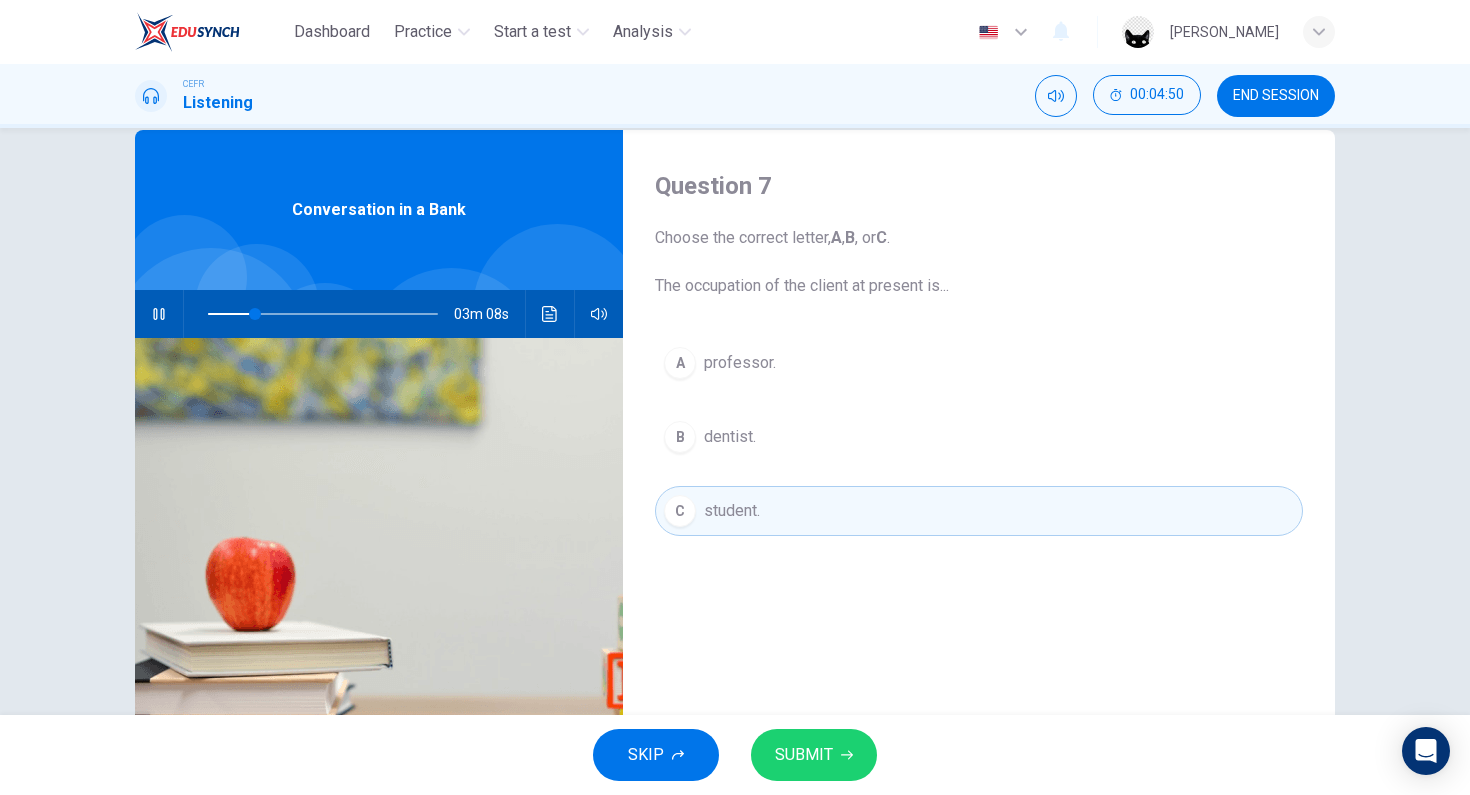click 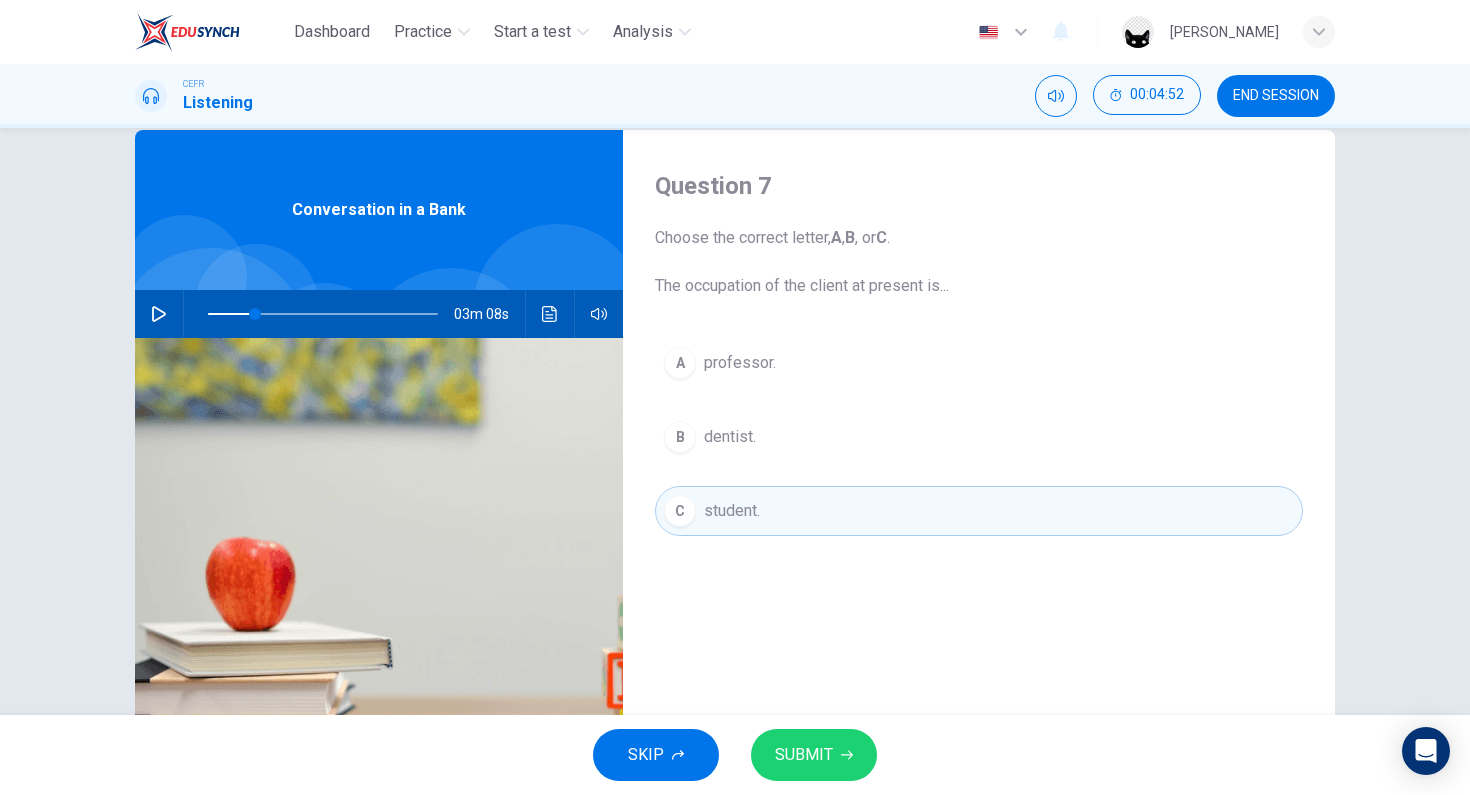 click on "B dentist." at bounding box center (979, 437) 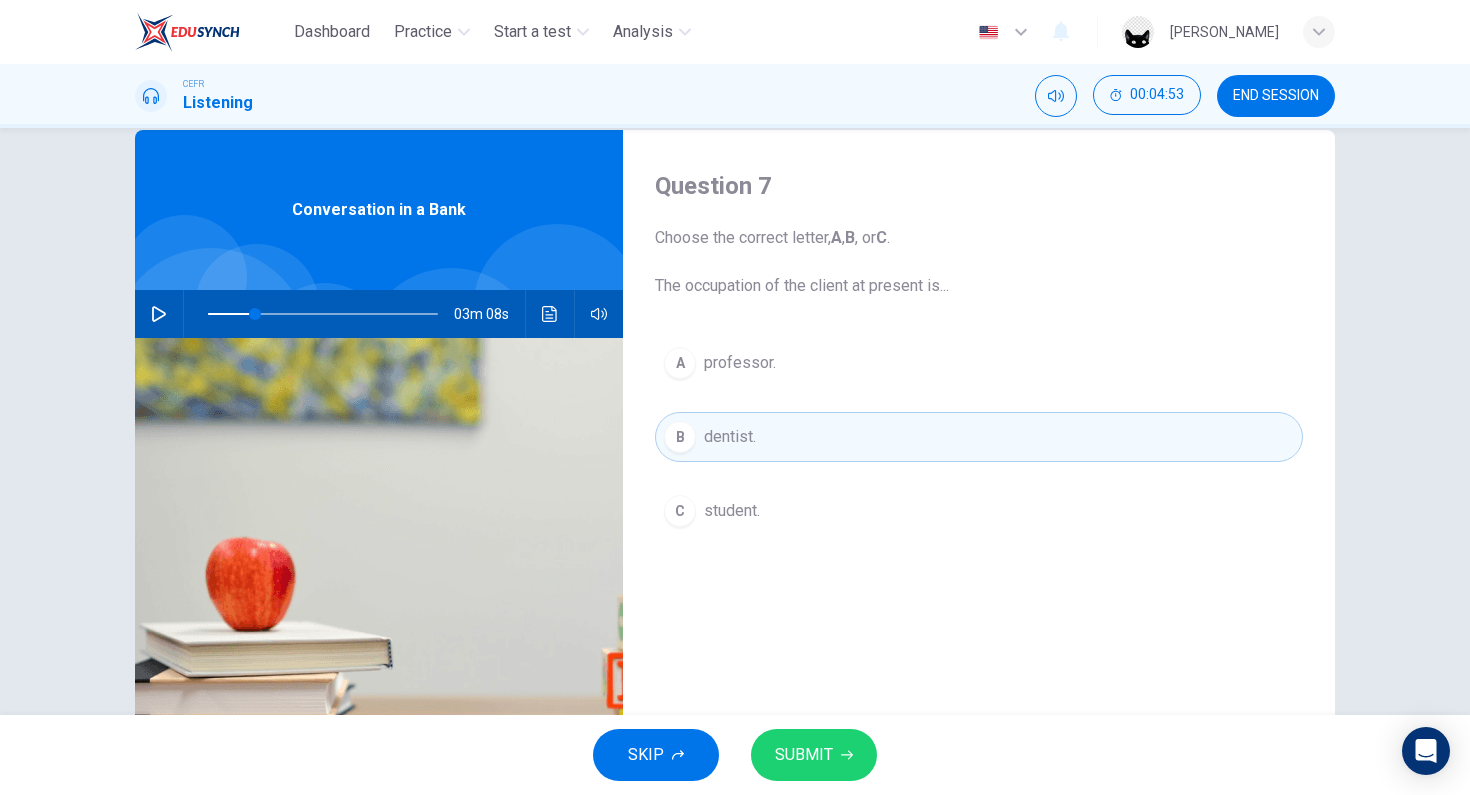 click on "SUBMIT" at bounding box center (814, 755) 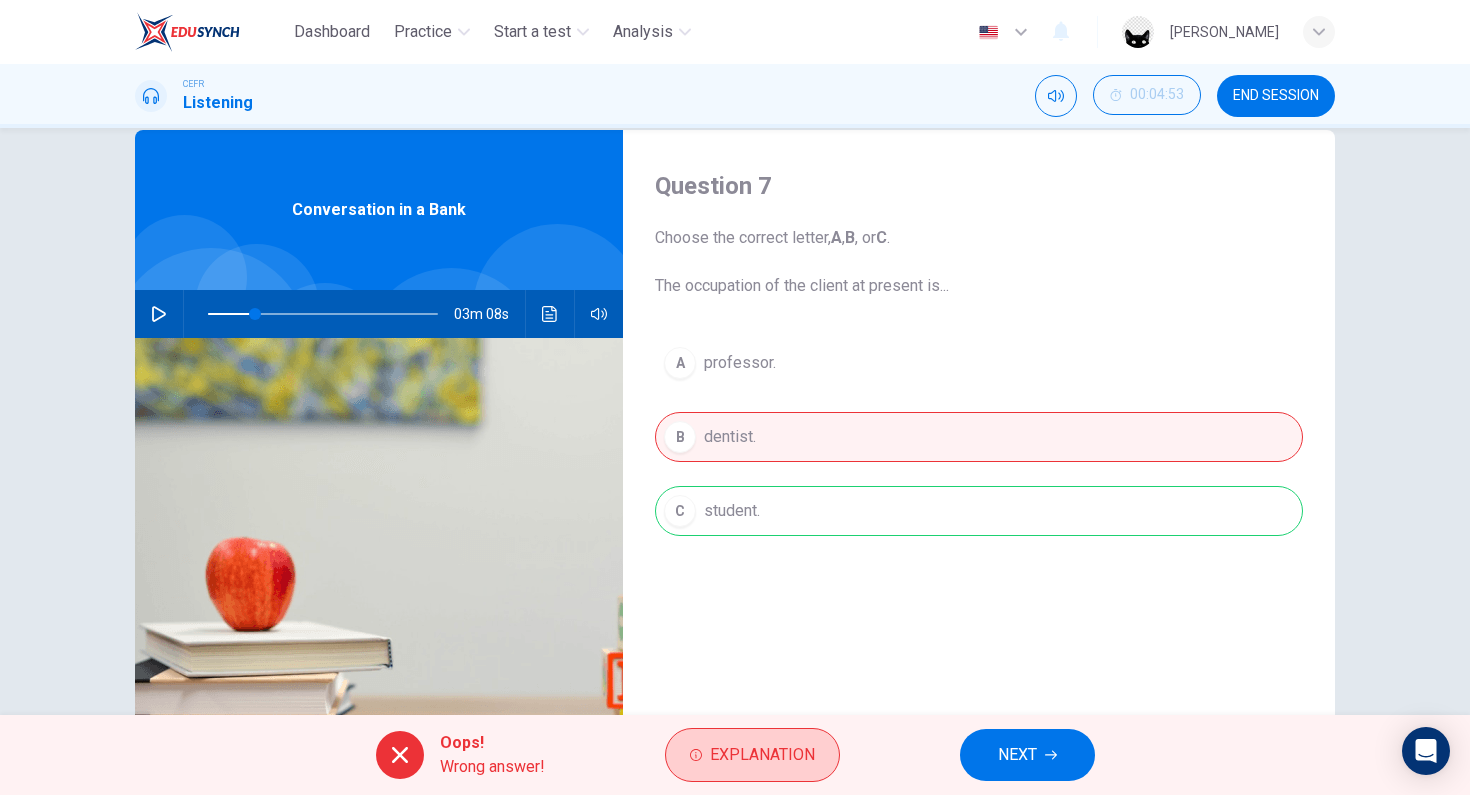 click on "Explanation" at bounding box center (762, 755) 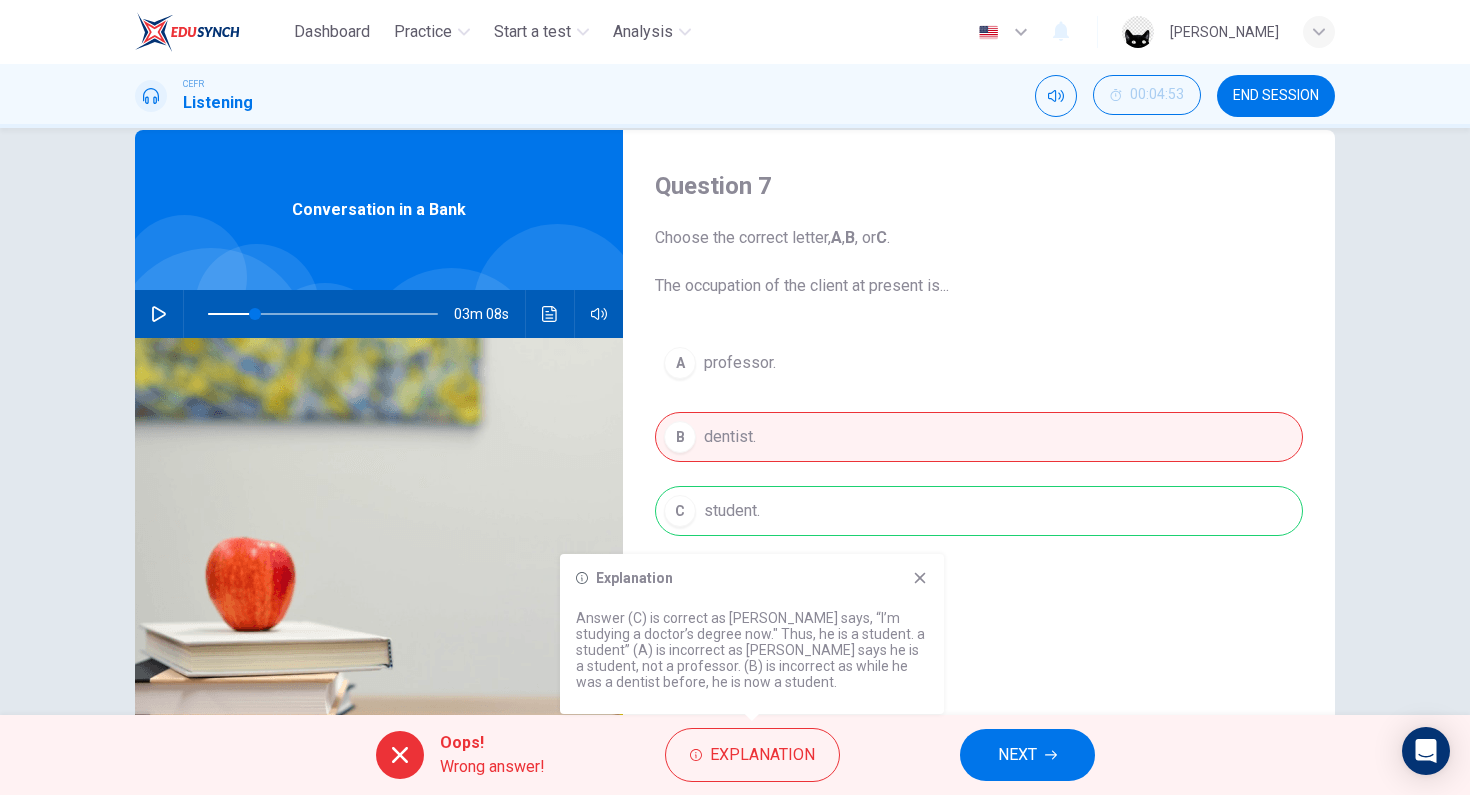 click at bounding box center (379, 581) 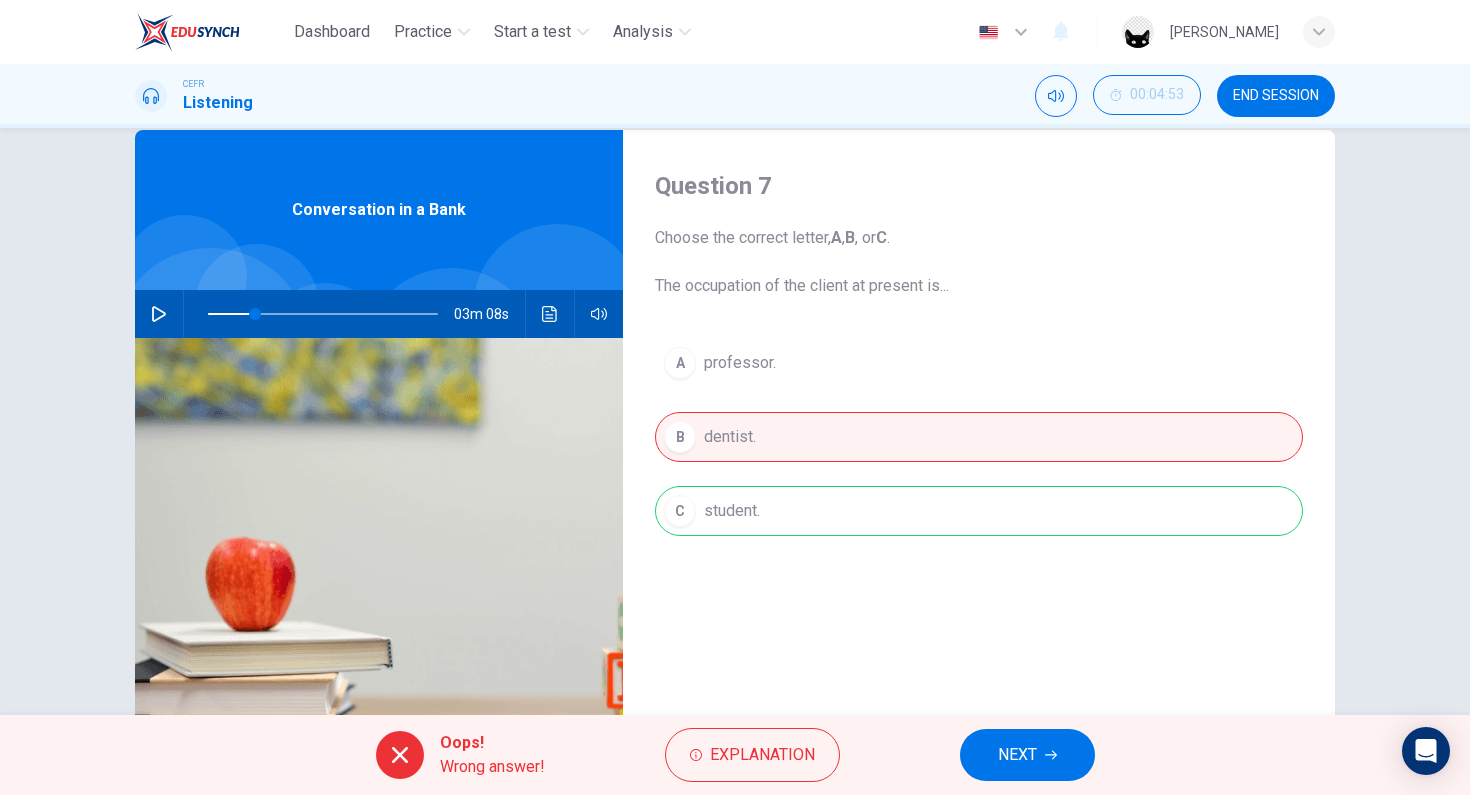 click 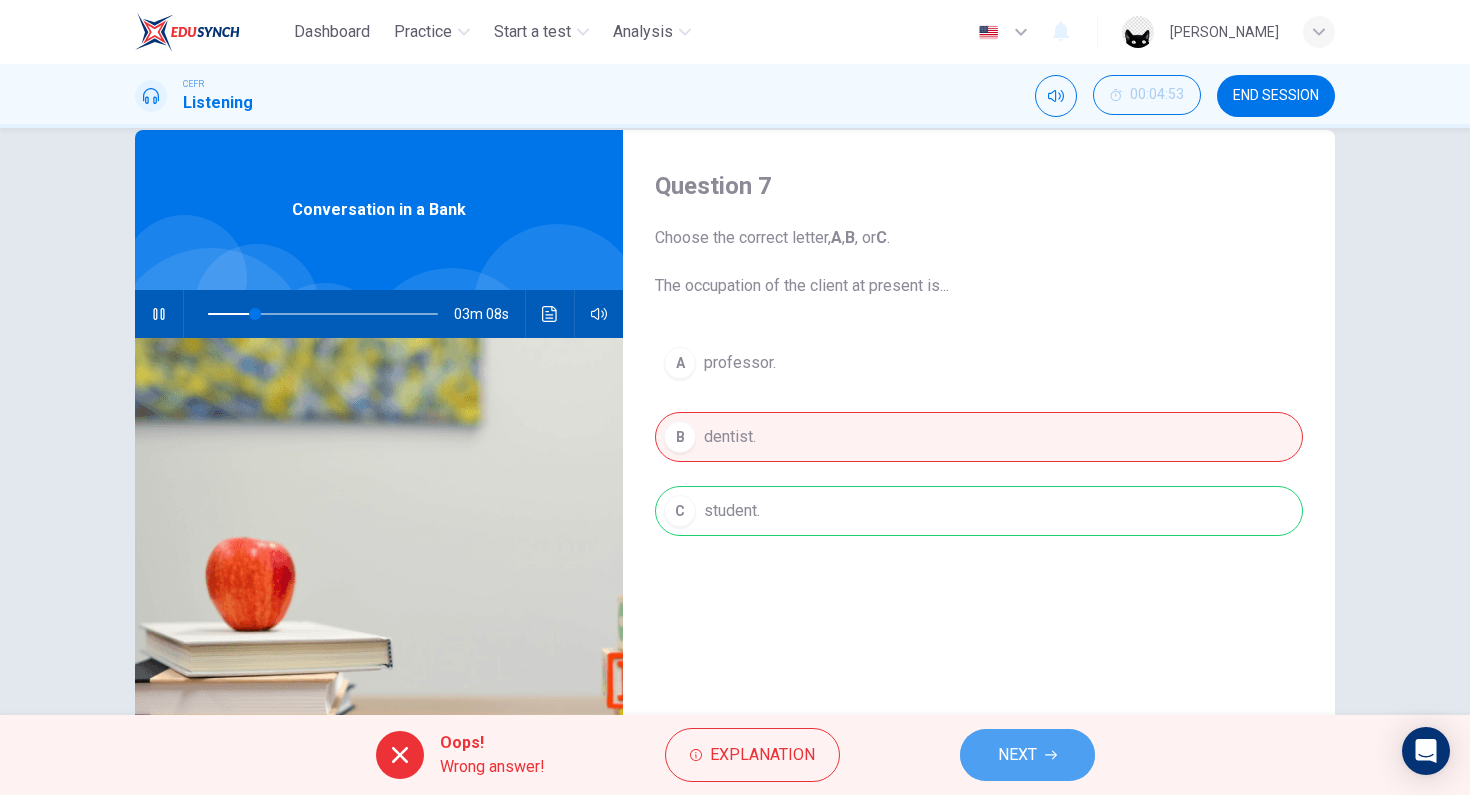 click on "NEXT" at bounding box center (1027, 755) 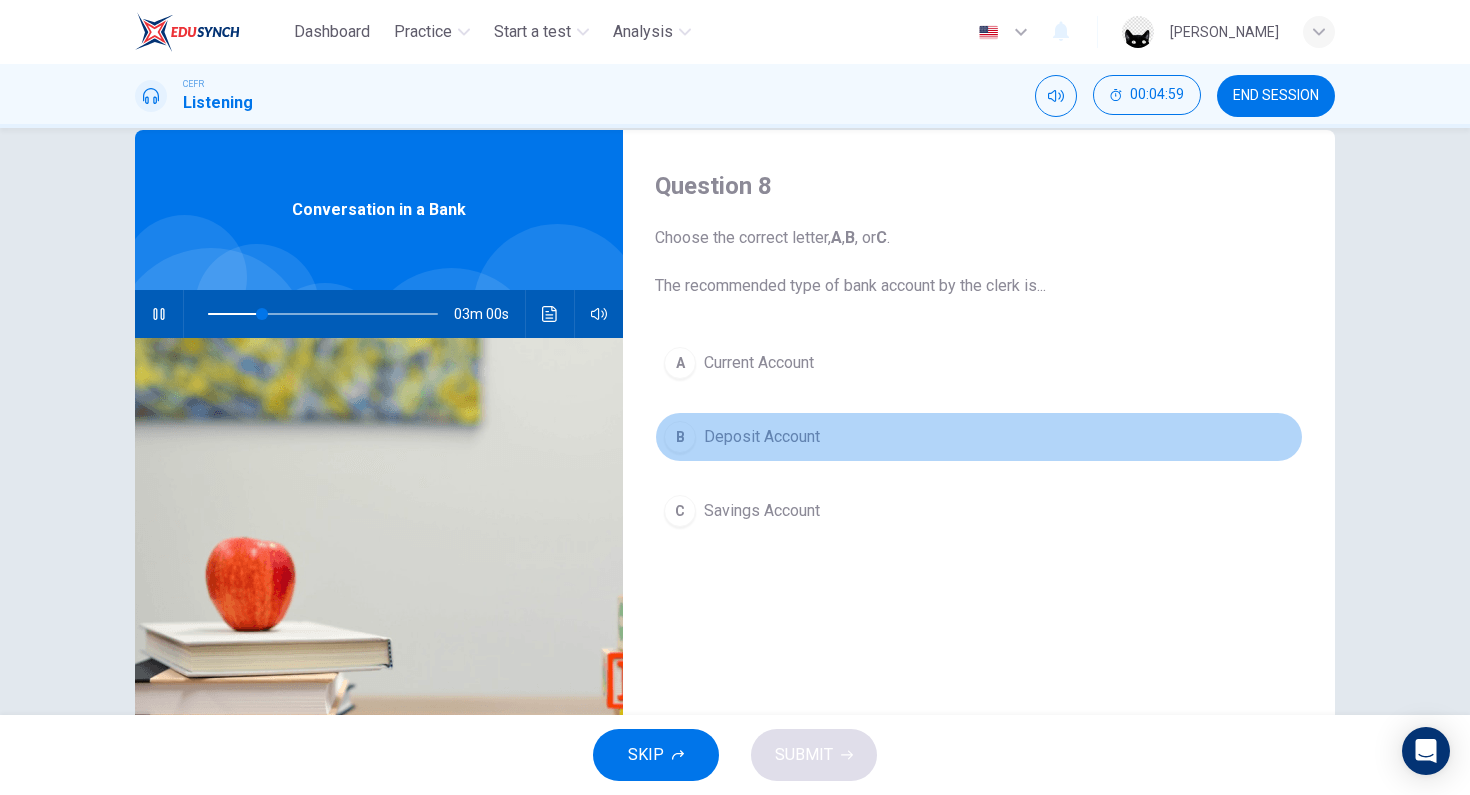 click on "B Deposit Account" at bounding box center [979, 437] 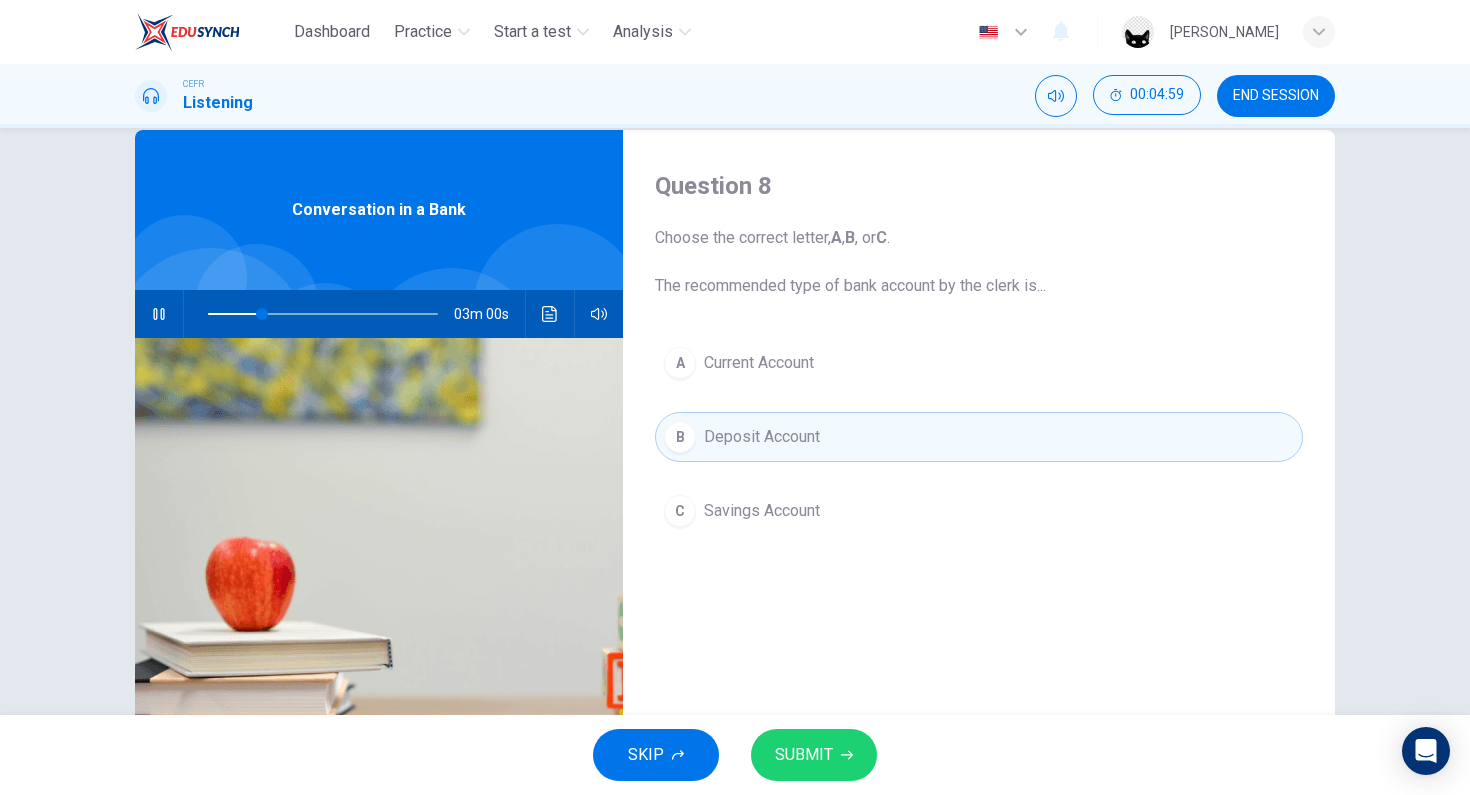 click on "SUBMIT" at bounding box center (814, 755) 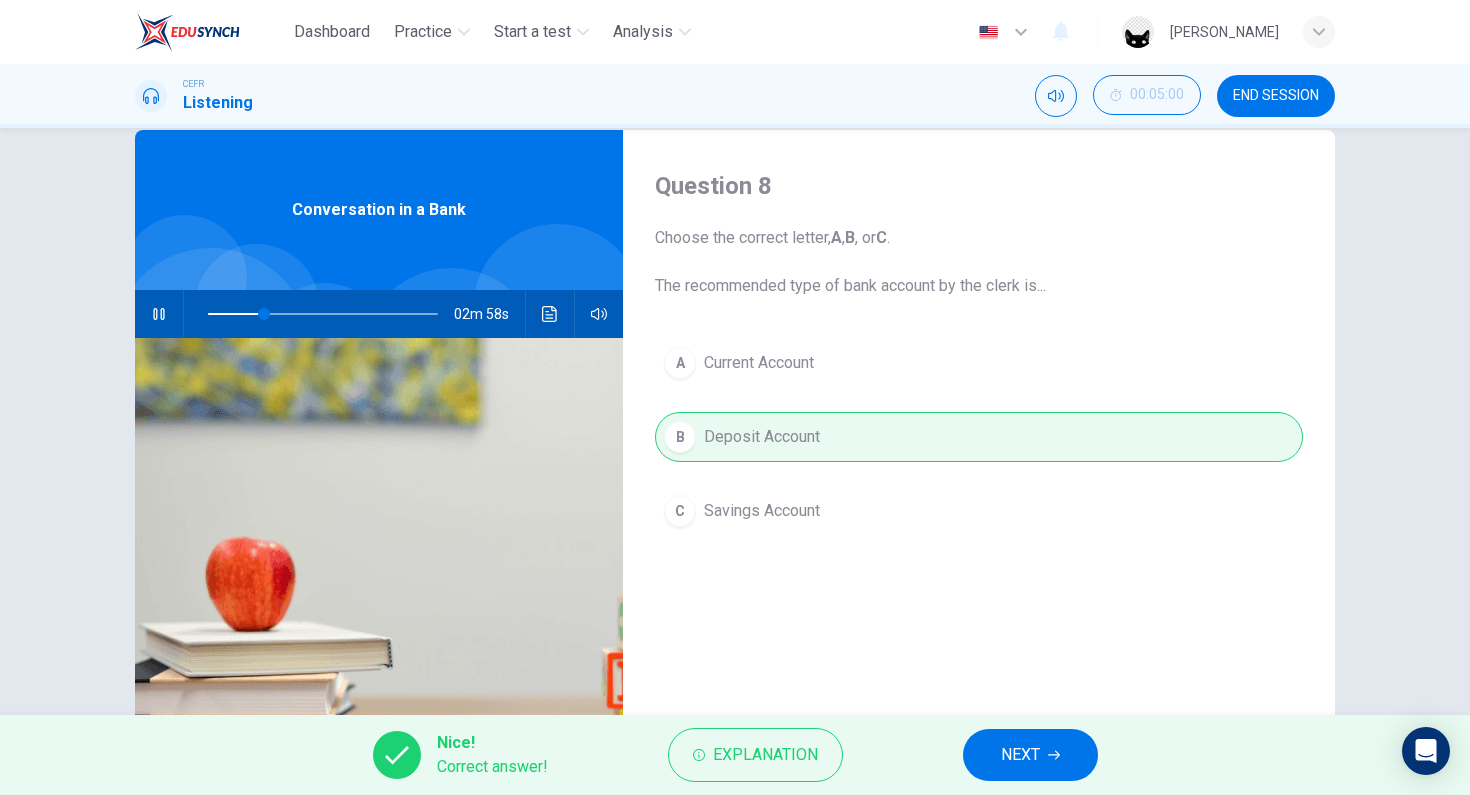 click on "NEXT" at bounding box center [1020, 755] 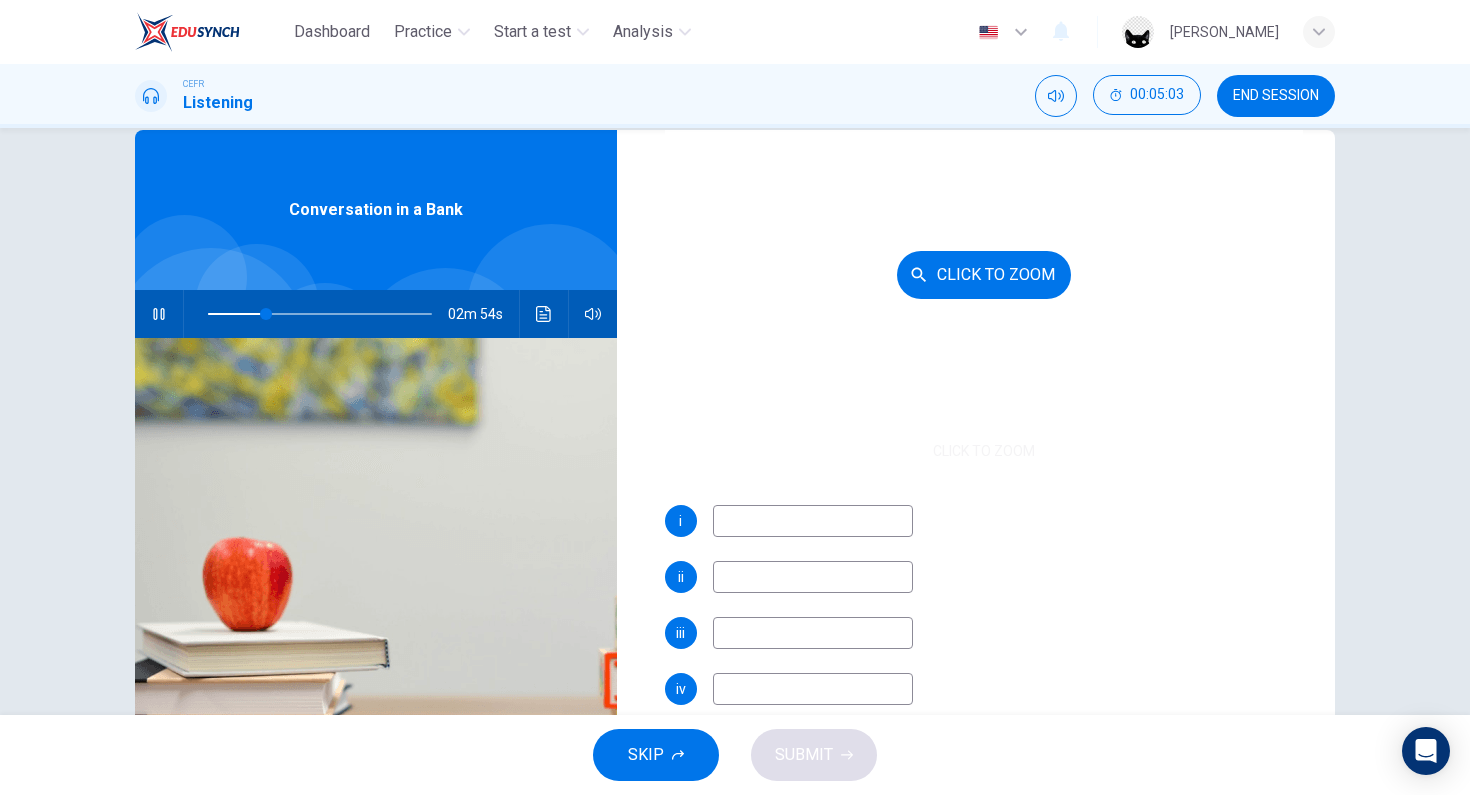 scroll, scrollTop: 286, scrollLeft: 0, axis: vertical 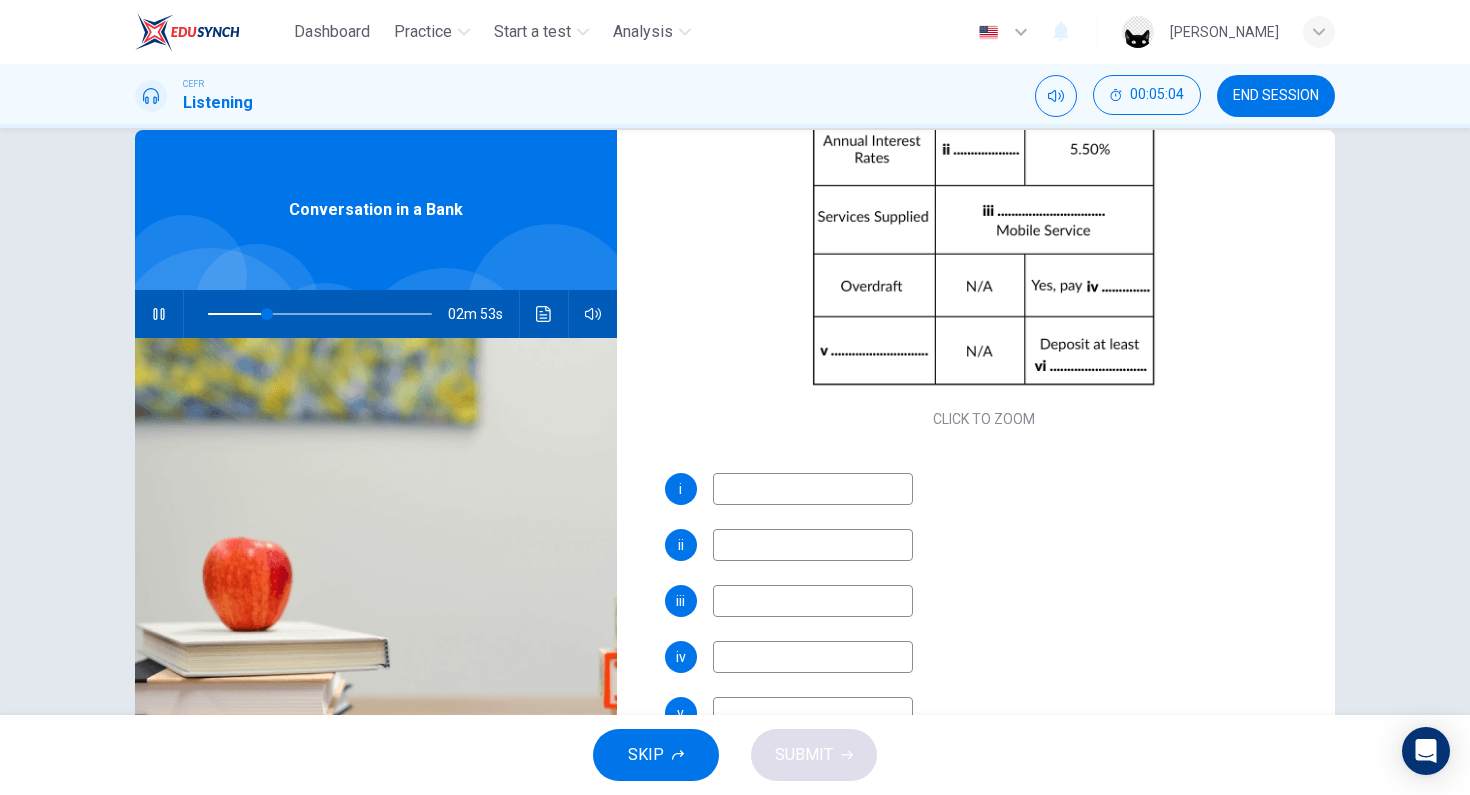 click 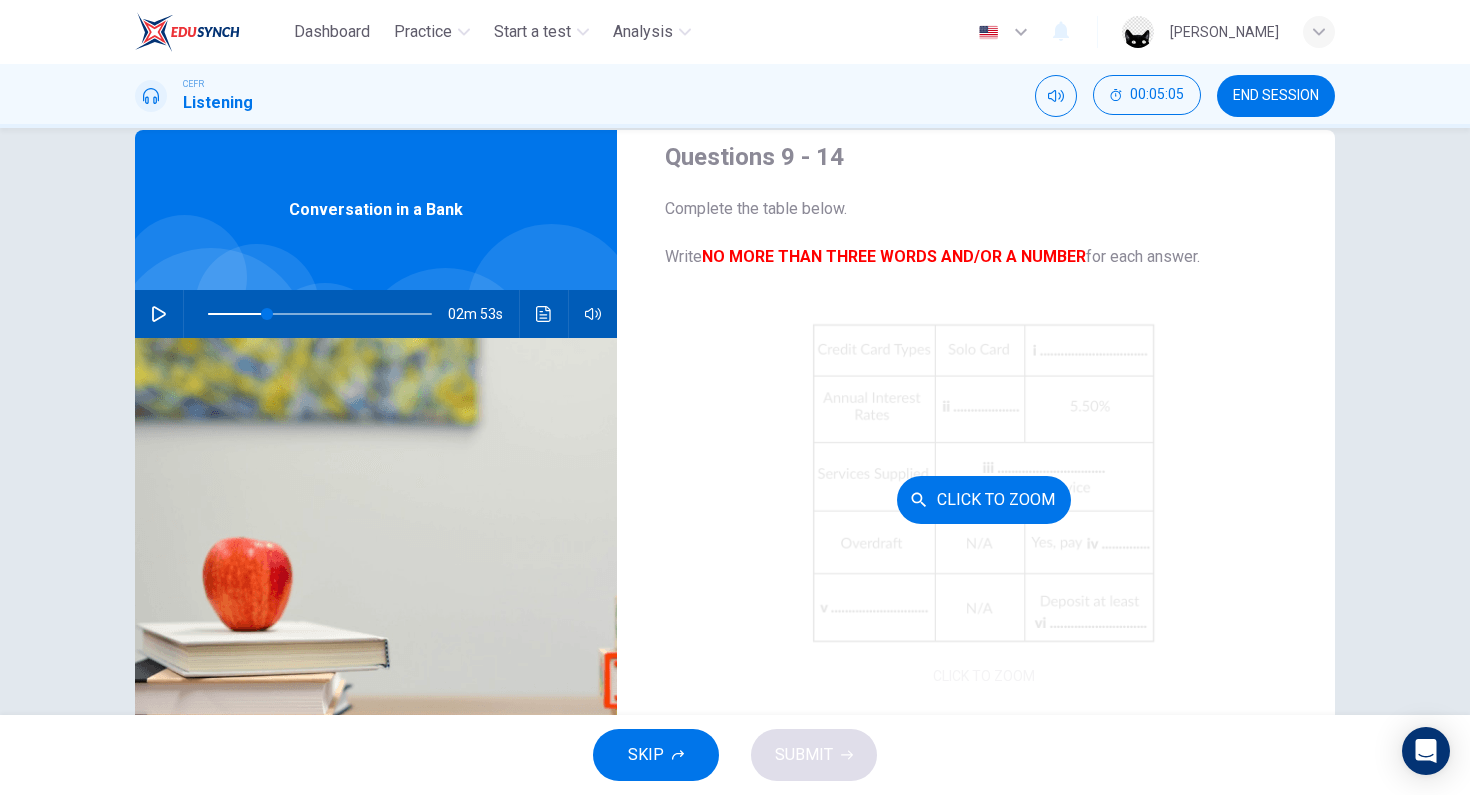 scroll, scrollTop: 28, scrollLeft: 0, axis: vertical 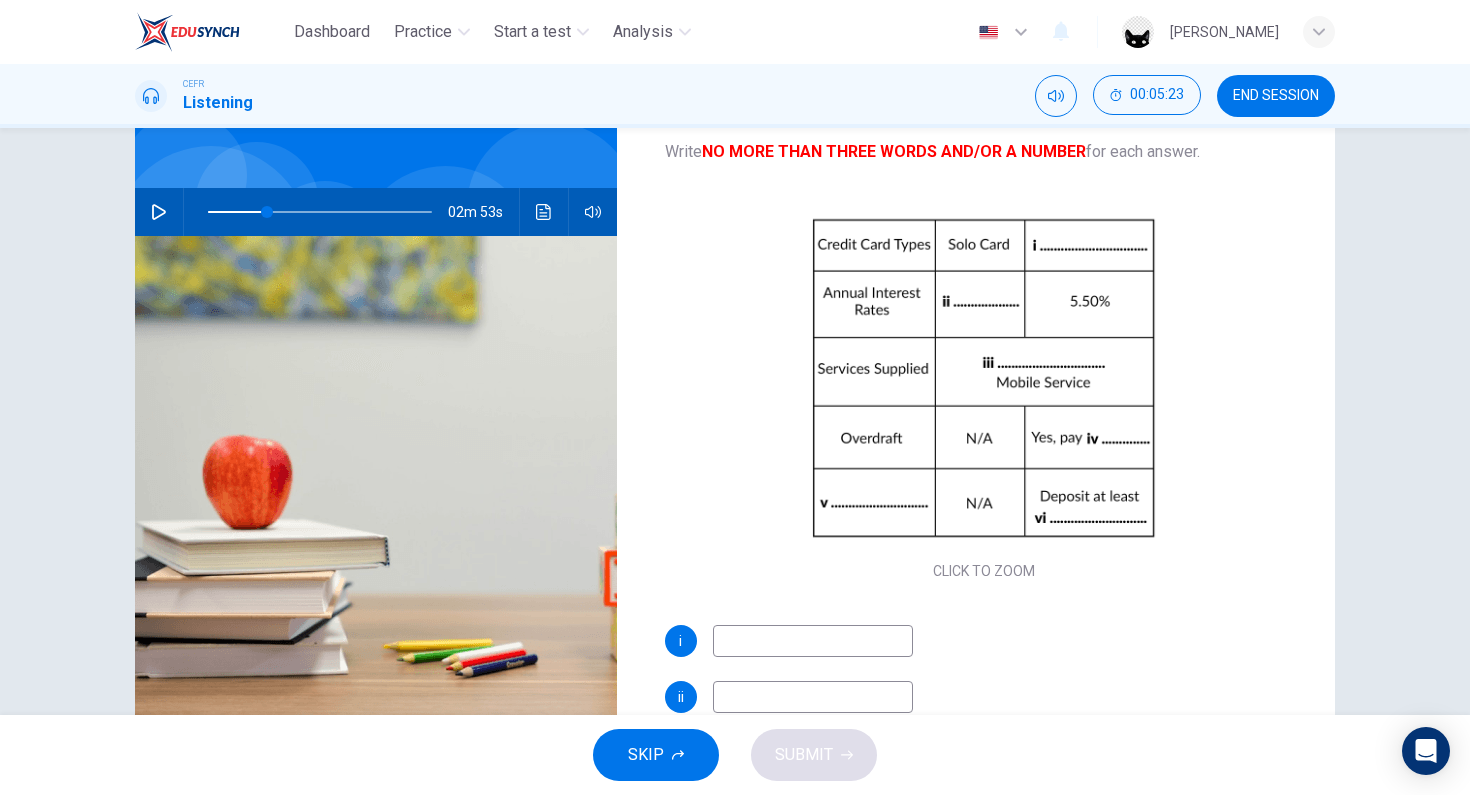 click at bounding box center [159, 212] 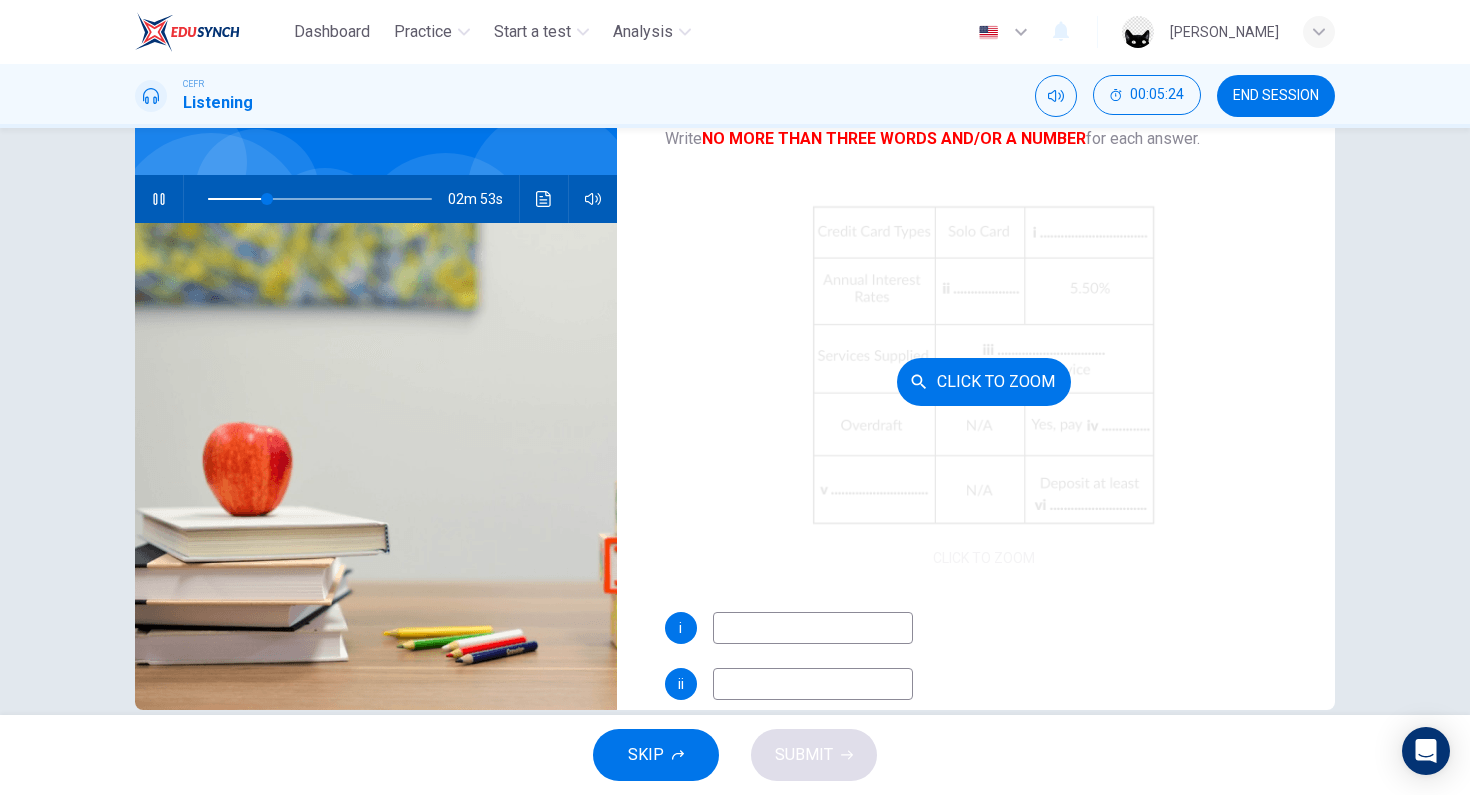 scroll, scrollTop: 163, scrollLeft: 0, axis: vertical 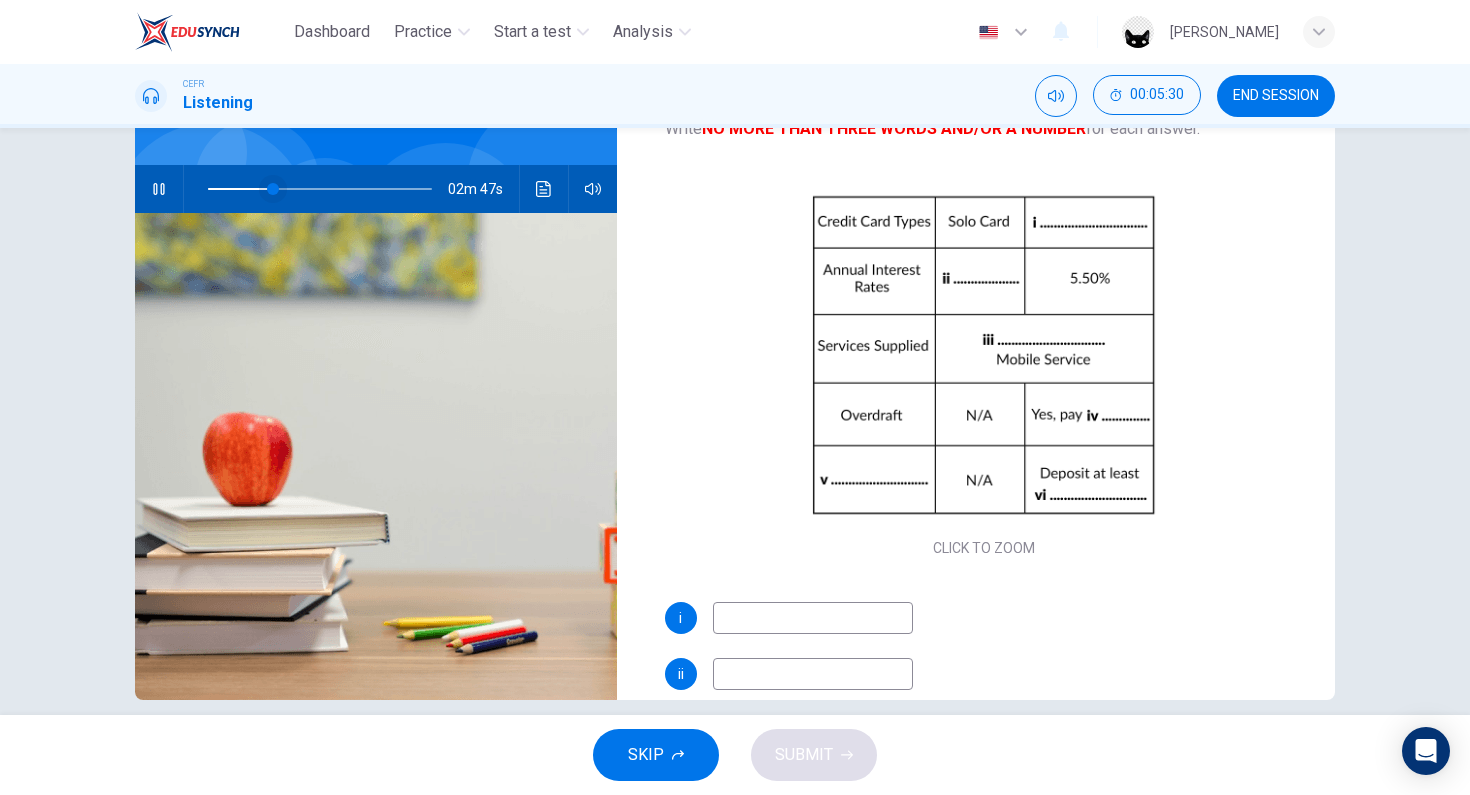 click at bounding box center (273, 189) 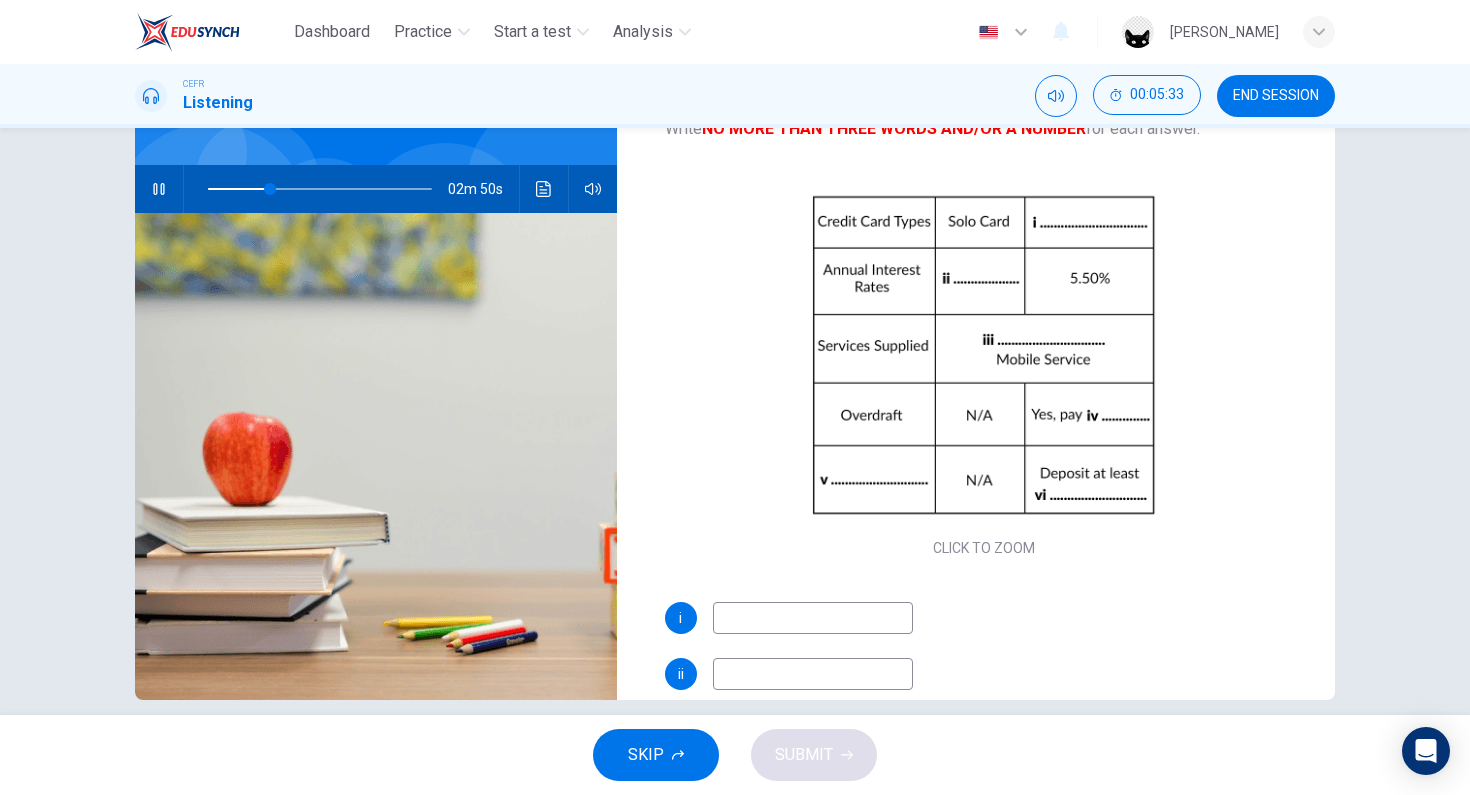 click 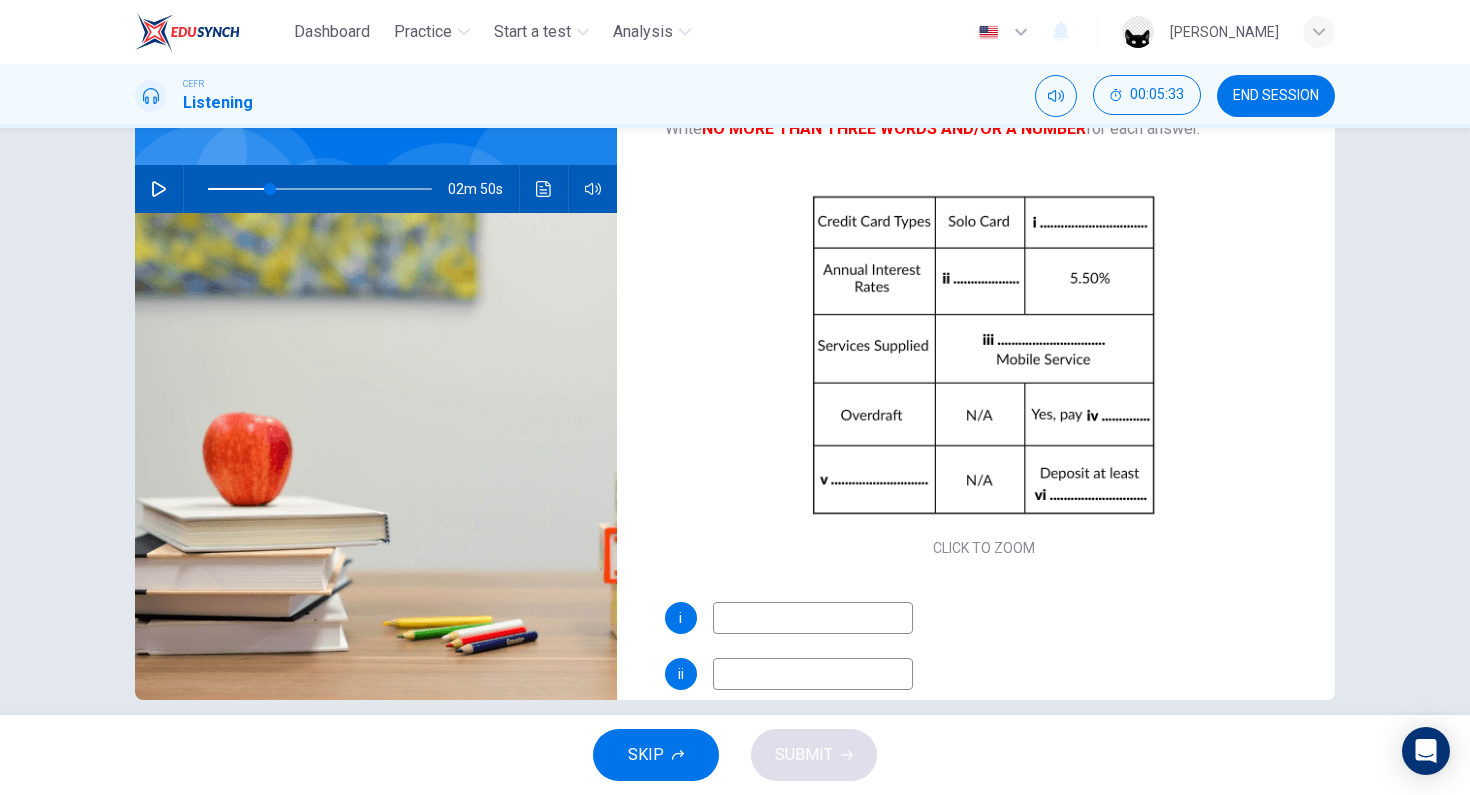 click 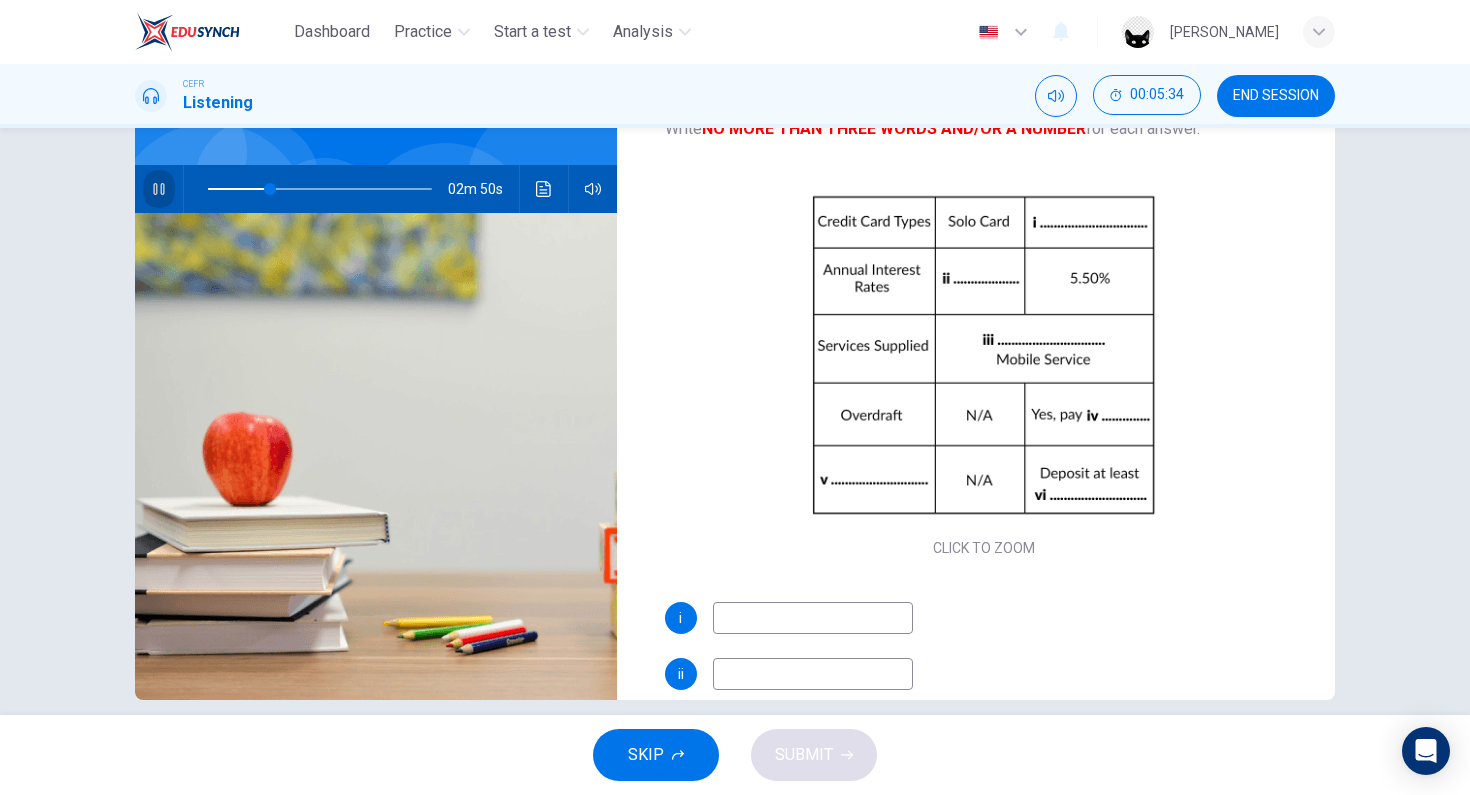 click 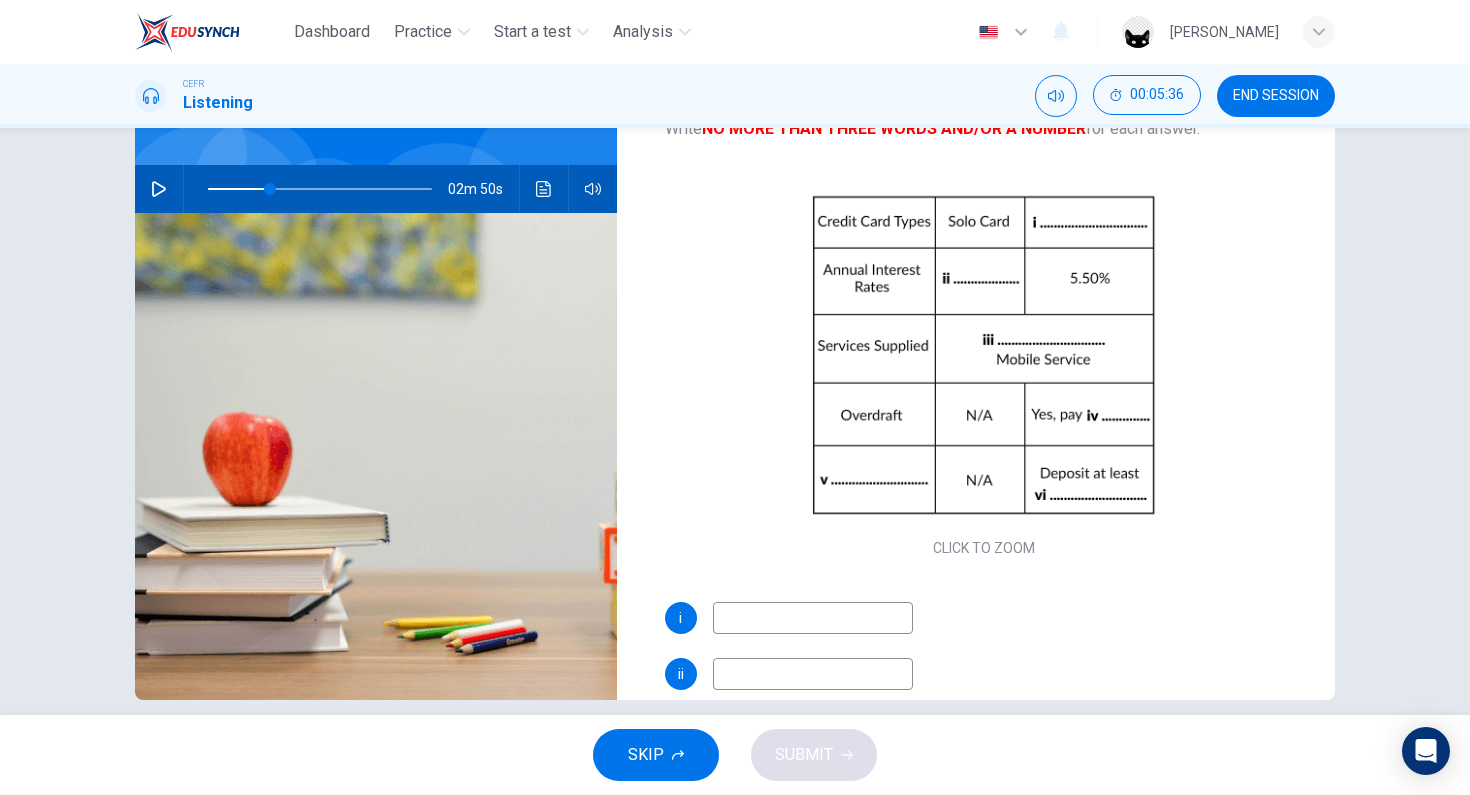 click at bounding box center [813, 618] 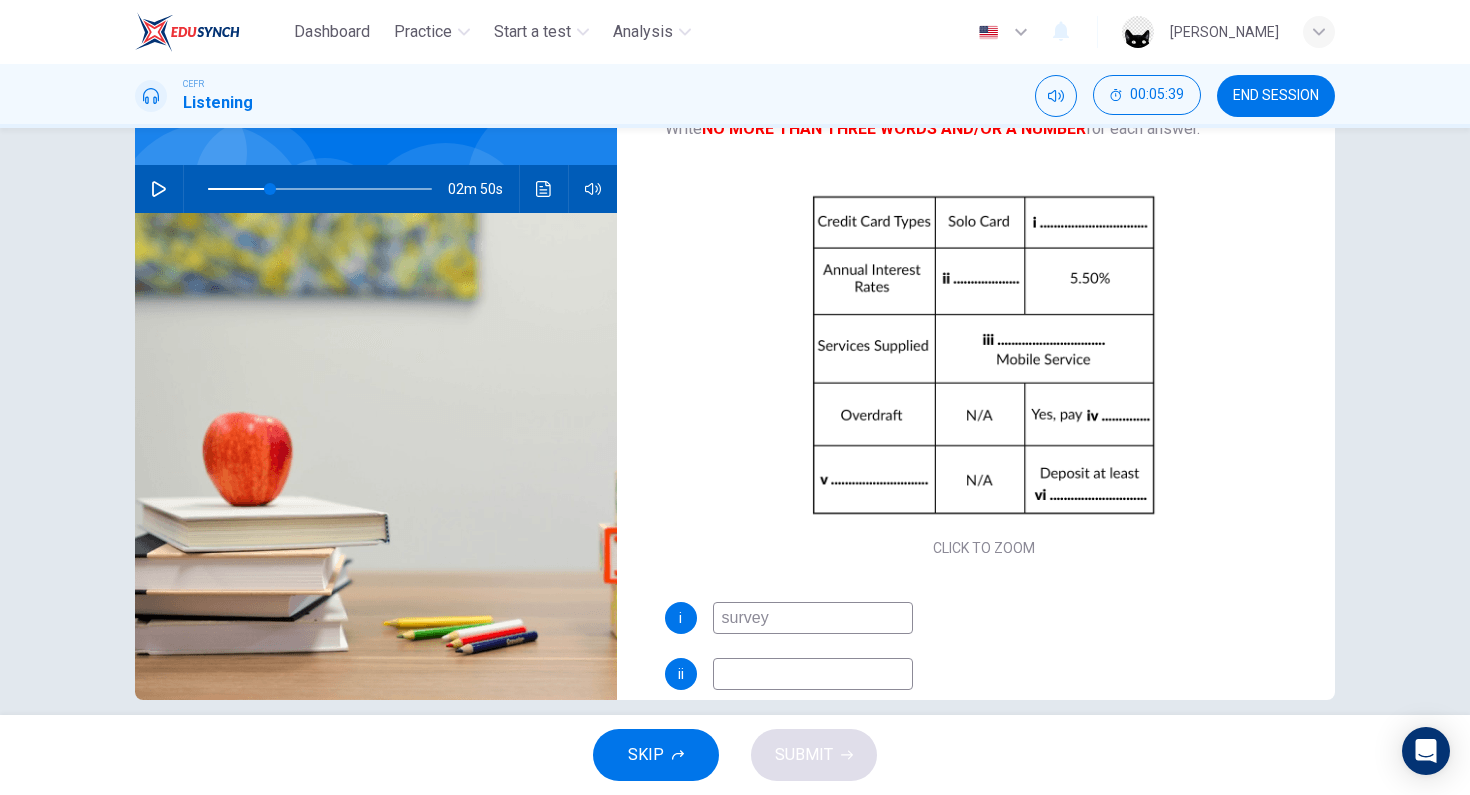 type on "survey" 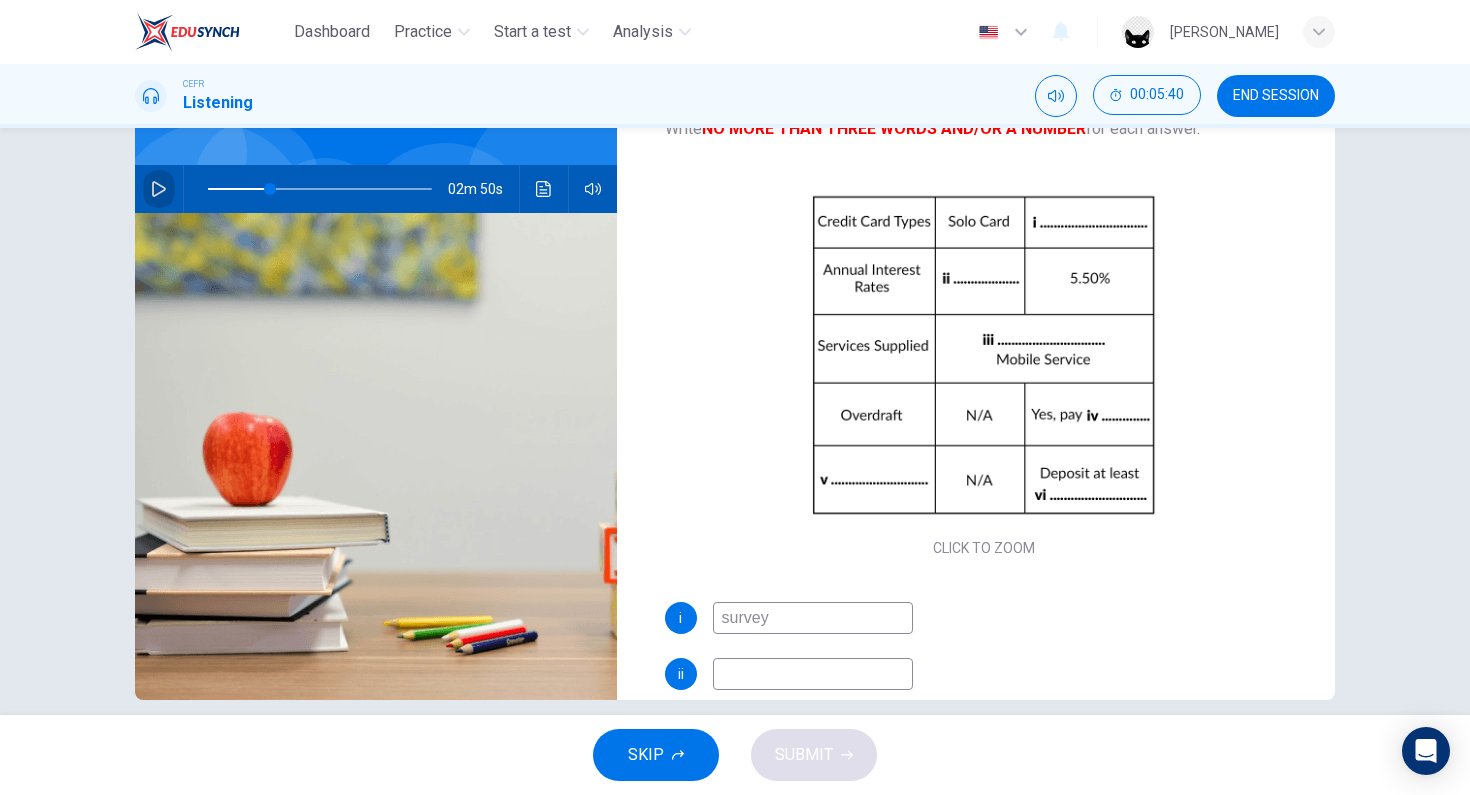 click 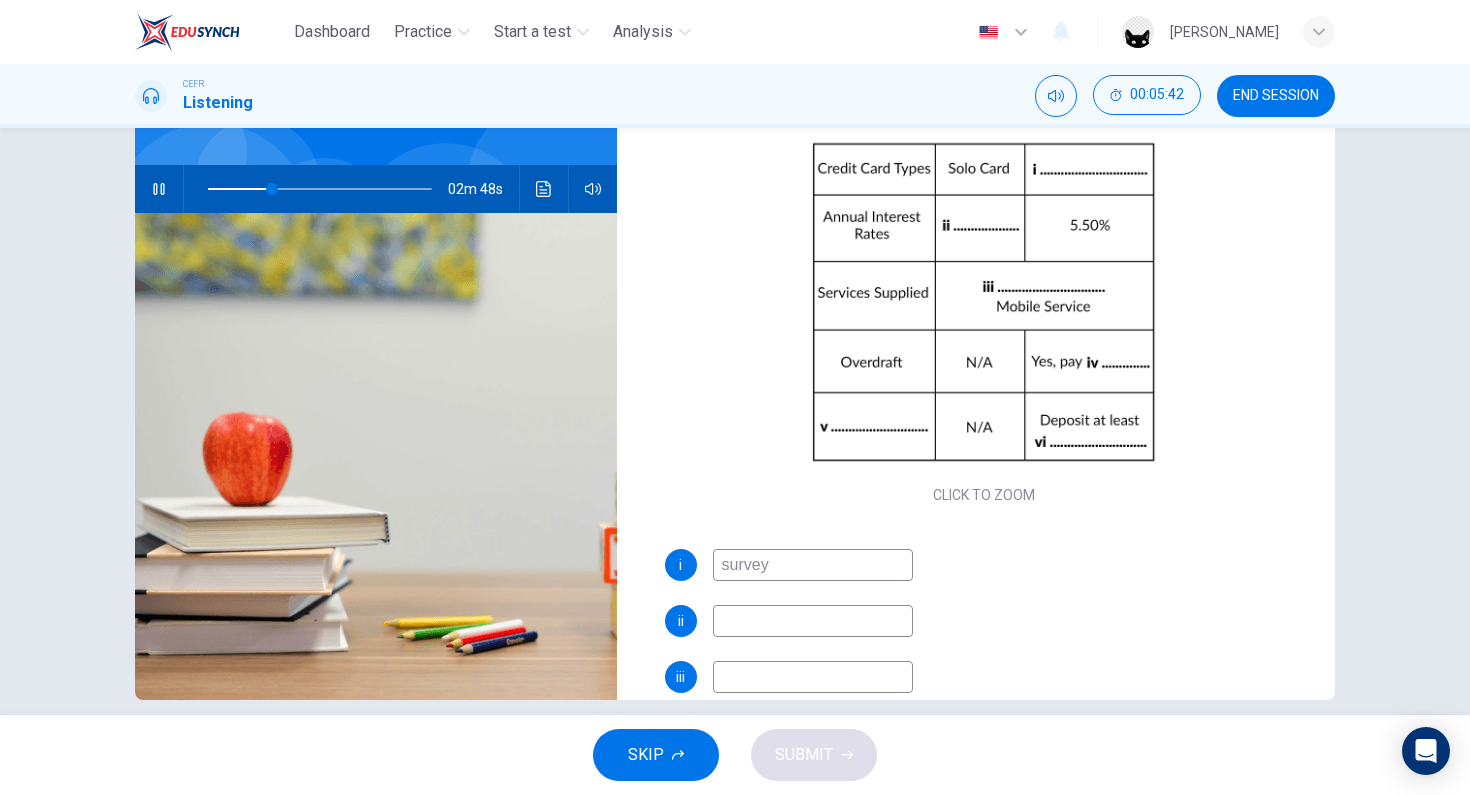 scroll, scrollTop: 89, scrollLeft: 0, axis: vertical 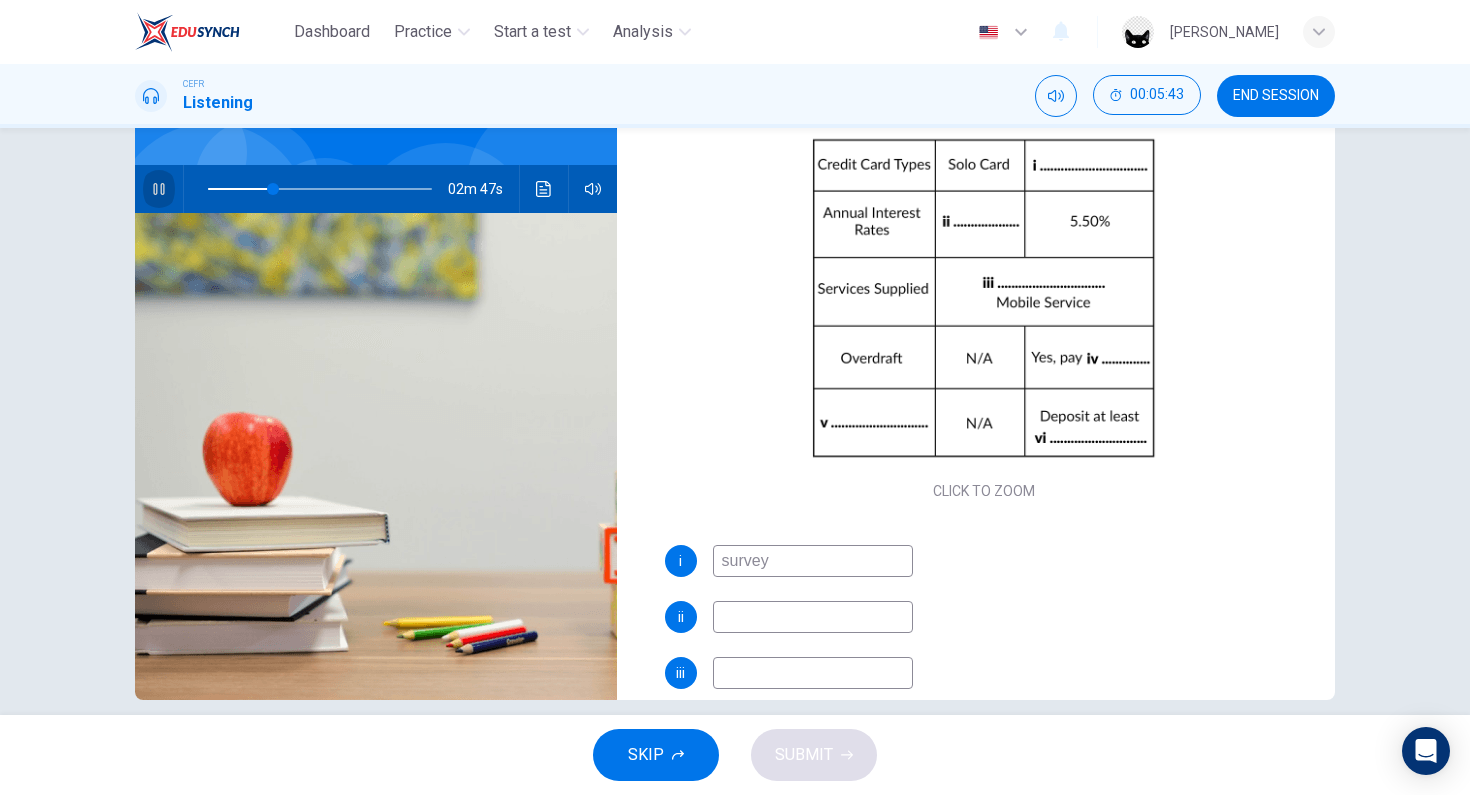 click at bounding box center [159, 189] 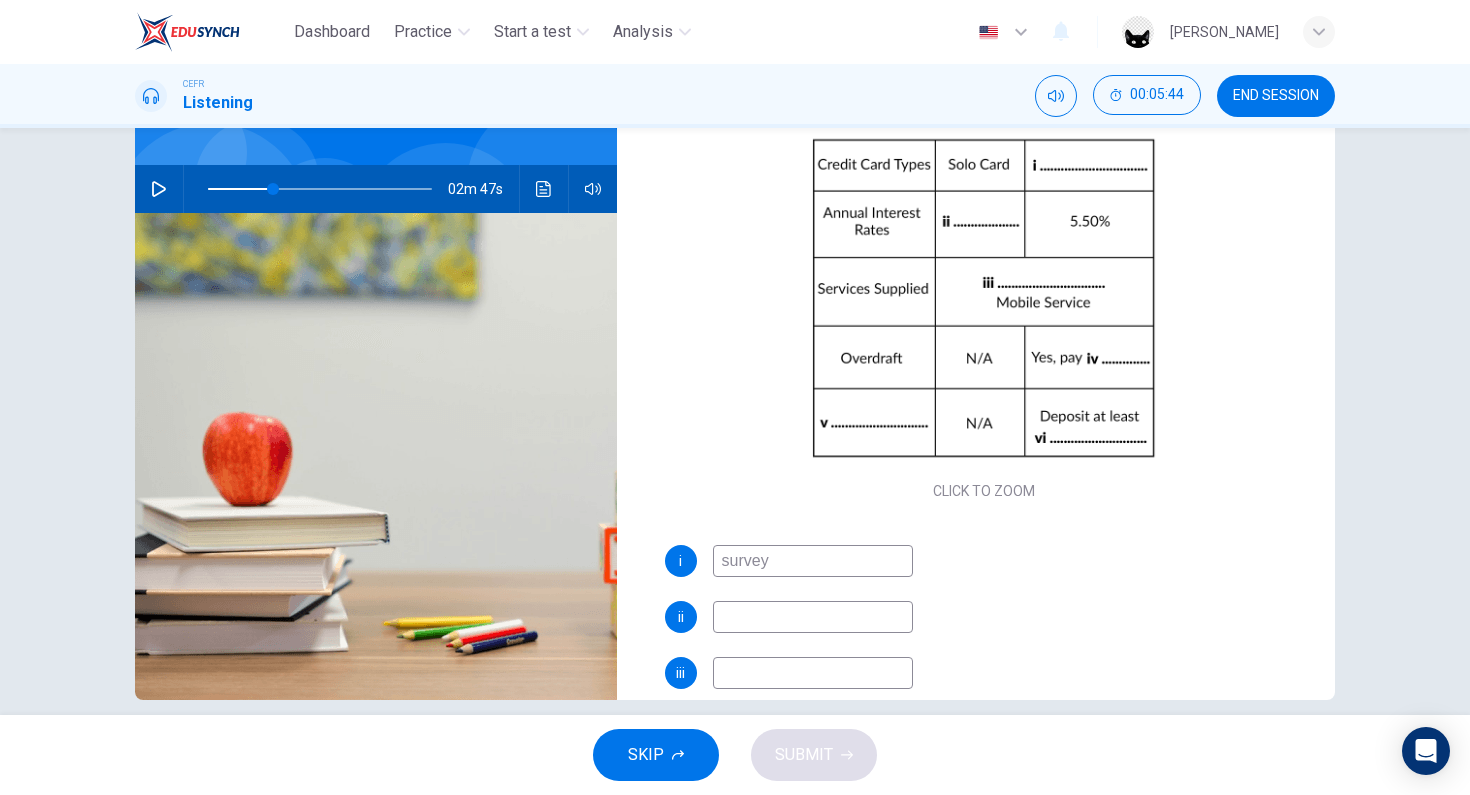 click at bounding box center [544, 189] 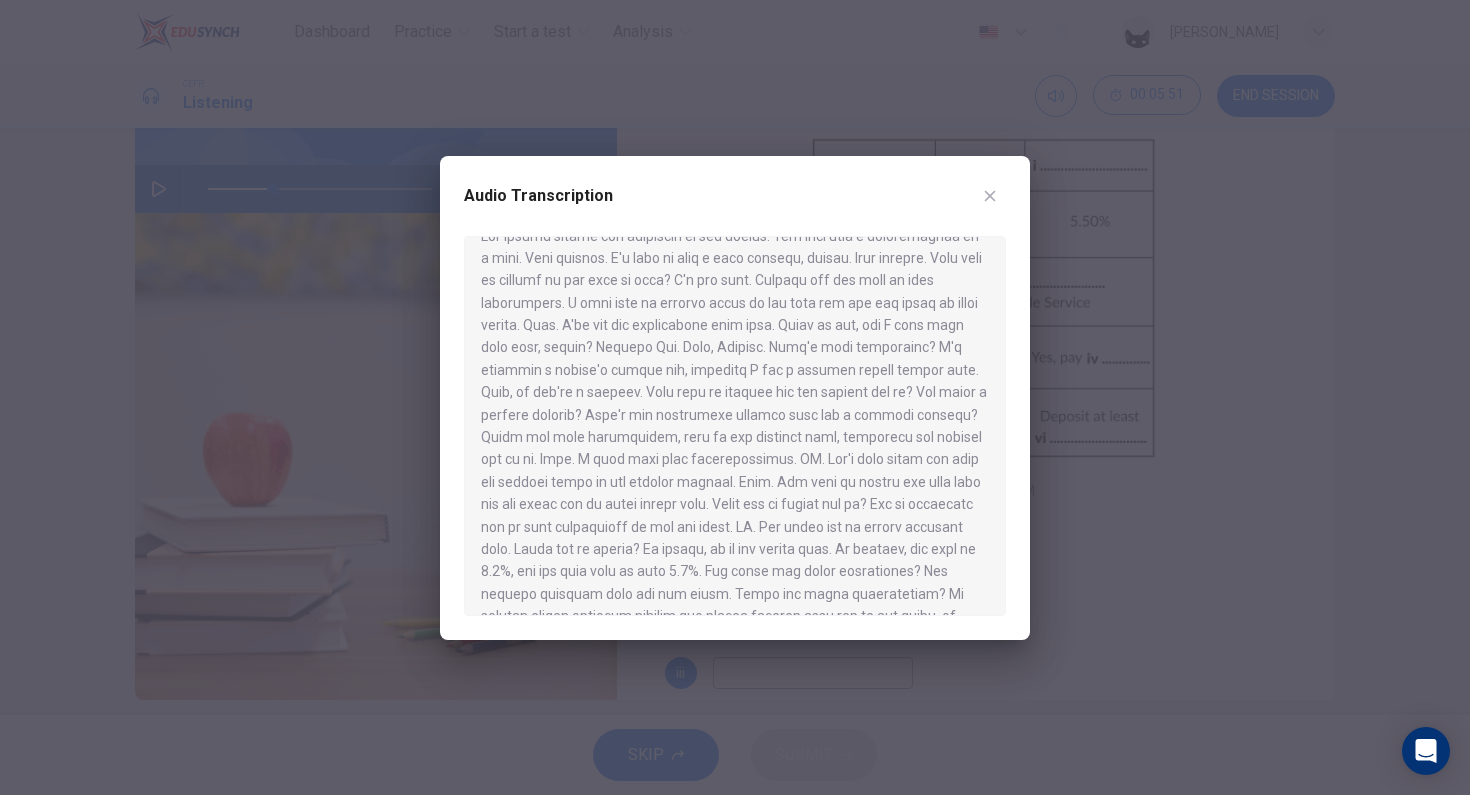 scroll, scrollTop: 32, scrollLeft: 0, axis: vertical 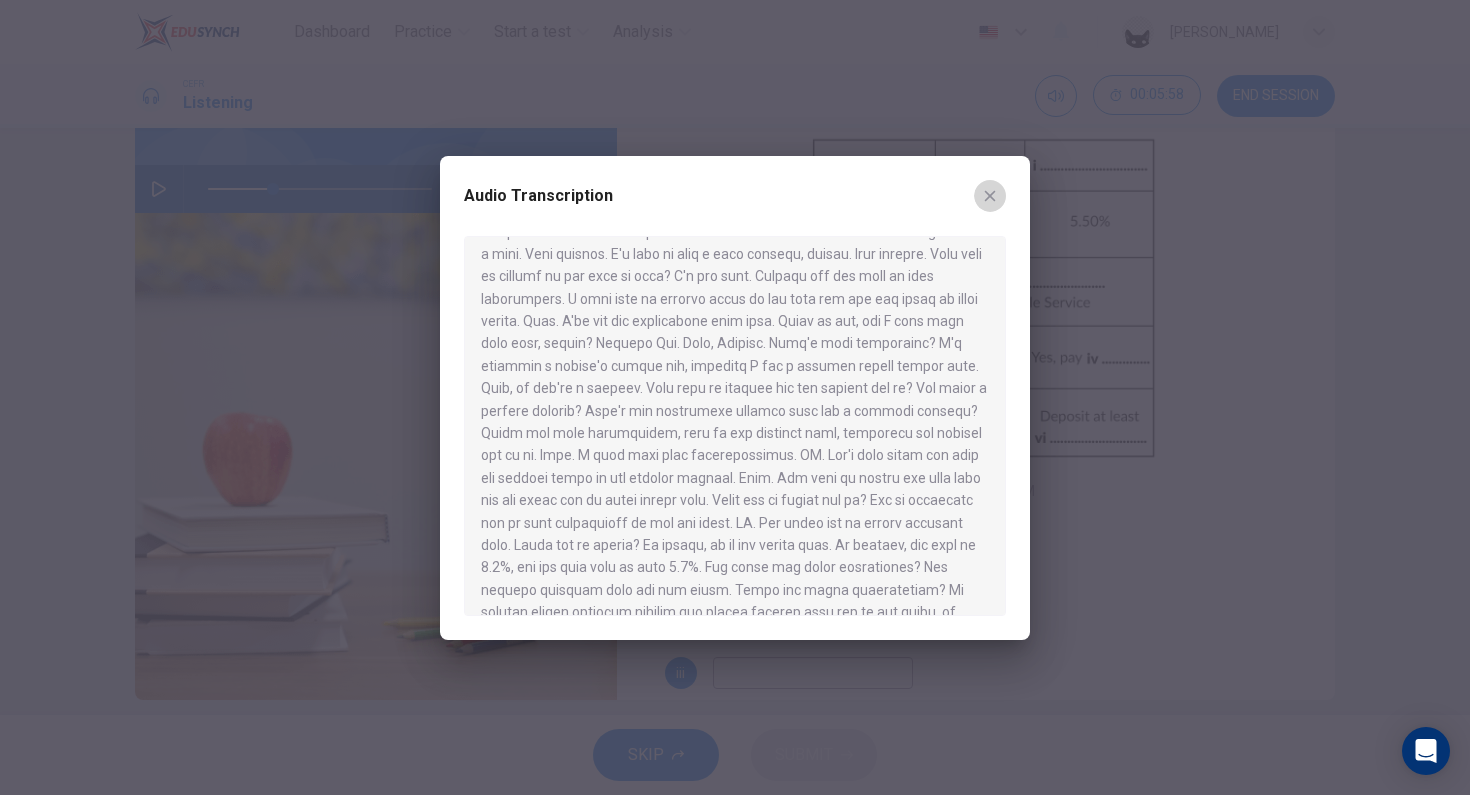 click 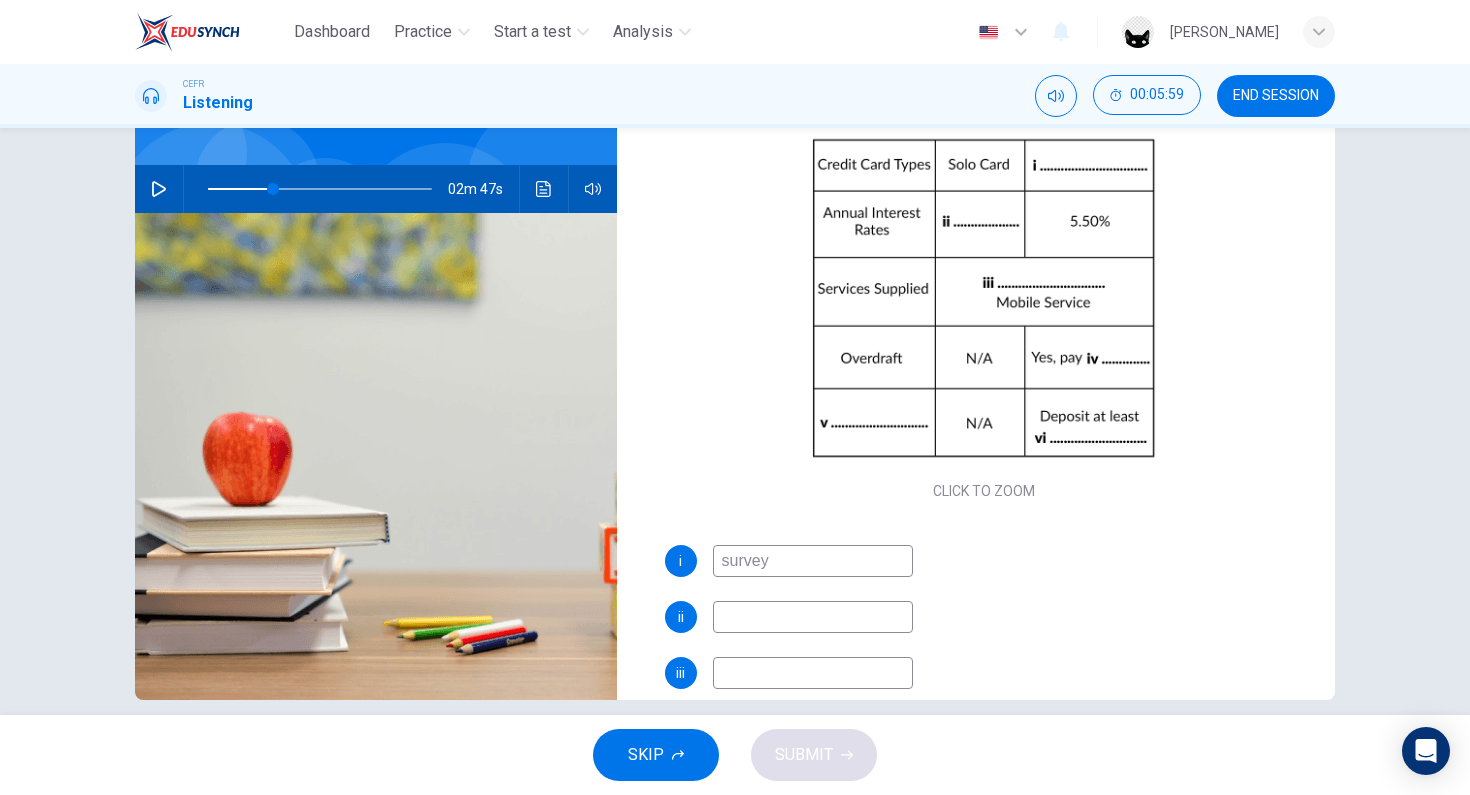 click on "survey" at bounding box center [813, 561] 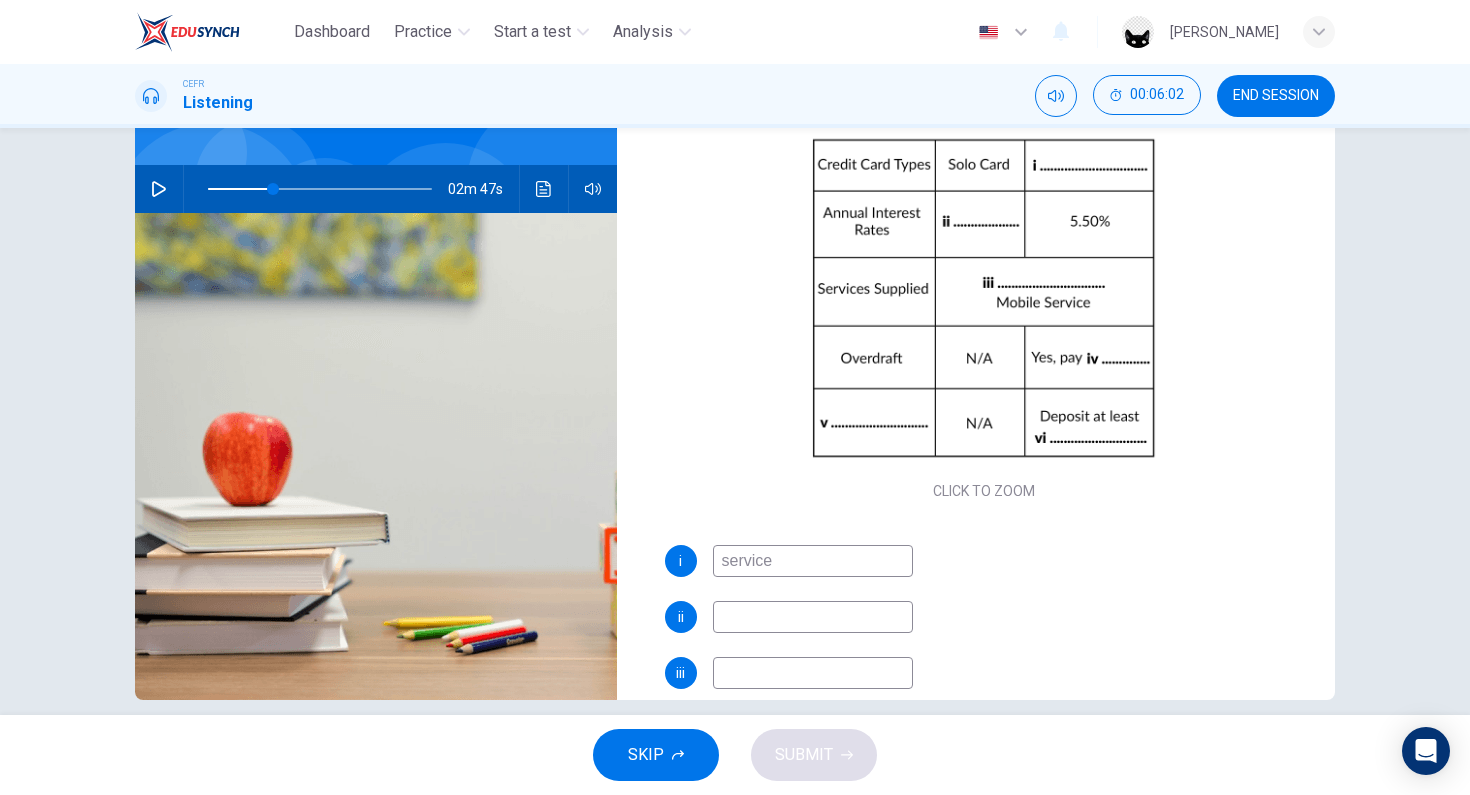 type on "service" 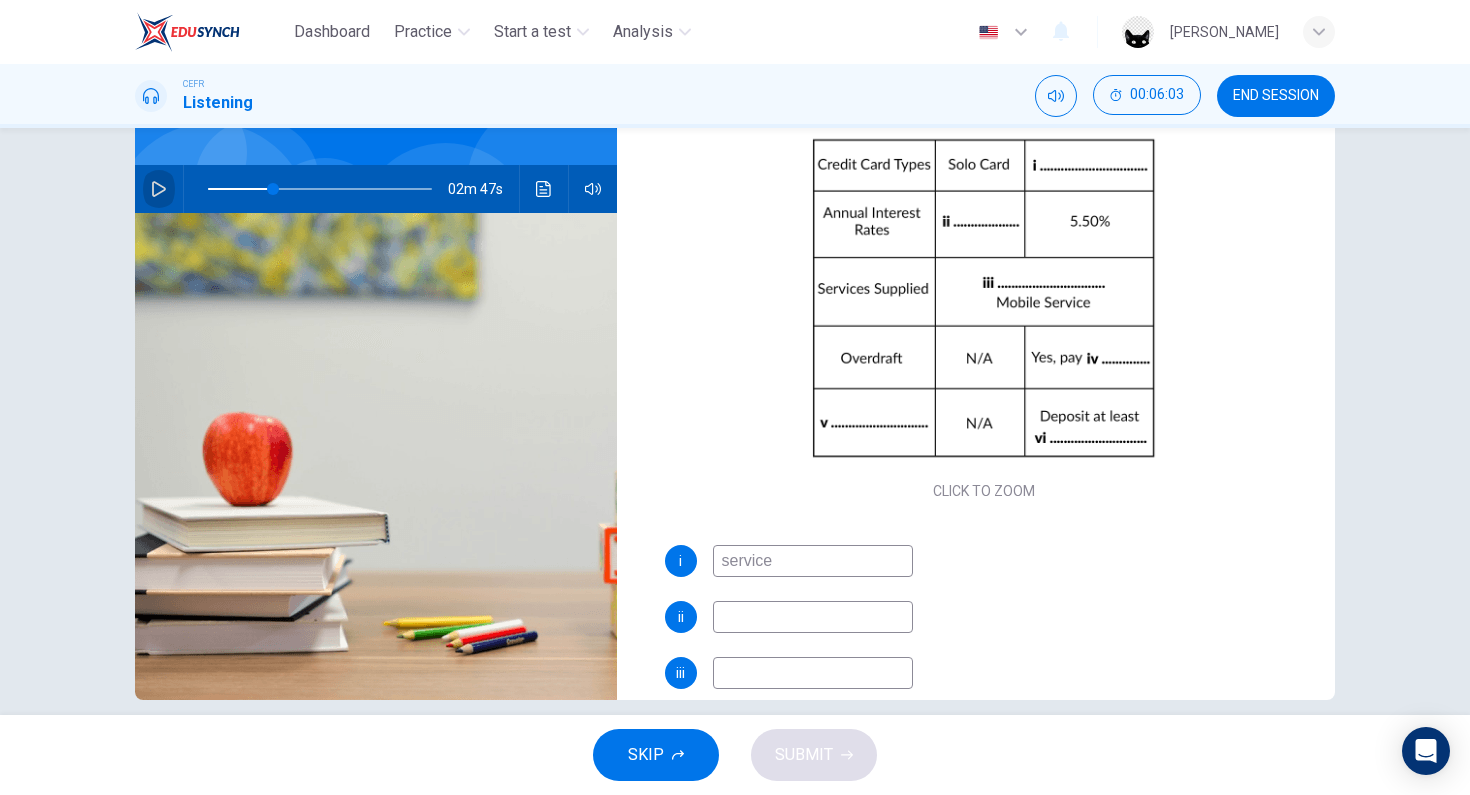 click at bounding box center (159, 189) 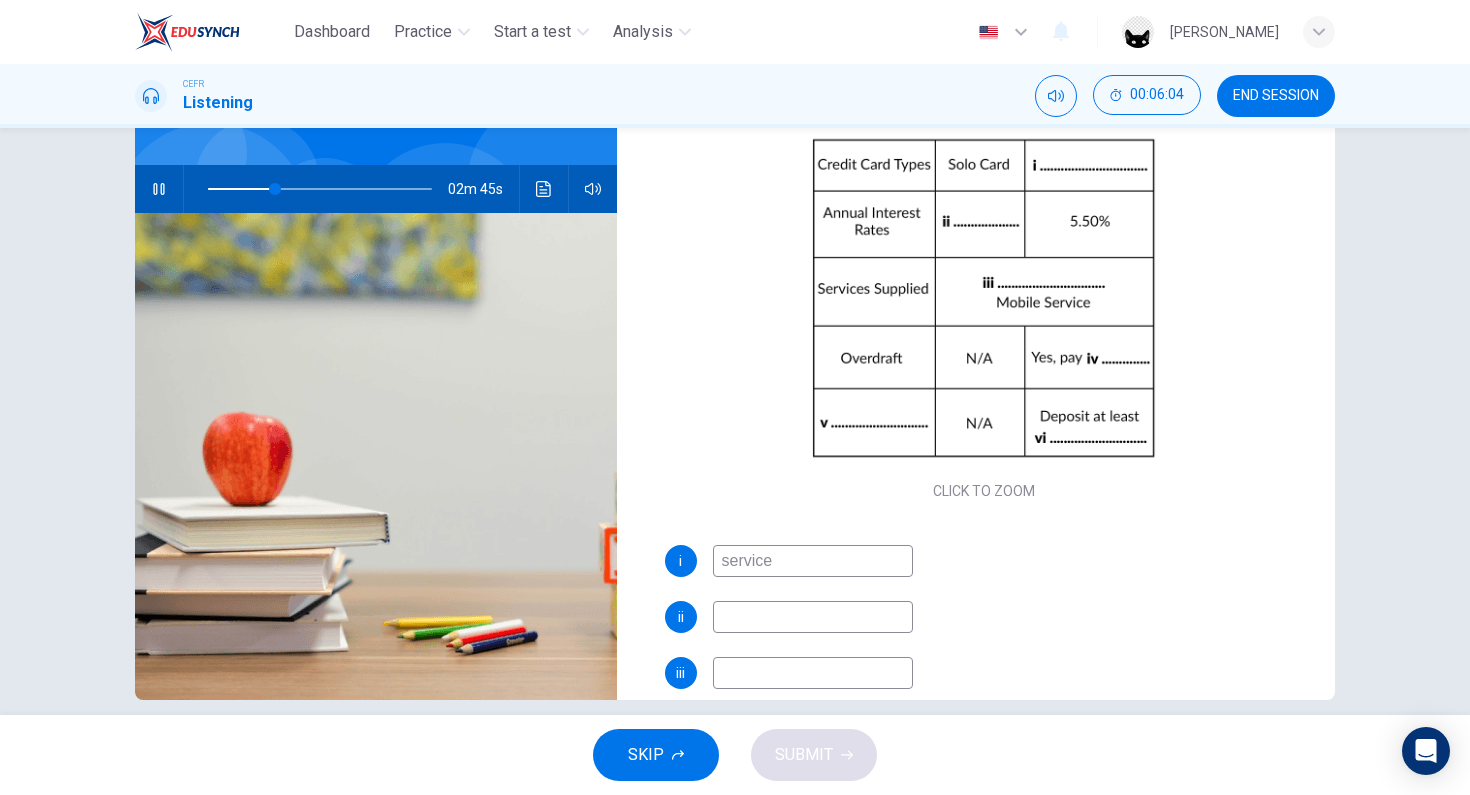click 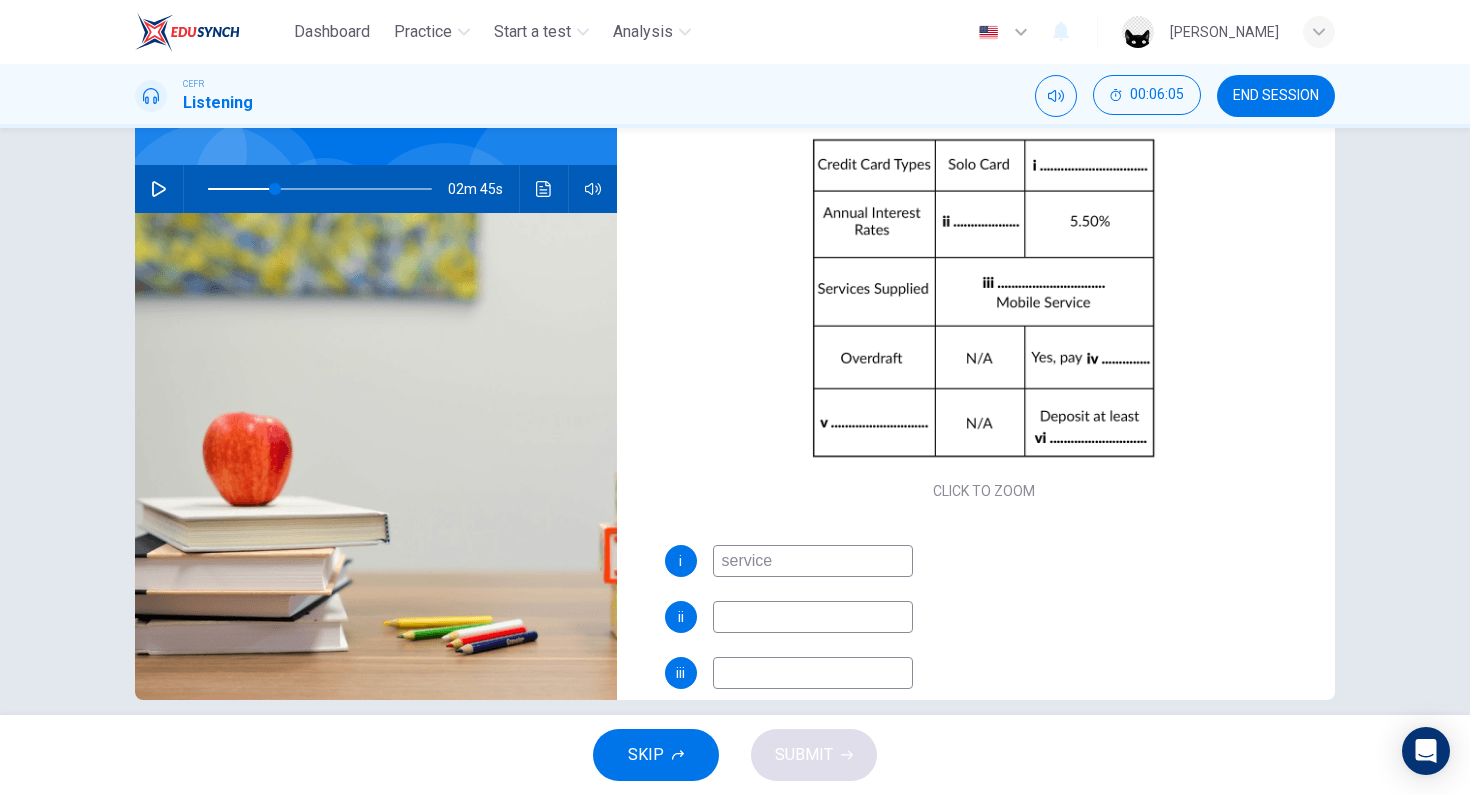click at bounding box center (544, 189) 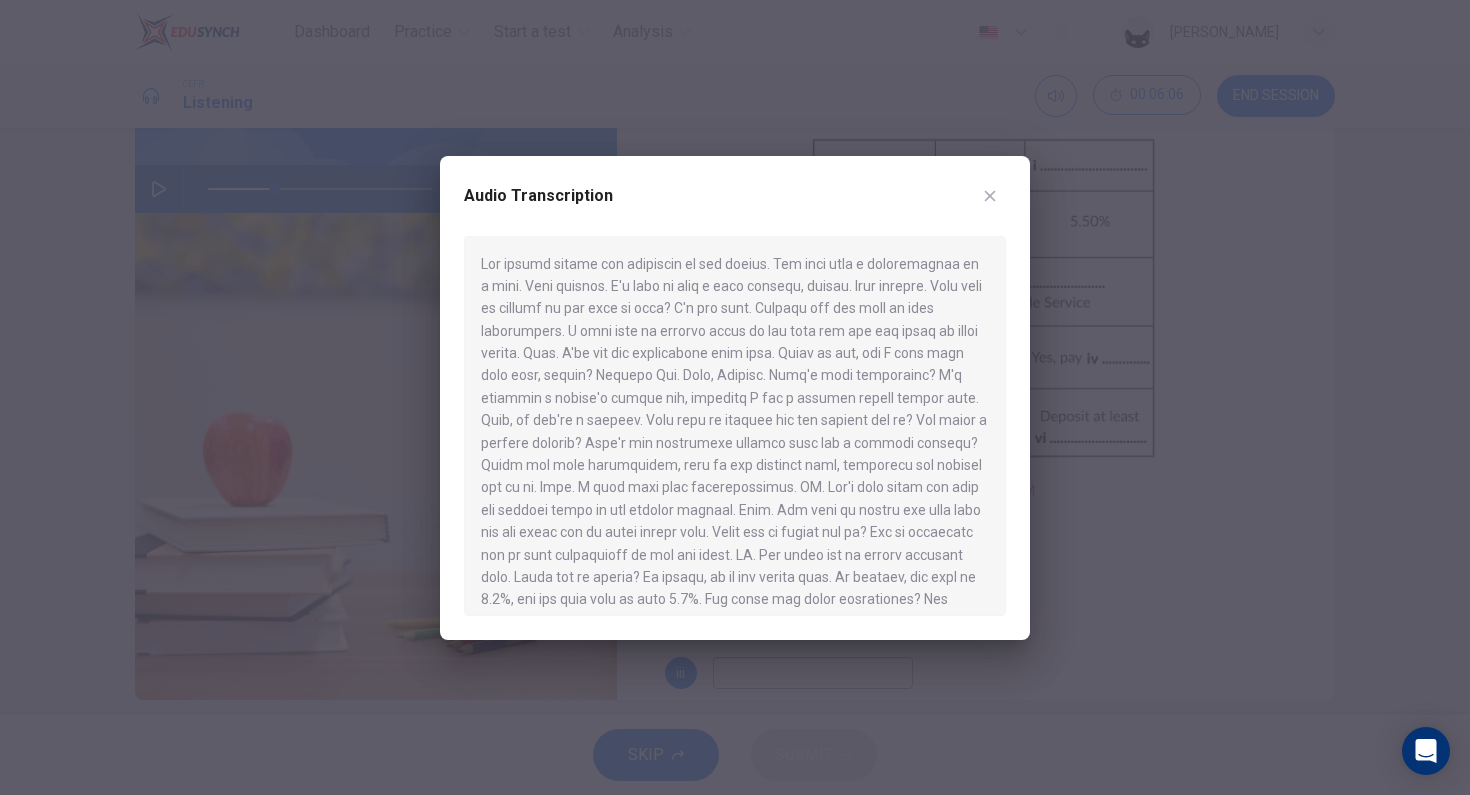scroll, scrollTop: 4, scrollLeft: 0, axis: vertical 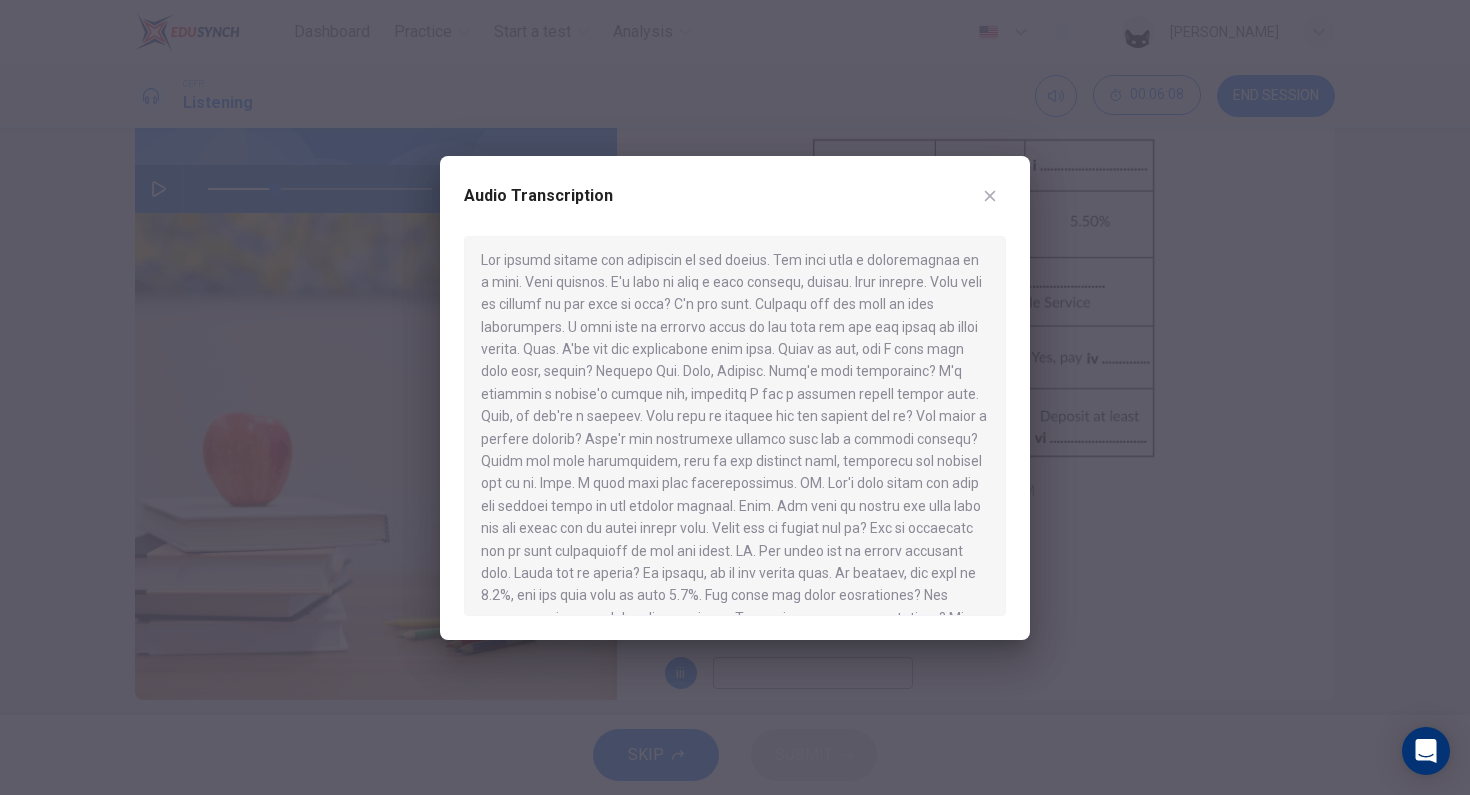 click at bounding box center (735, 397) 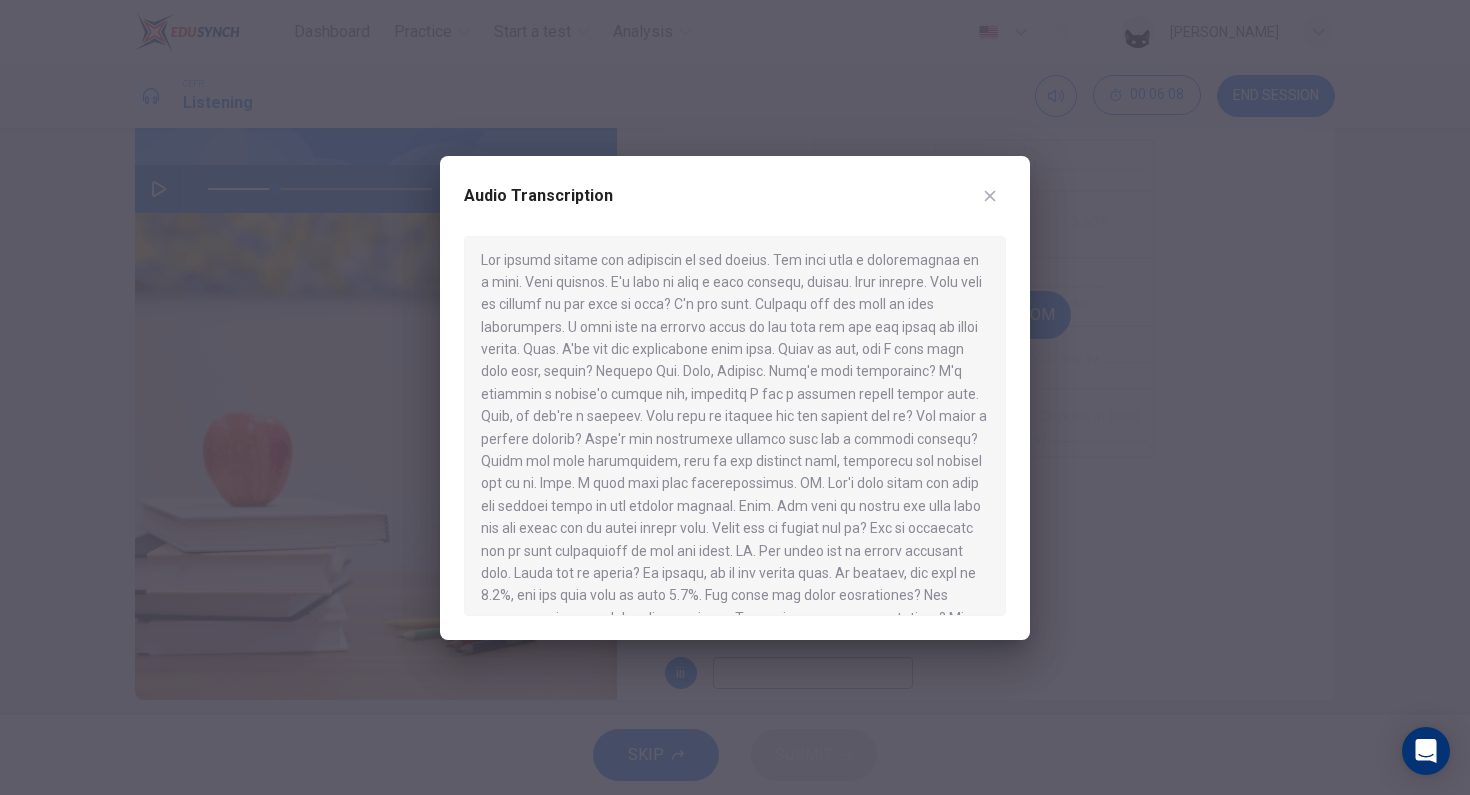 type on "30" 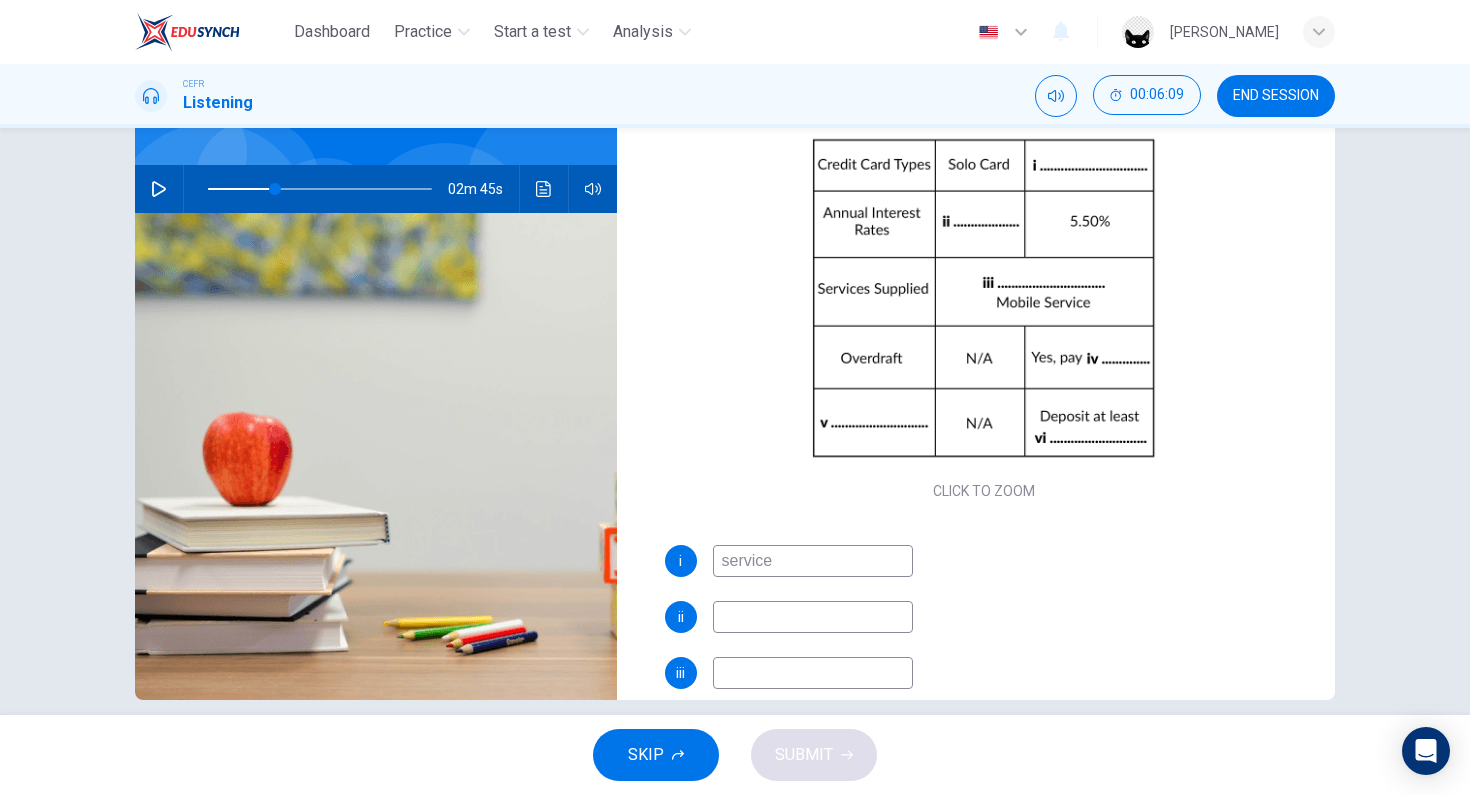 click at bounding box center (813, 617) 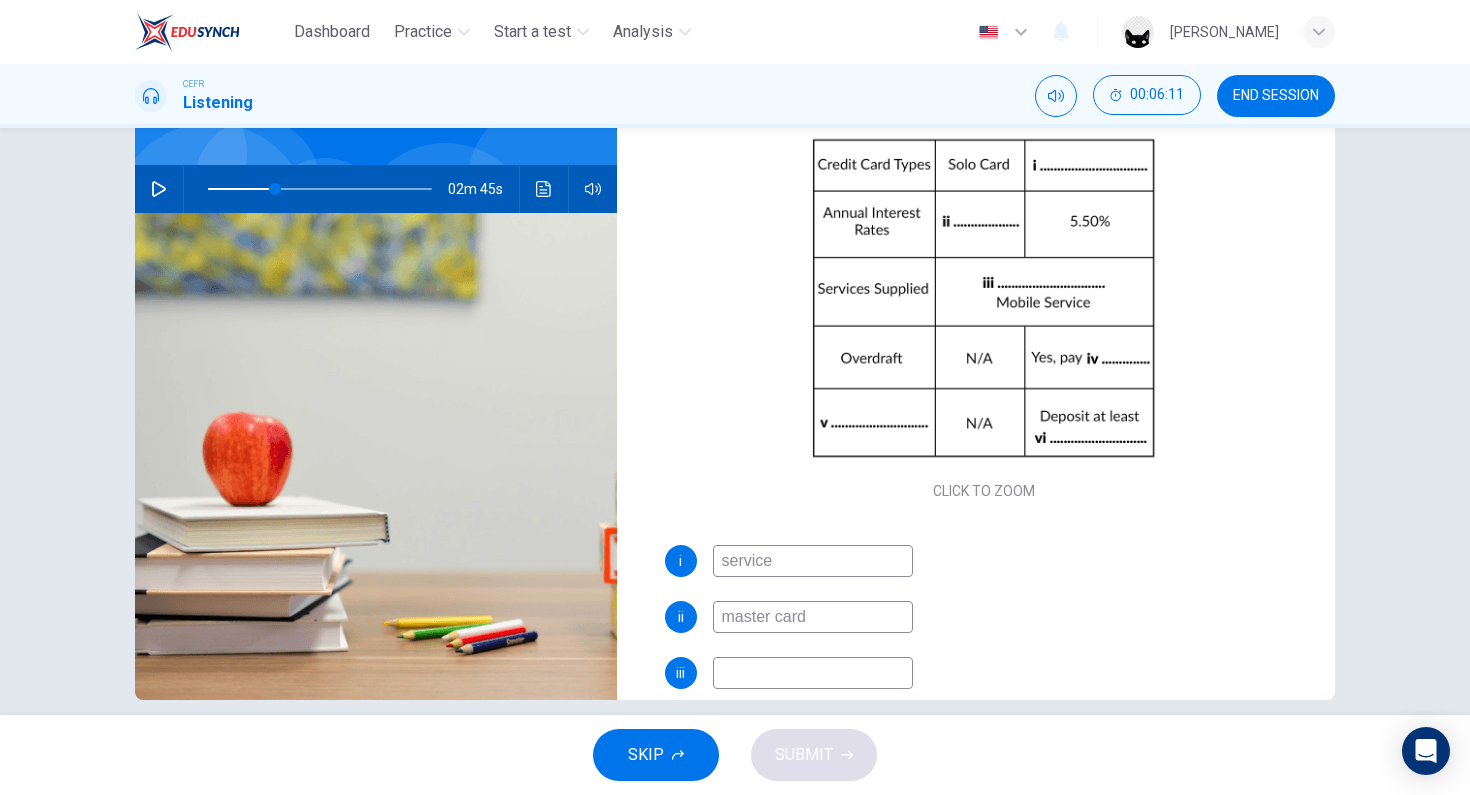 type on "master card" 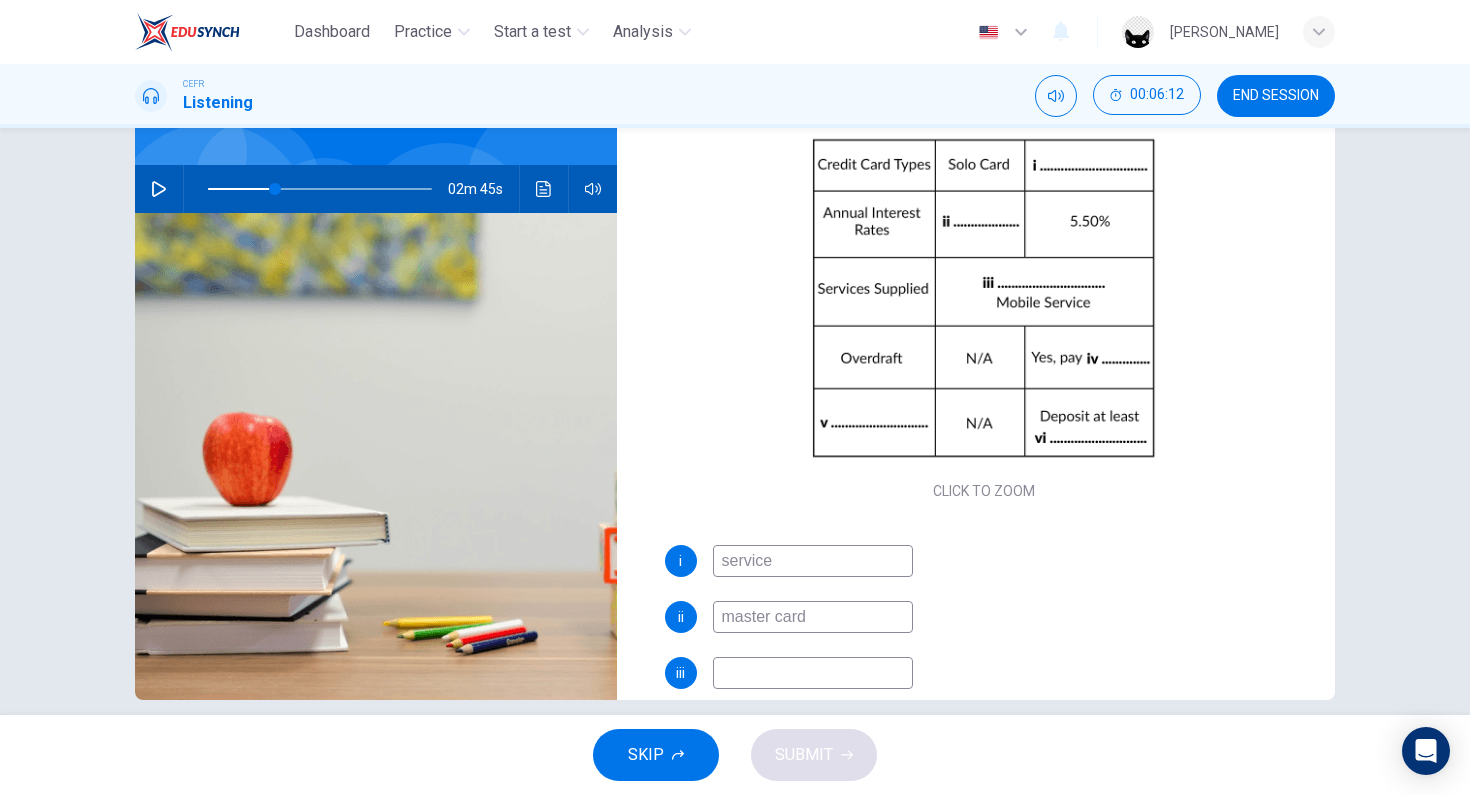 click at bounding box center [813, 673] 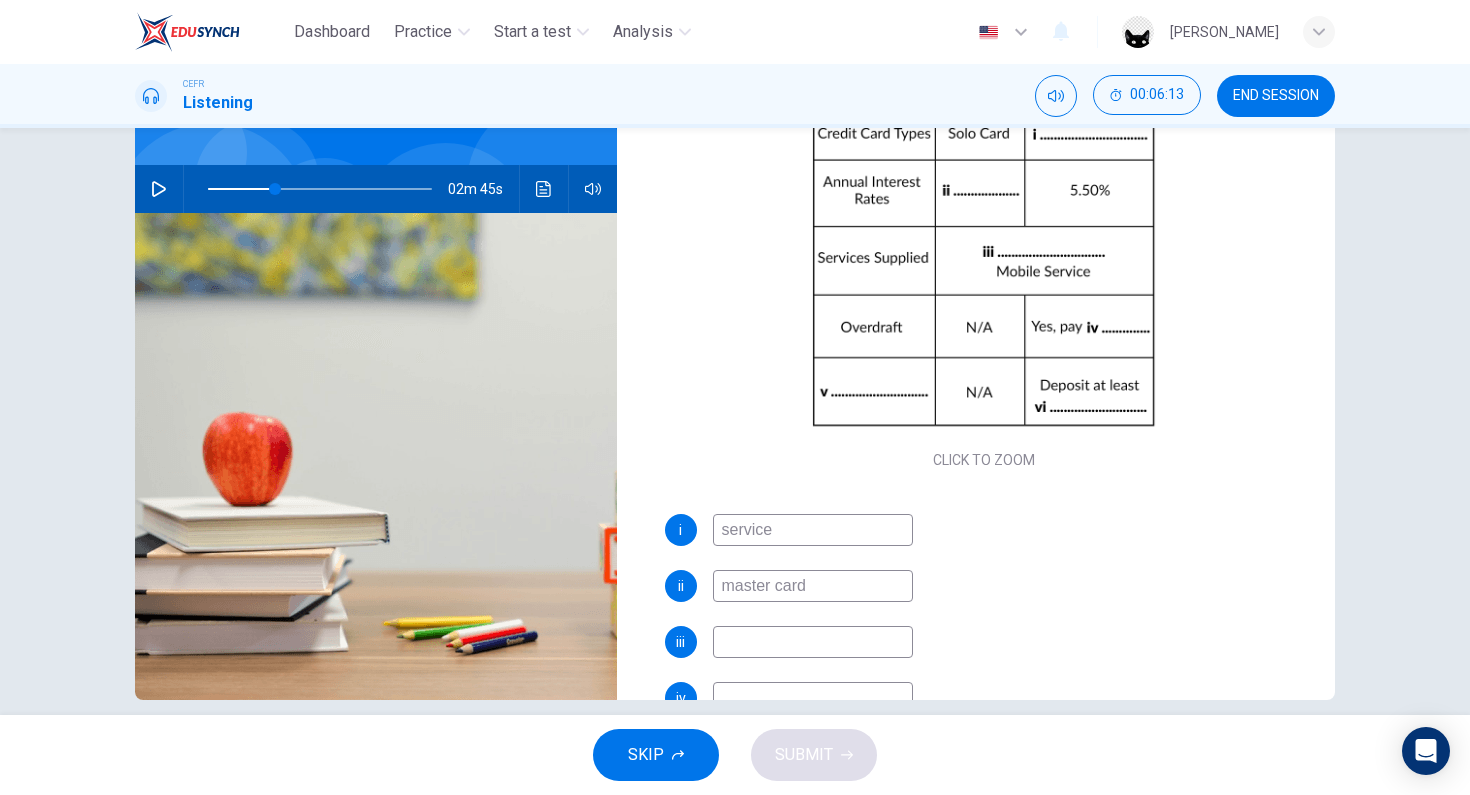 scroll, scrollTop: 162, scrollLeft: 0, axis: vertical 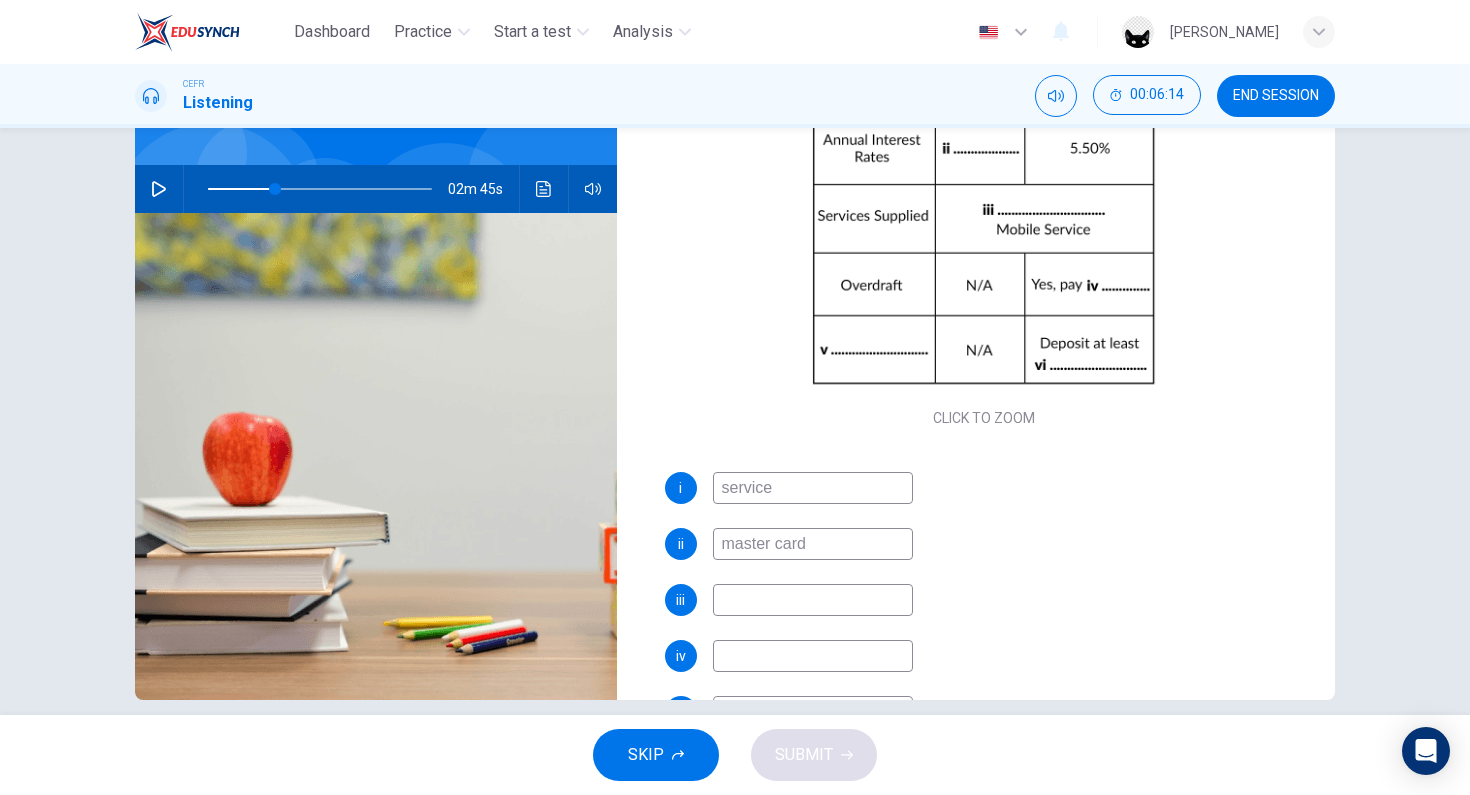 click at bounding box center (159, 189) 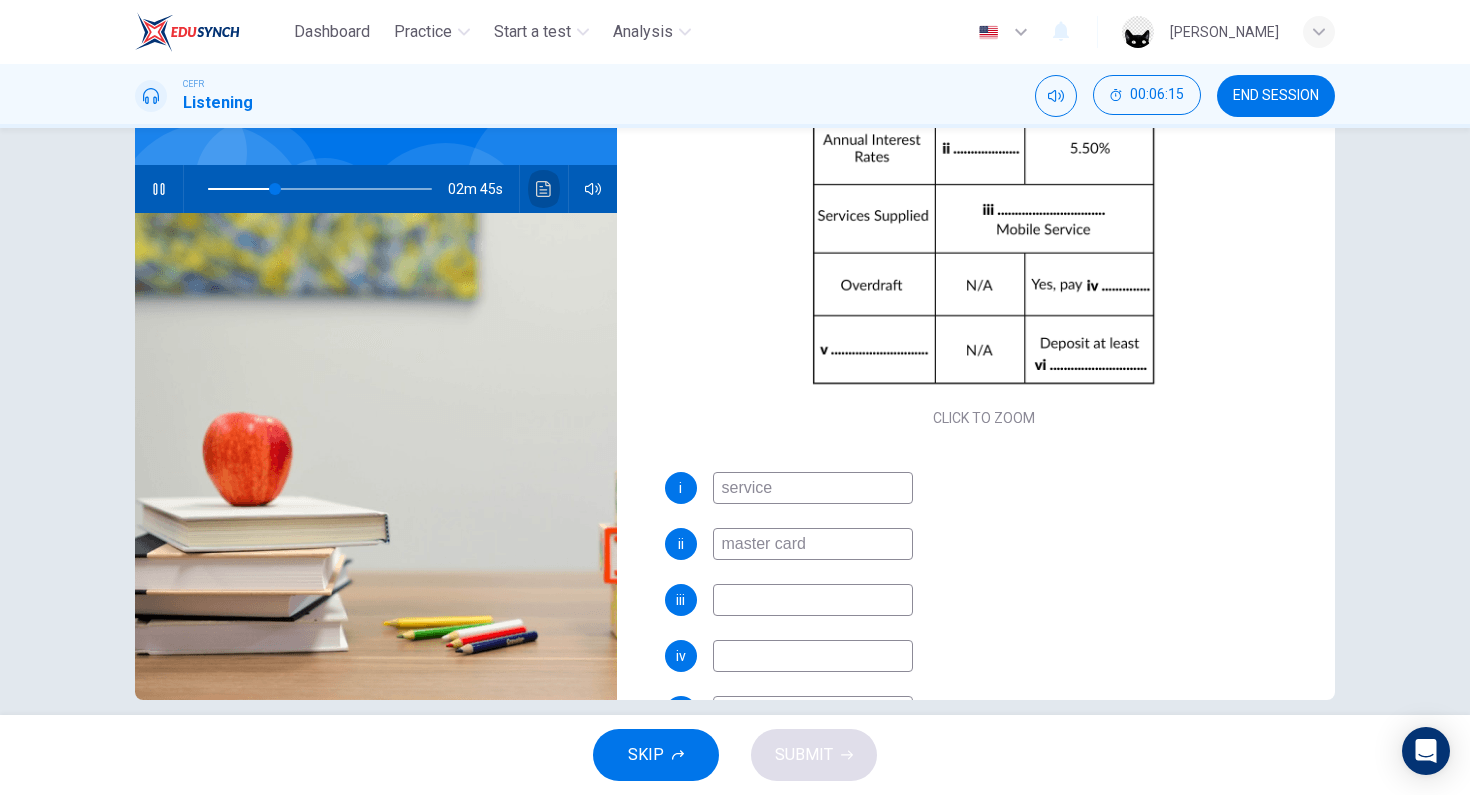 click at bounding box center (544, 189) 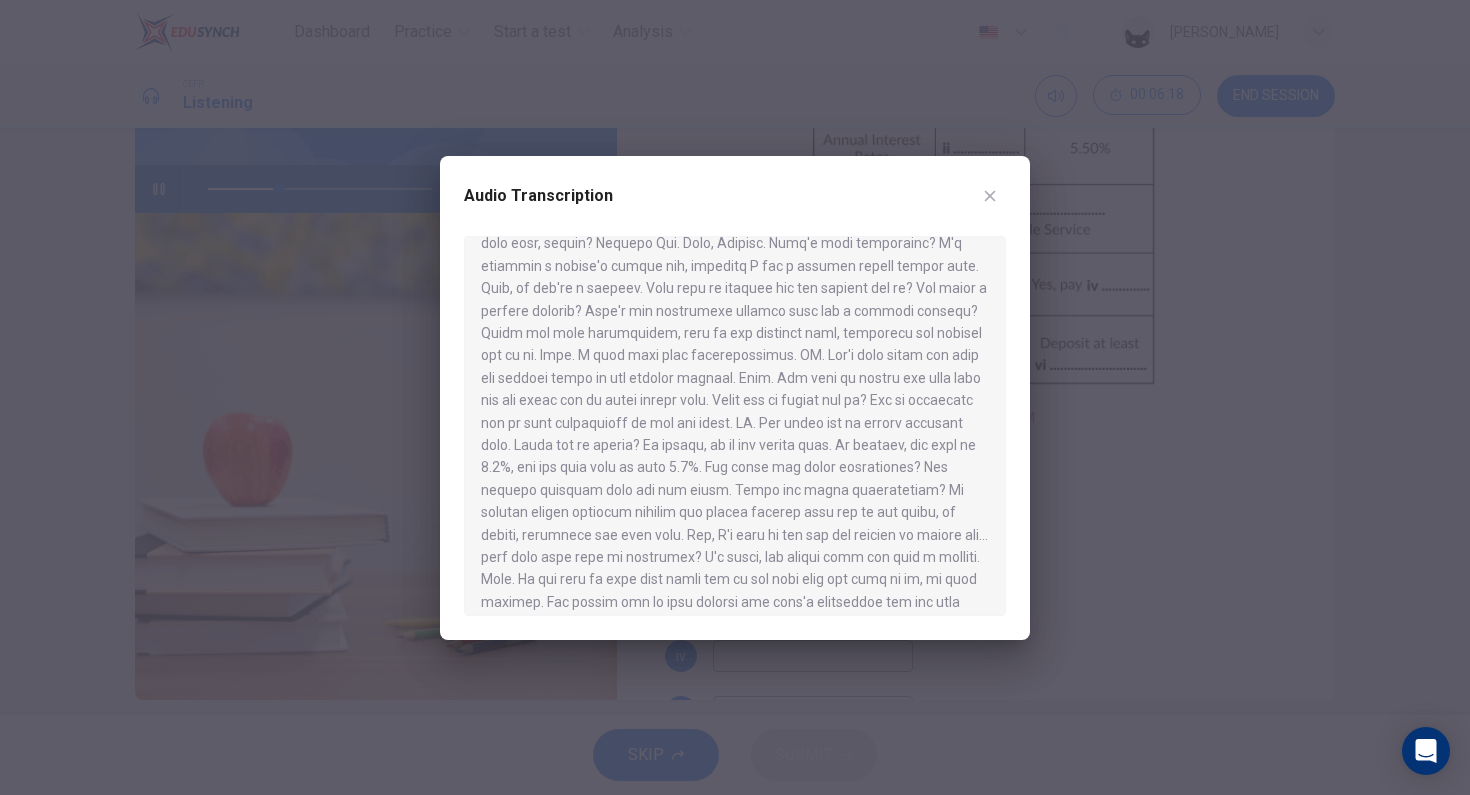scroll, scrollTop: 130, scrollLeft: 0, axis: vertical 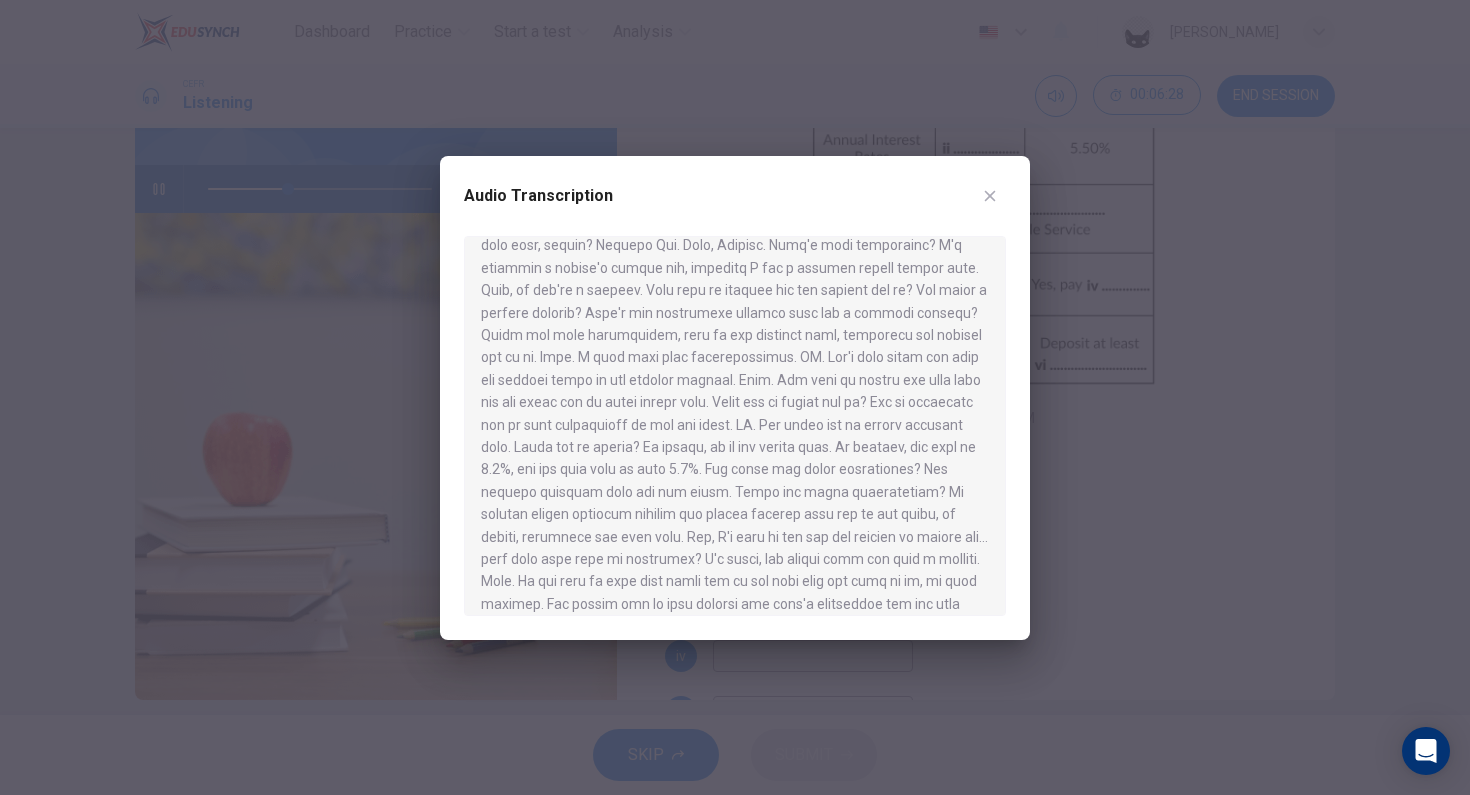 click at bounding box center (990, 196) 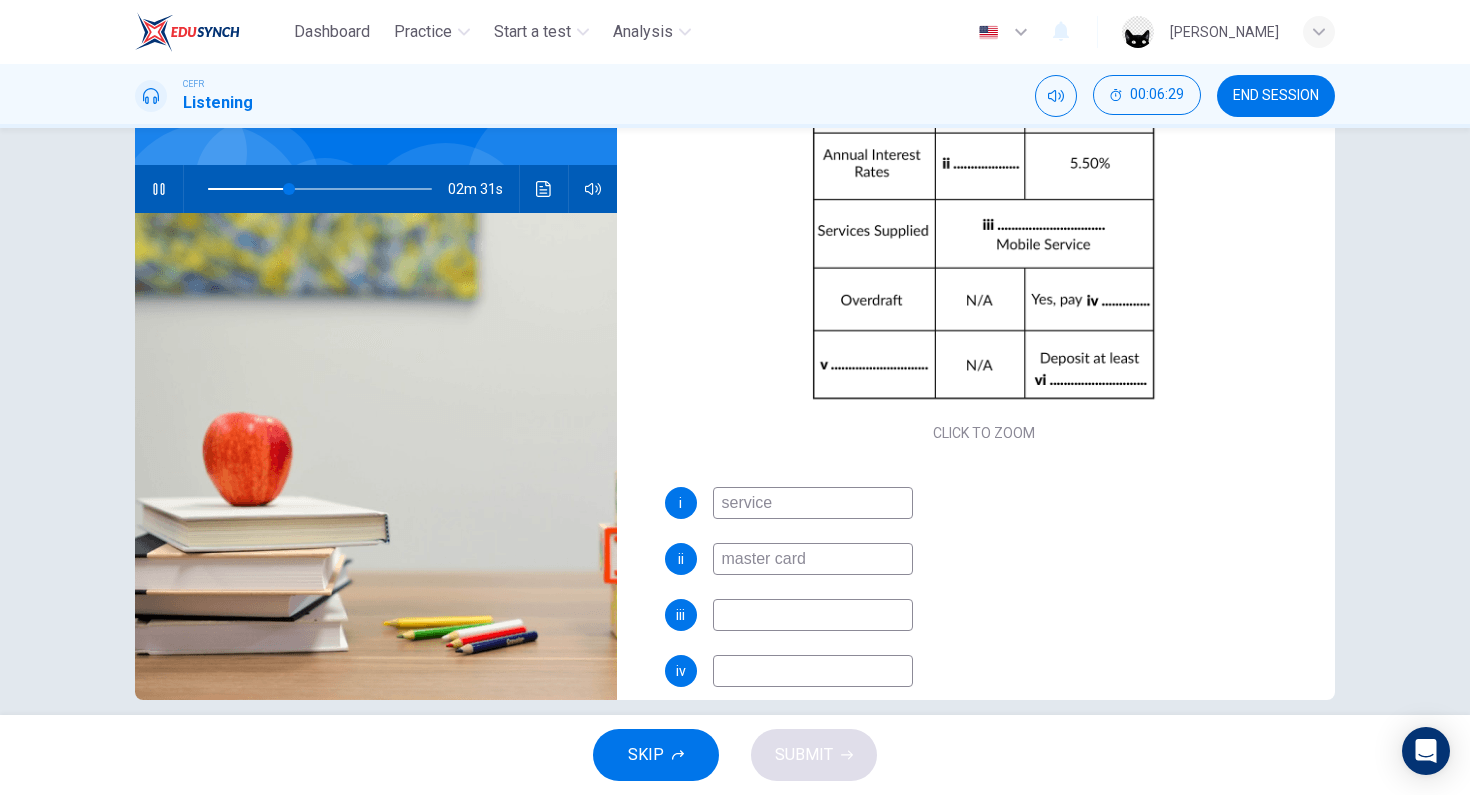 scroll, scrollTop: 128, scrollLeft: 0, axis: vertical 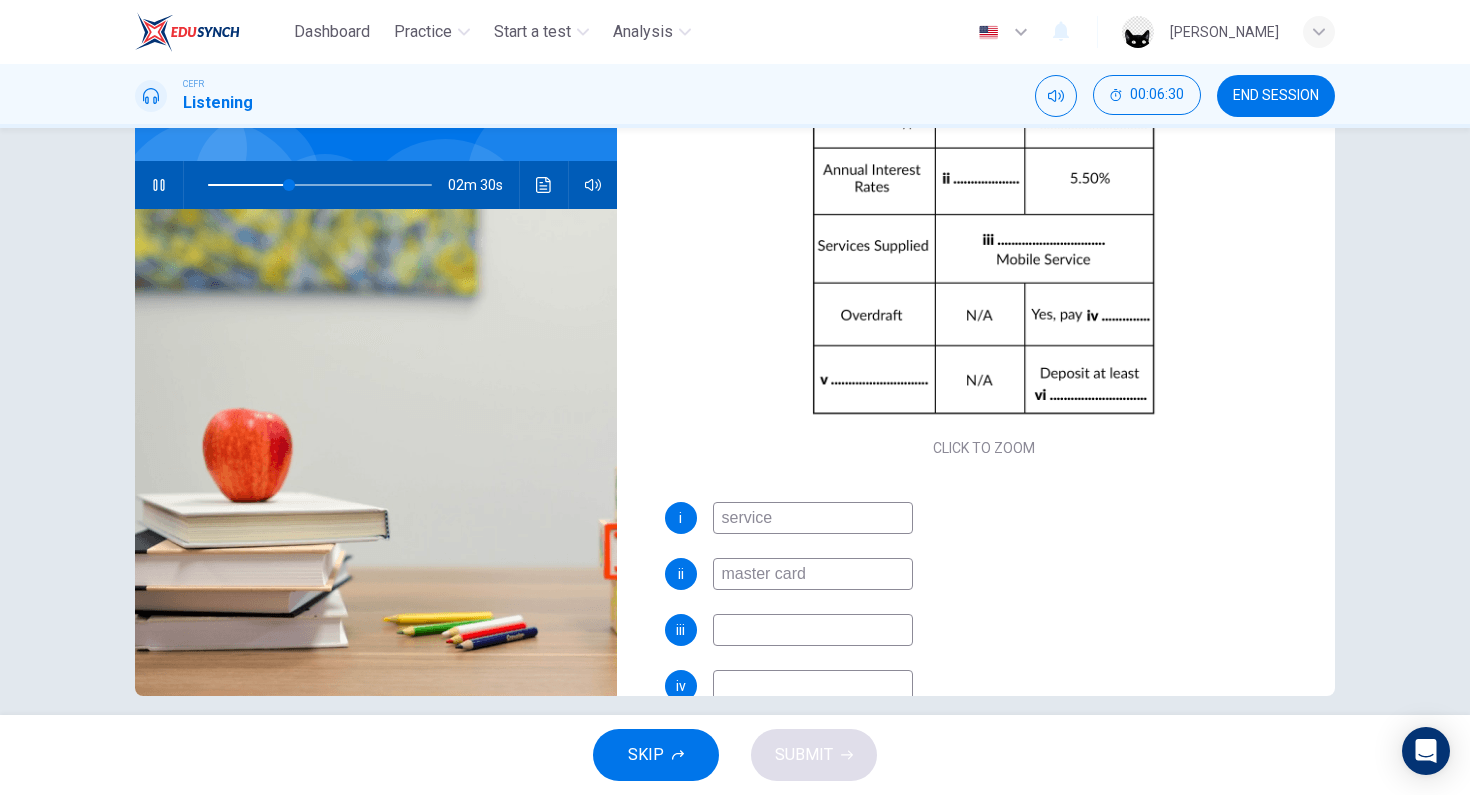click at bounding box center (813, 630) 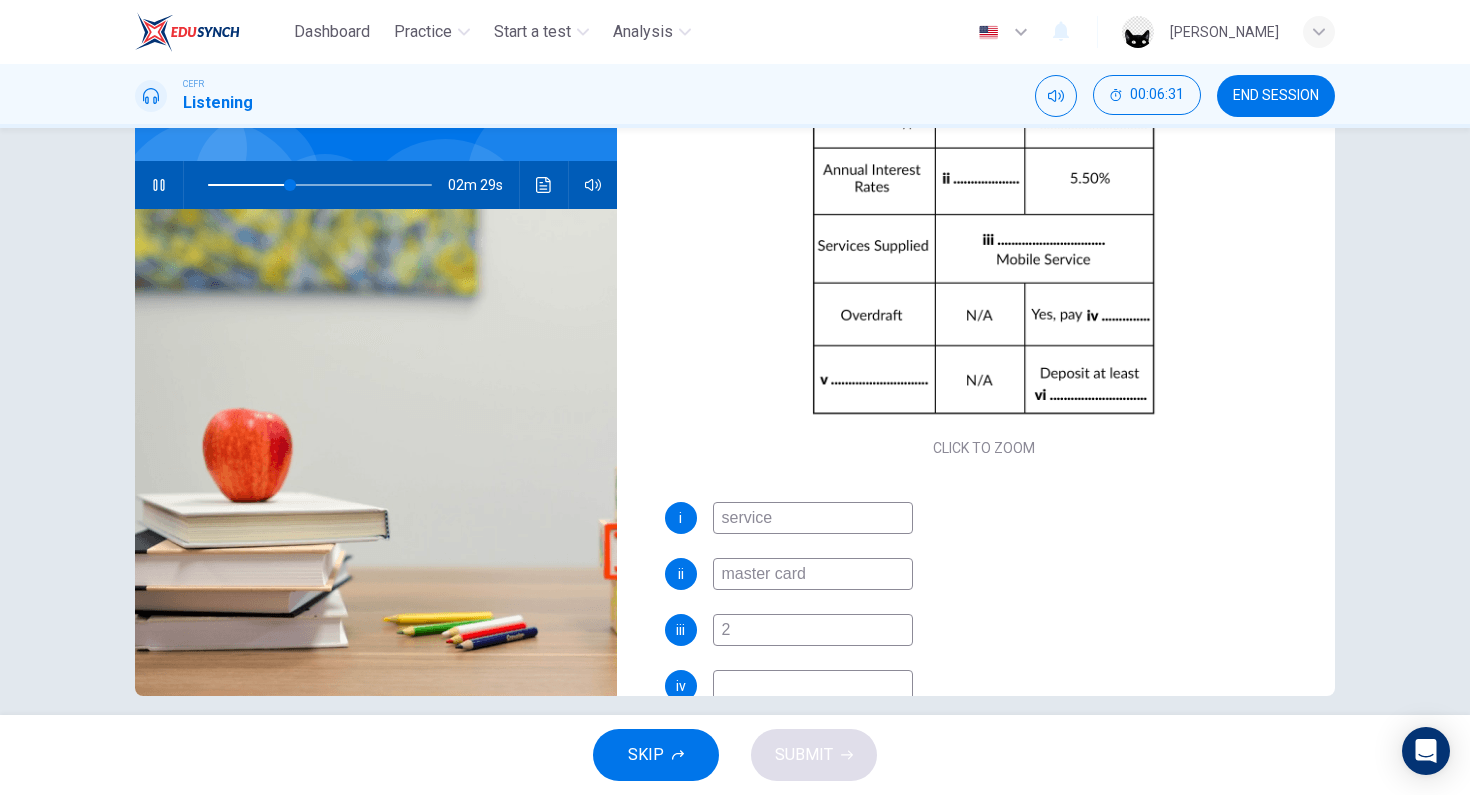 type on "2." 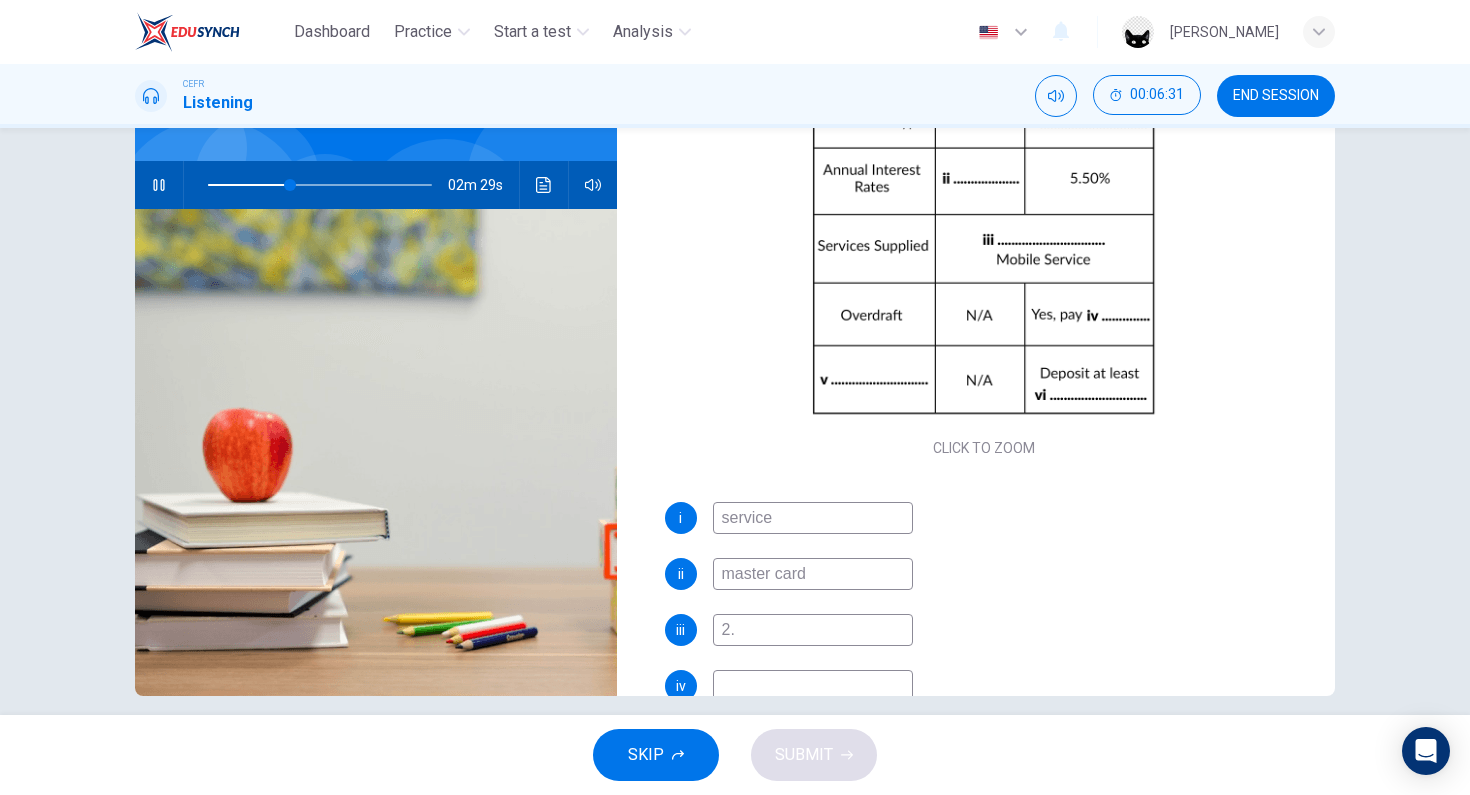 type on "37" 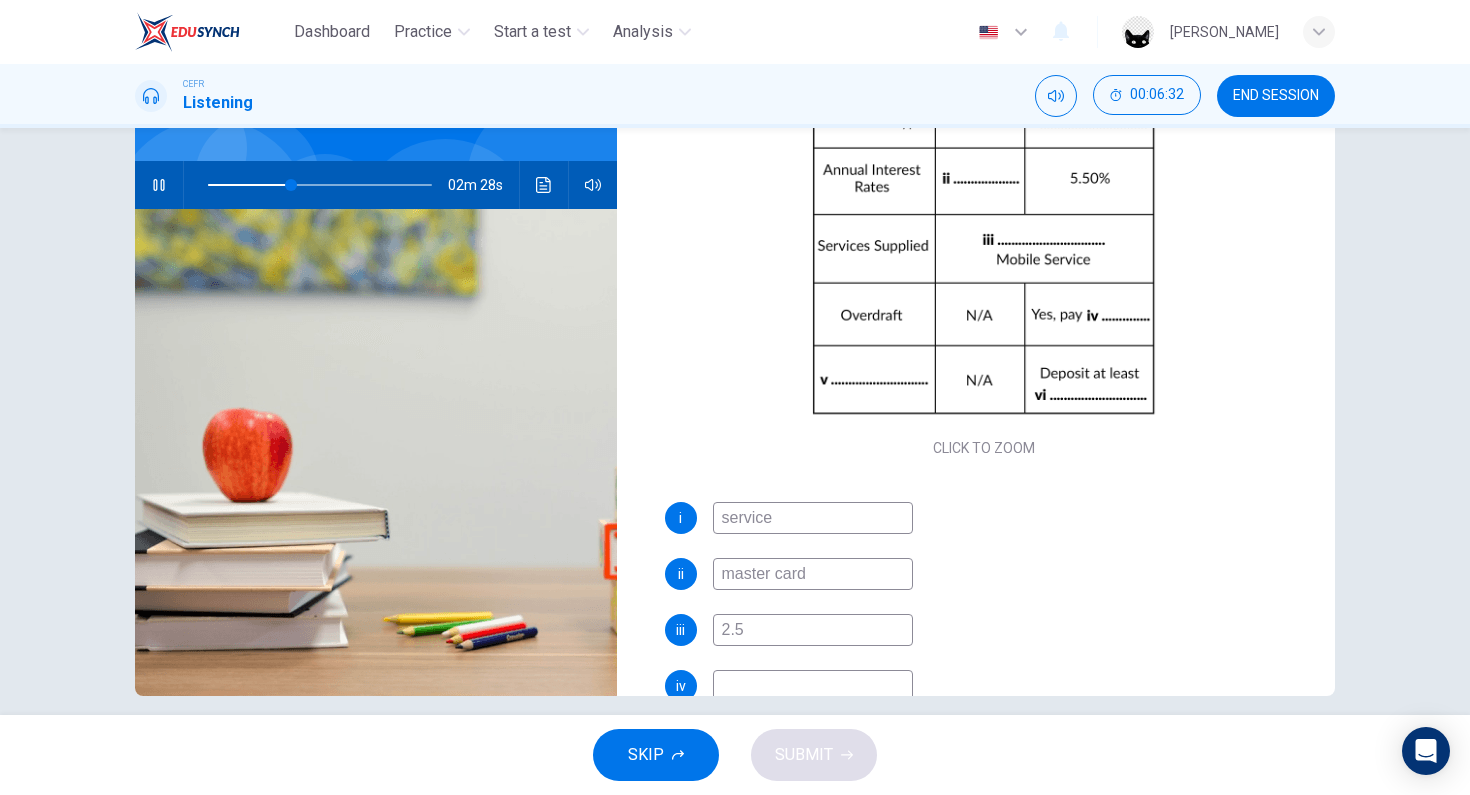type on "2.5%" 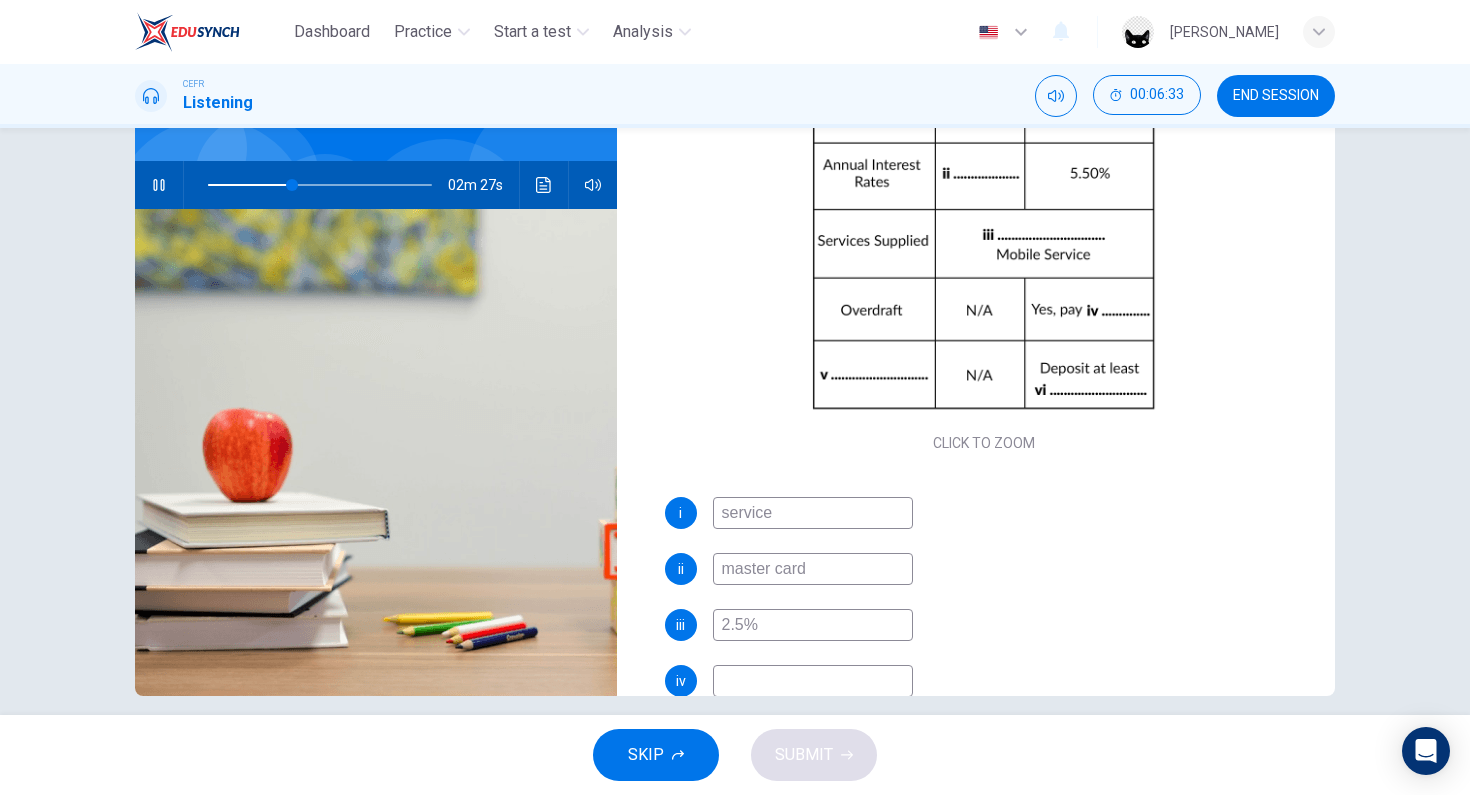 type on "38" 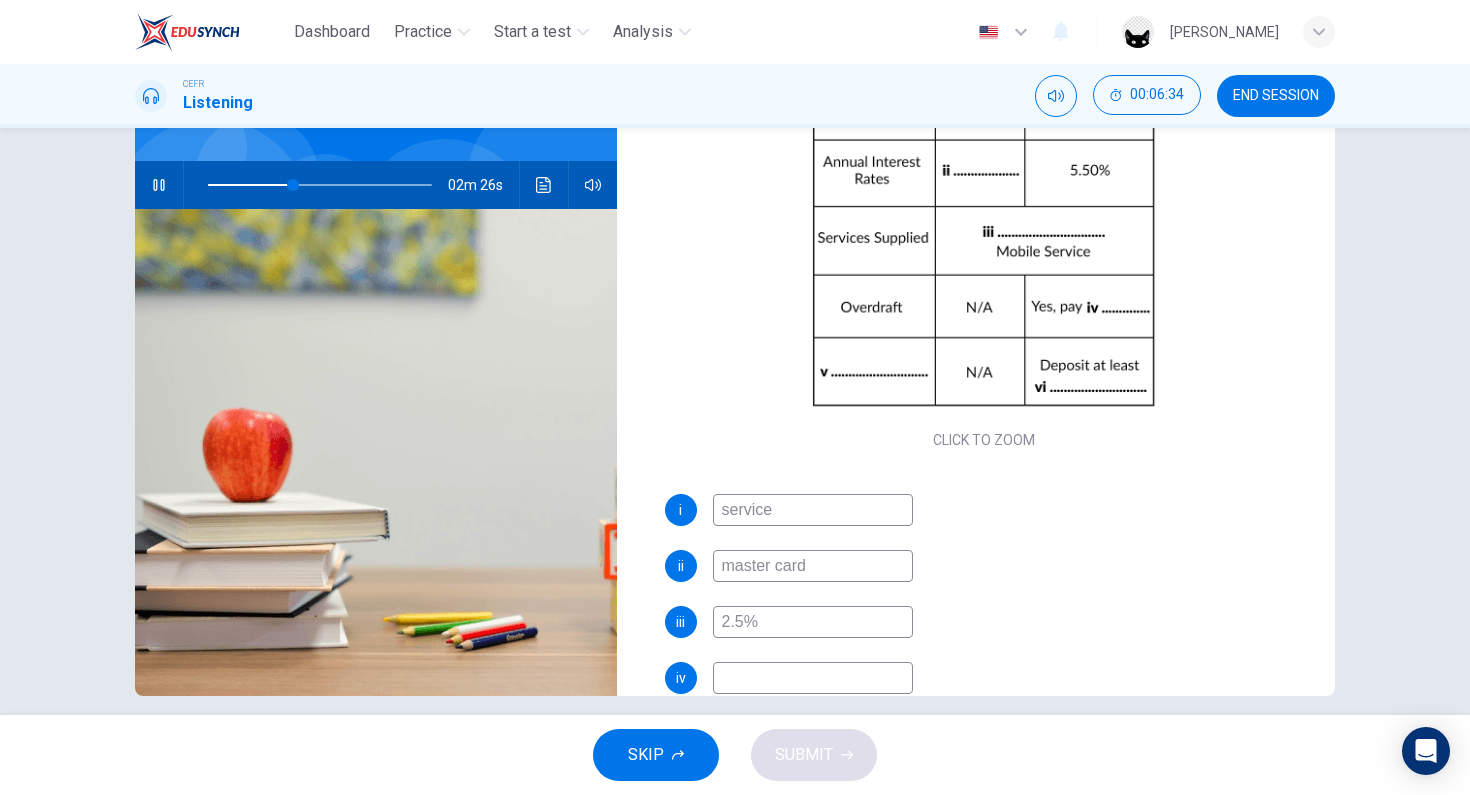 scroll, scrollTop: 140, scrollLeft: 0, axis: vertical 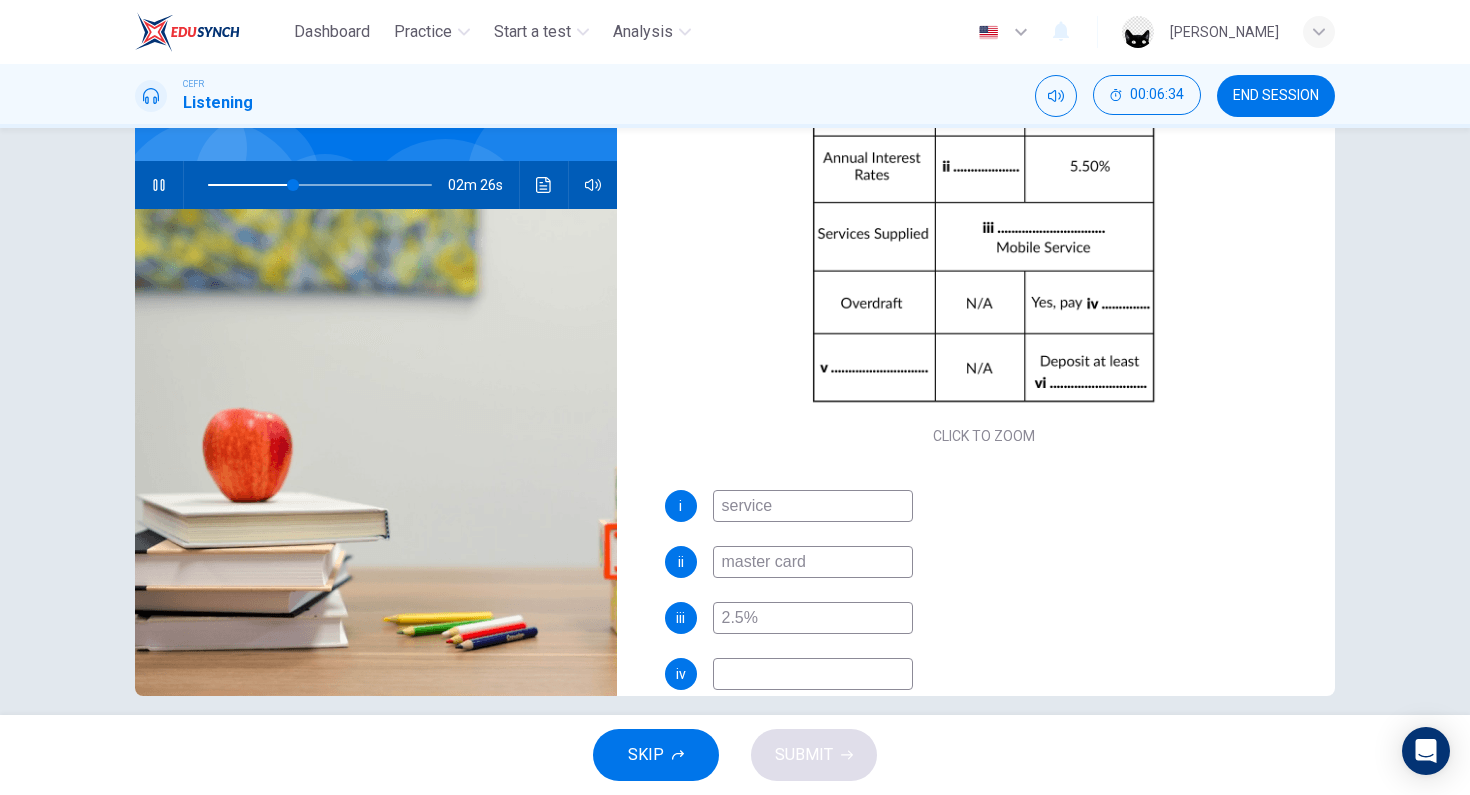 type on "2.5%" 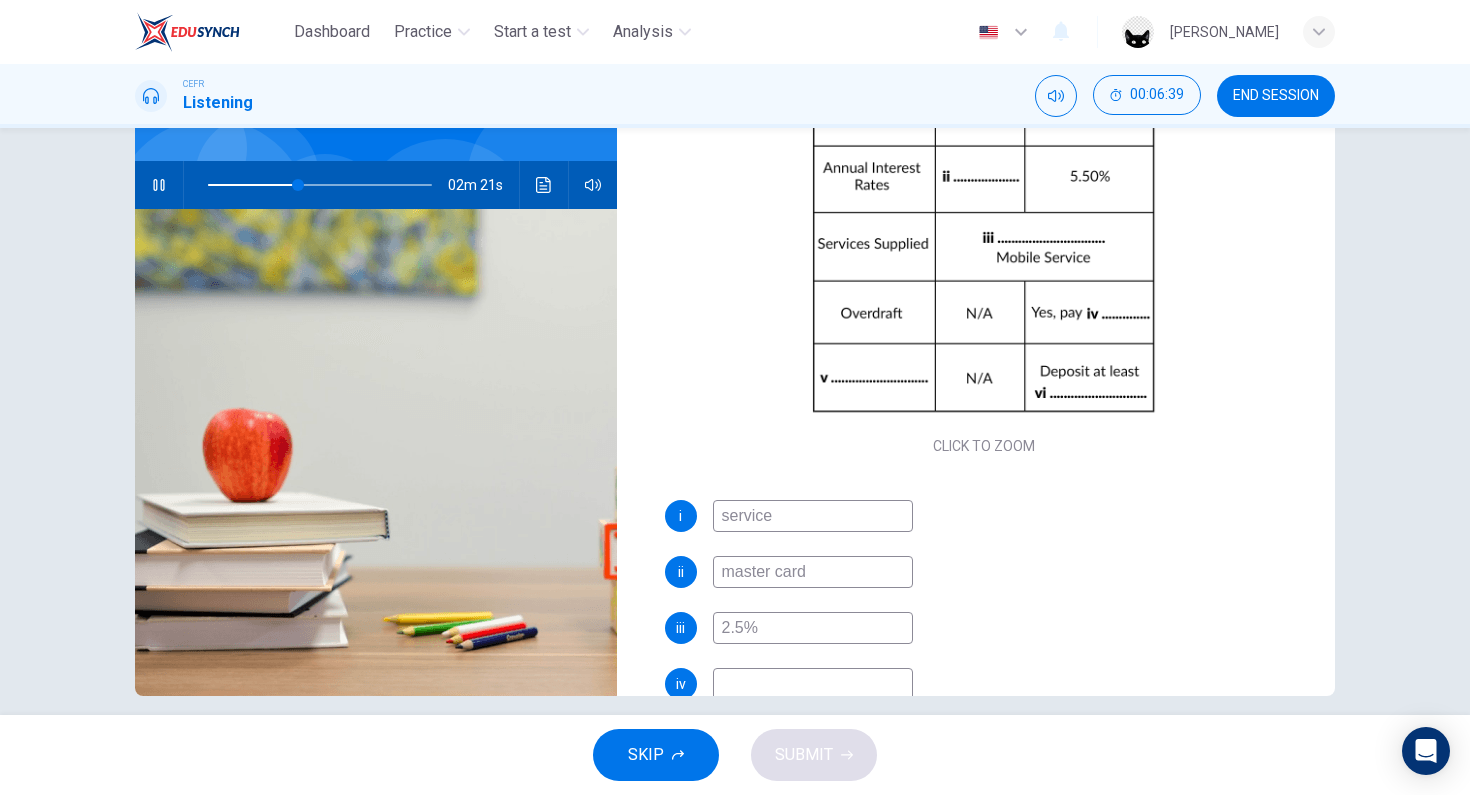 scroll, scrollTop: 146, scrollLeft: 0, axis: vertical 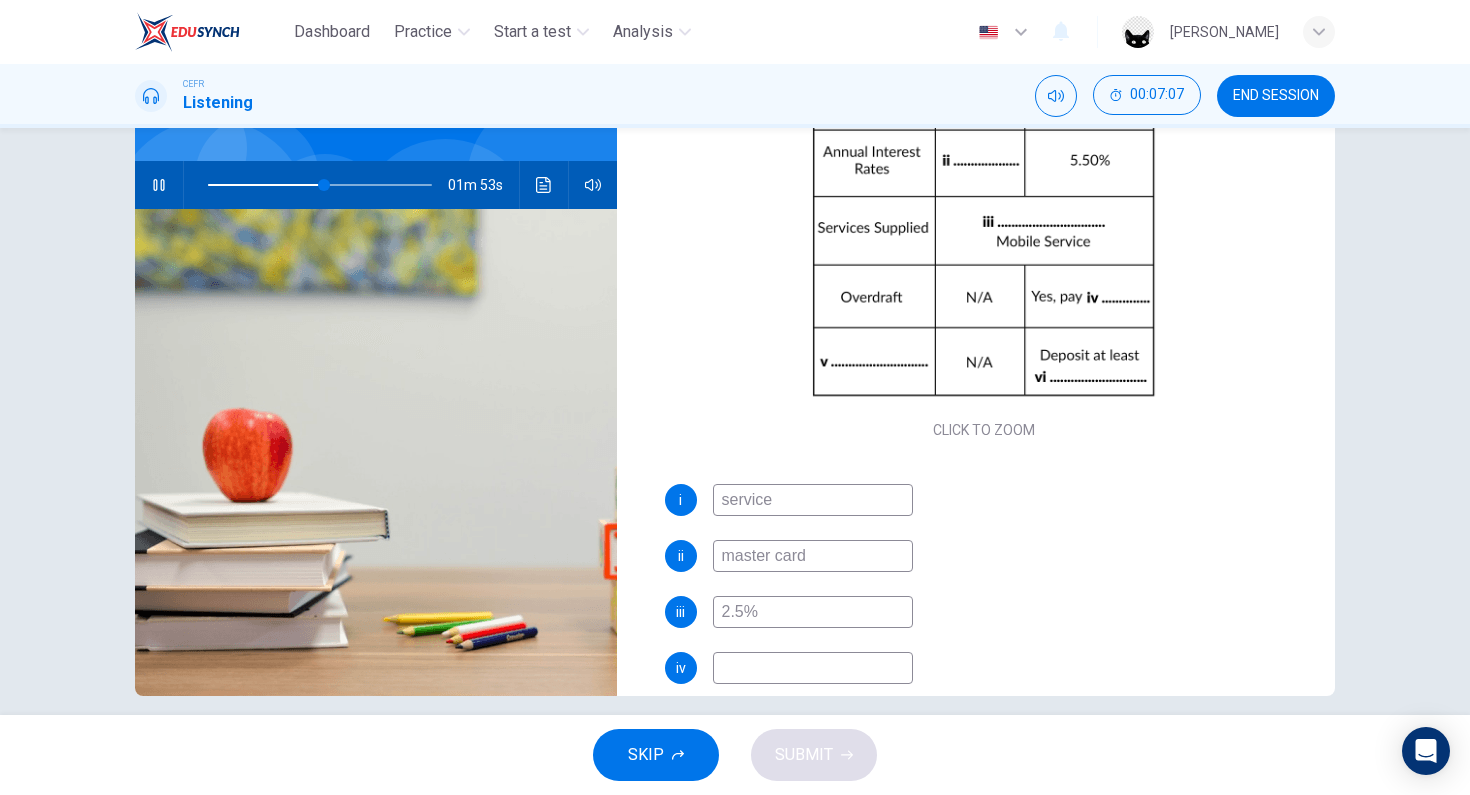 type on "53" 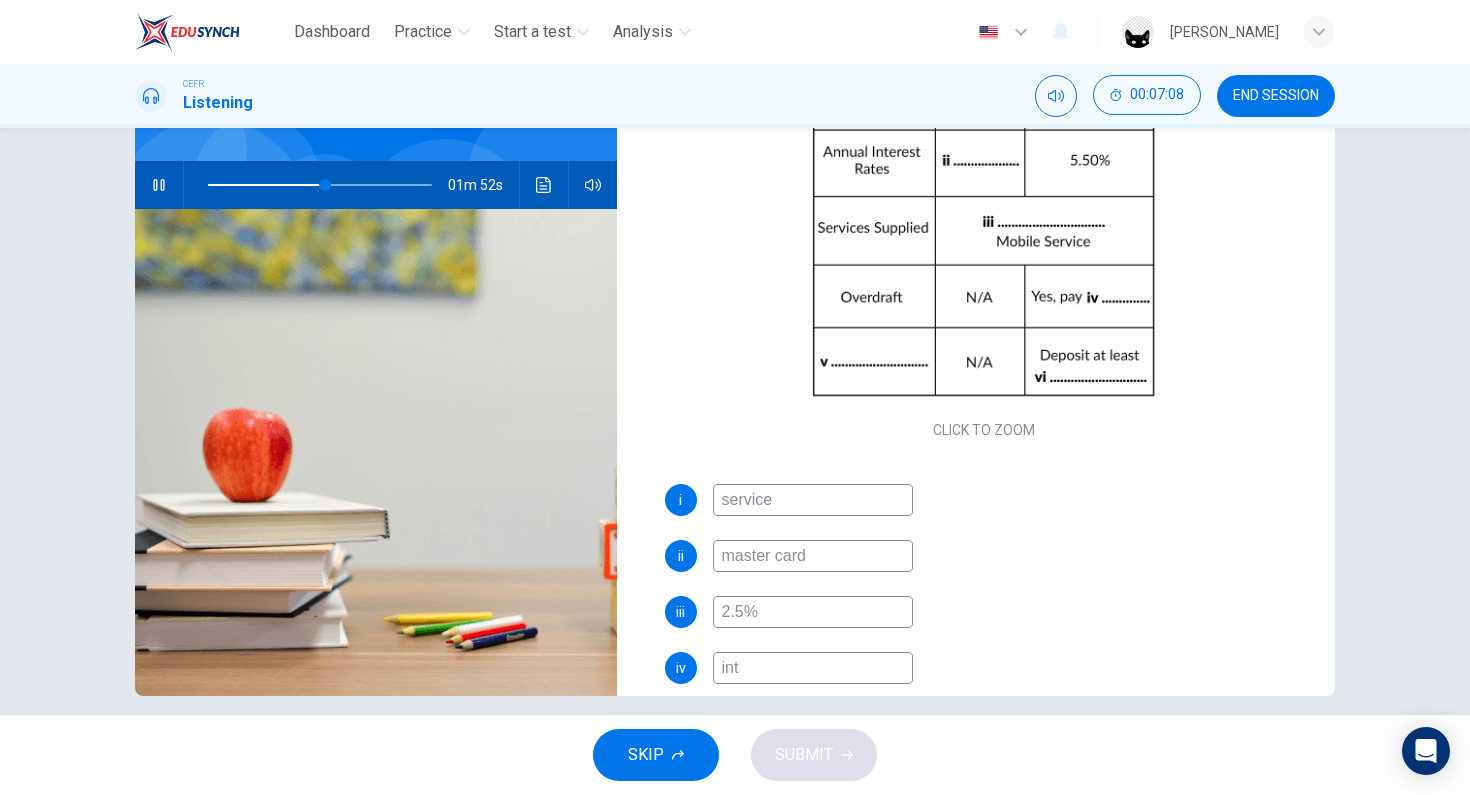 type on "inte" 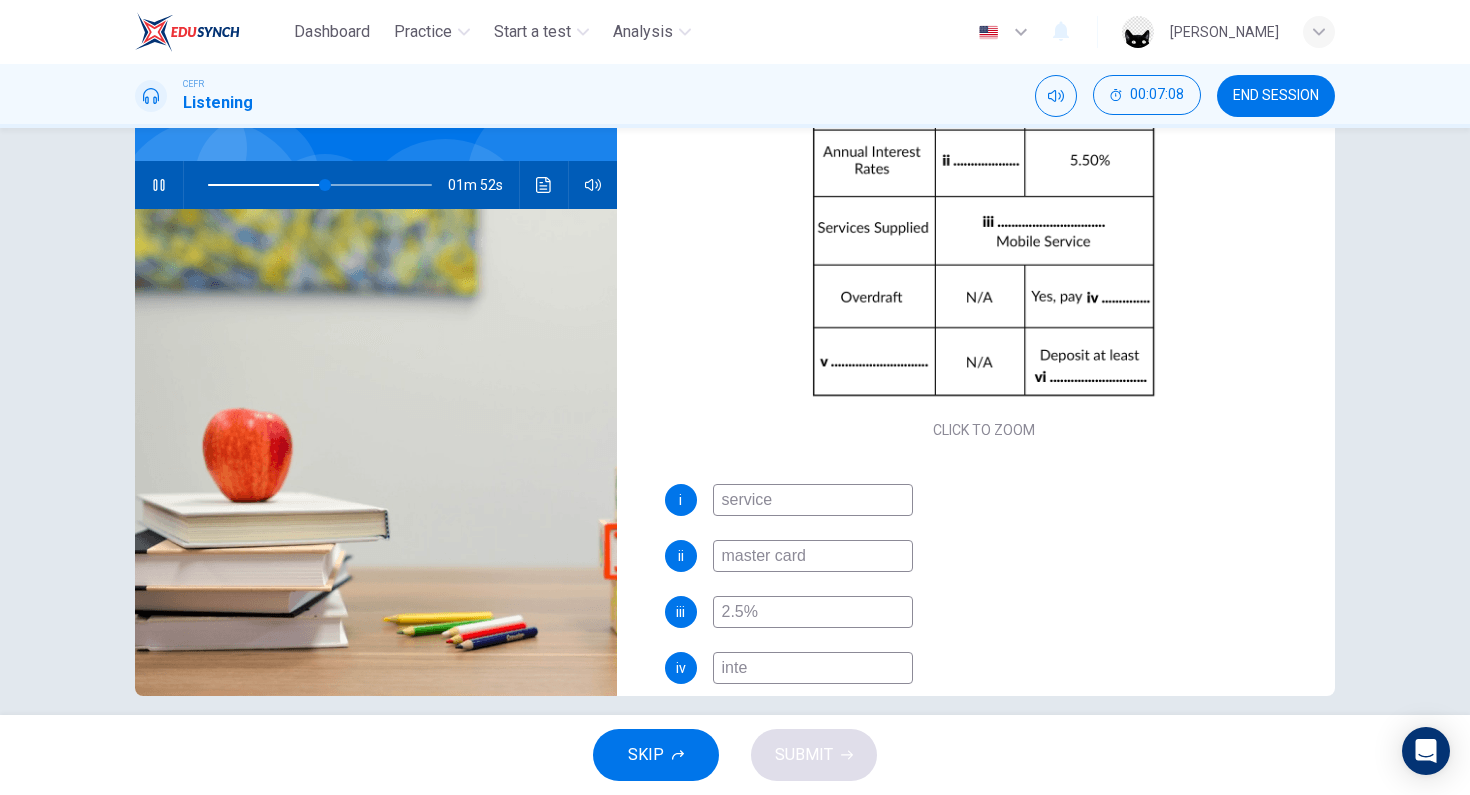 type on "53" 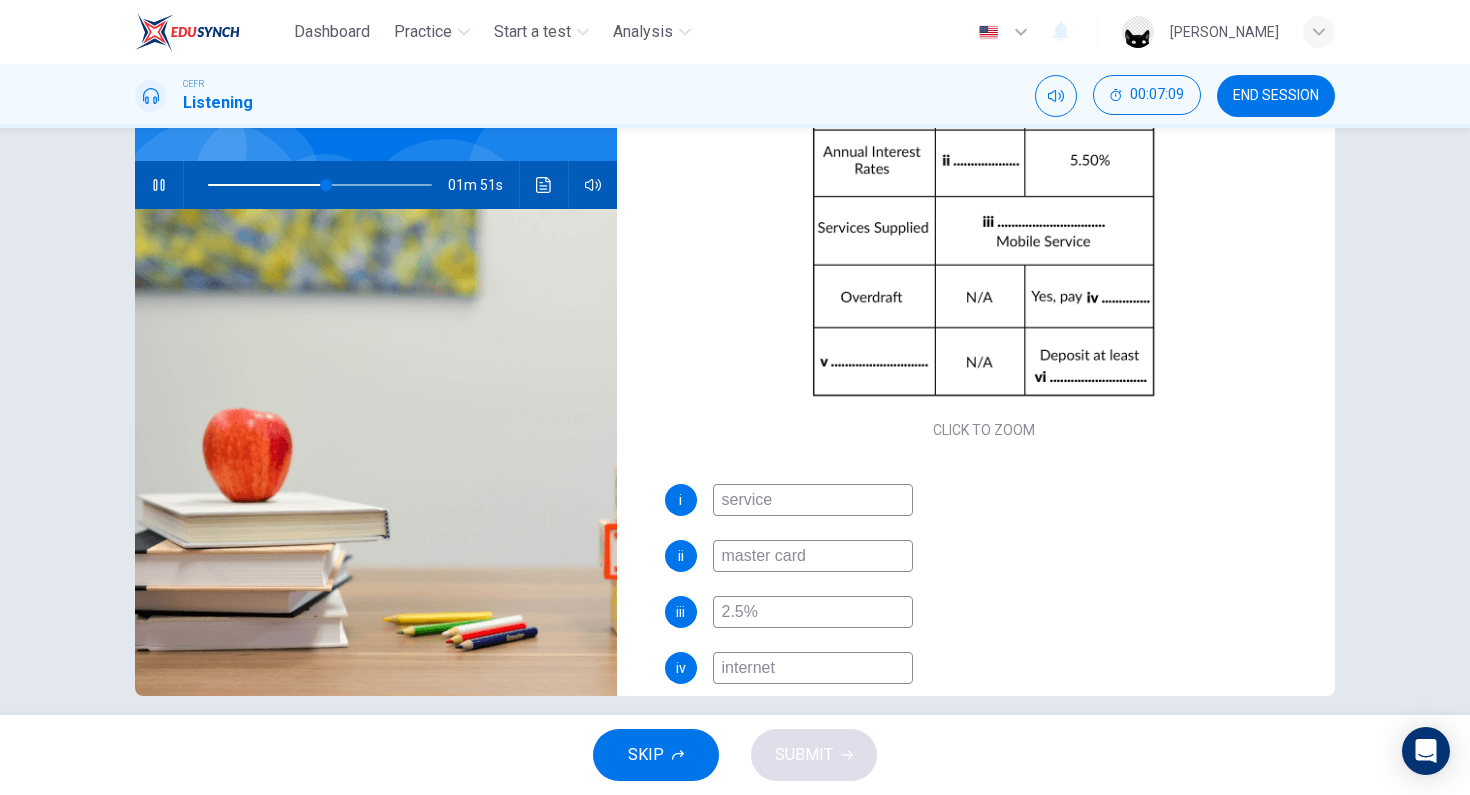 type on "internet s" 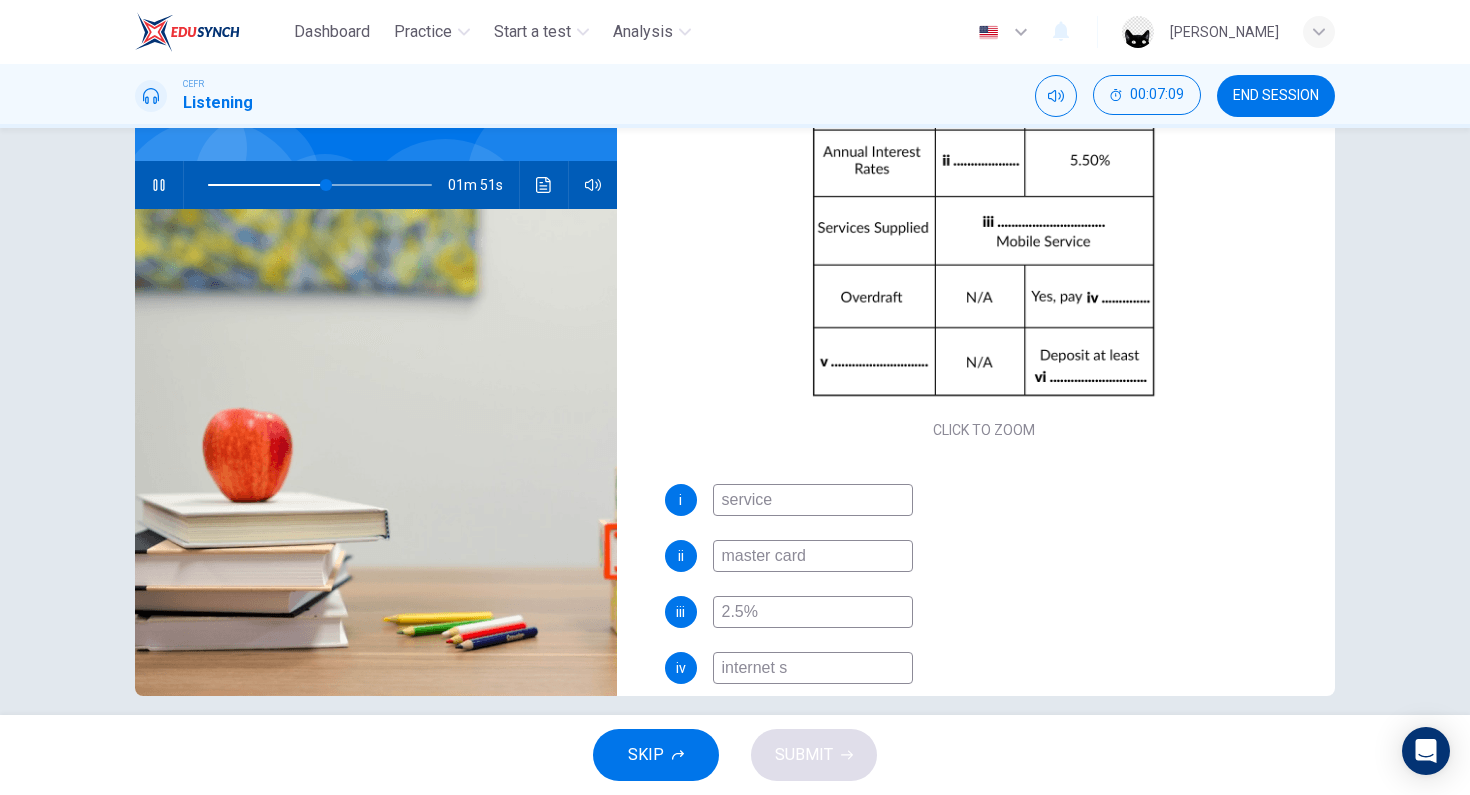 type on "53" 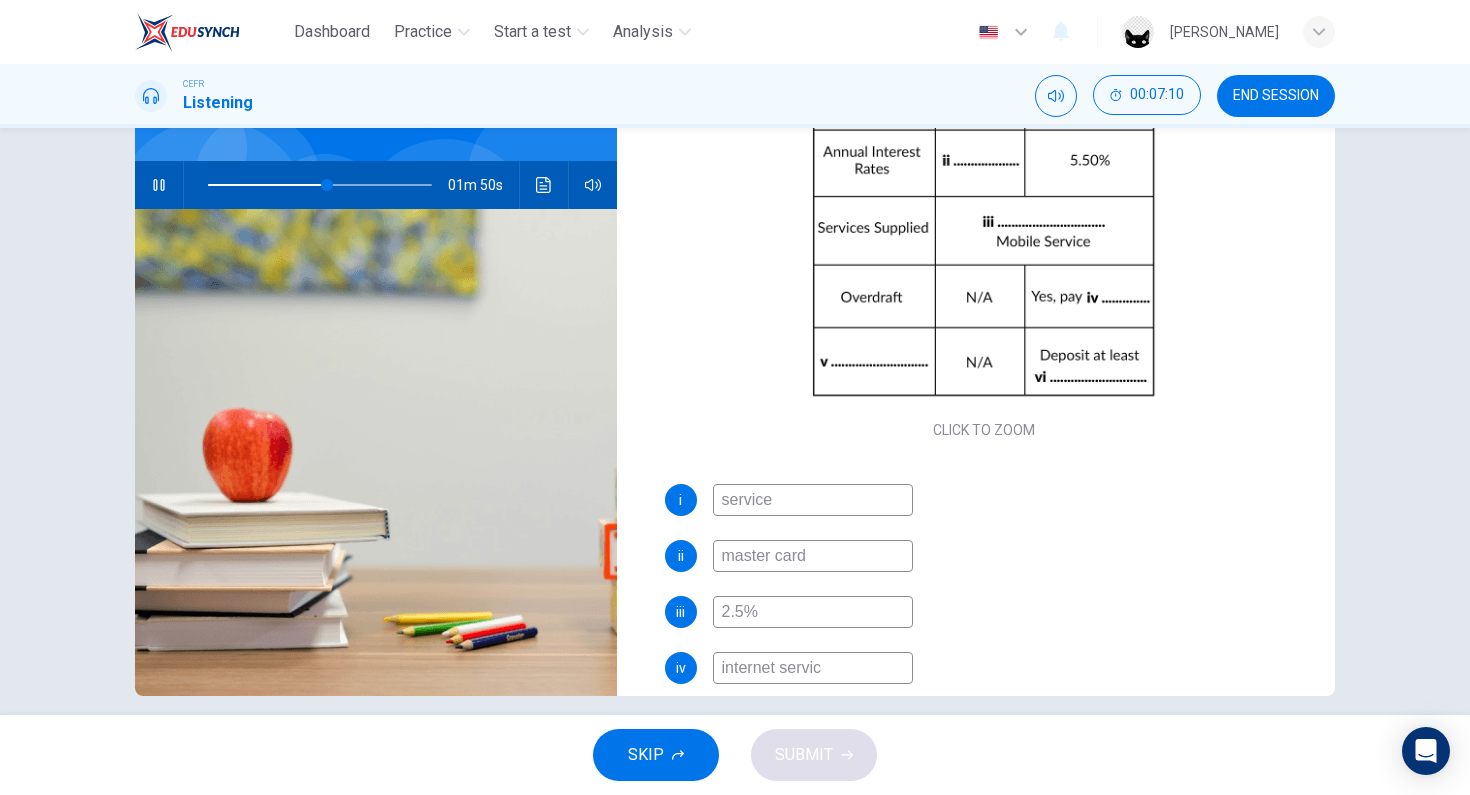 type on "internet service" 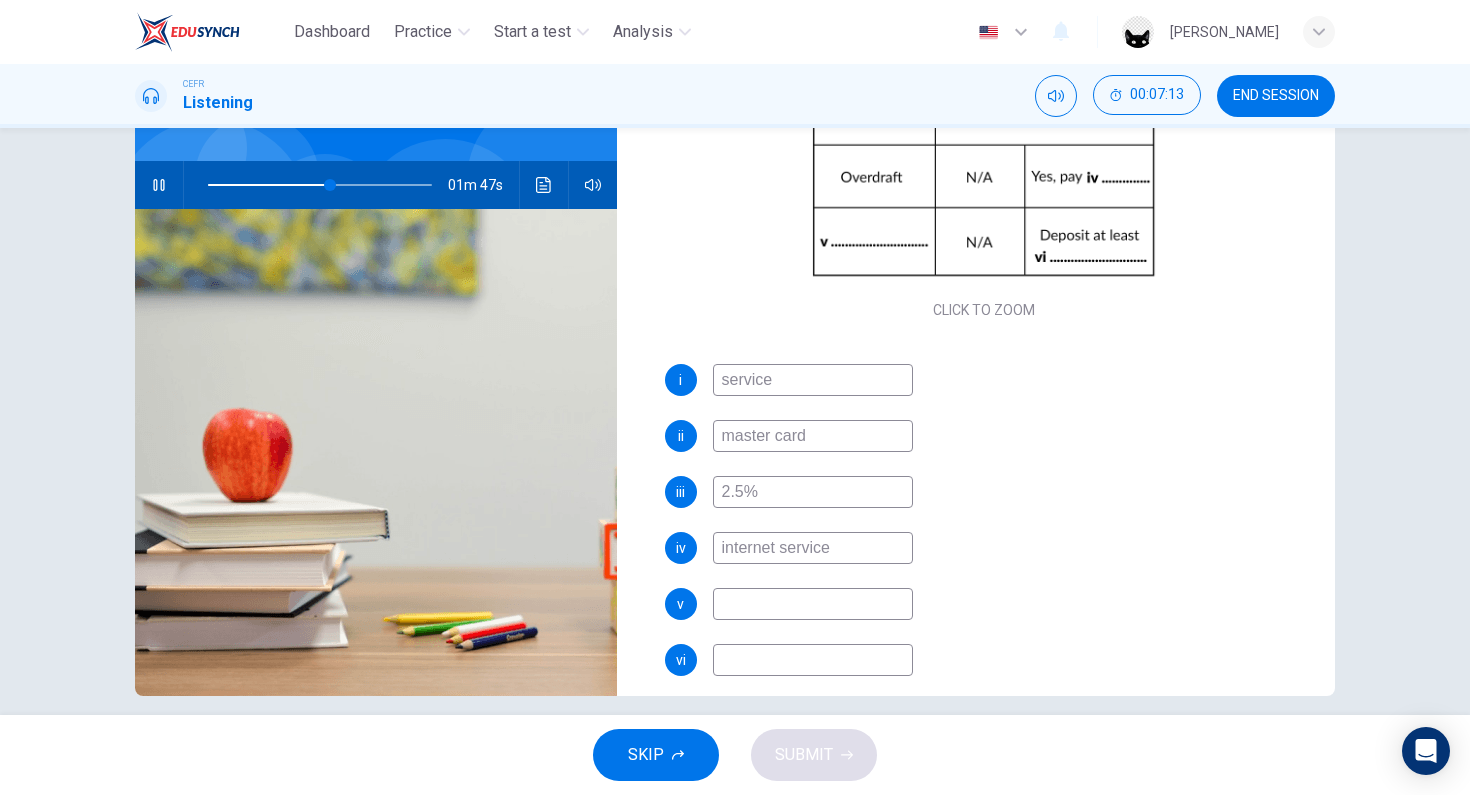 scroll, scrollTop: 266, scrollLeft: 0, axis: vertical 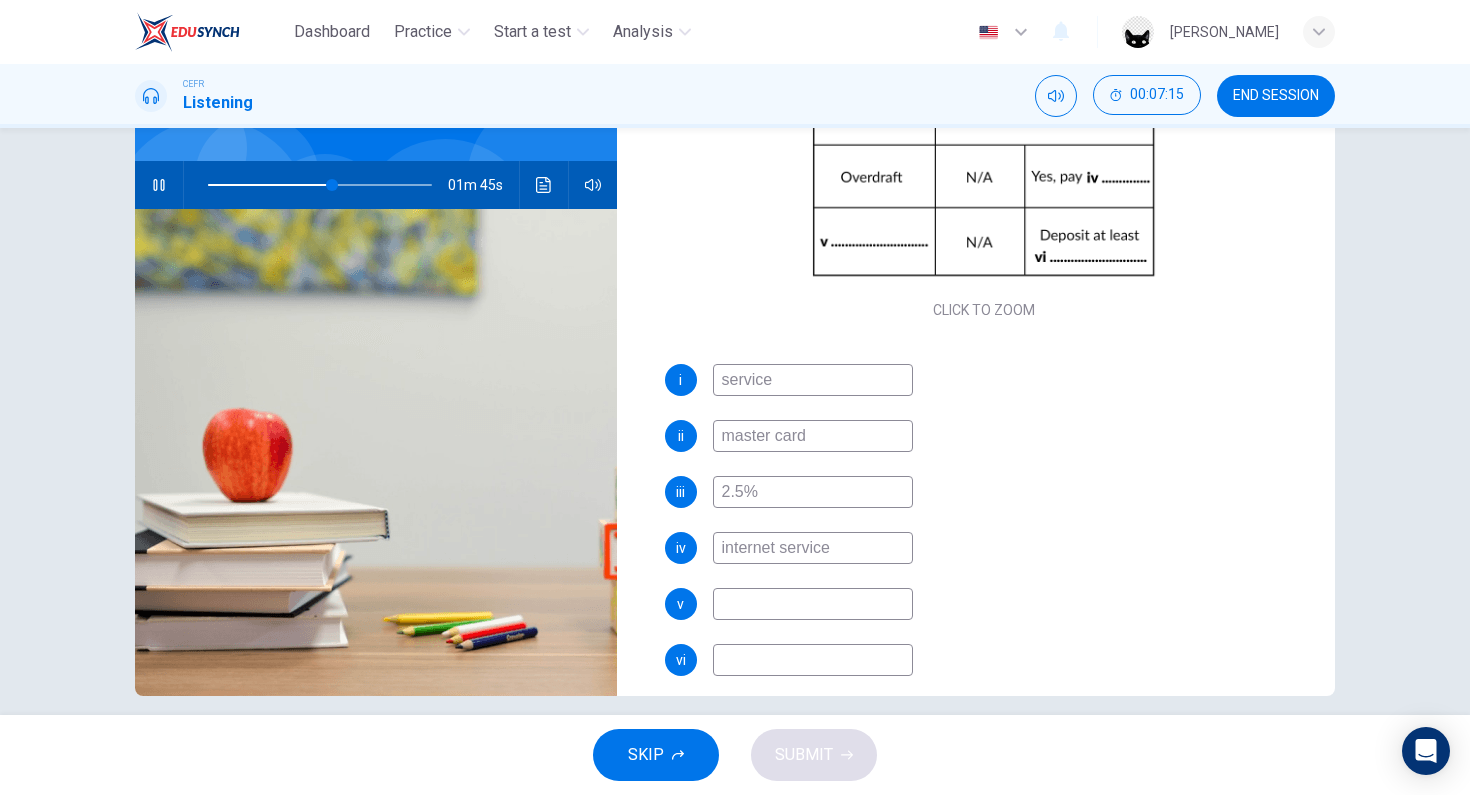 type on "56" 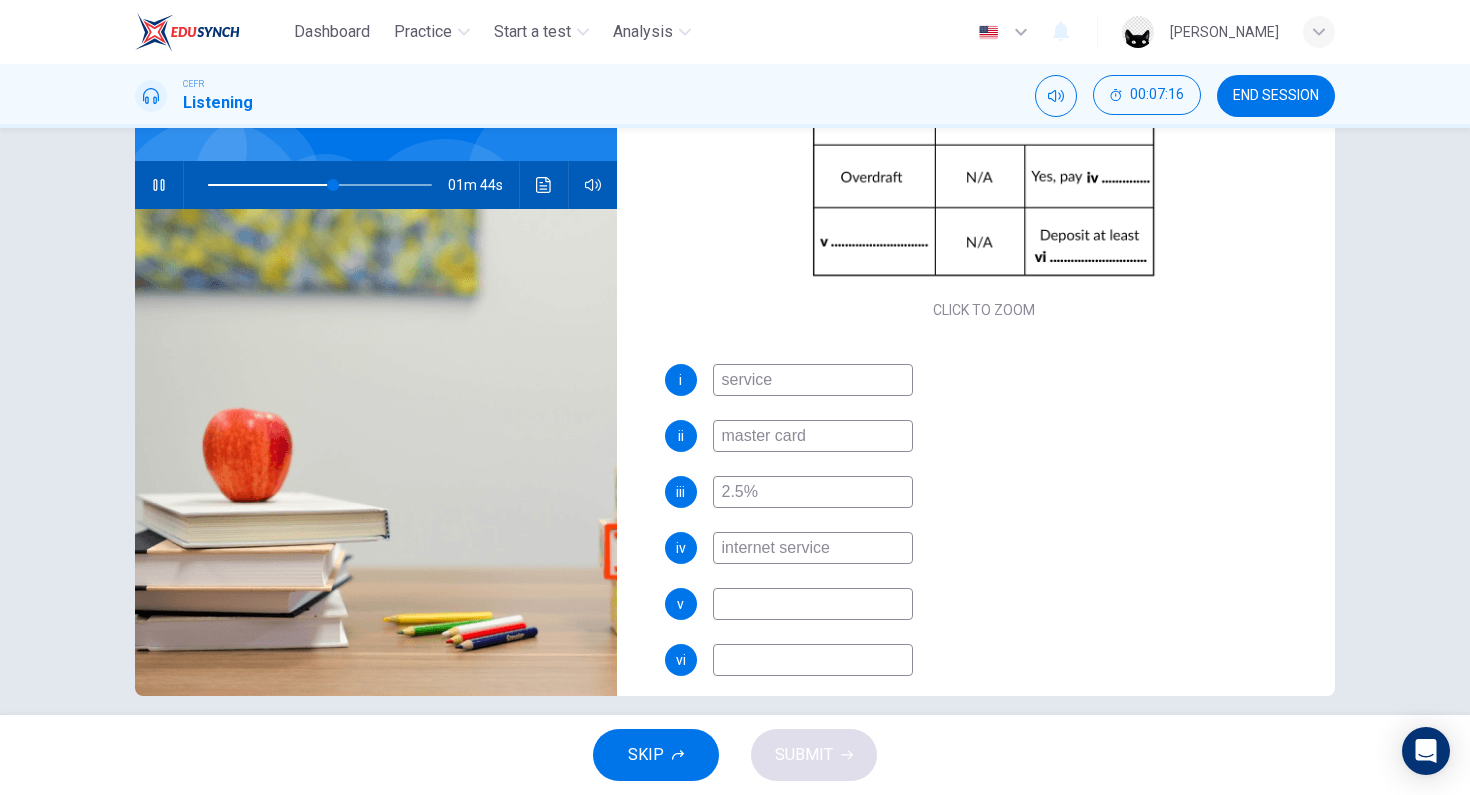 type on "internet service" 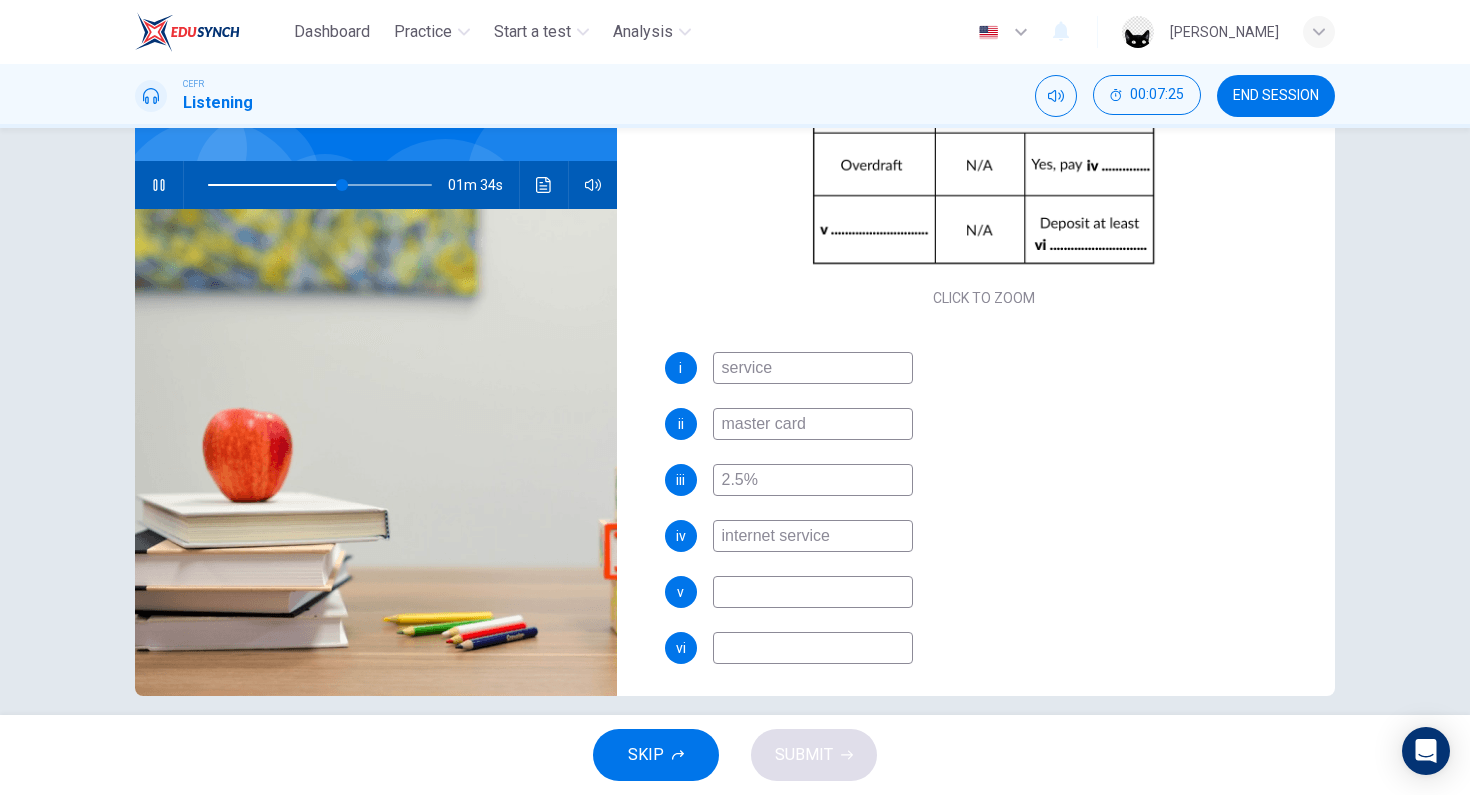 scroll, scrollTop: 286, scrollLeft: 0, axis: vertical 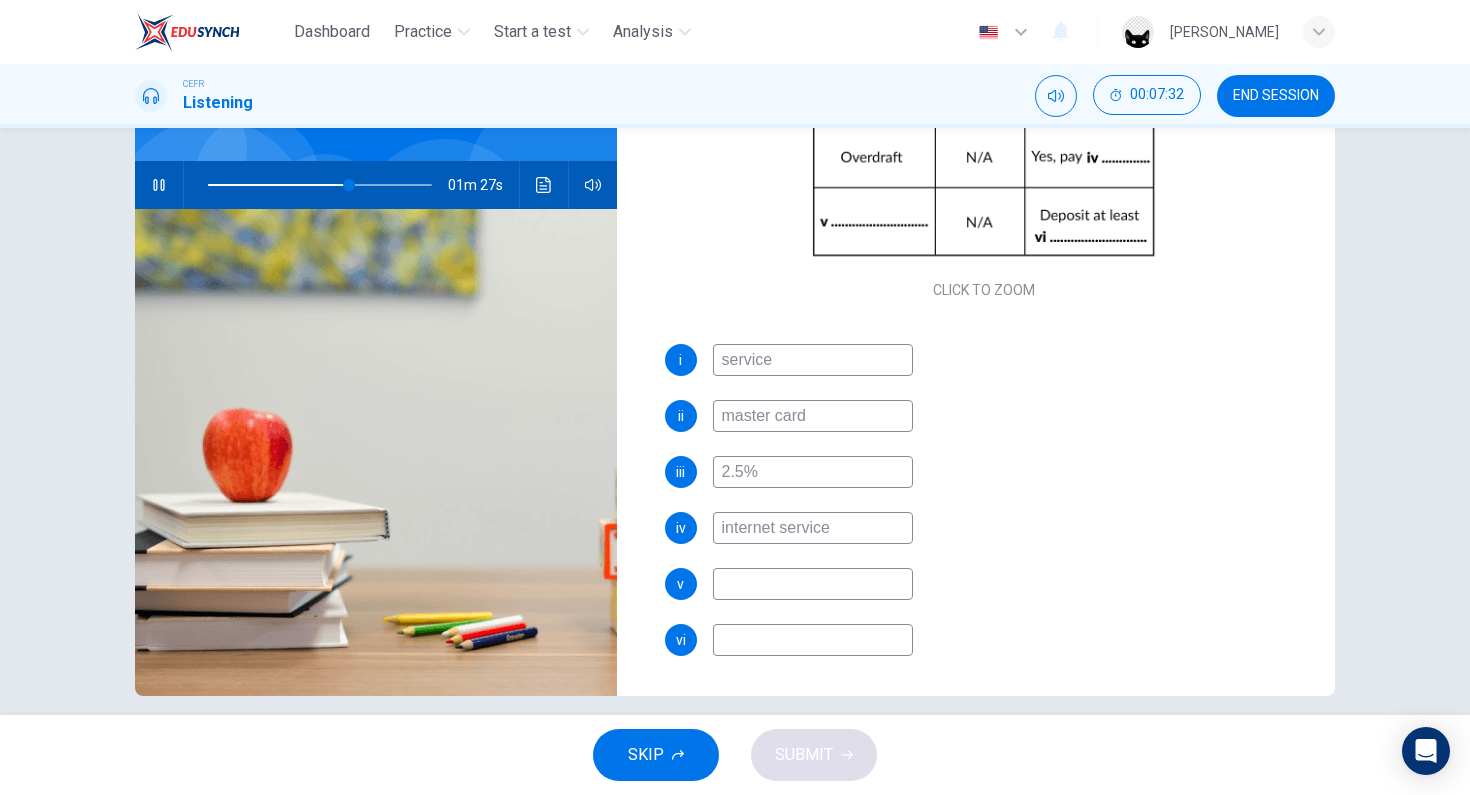 click at bounding box center [159, 185] 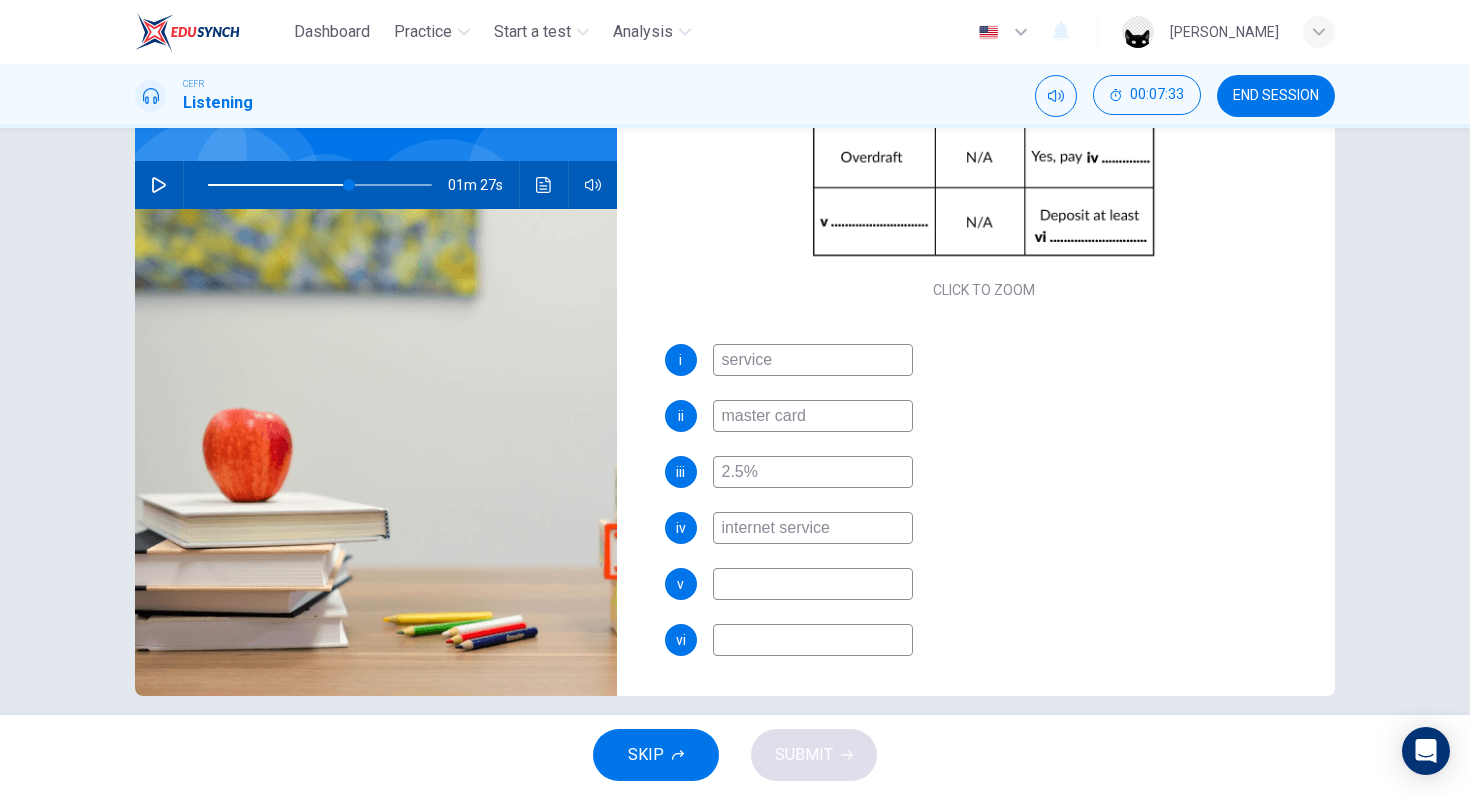 click 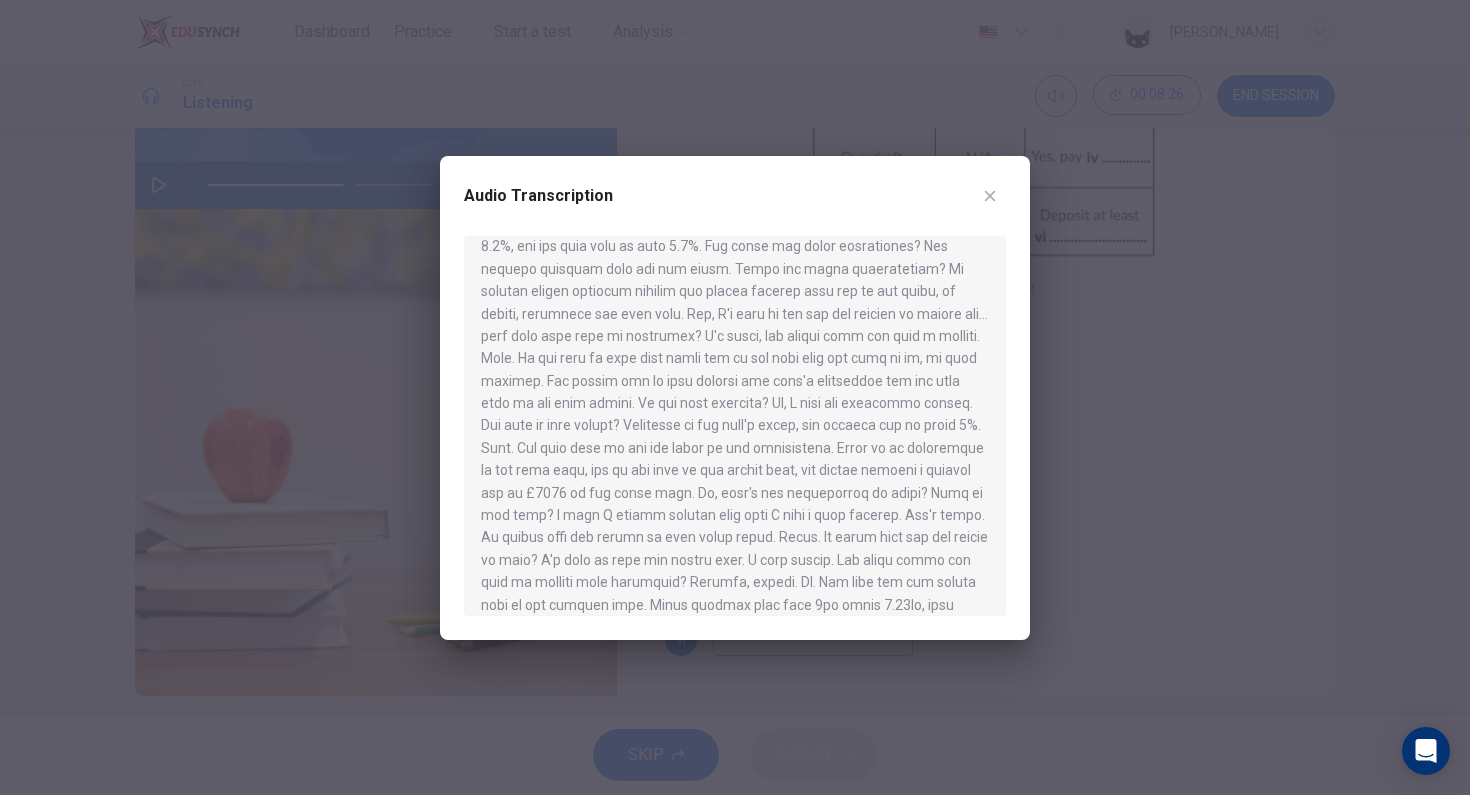 scroll, scrollTop: 354, scrollLeft: 0, axis: vertical 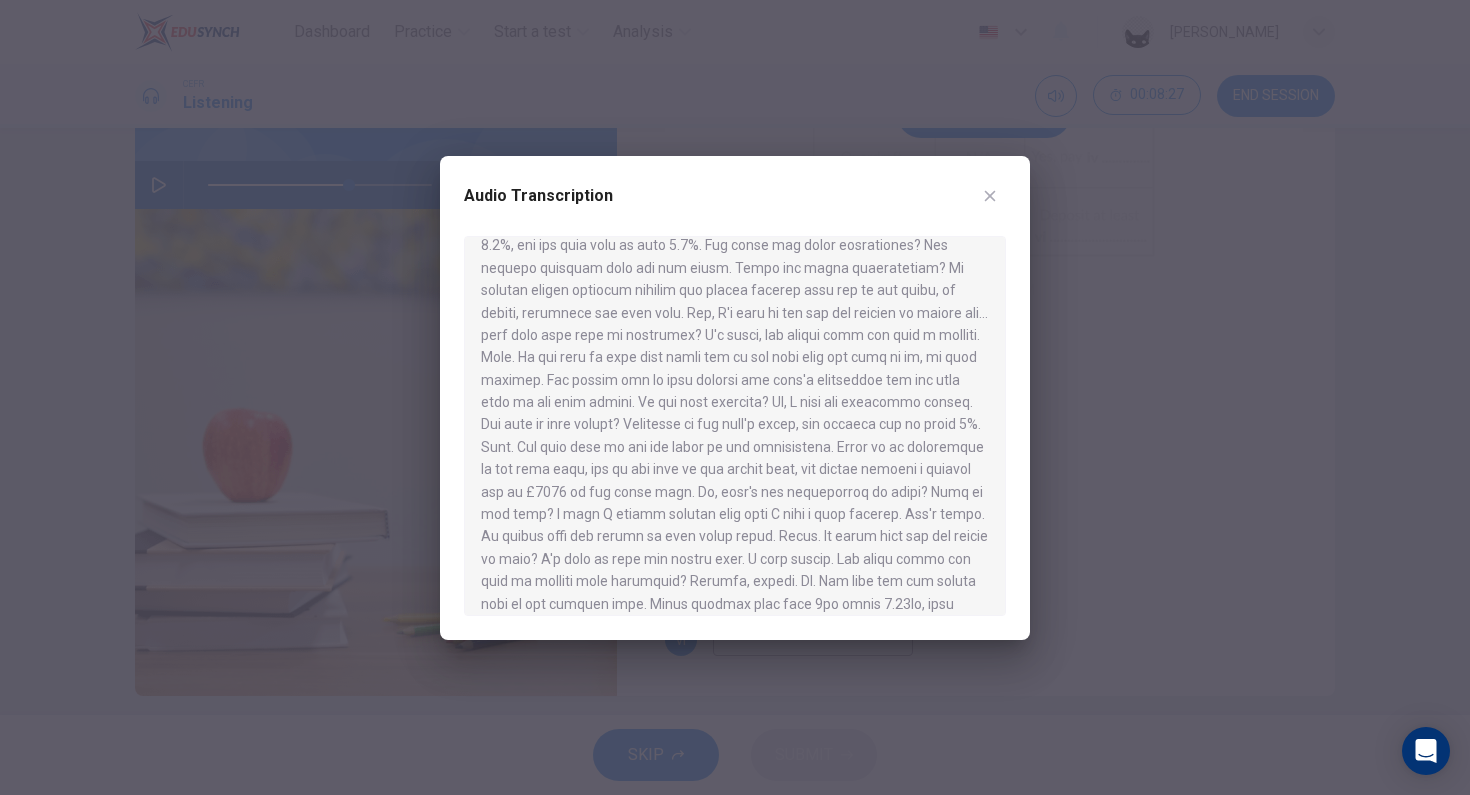 click at bounding box center (990, 196) 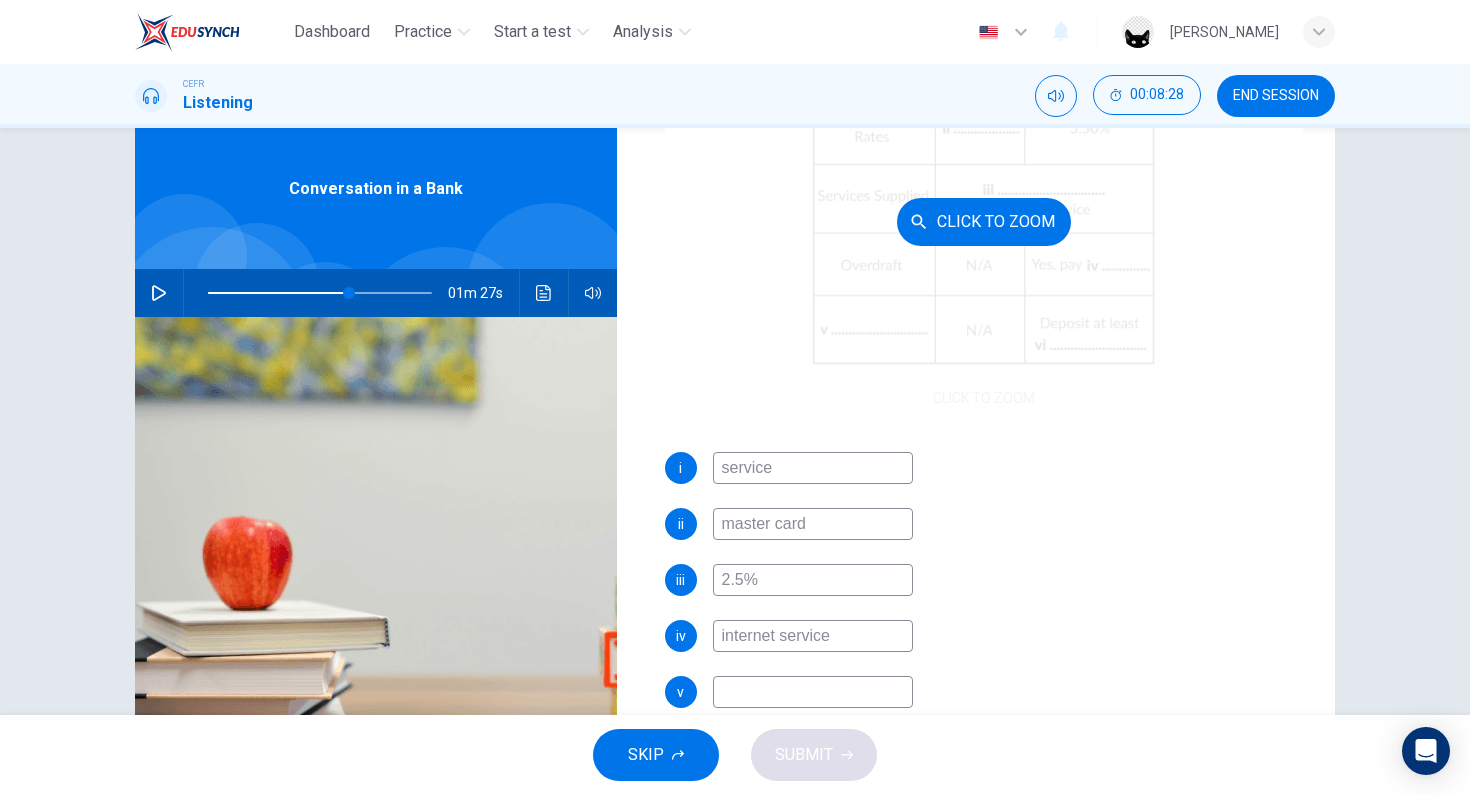 scroll, scrollTop: 51, scrollLeft: 0, axis: vertical 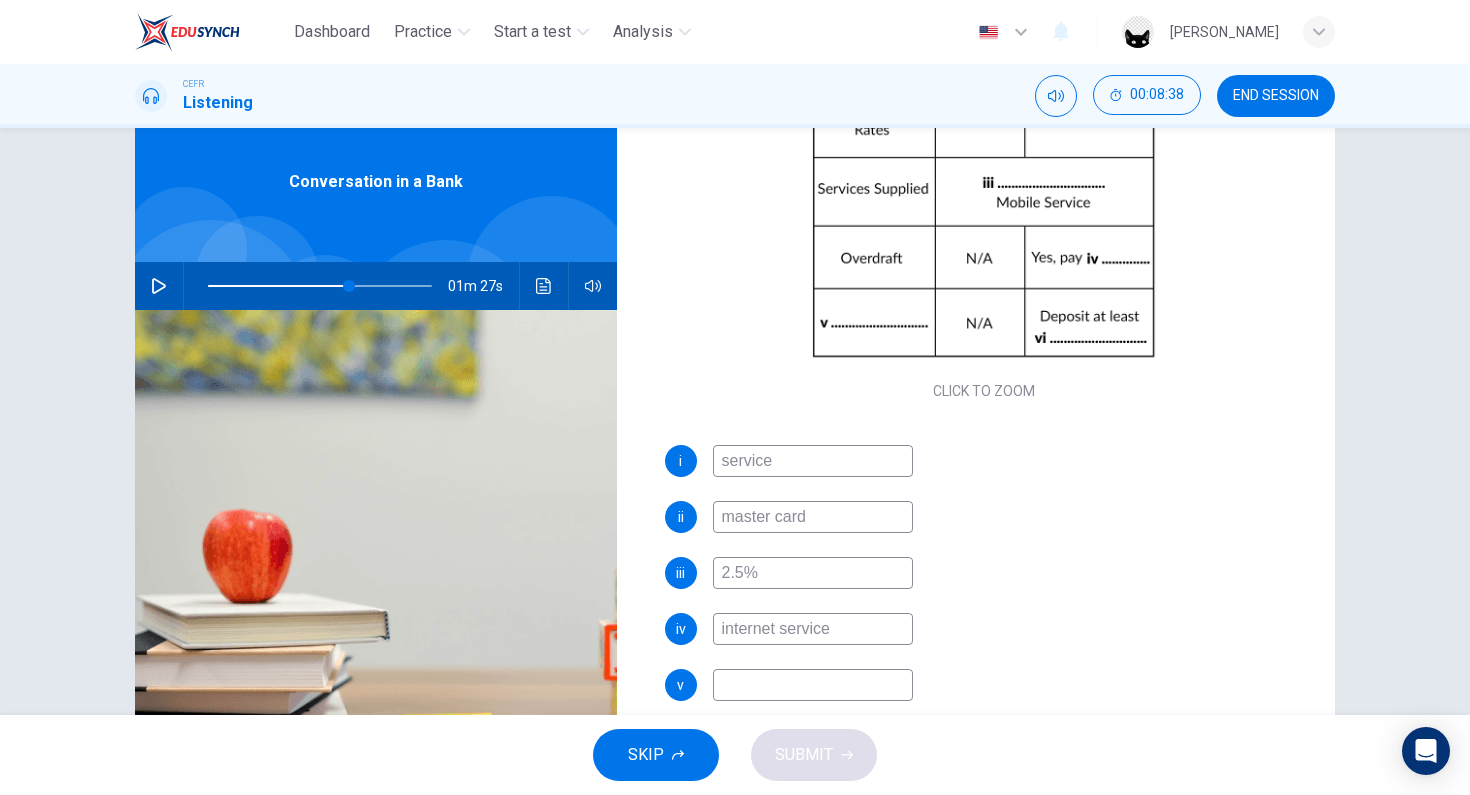 click at bounding box center (813, 685) 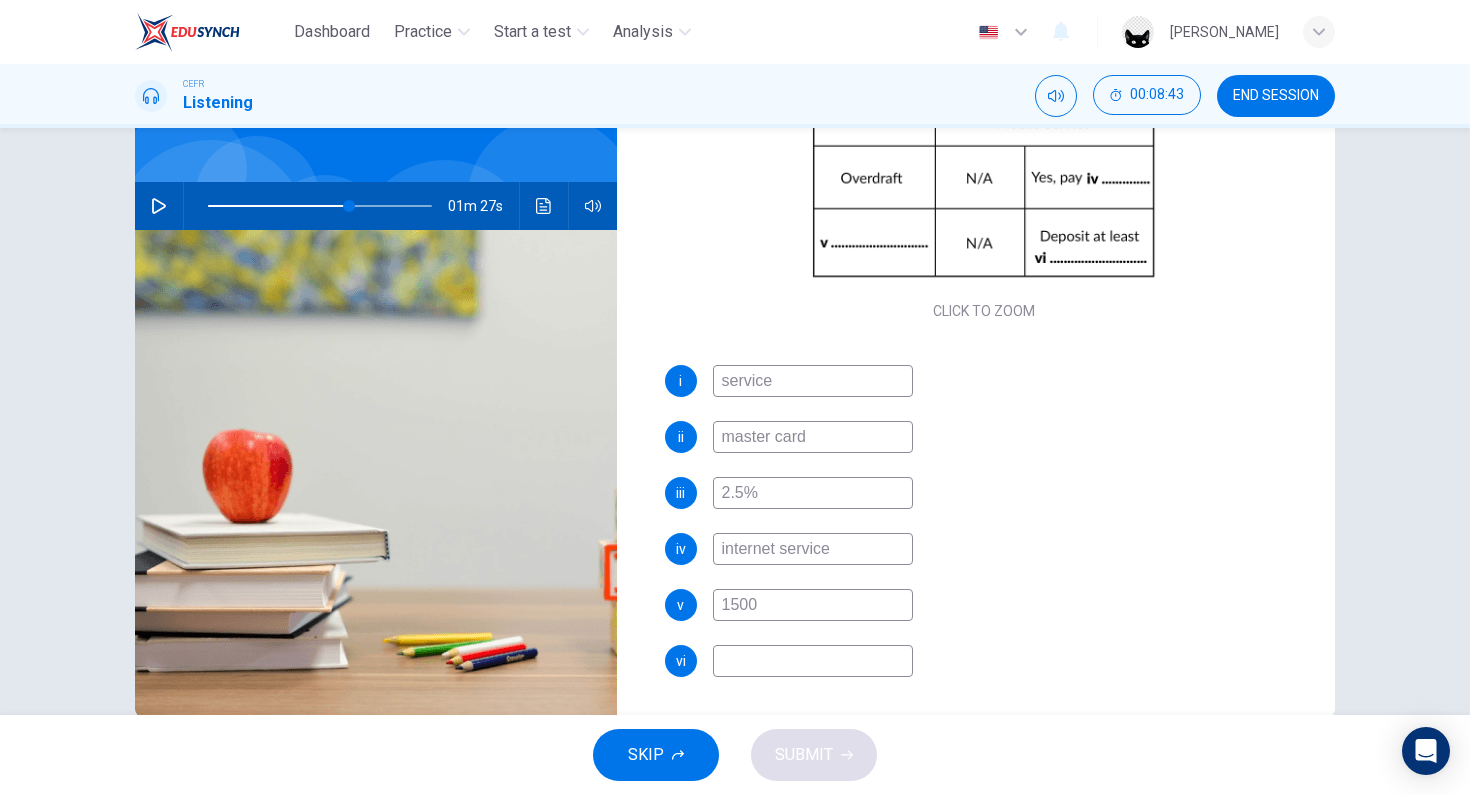 scroll, scrollTop: 166, scrollLeft: 0, axis: vertical 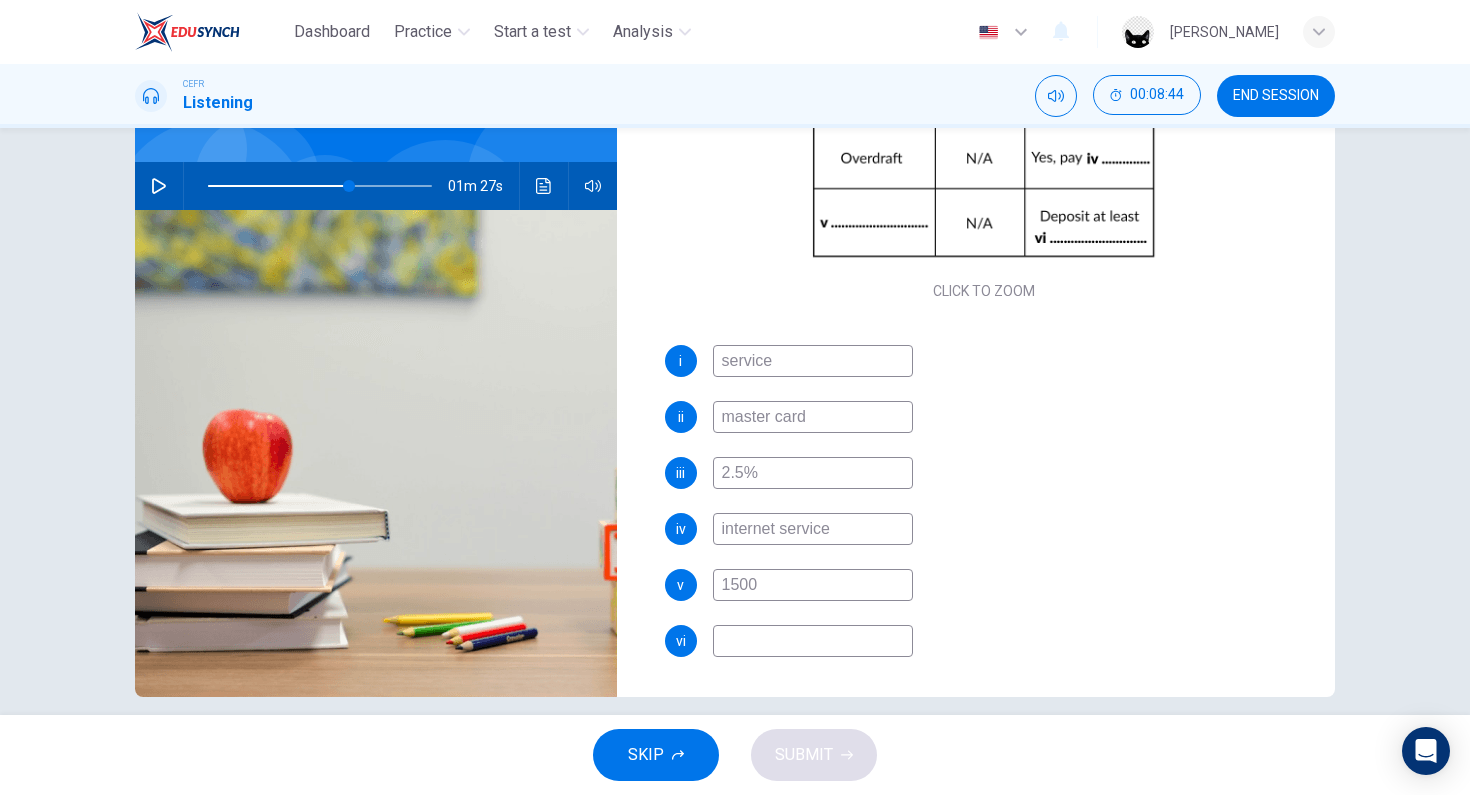 type on "1500" 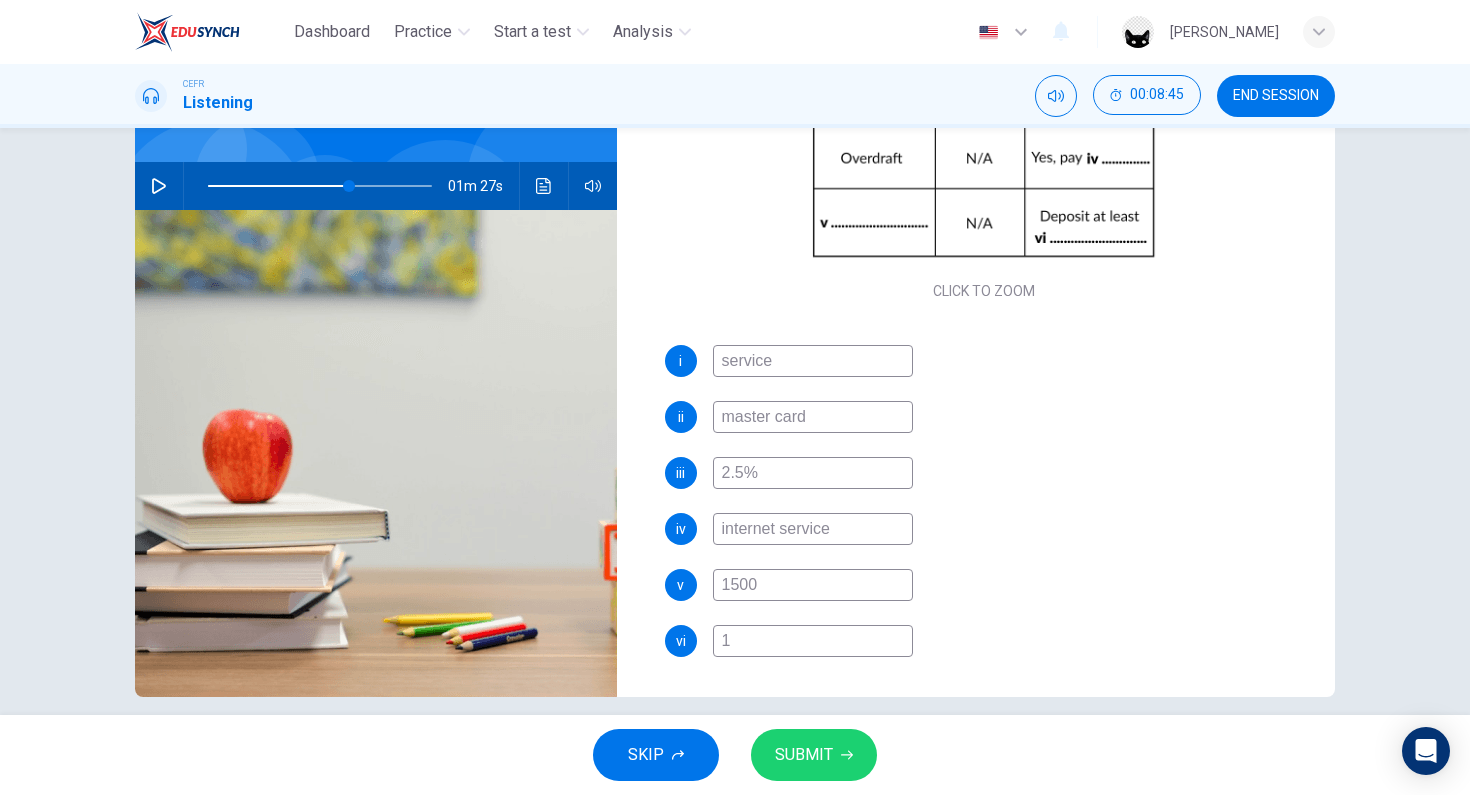 type on "63" 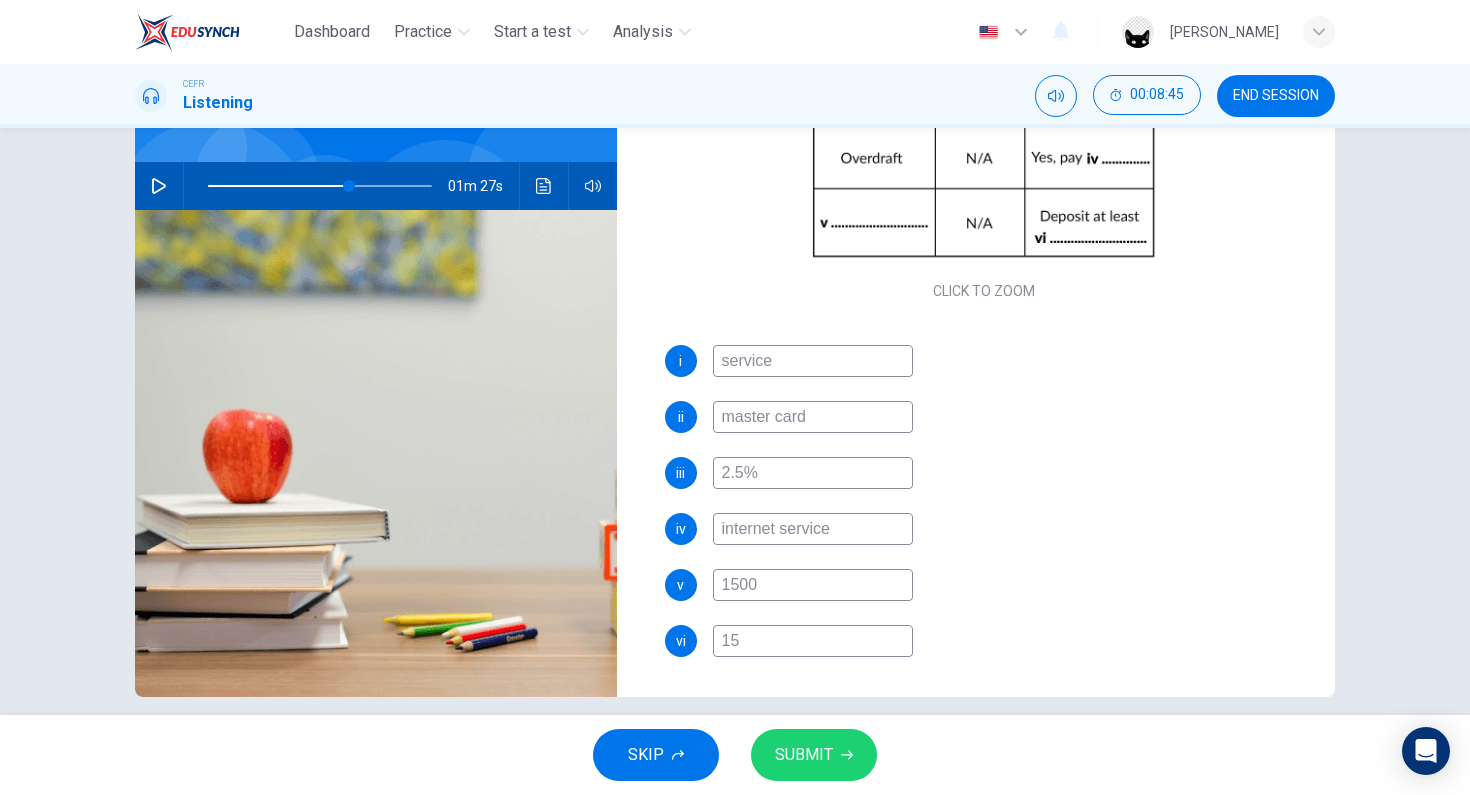type on "150" 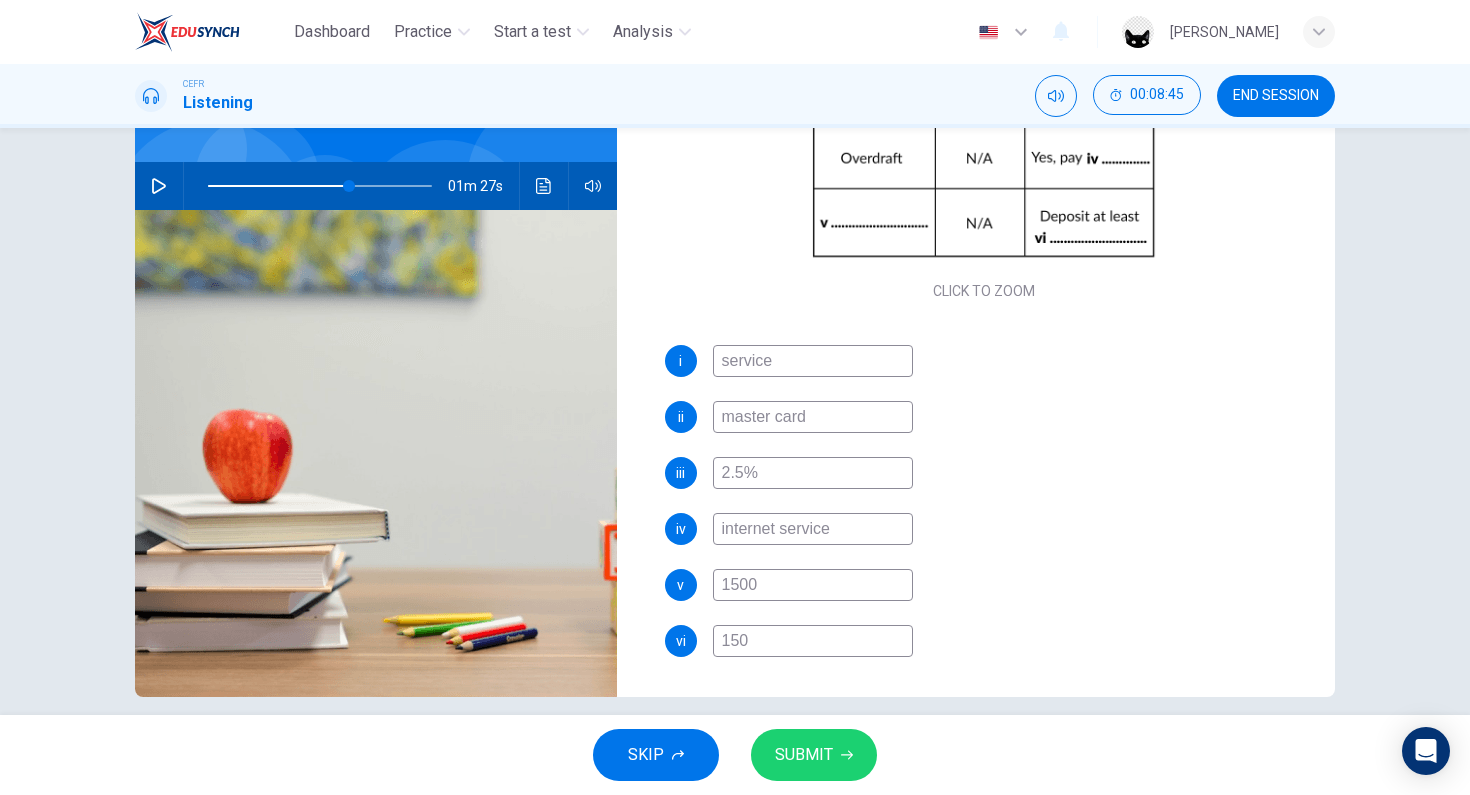 type on "63" 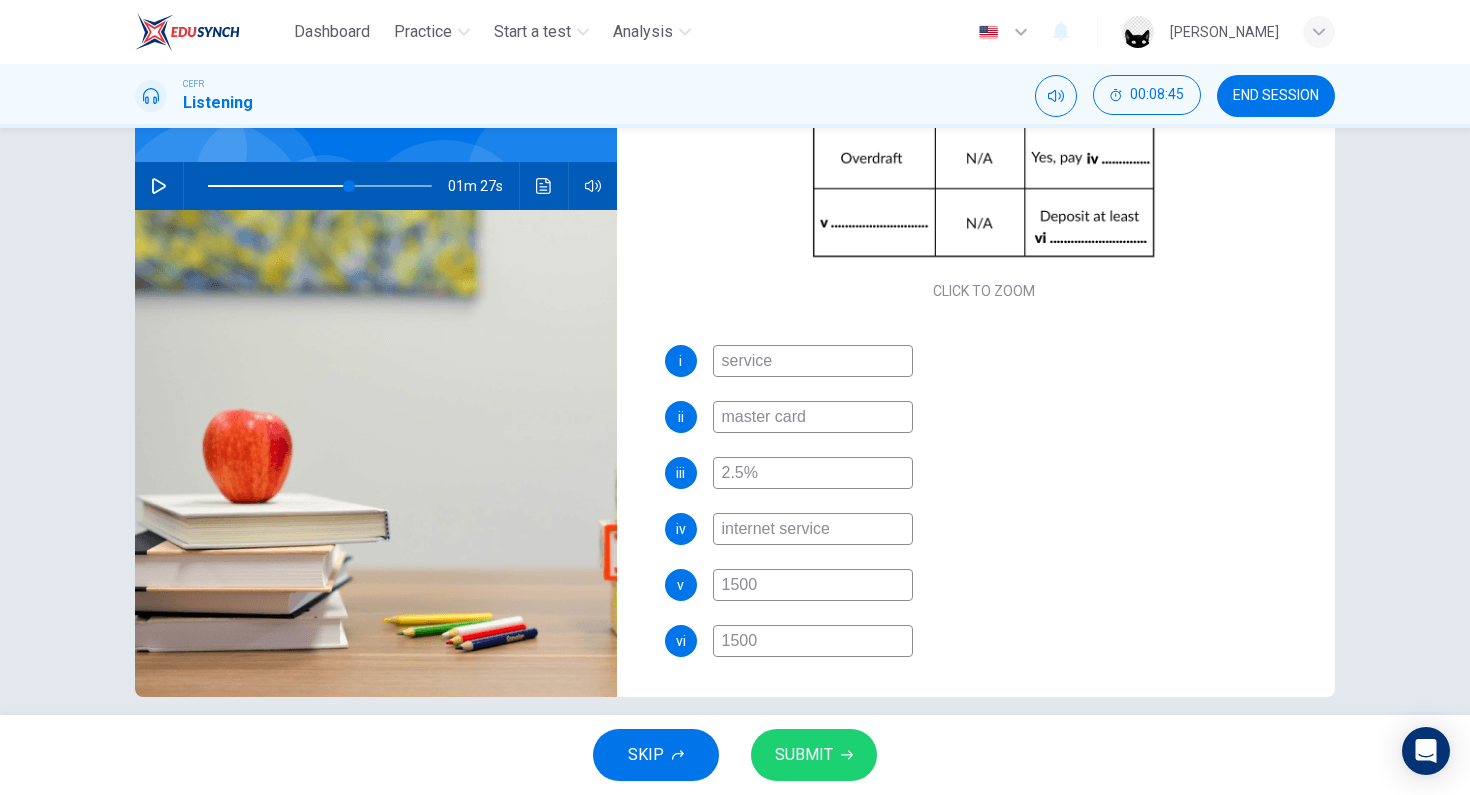 type on "63" 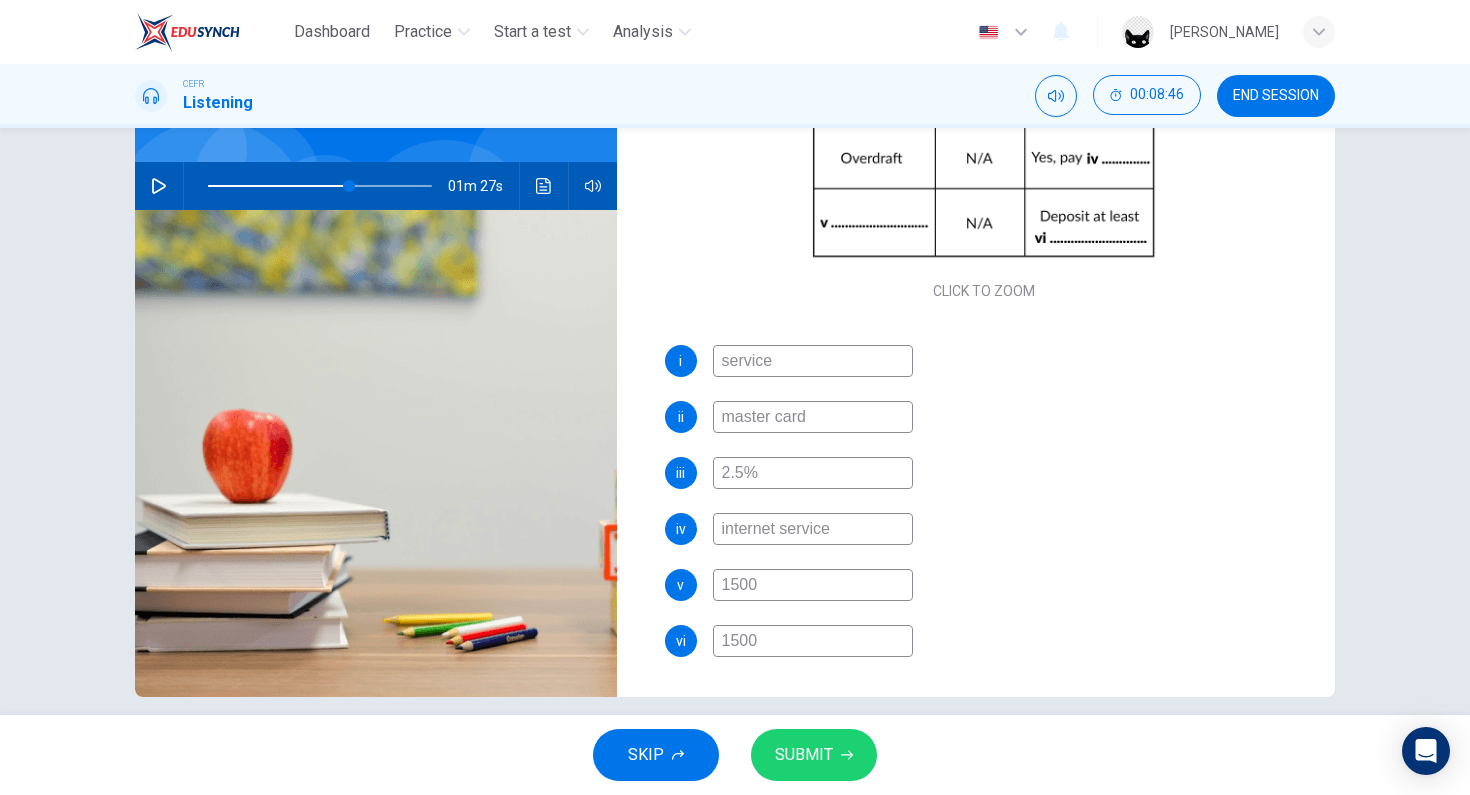 type on "1500" 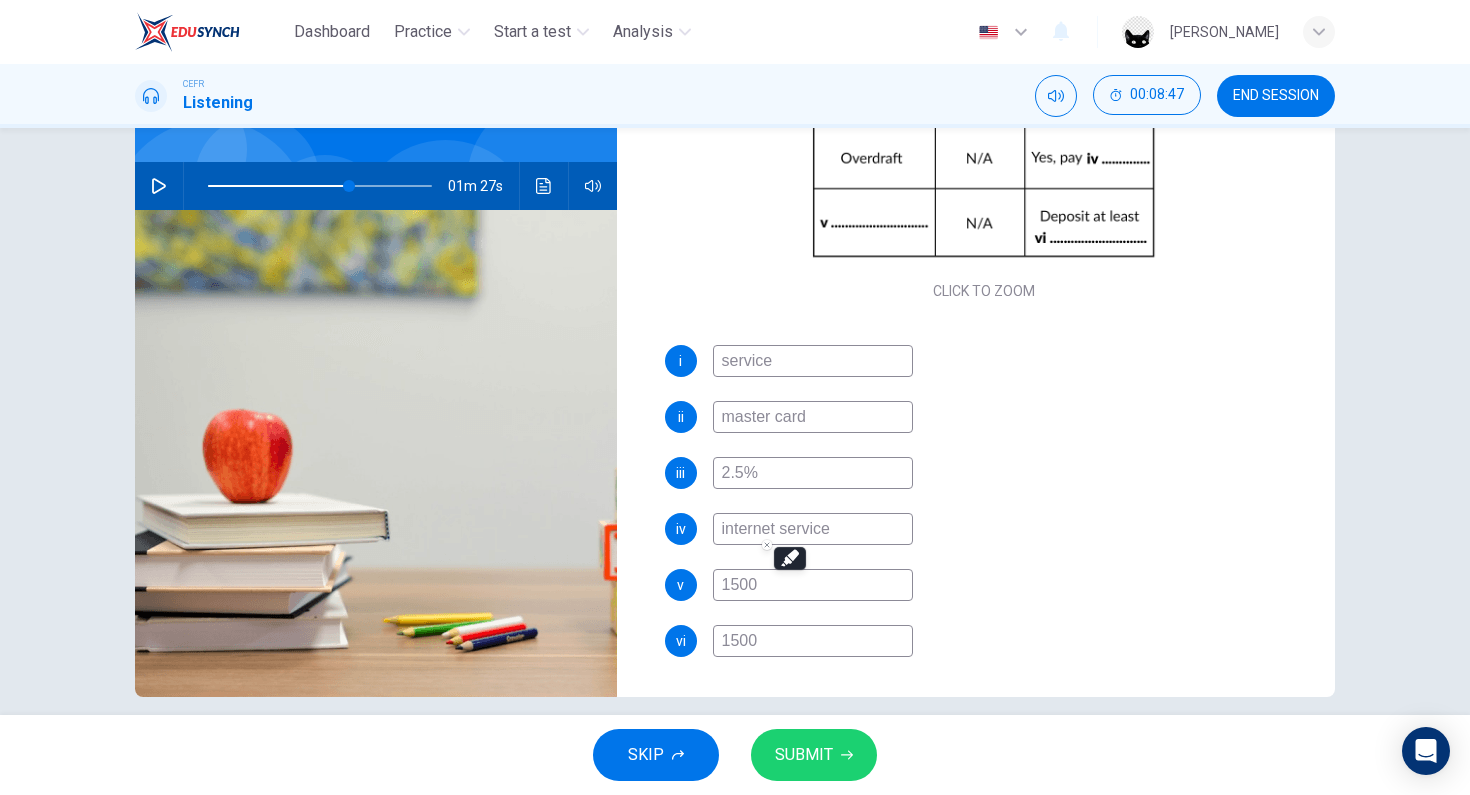 click on "1500" at bounding box center (813, 585) 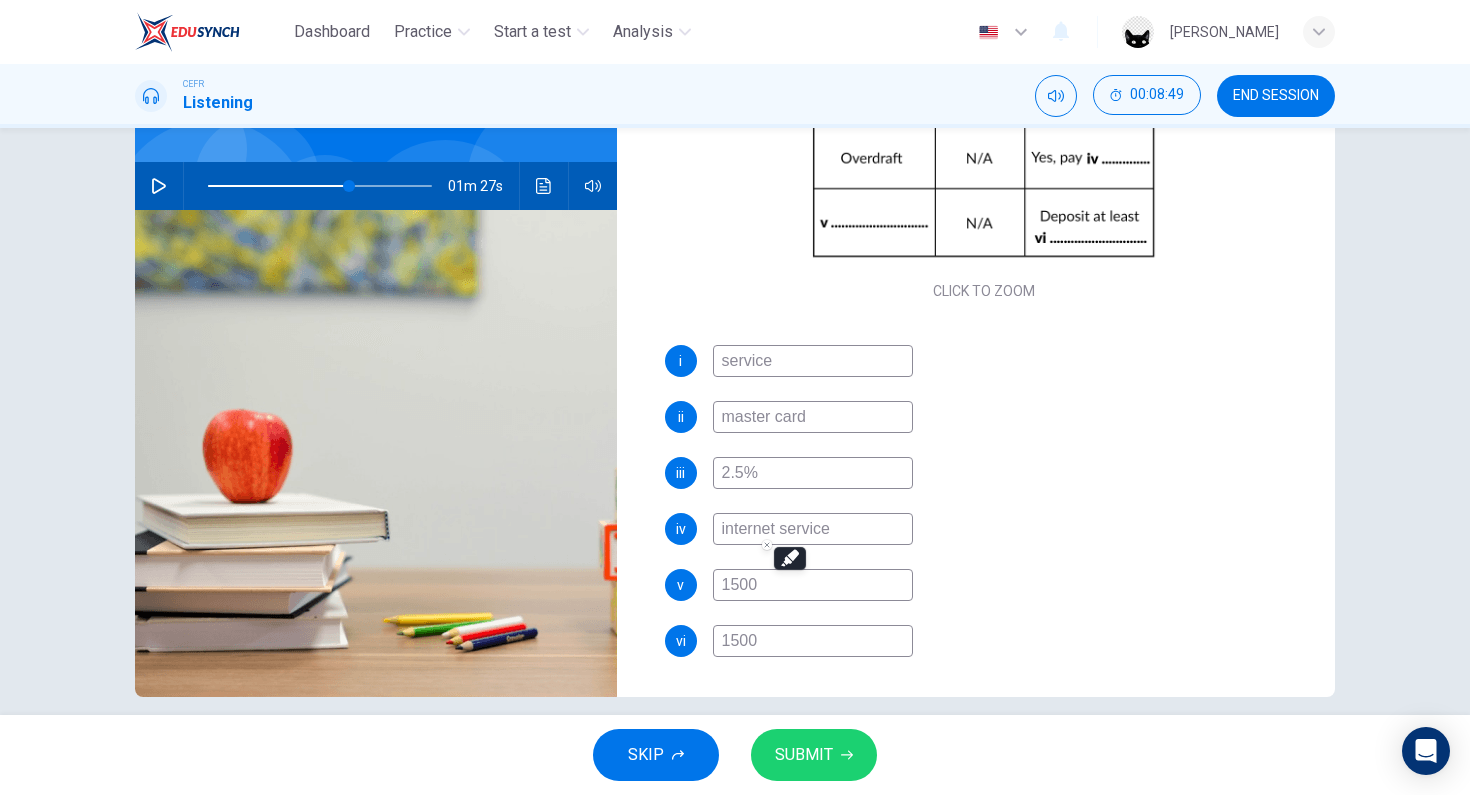 type on "63" 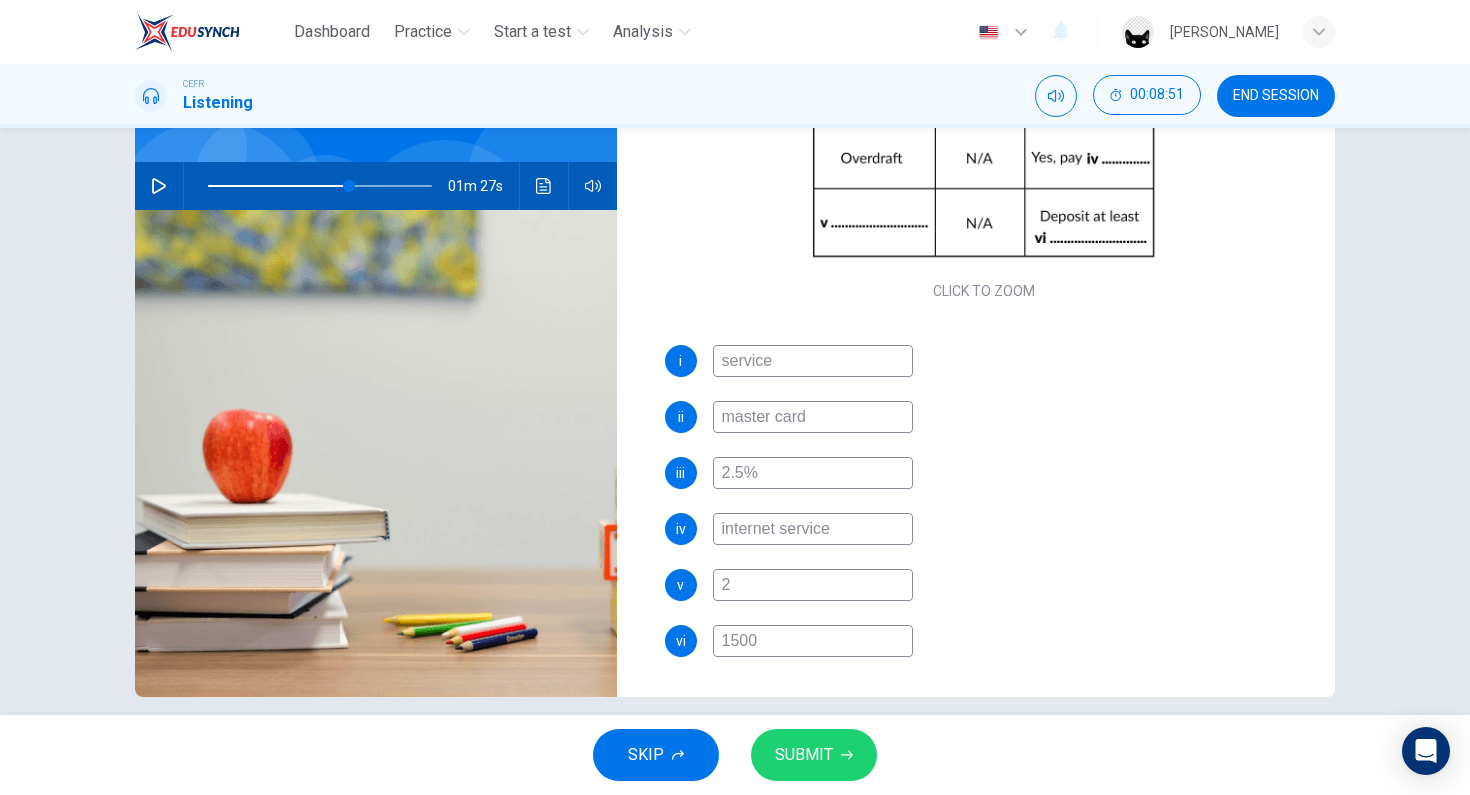 type on "63" 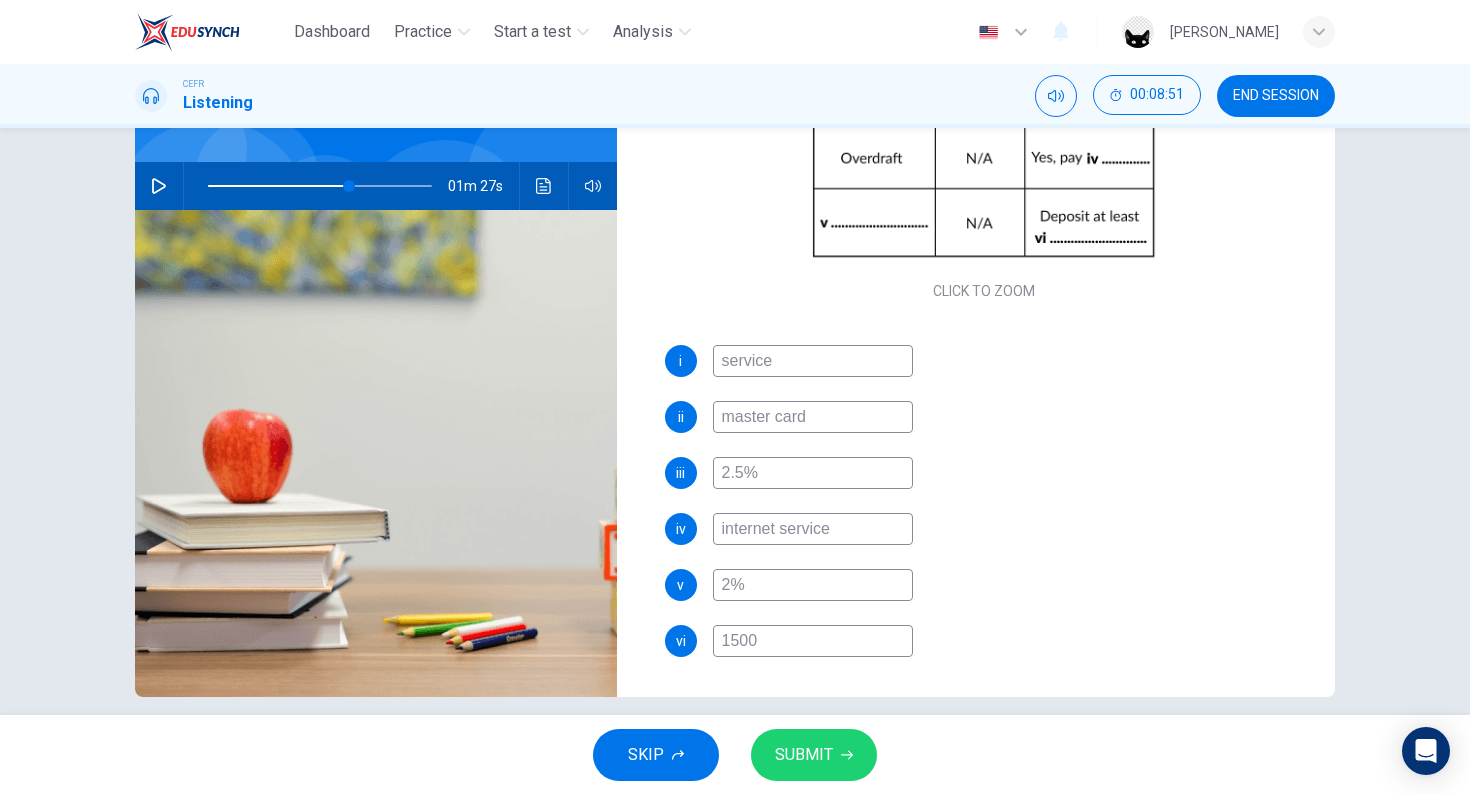 type on "2%" 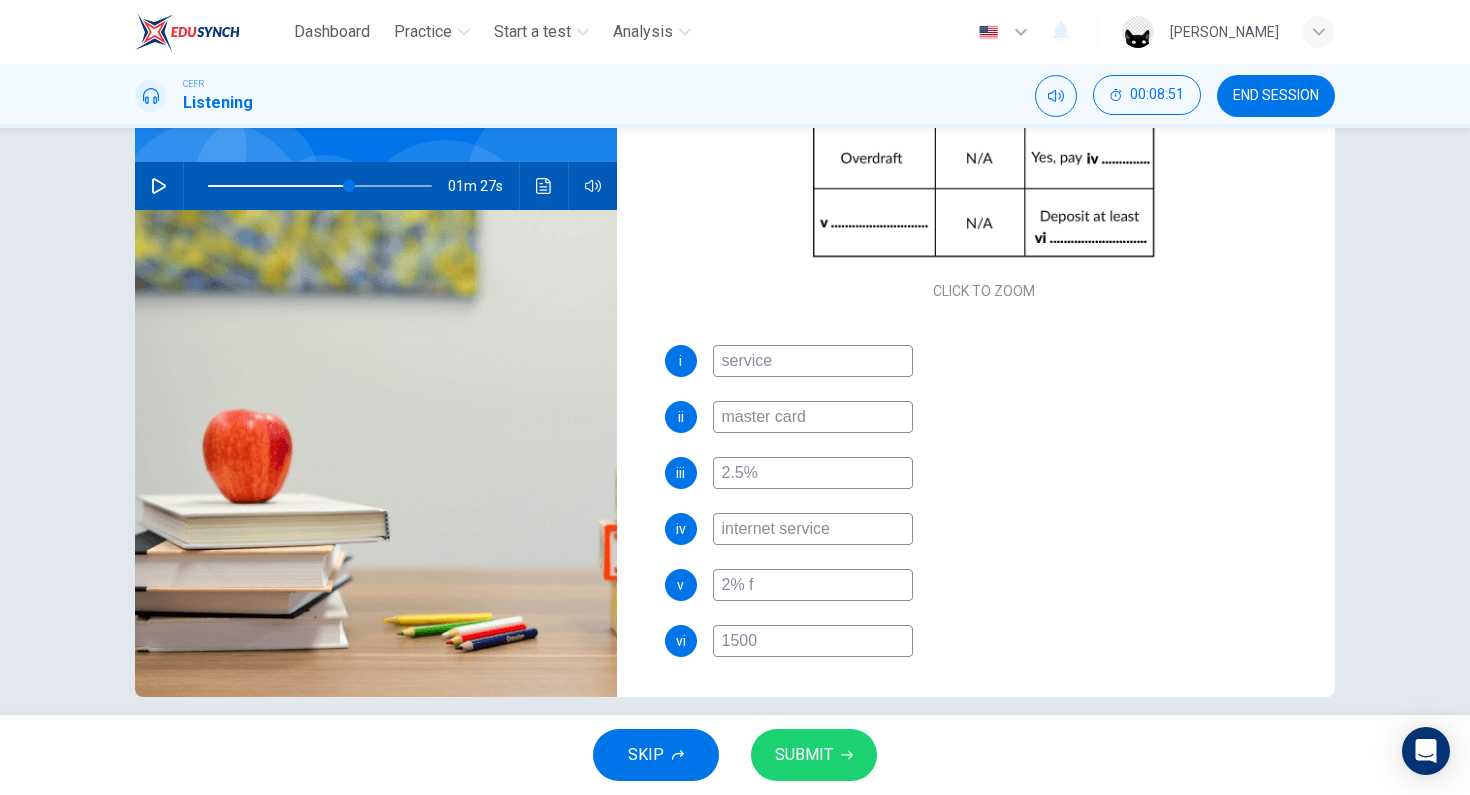type on "63" 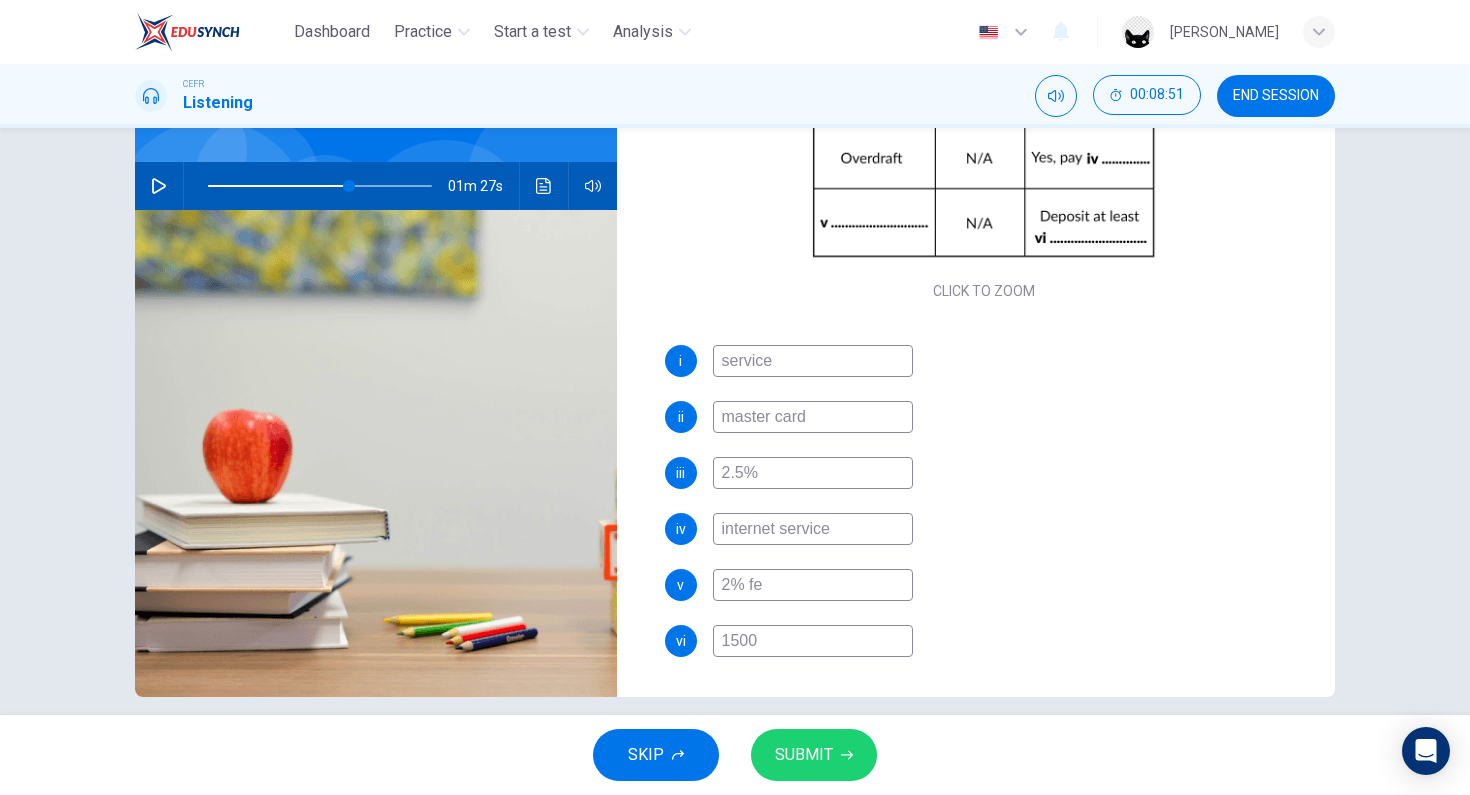 type on "2% fee" 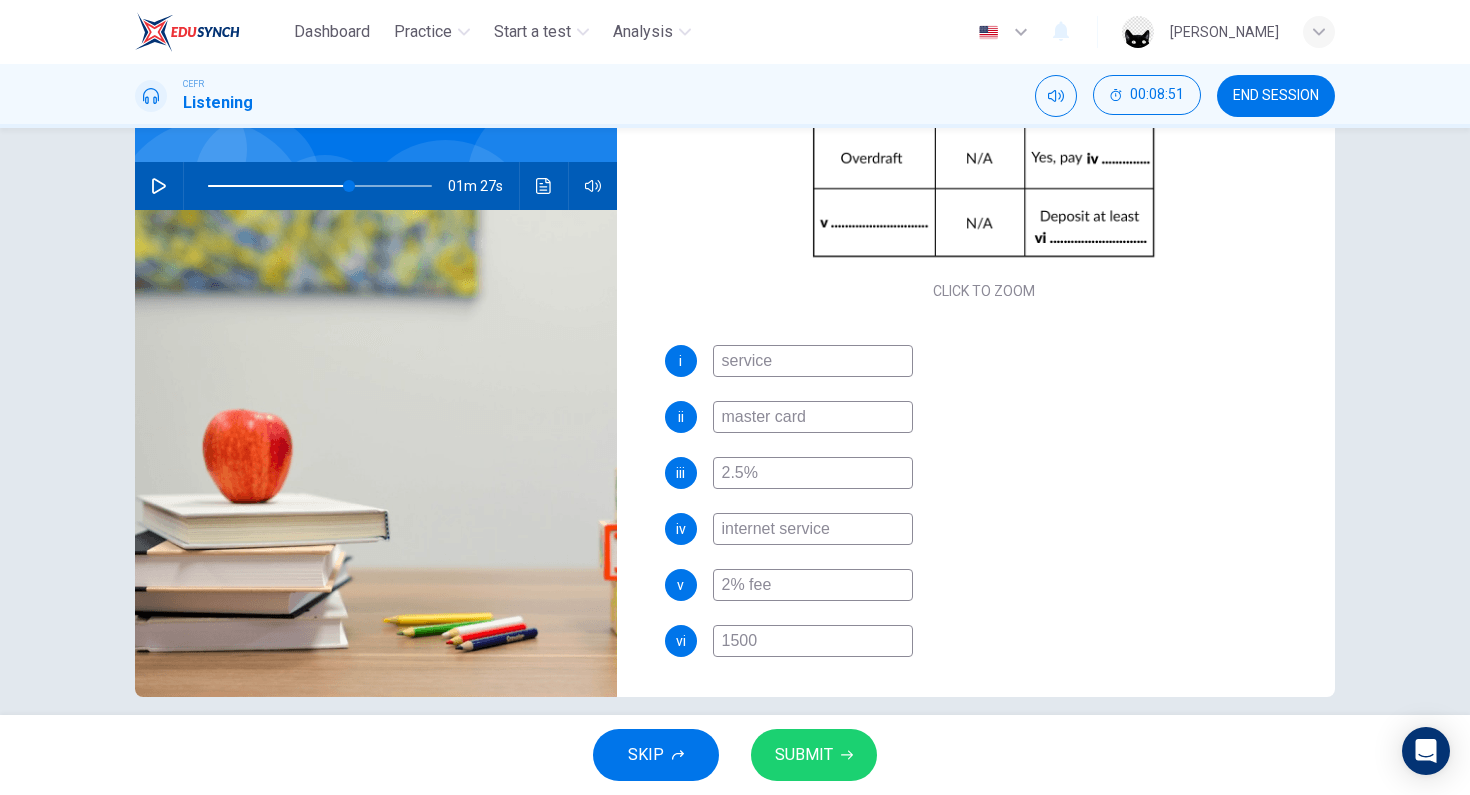 type on "63" 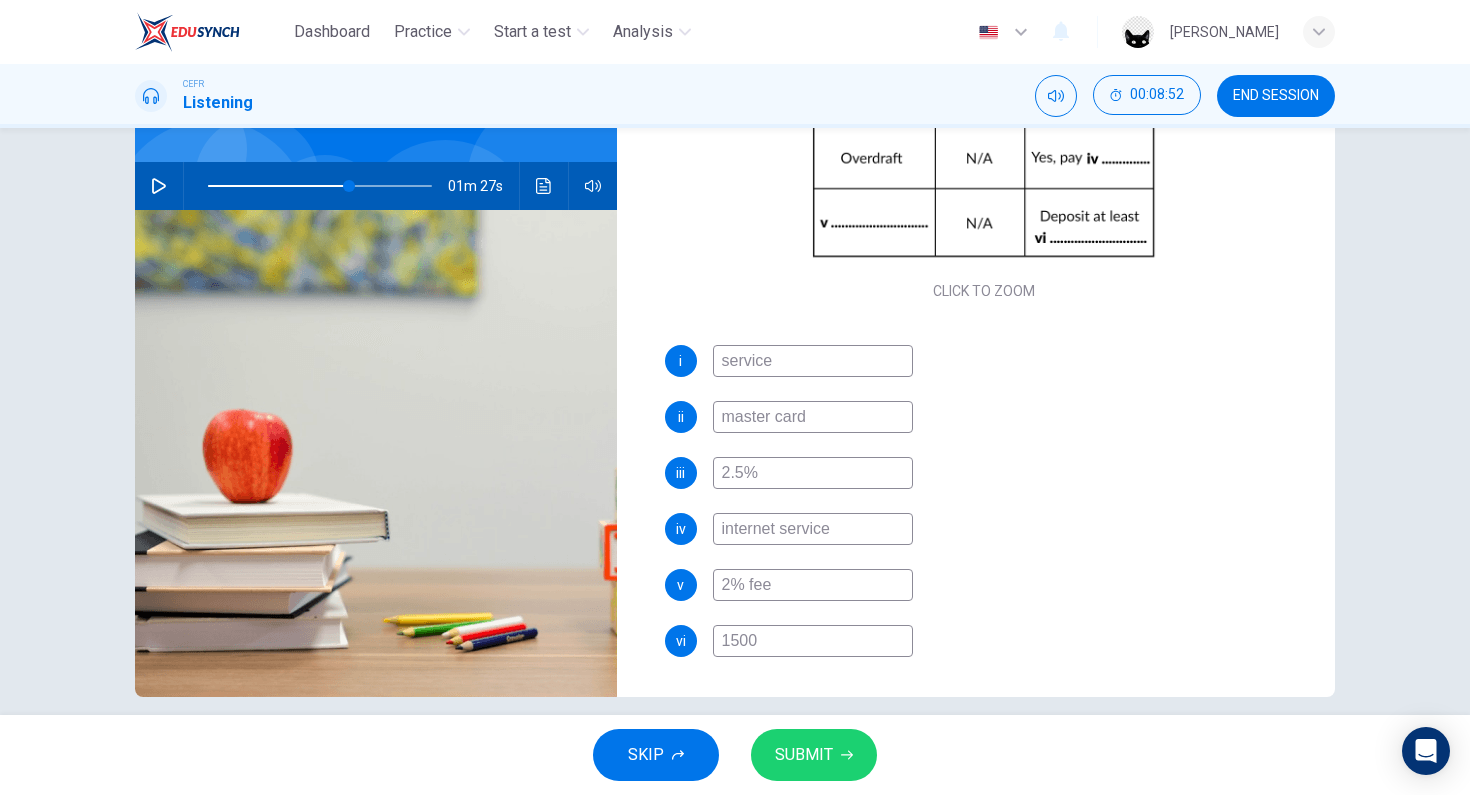 type on "2% fee" 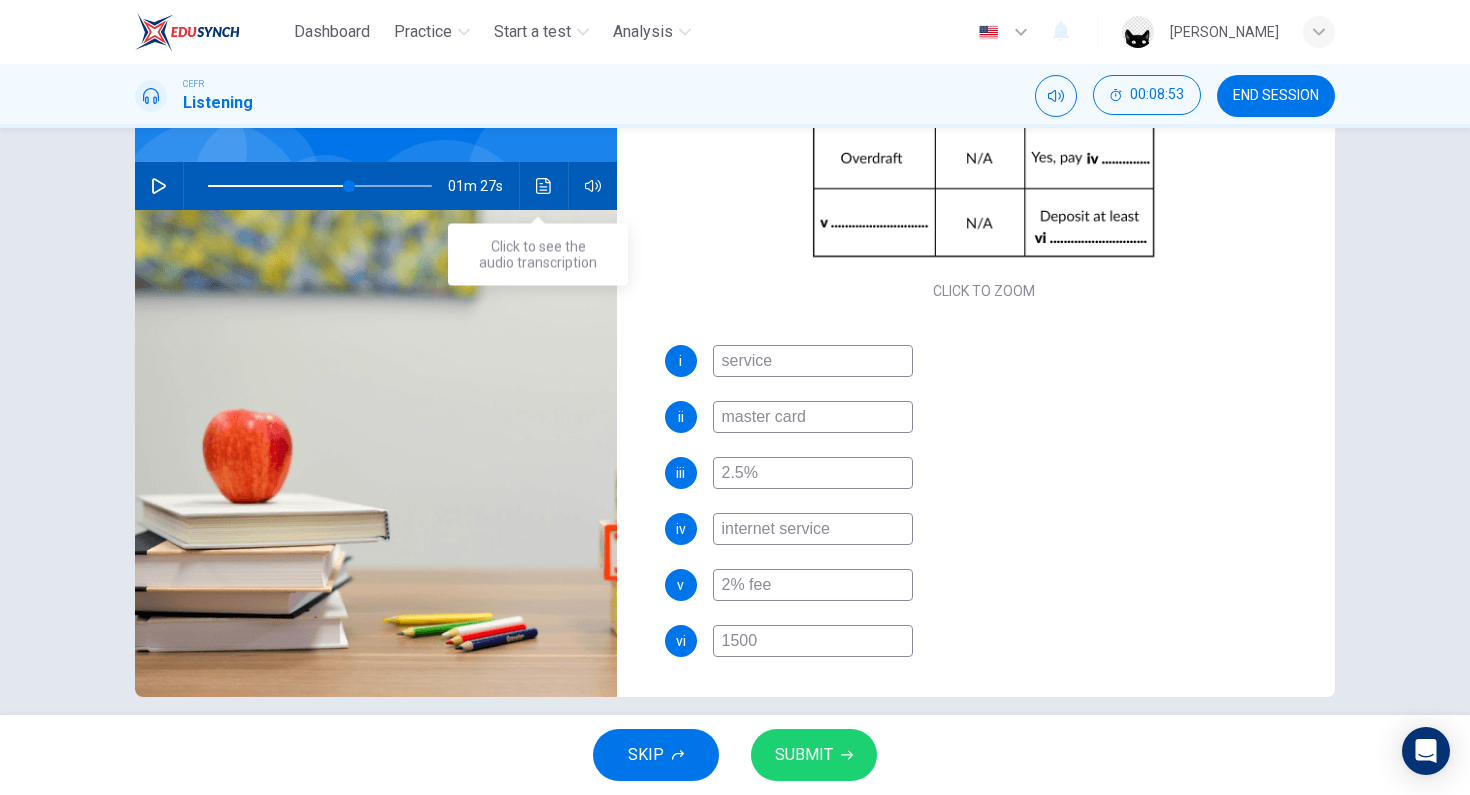 click at bounding box center (544, 186) 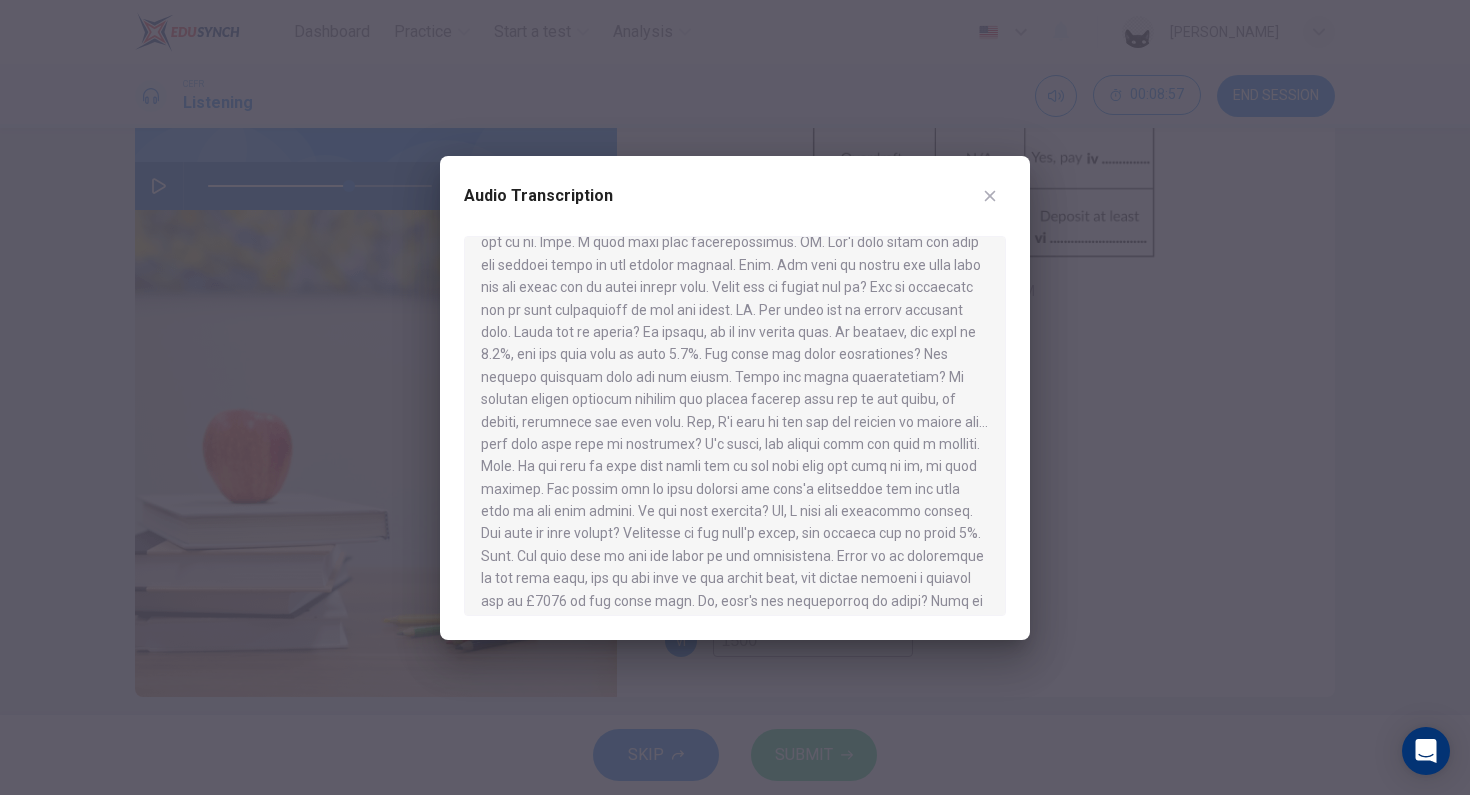 scroll, scrollTop: 263, scrollLeft: 0, axis: vertical 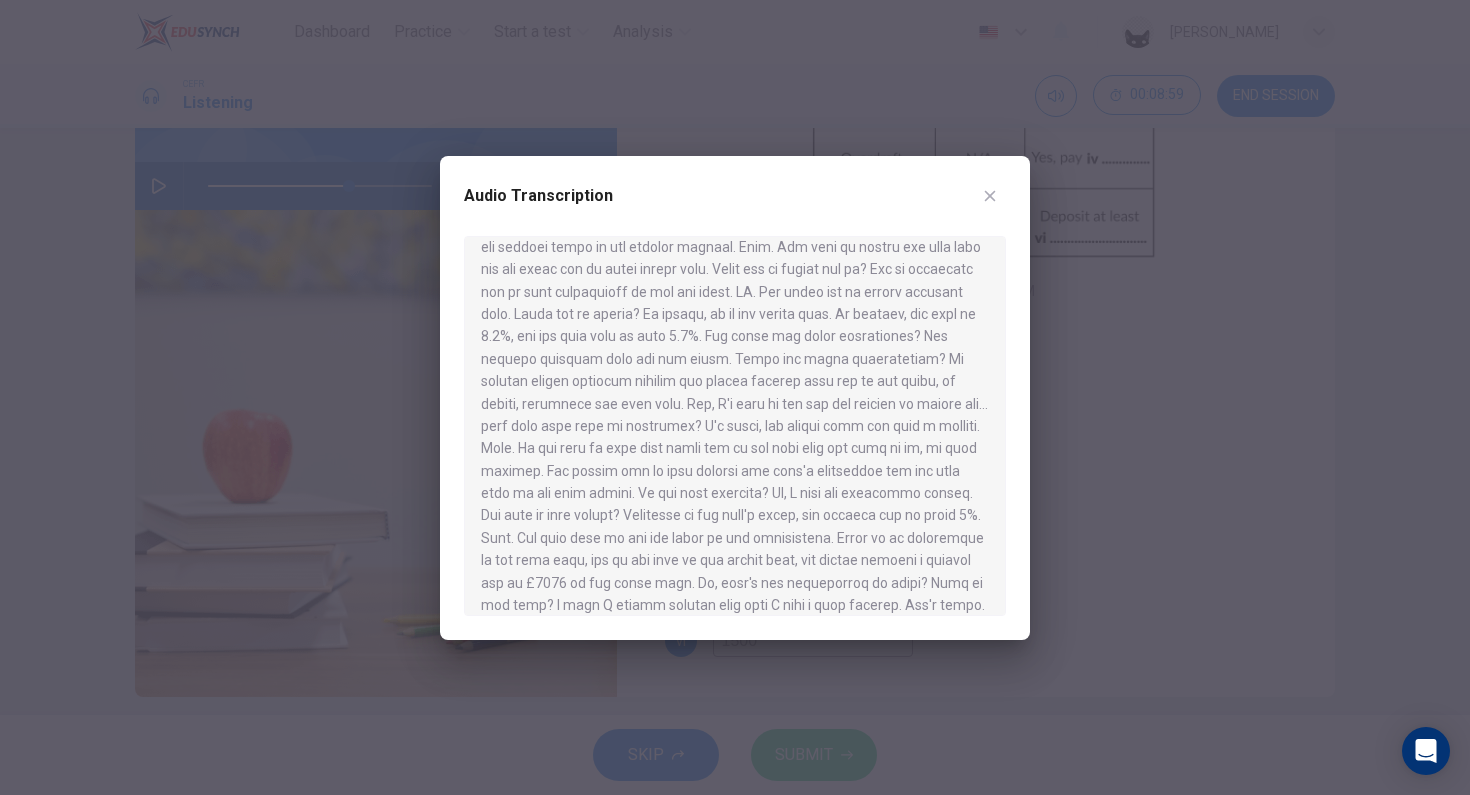 click 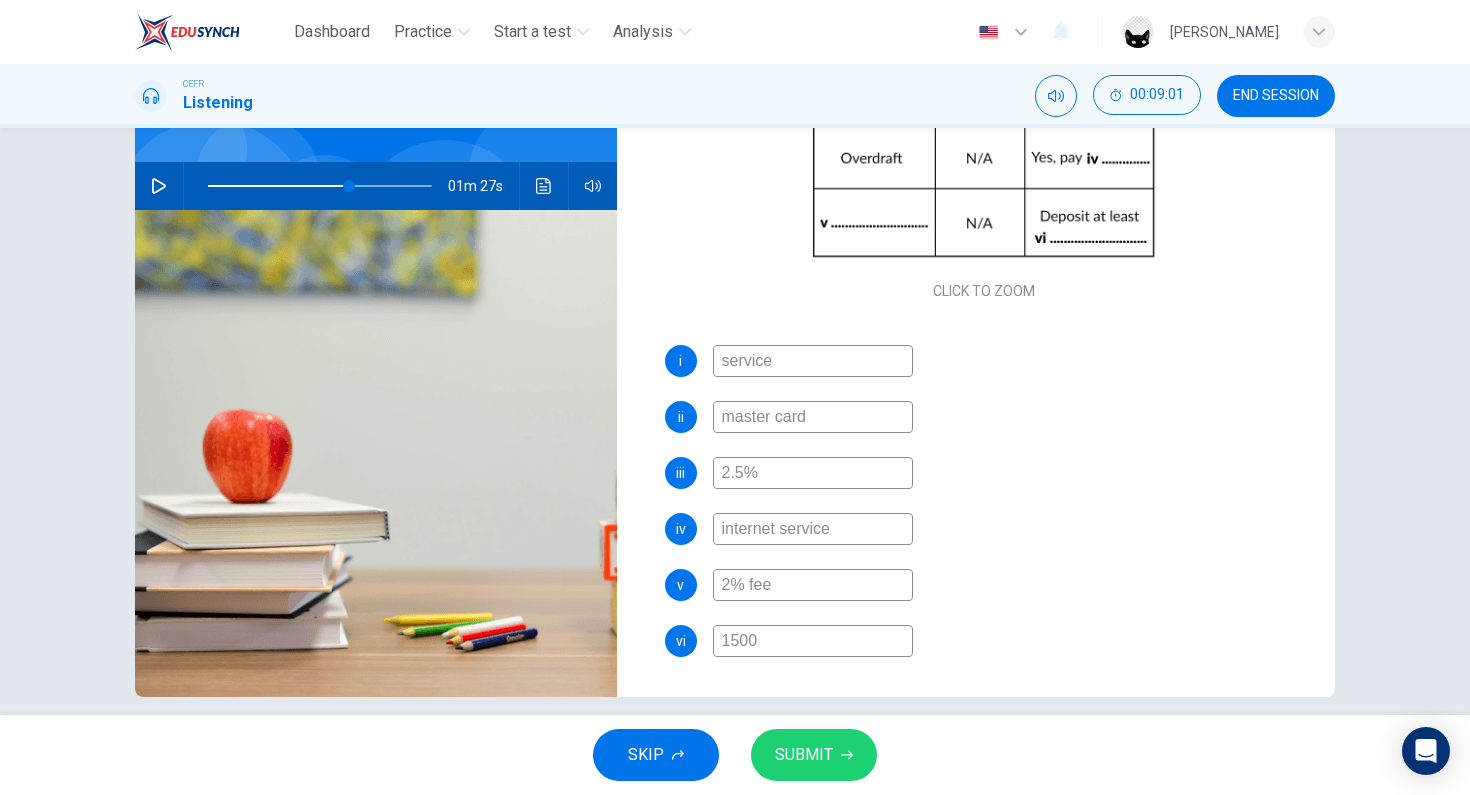 click on "2% fee" at bounding box center (813, 585) 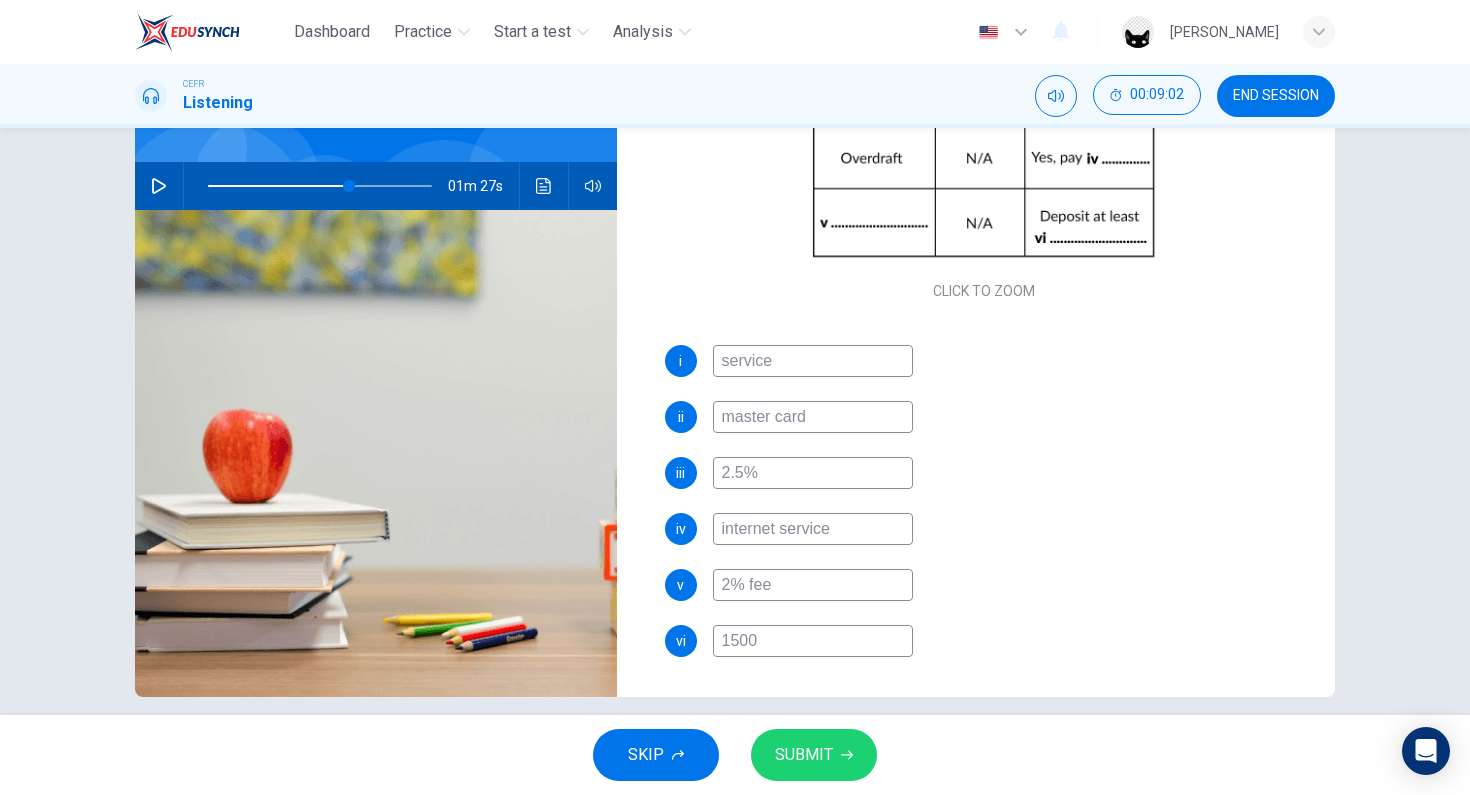type on "63" 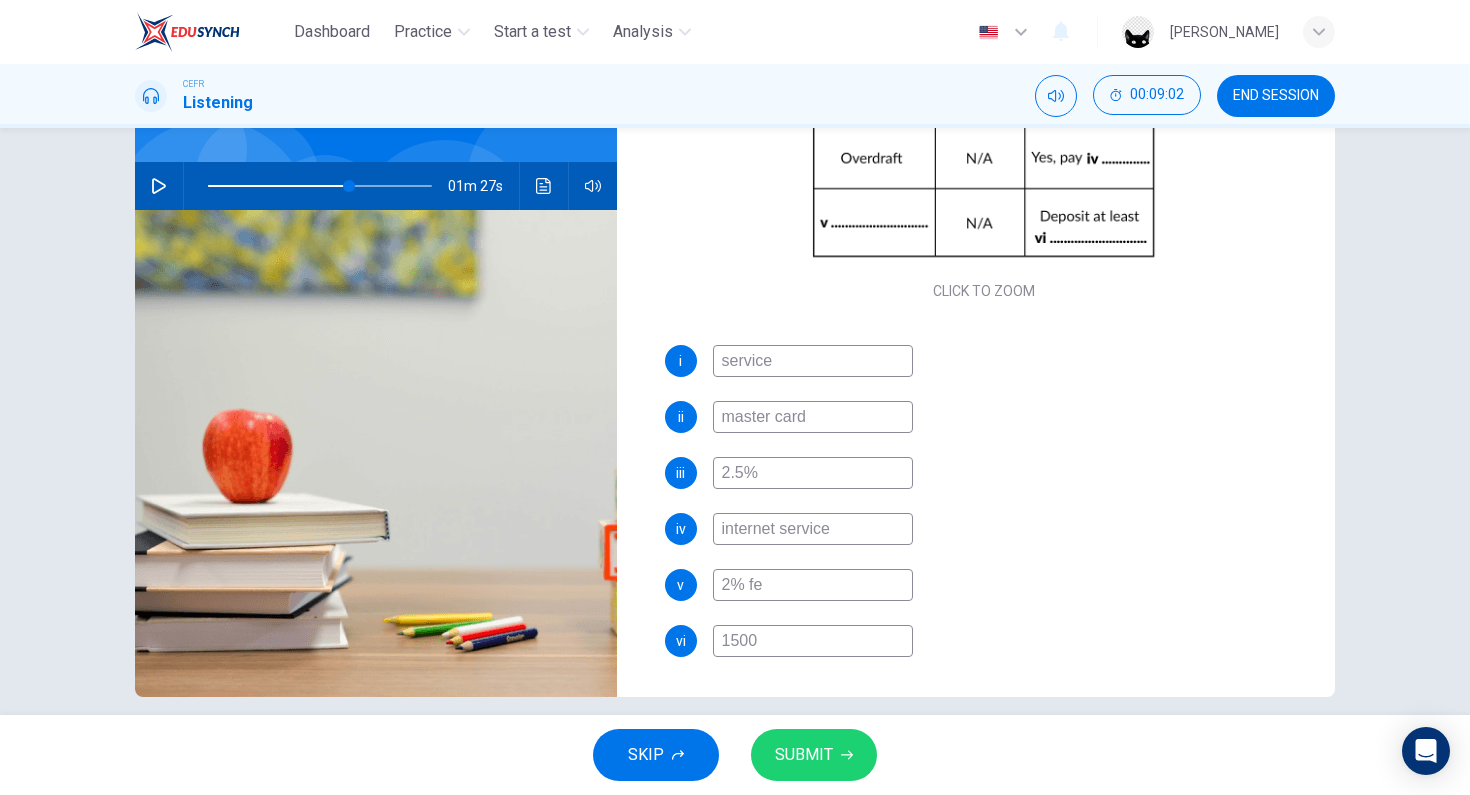 type on "2% f" 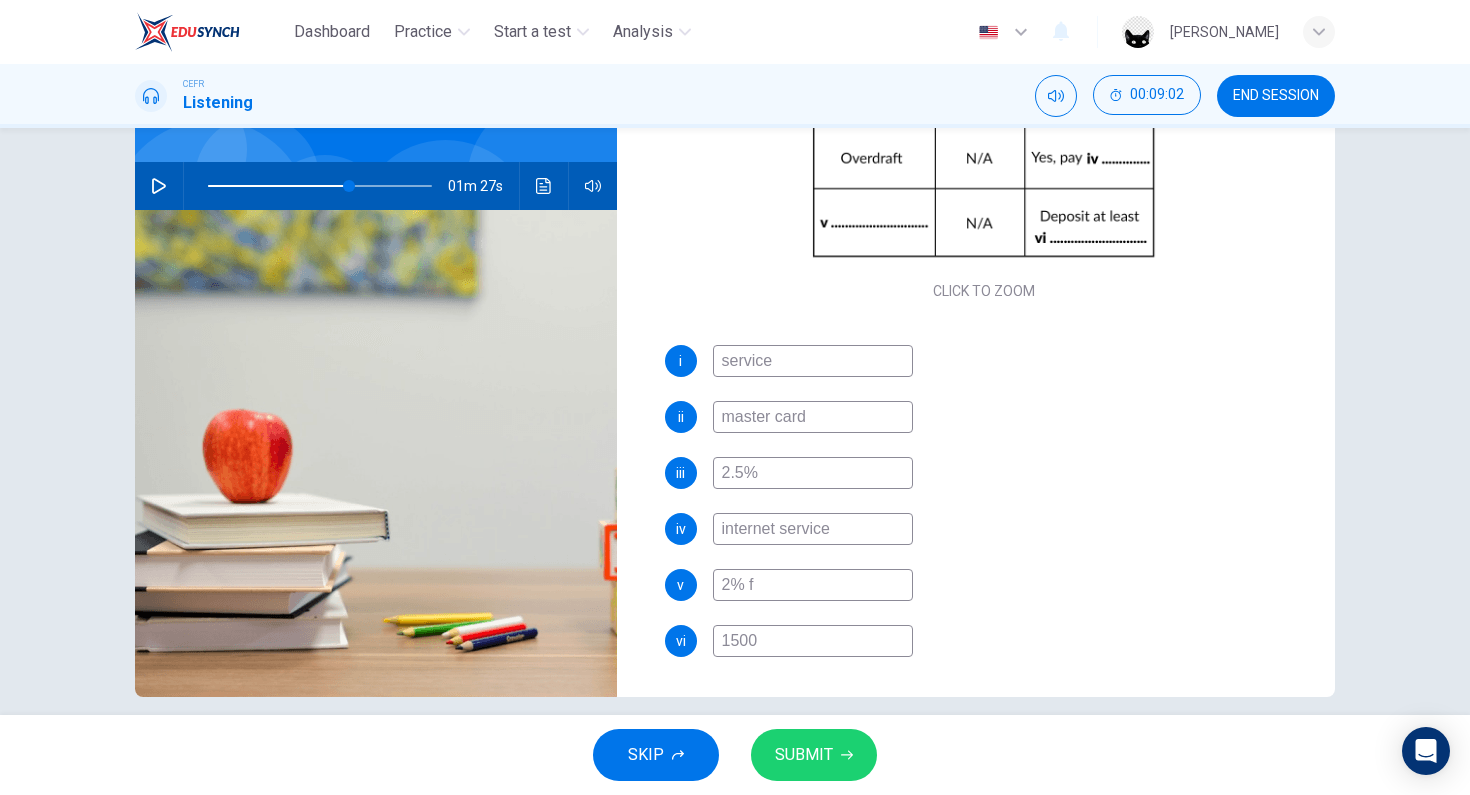 type on "63" 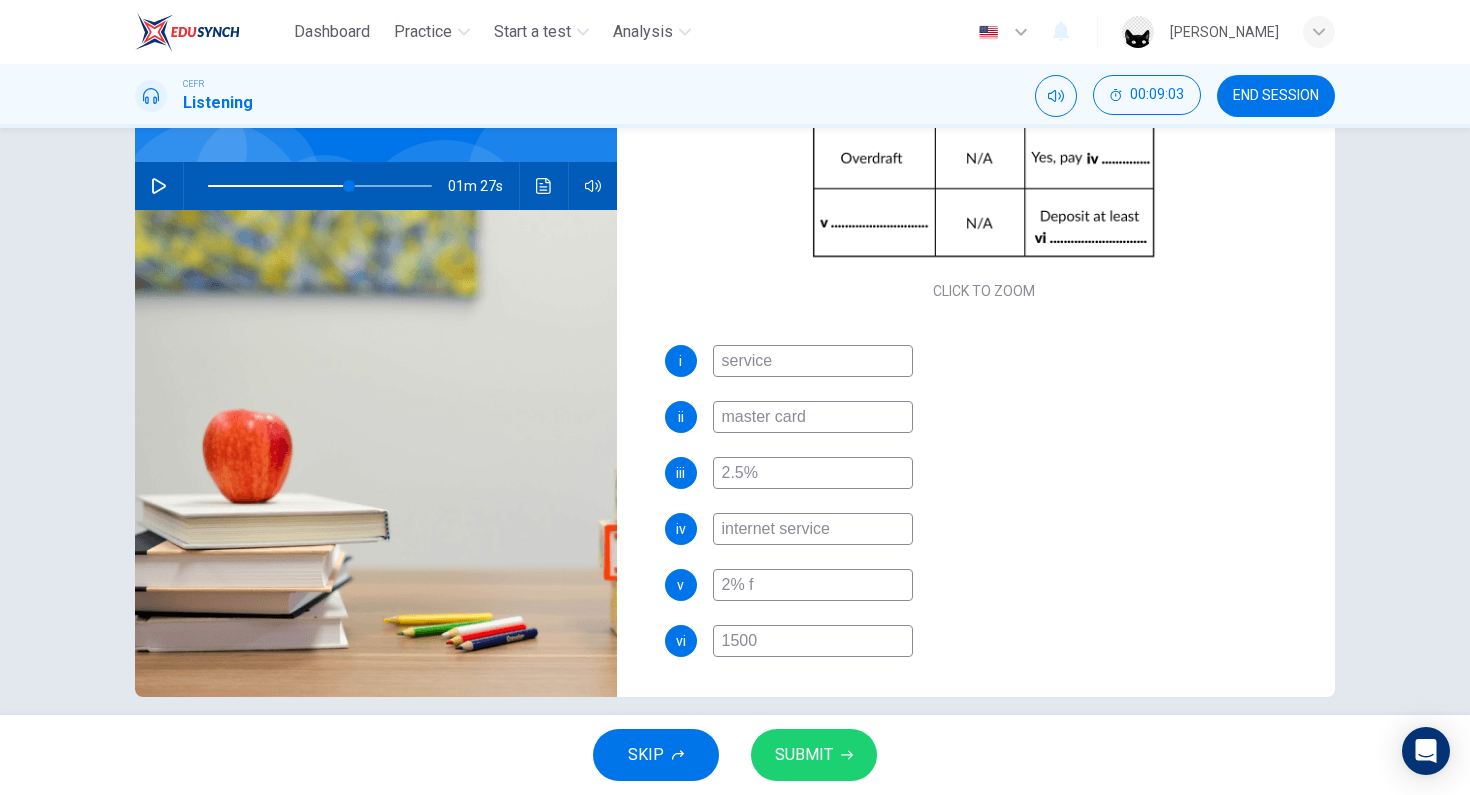 type on "2% fi" 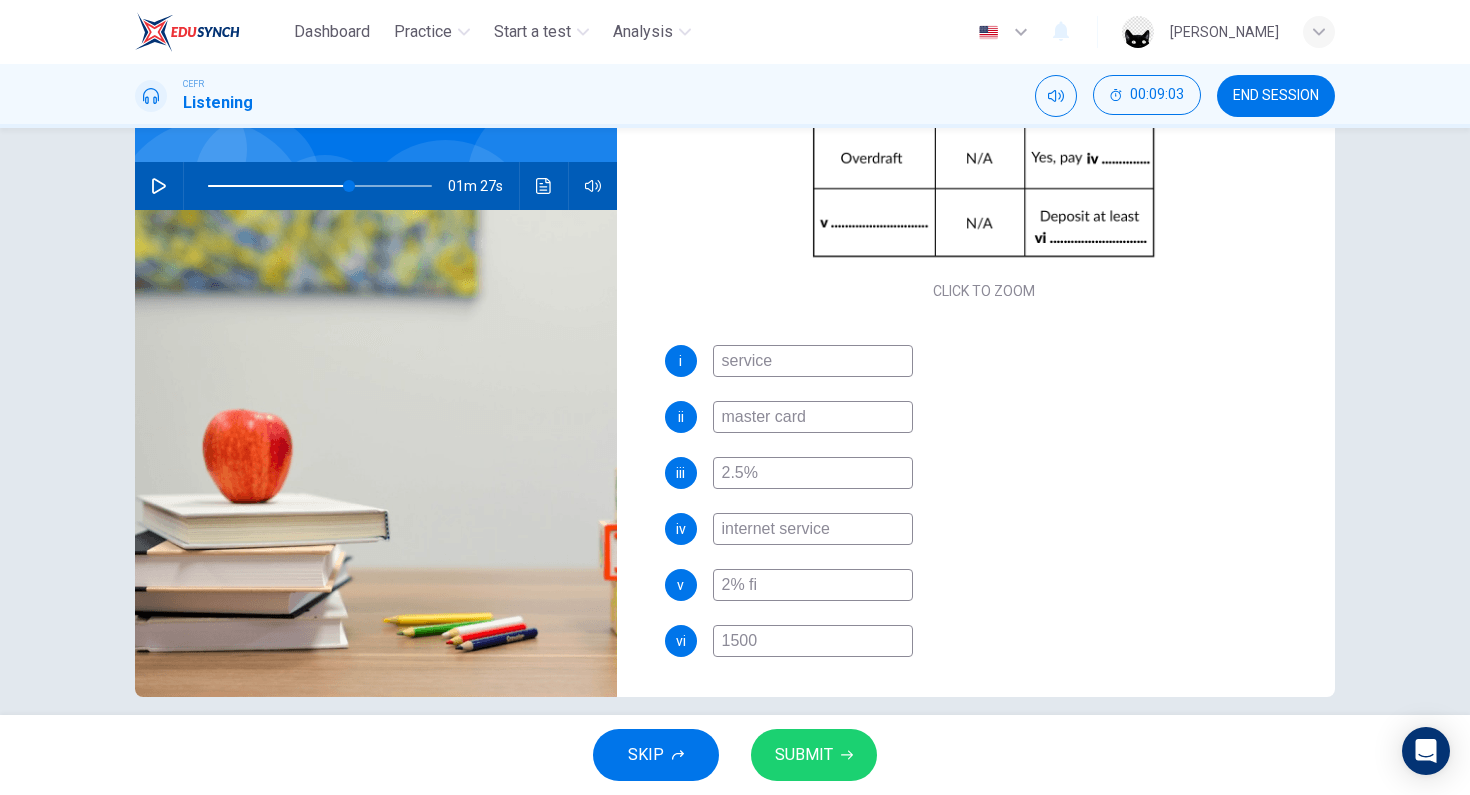 type on "63" 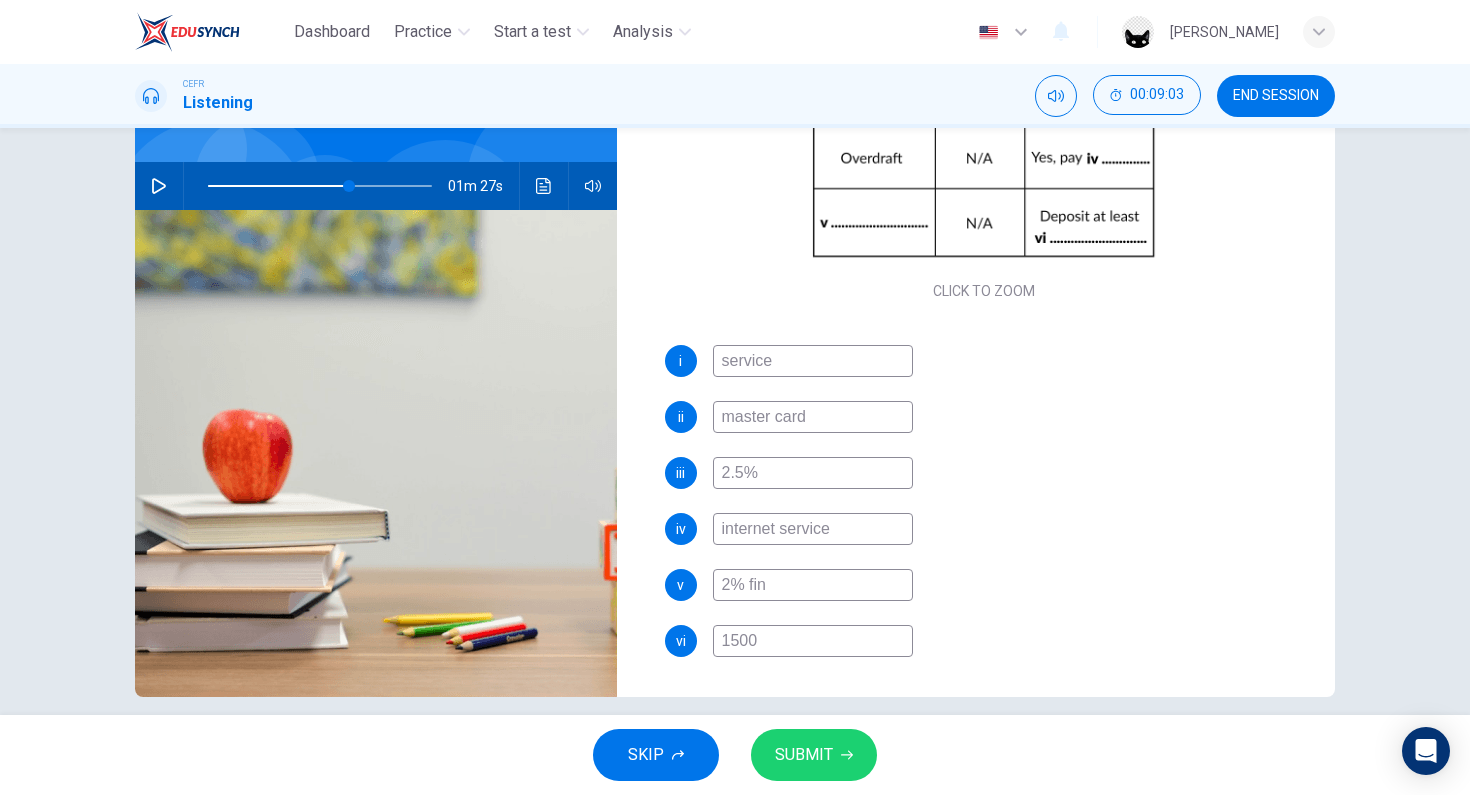 type on "2% fine" 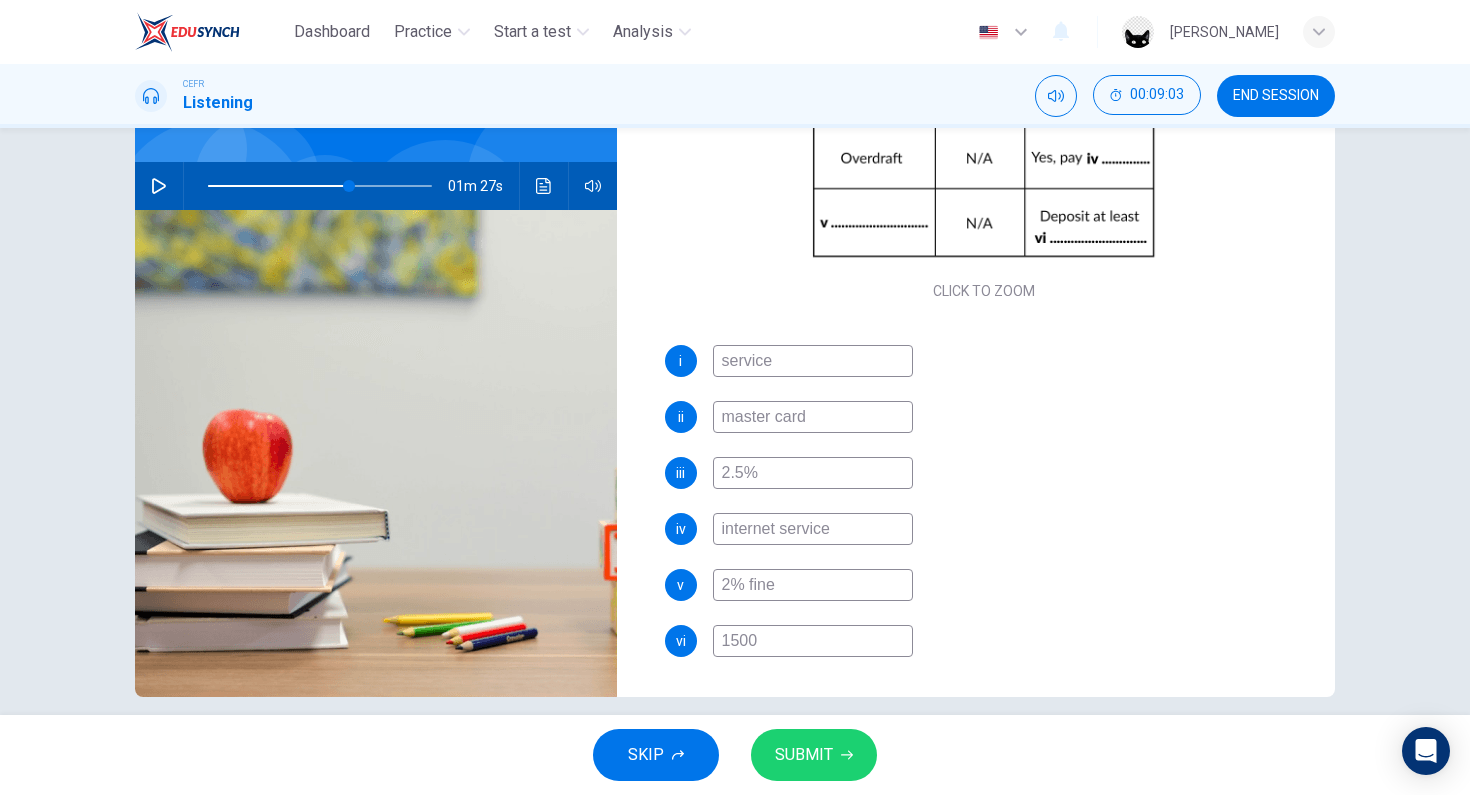 type on "63" 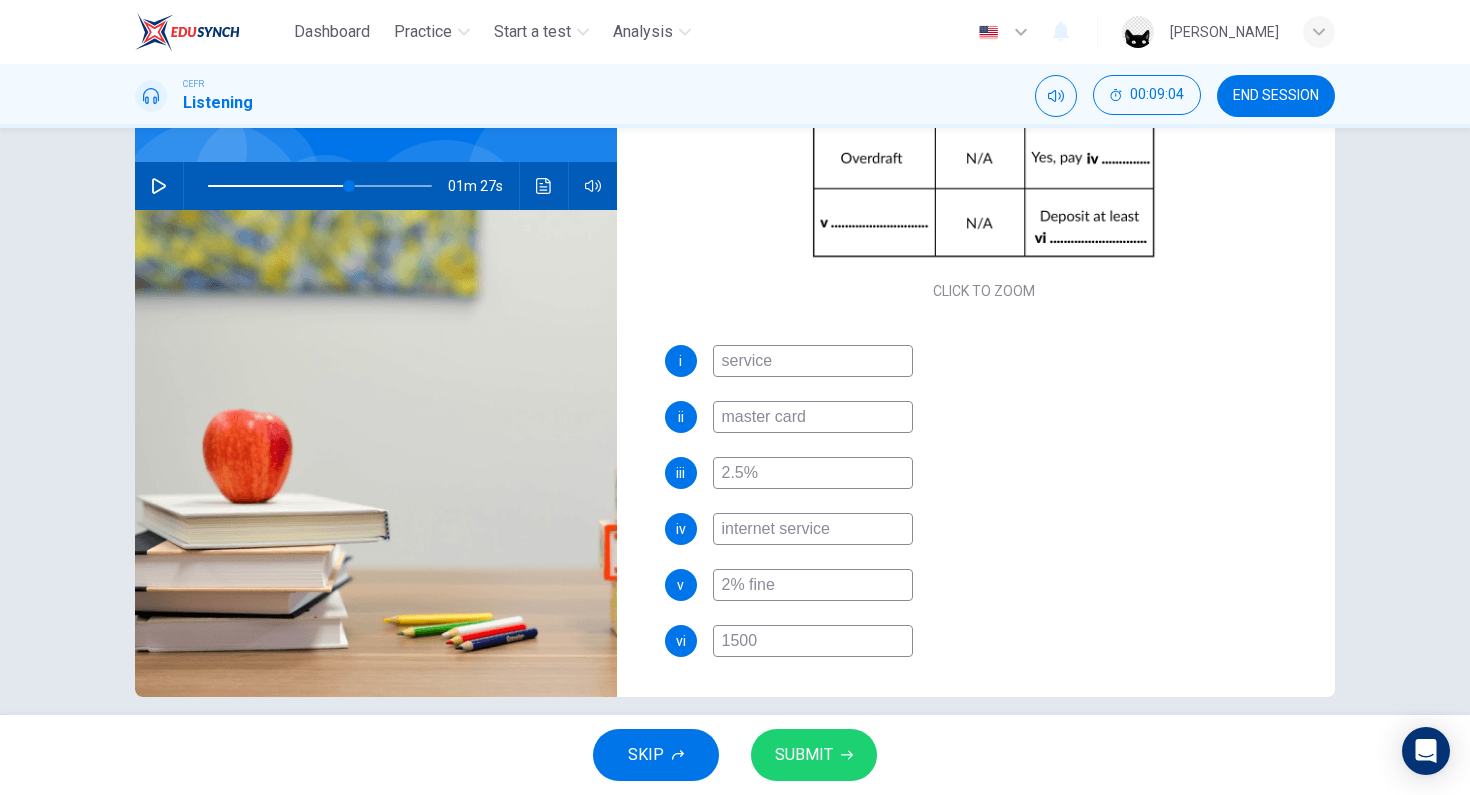 type on "2% fine" 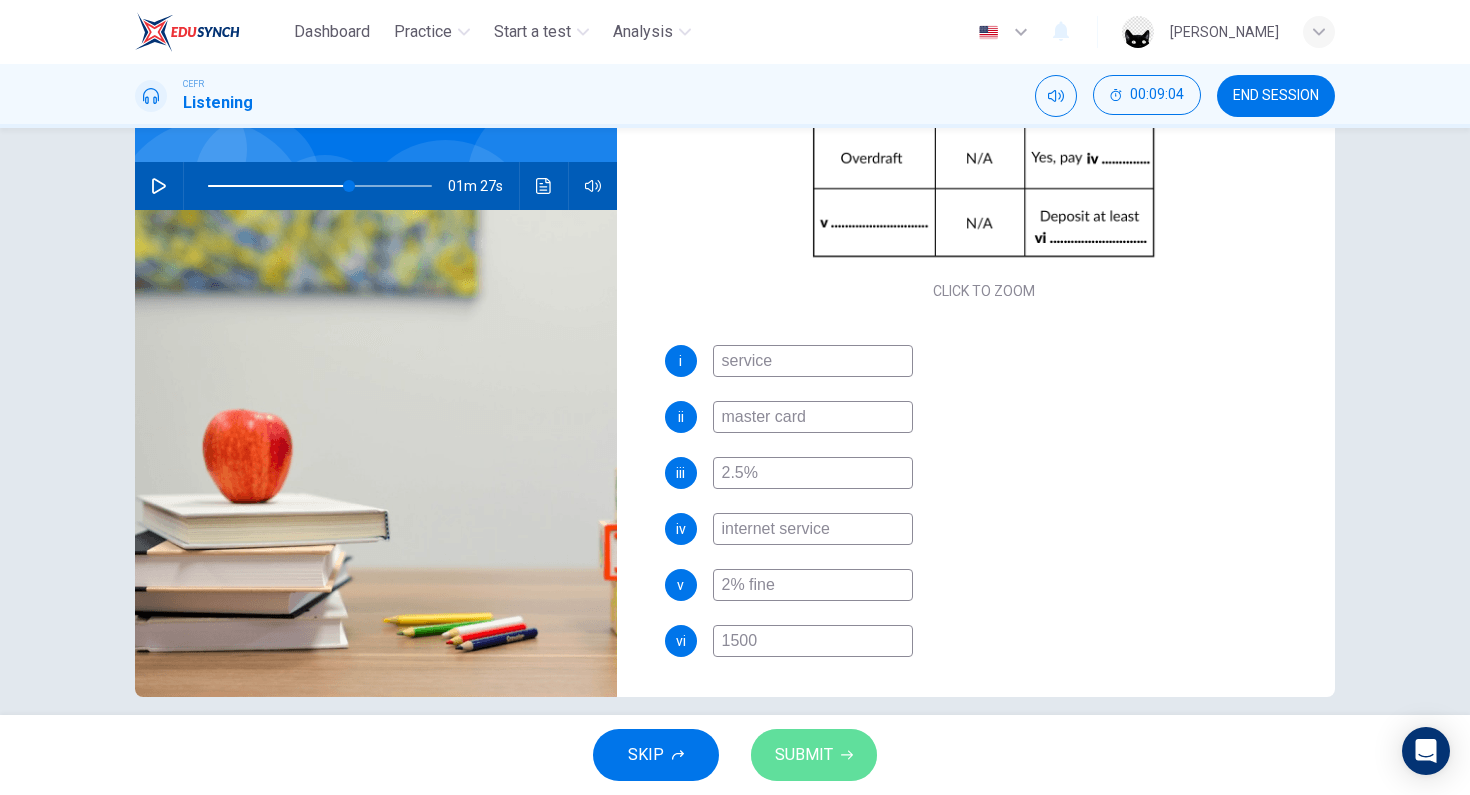 click on "SUBMIT" at bounding box center (814, 755) 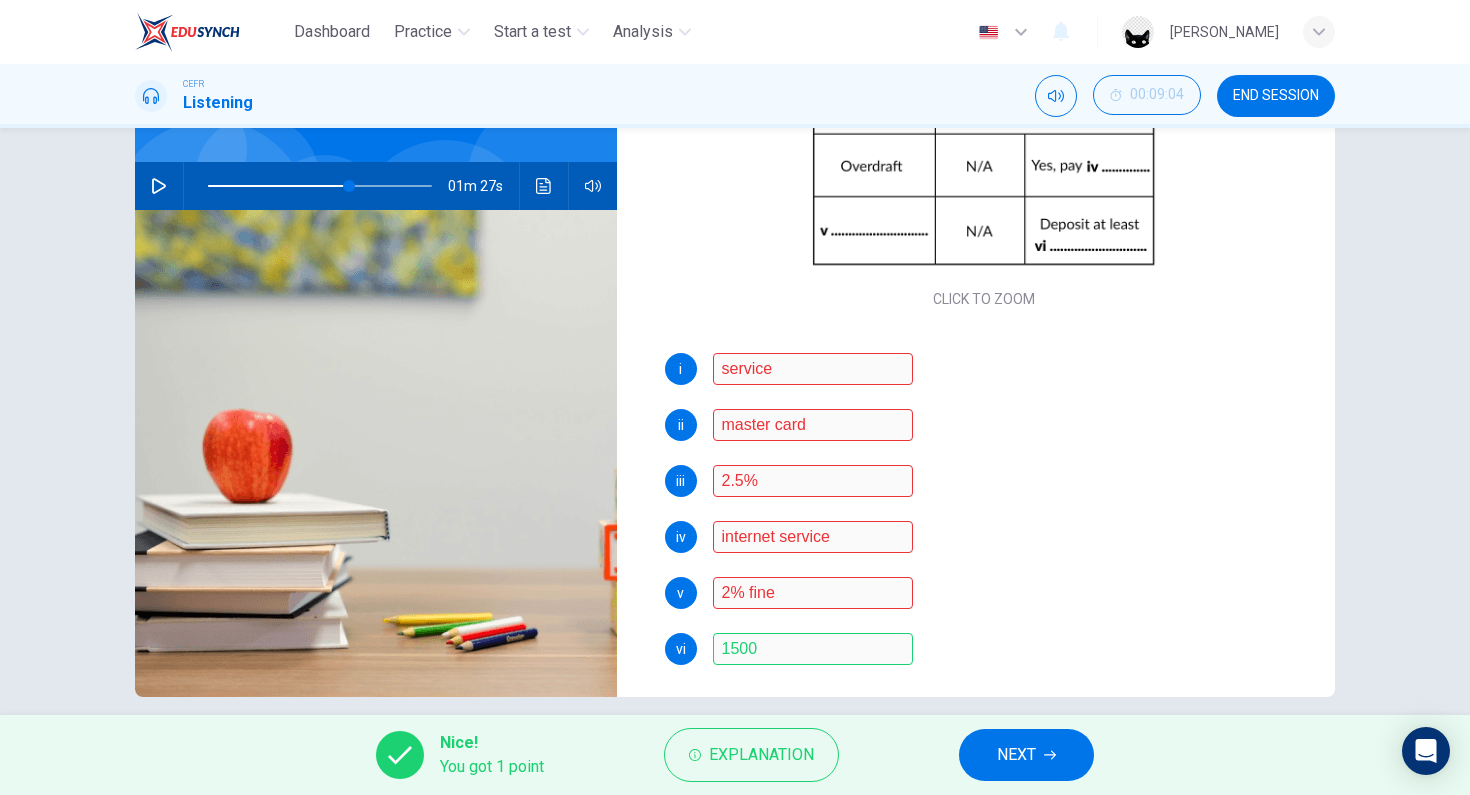 scroll, scrollTop: 286, scrollLeft: 0, axis: vertical 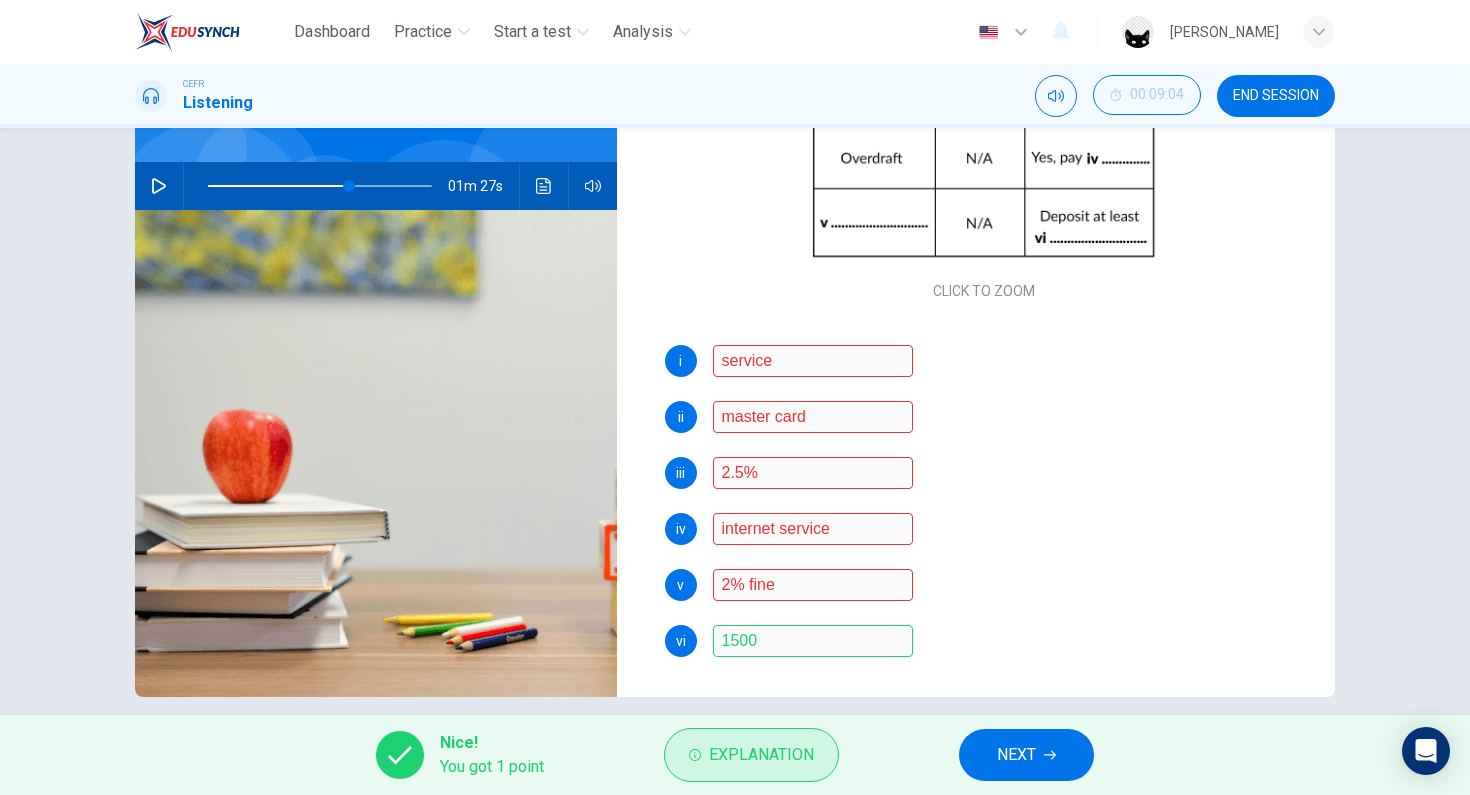 click on "Explanation" at bounding box center (761, 755) 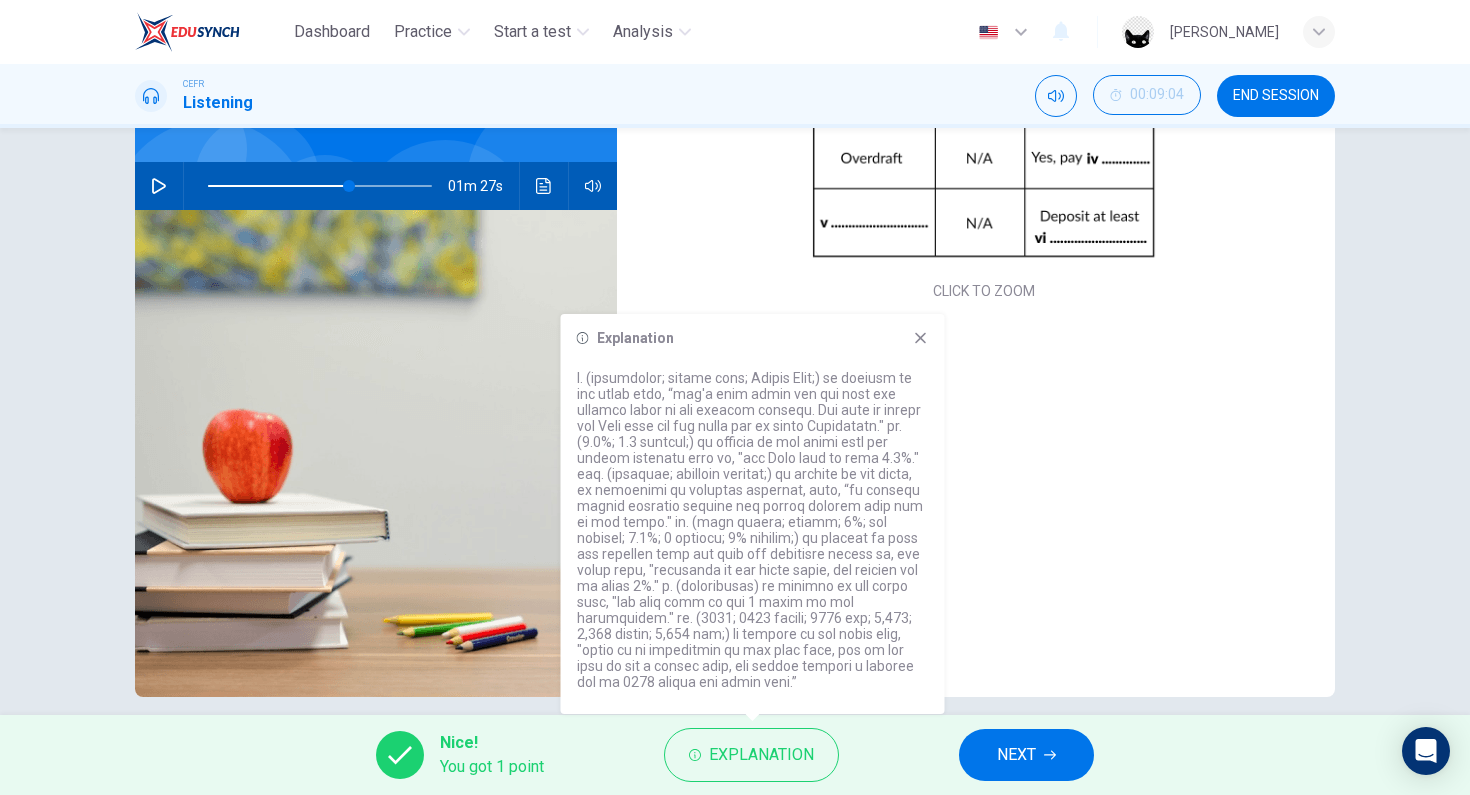 click 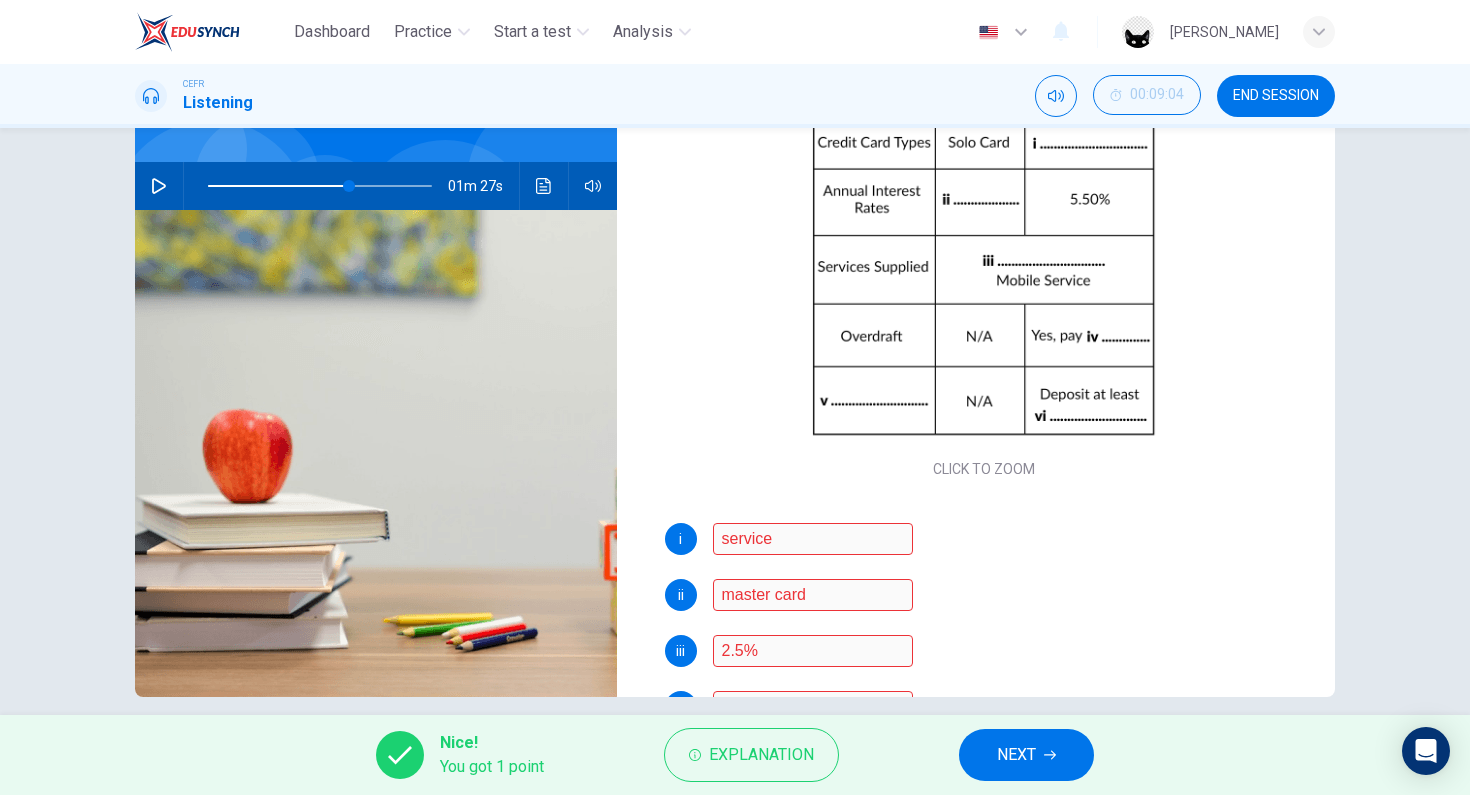scroll, scrollTop: 79, scrollLeft: 0, axis: vertical 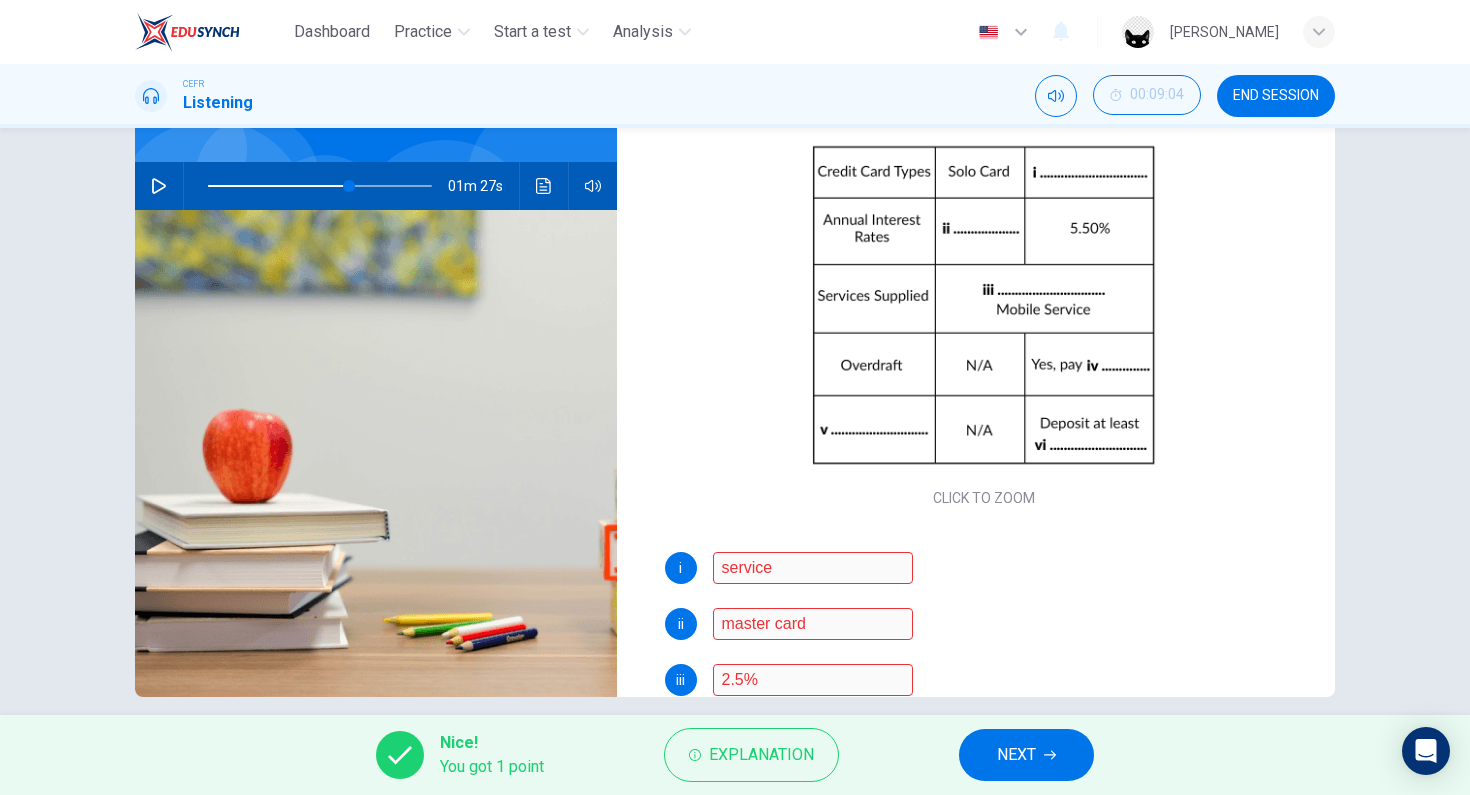 click on "NEXT" at bounding box center [1026, 755] 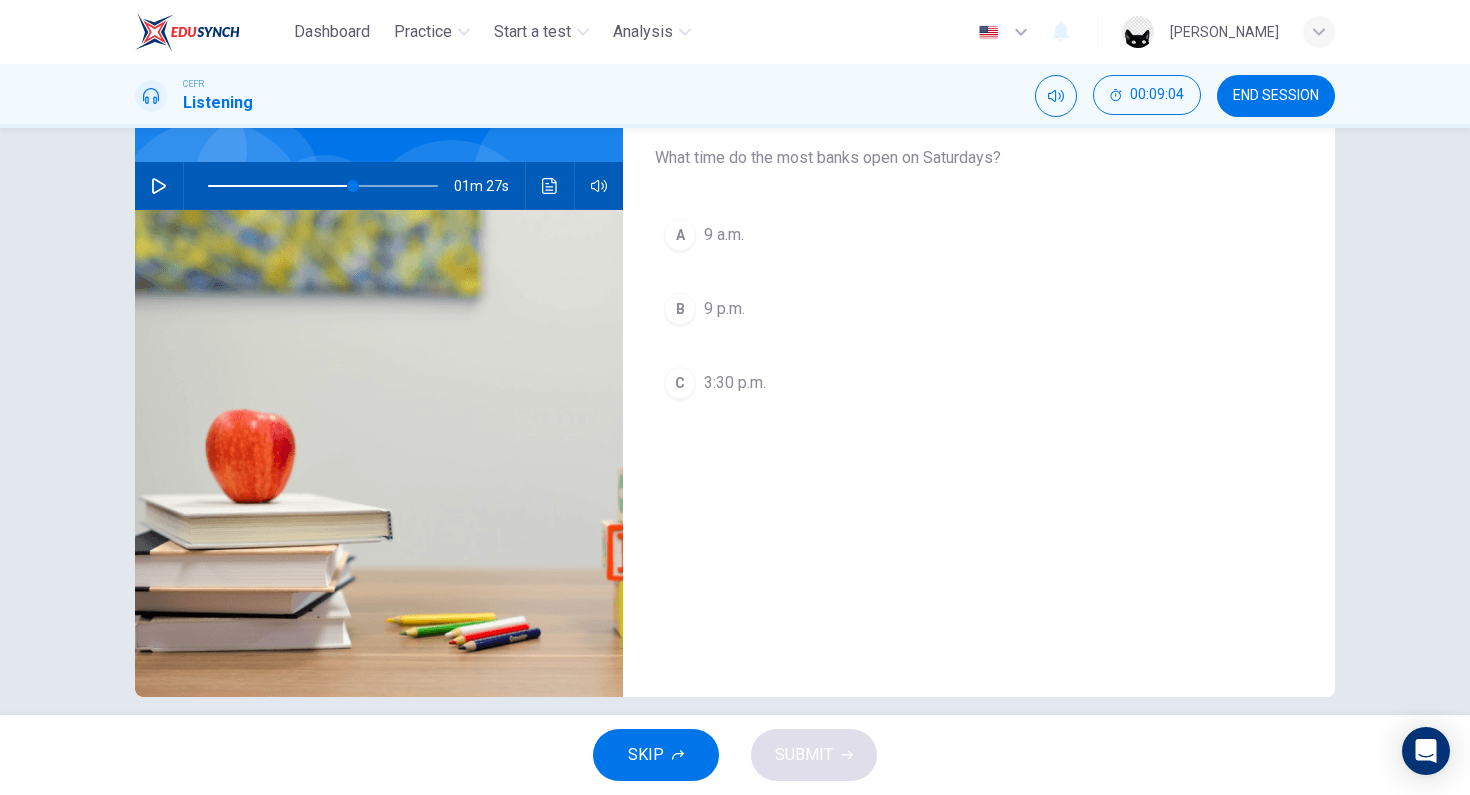 scroll, scrollTop: 0, scrollLeft: 0, axis: both 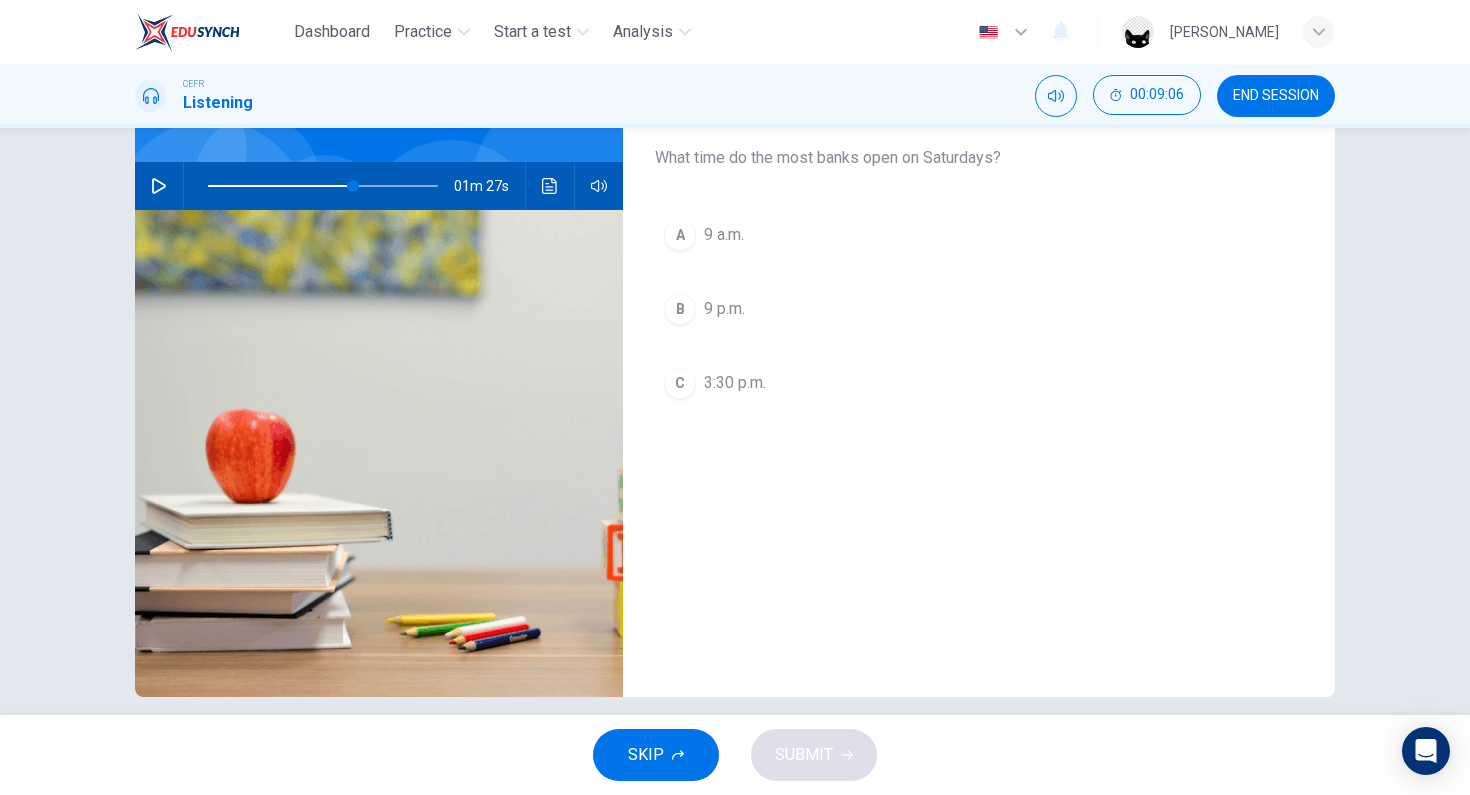 click at bounding box center [159, 186] 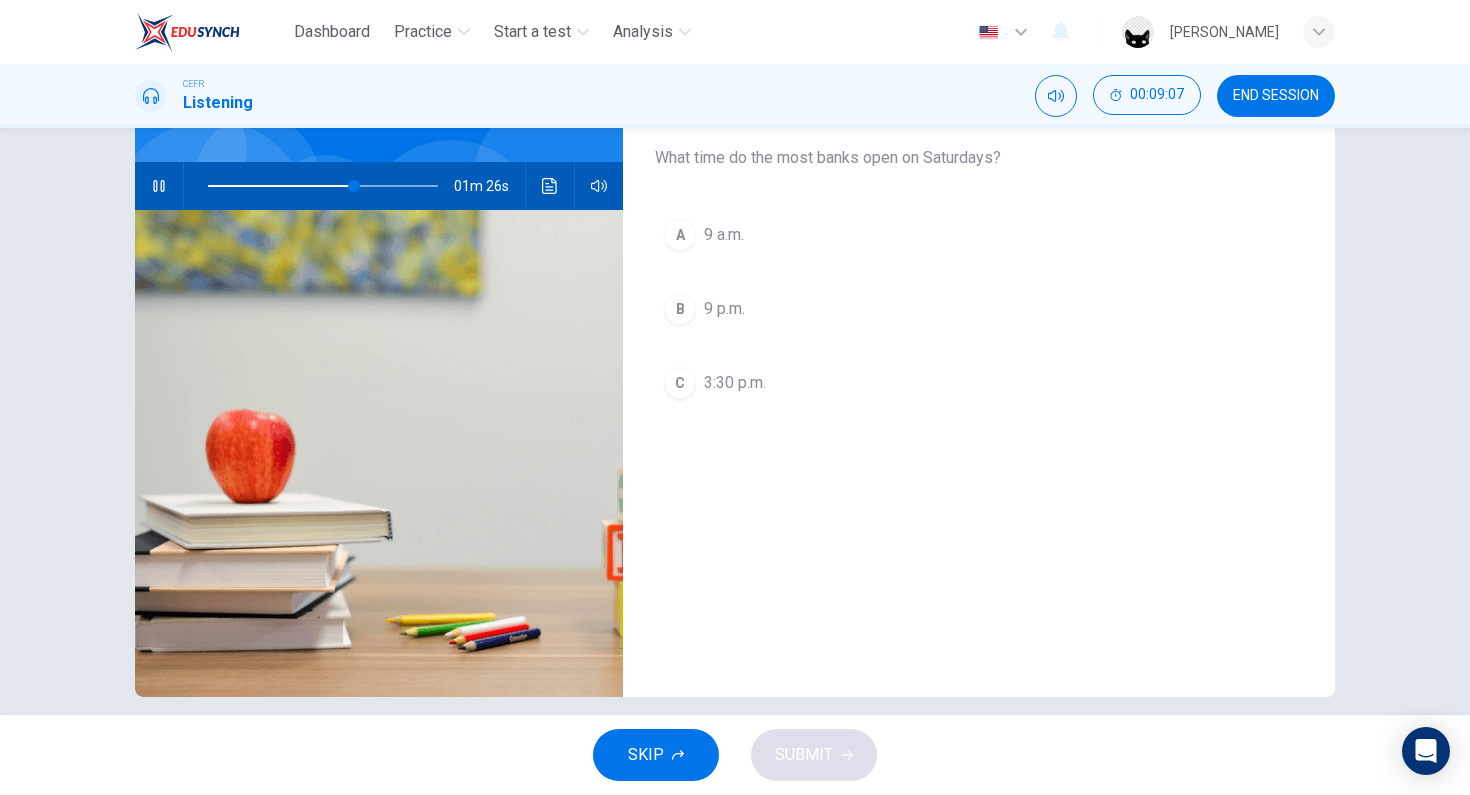 click 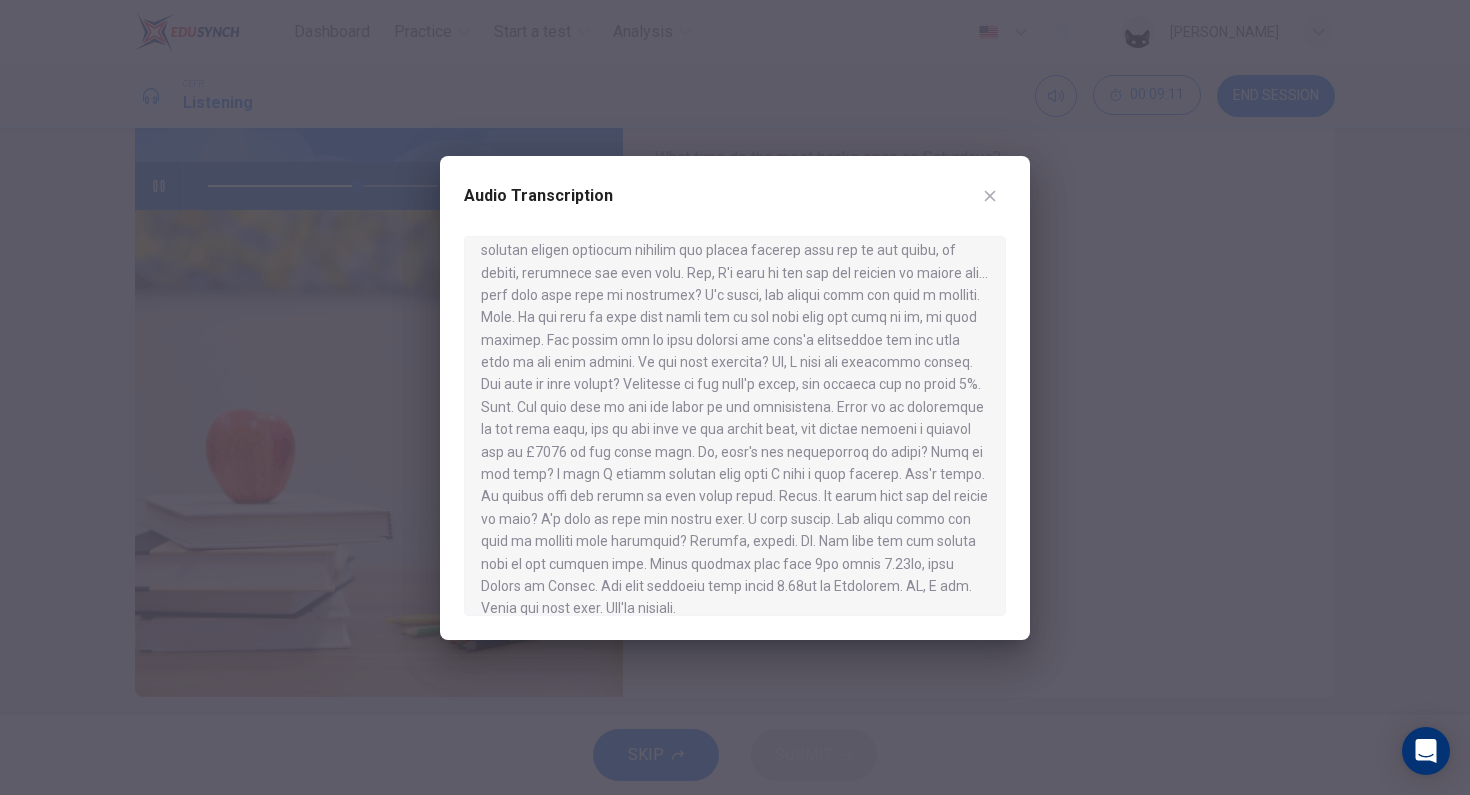 scroll, scrollTop: 395, scrollLeft: 0, axis: vertical 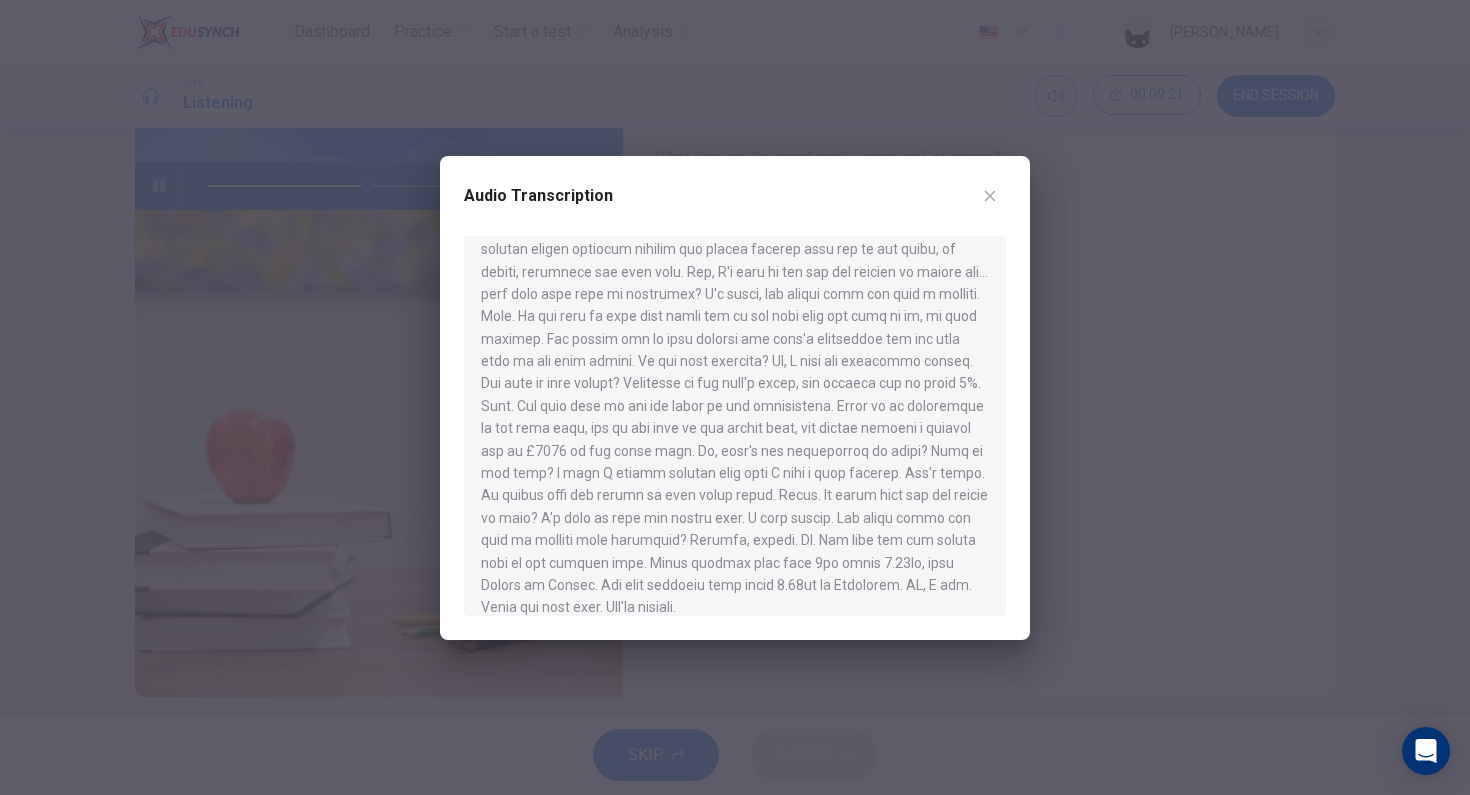 click 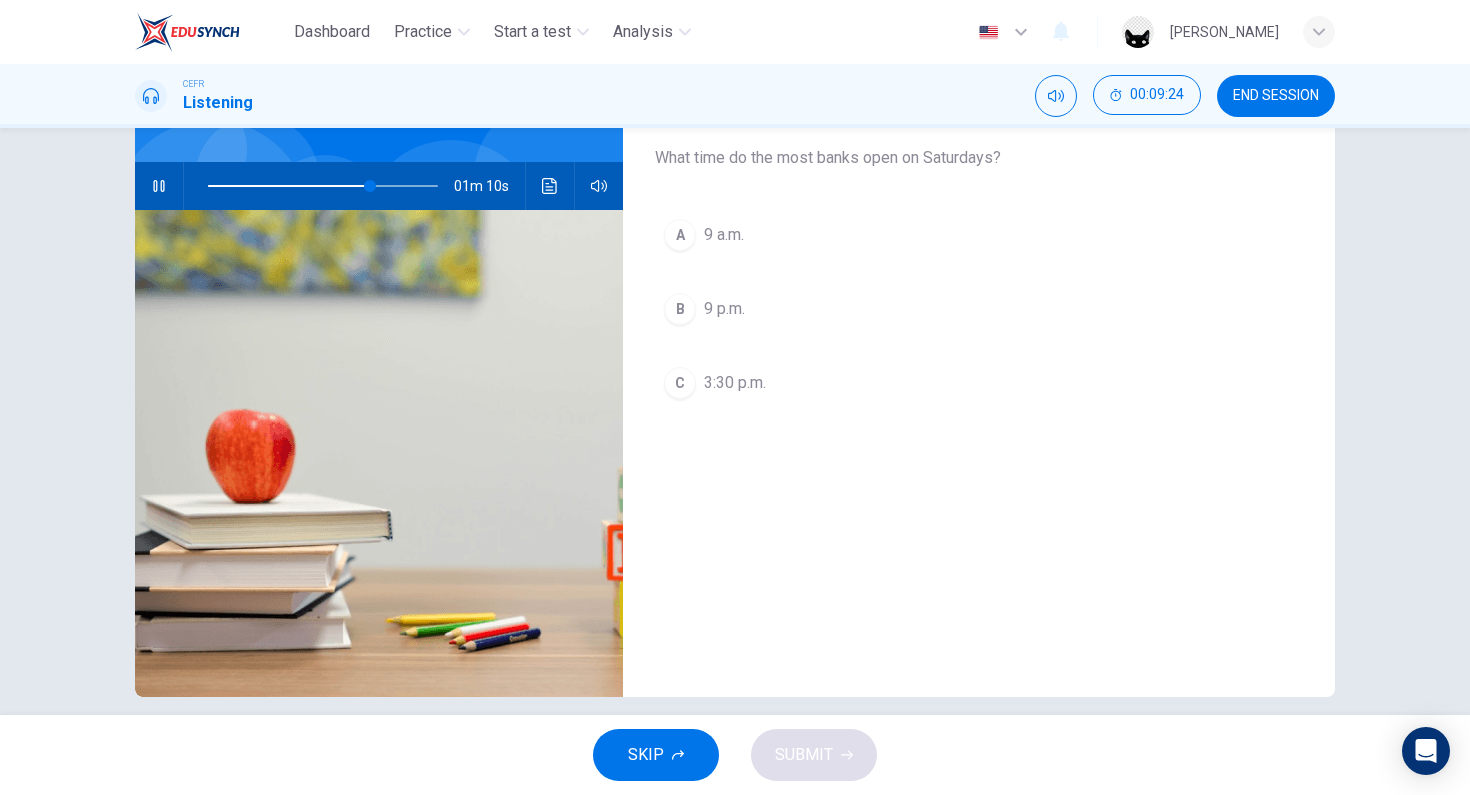 click on "9 a.m." at bounding box center (724, 235) 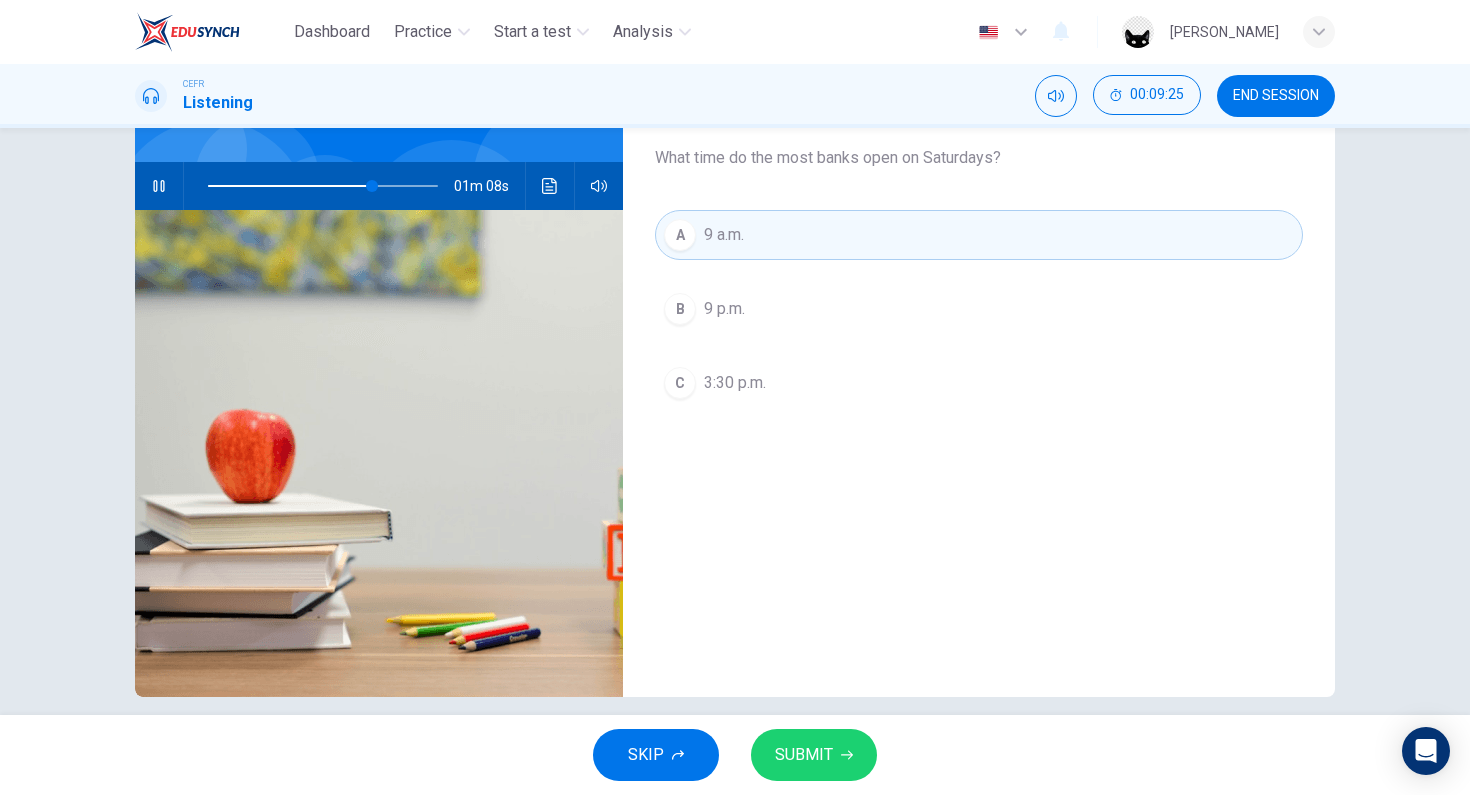 click on "SUBMIT" at bounding box center (804, 755) 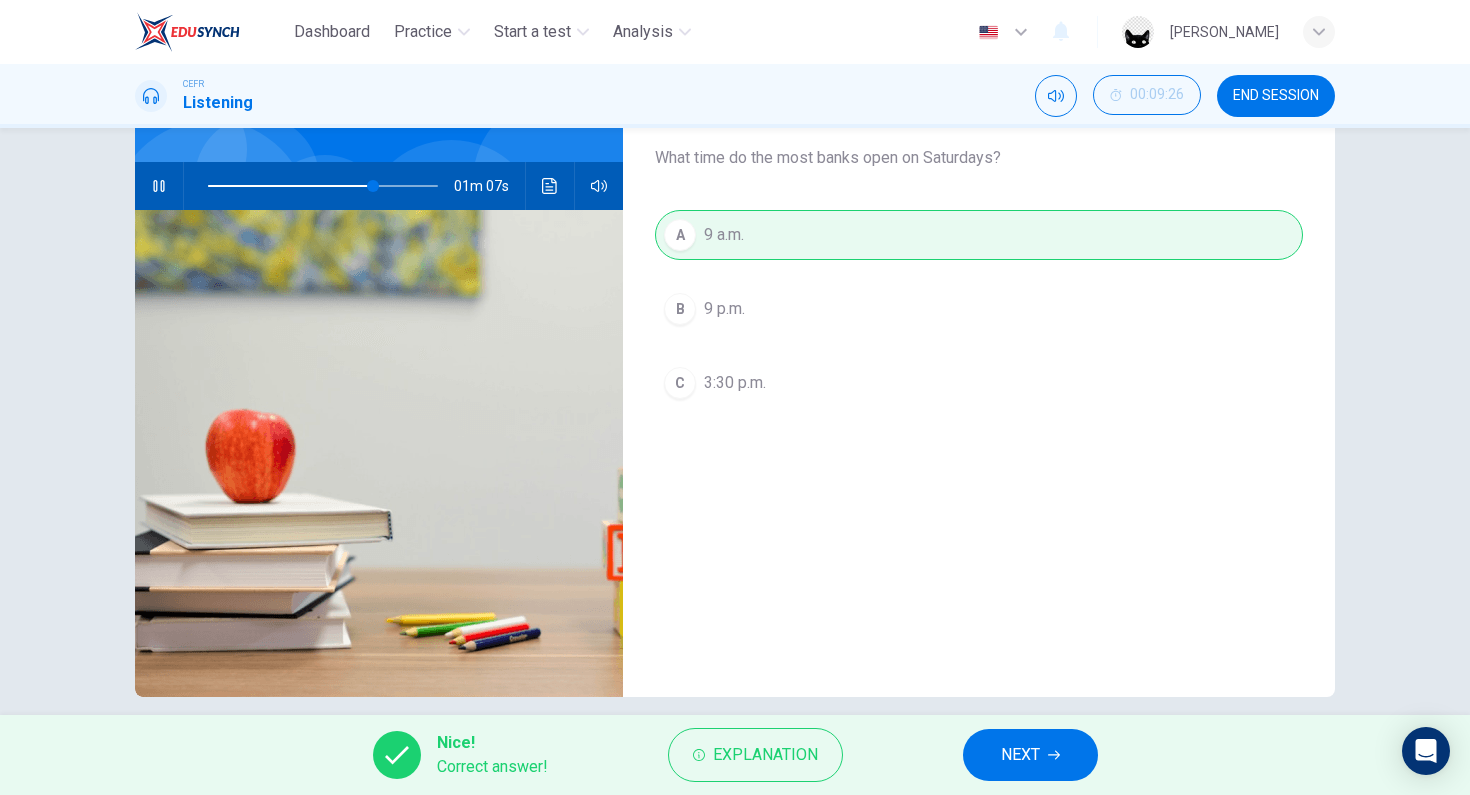 type on "72" 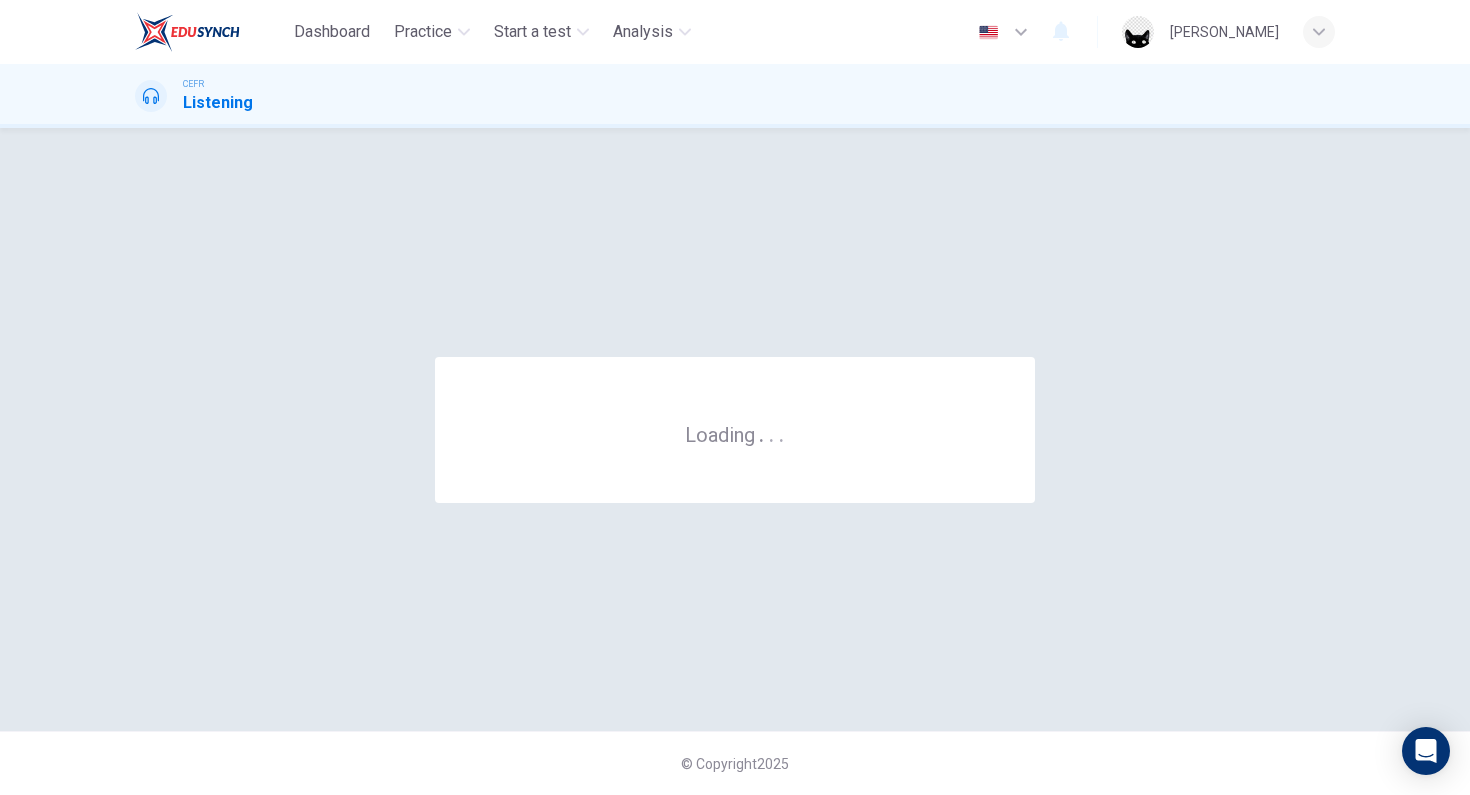 scroll, scrollTop: 0, scrollLeft: 0, axis: both 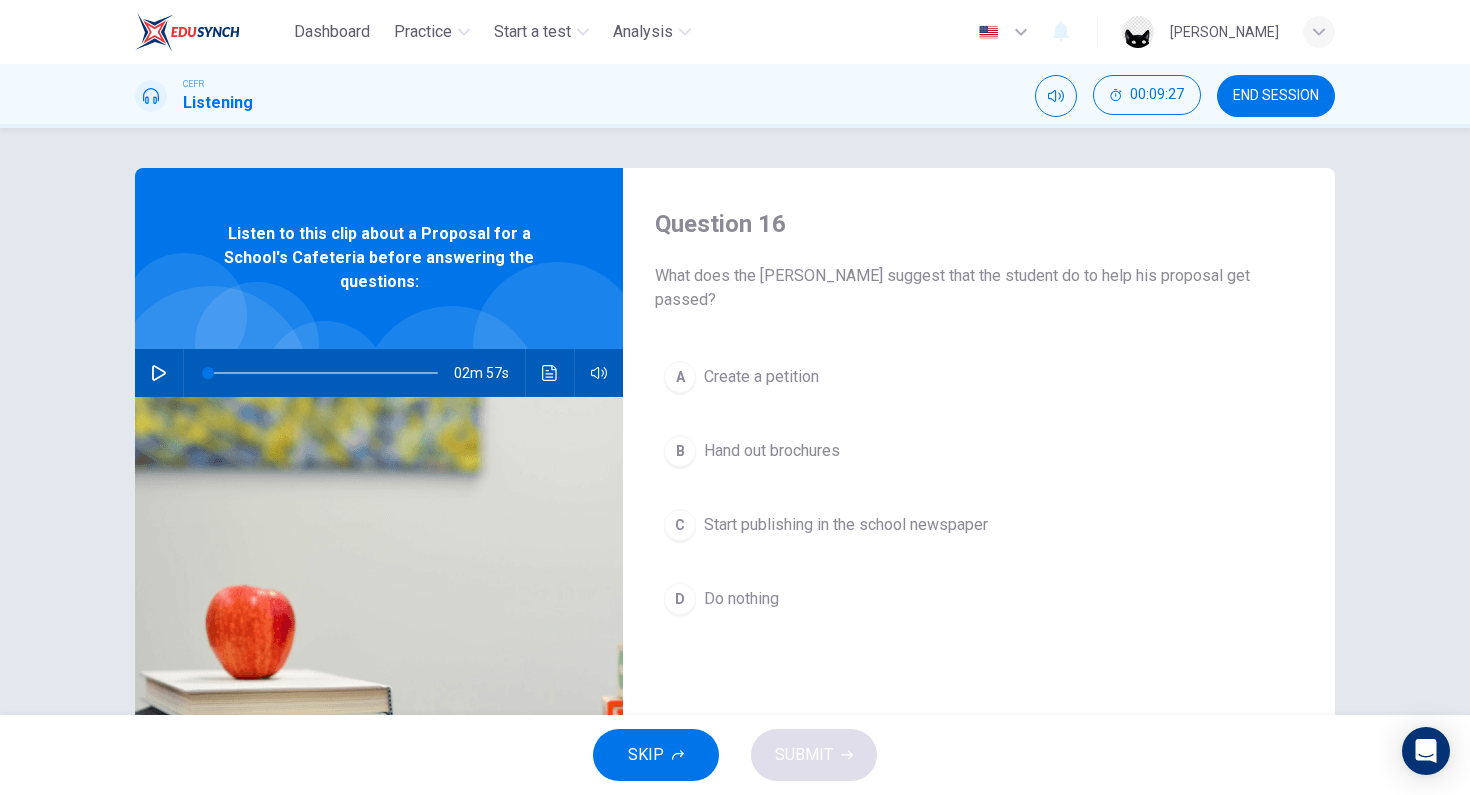 click on "END SESSION" at bounding box center (1276, 96) 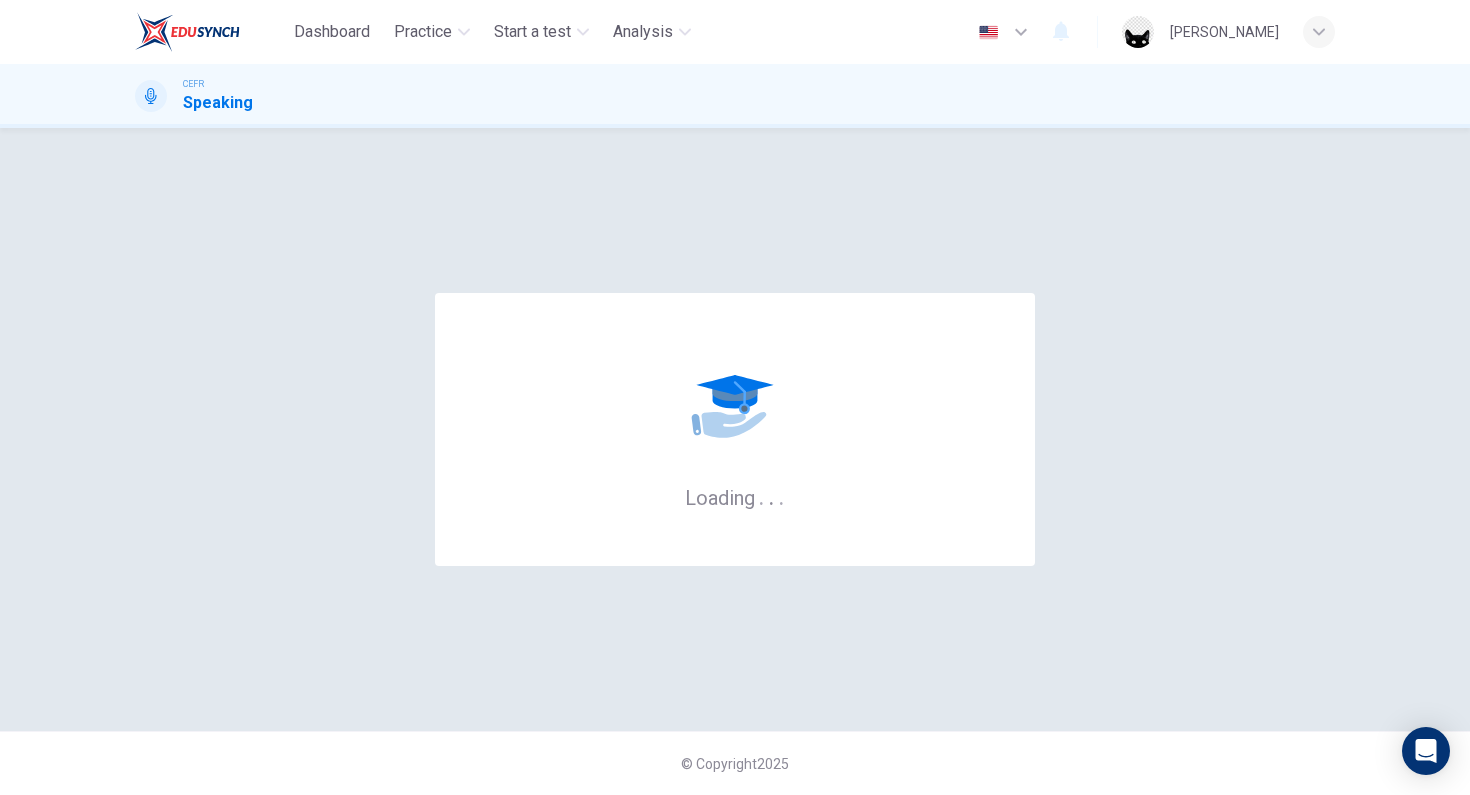 scroll, scrollTop: 0, scrollLeft: 0, axis: both 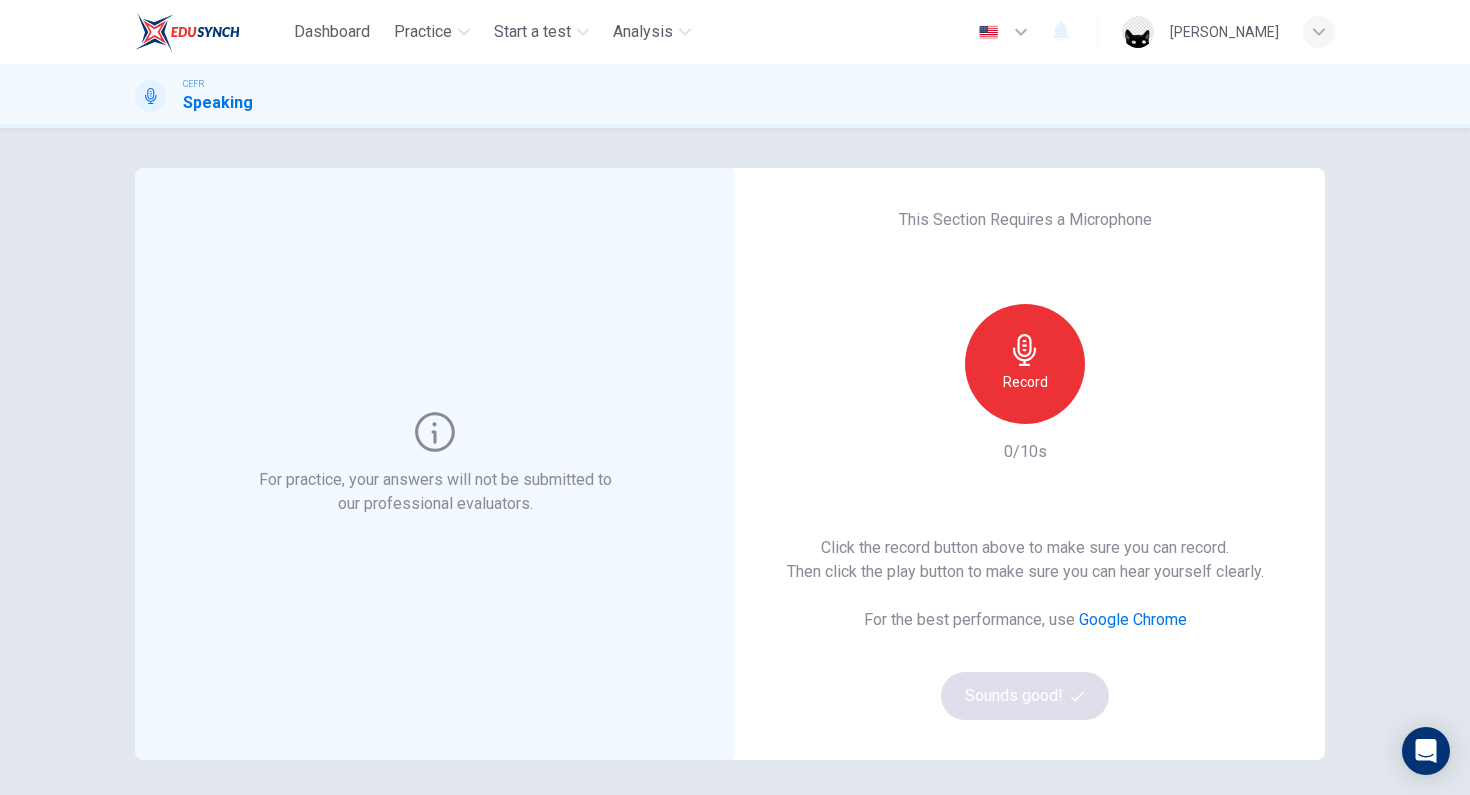 click on "Record" at bounding box center [1025, 364] 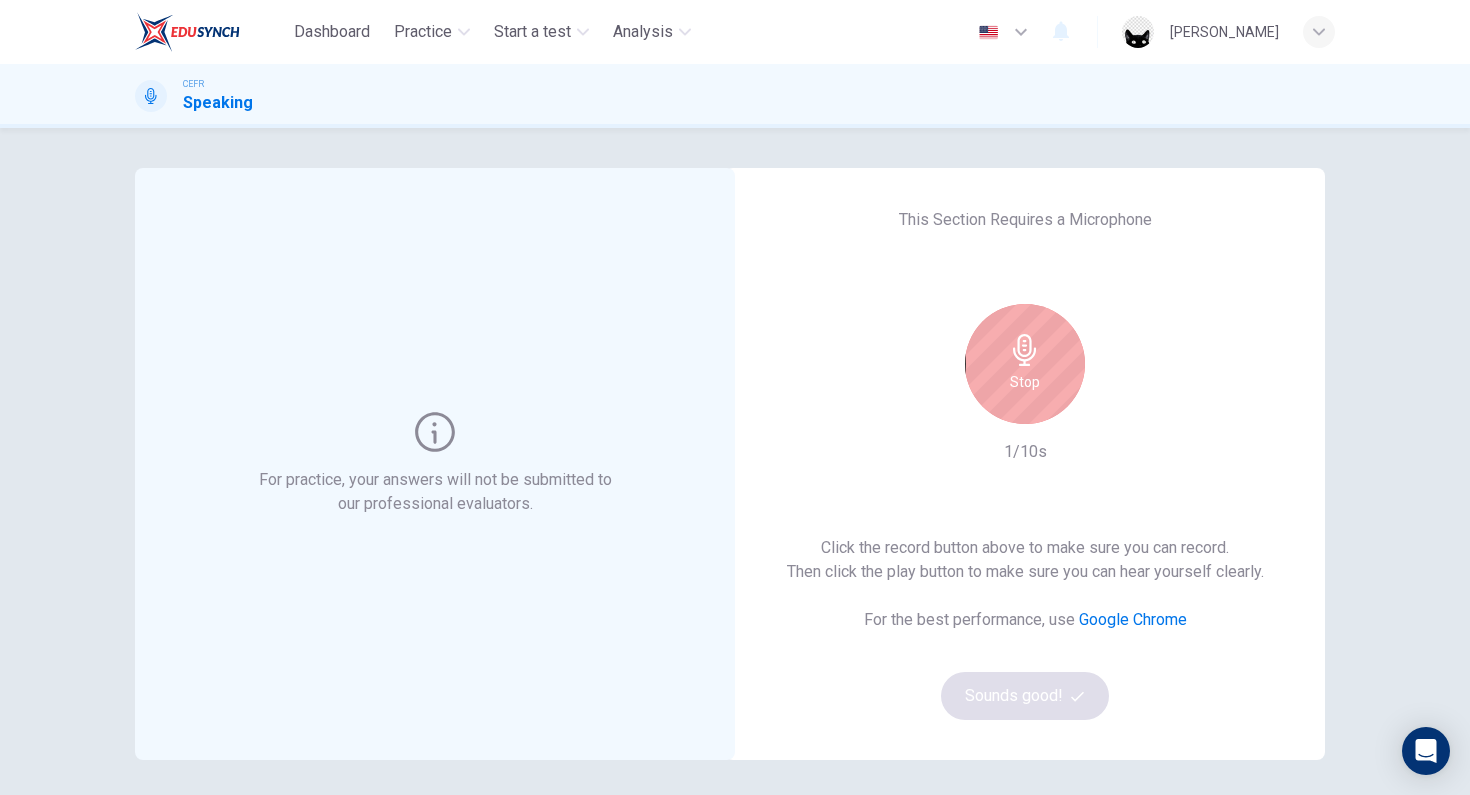 click on "Stop" at bounding box center (1025, 364) 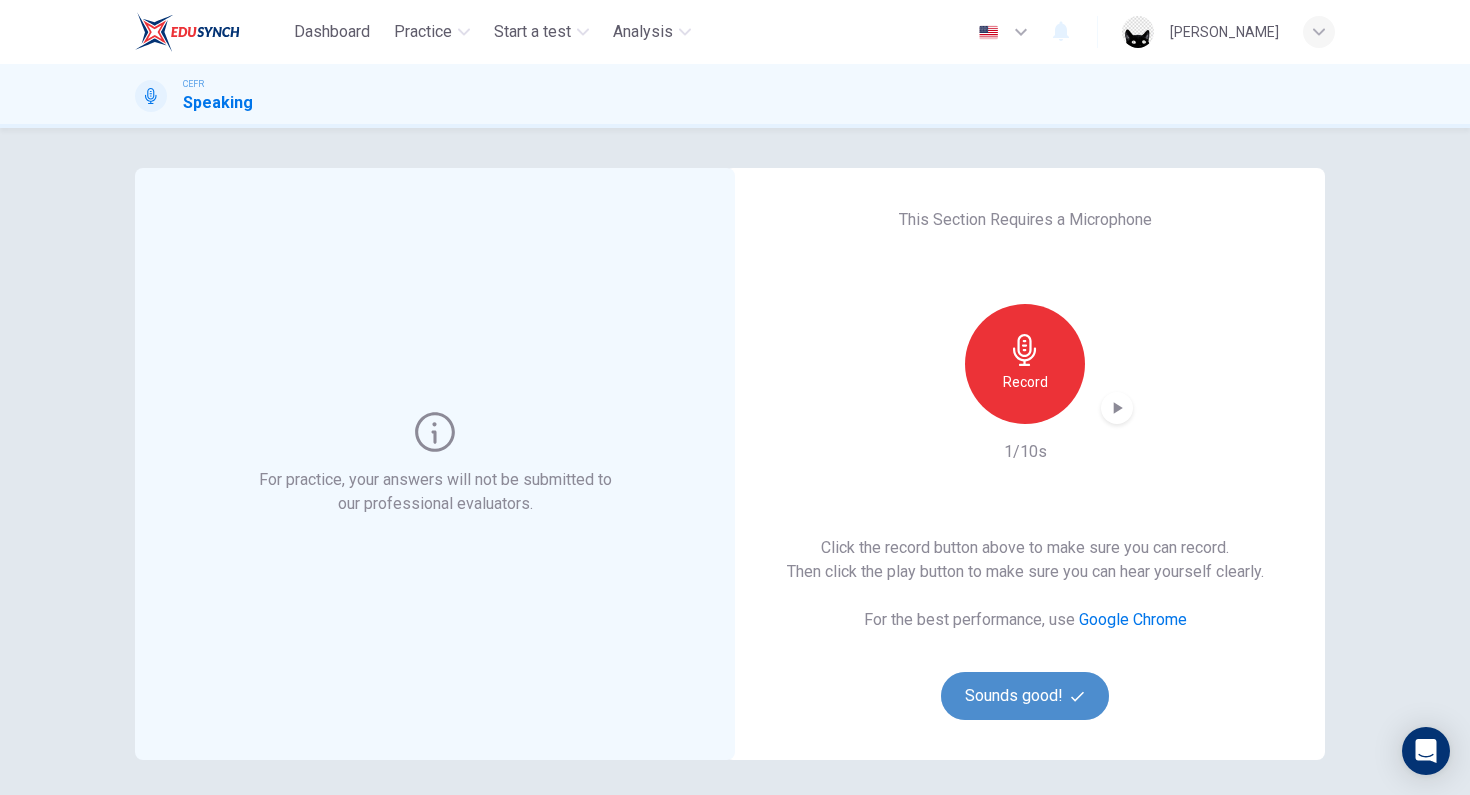 click on "Sounds good!" at bounding box center (1025, 696) 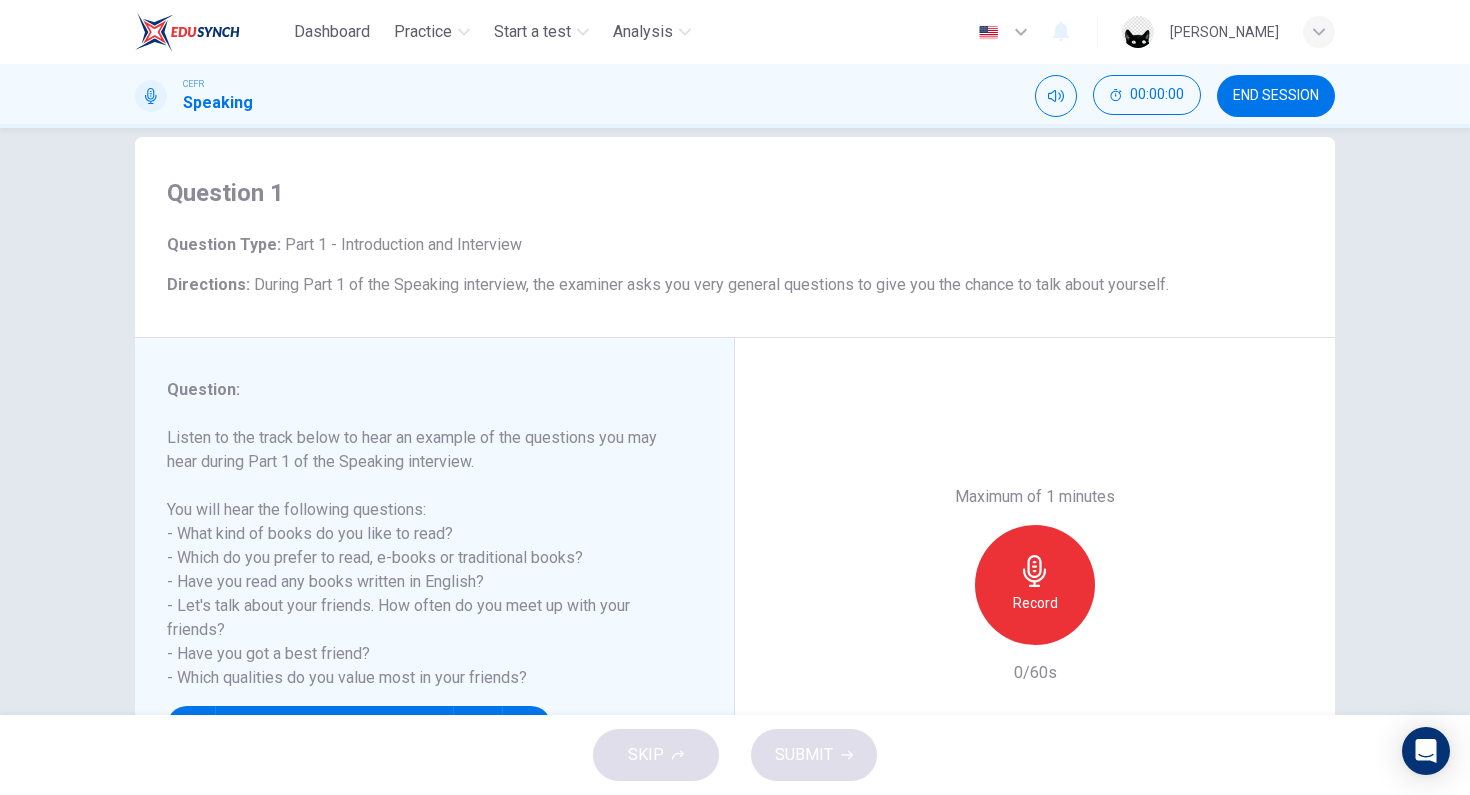 scroll, scrollTop: 121, scrollLeft: 0, axis: vertical 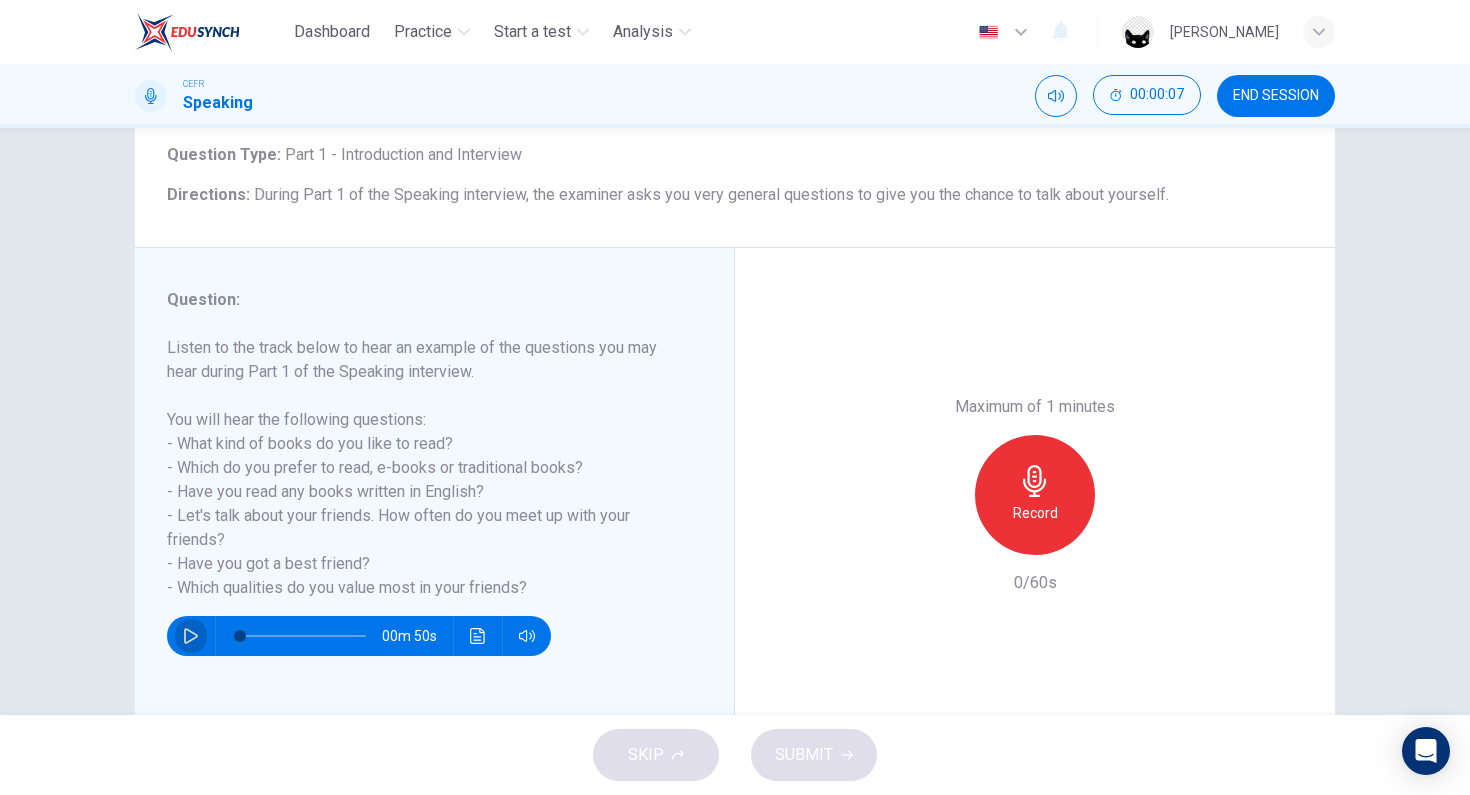 click 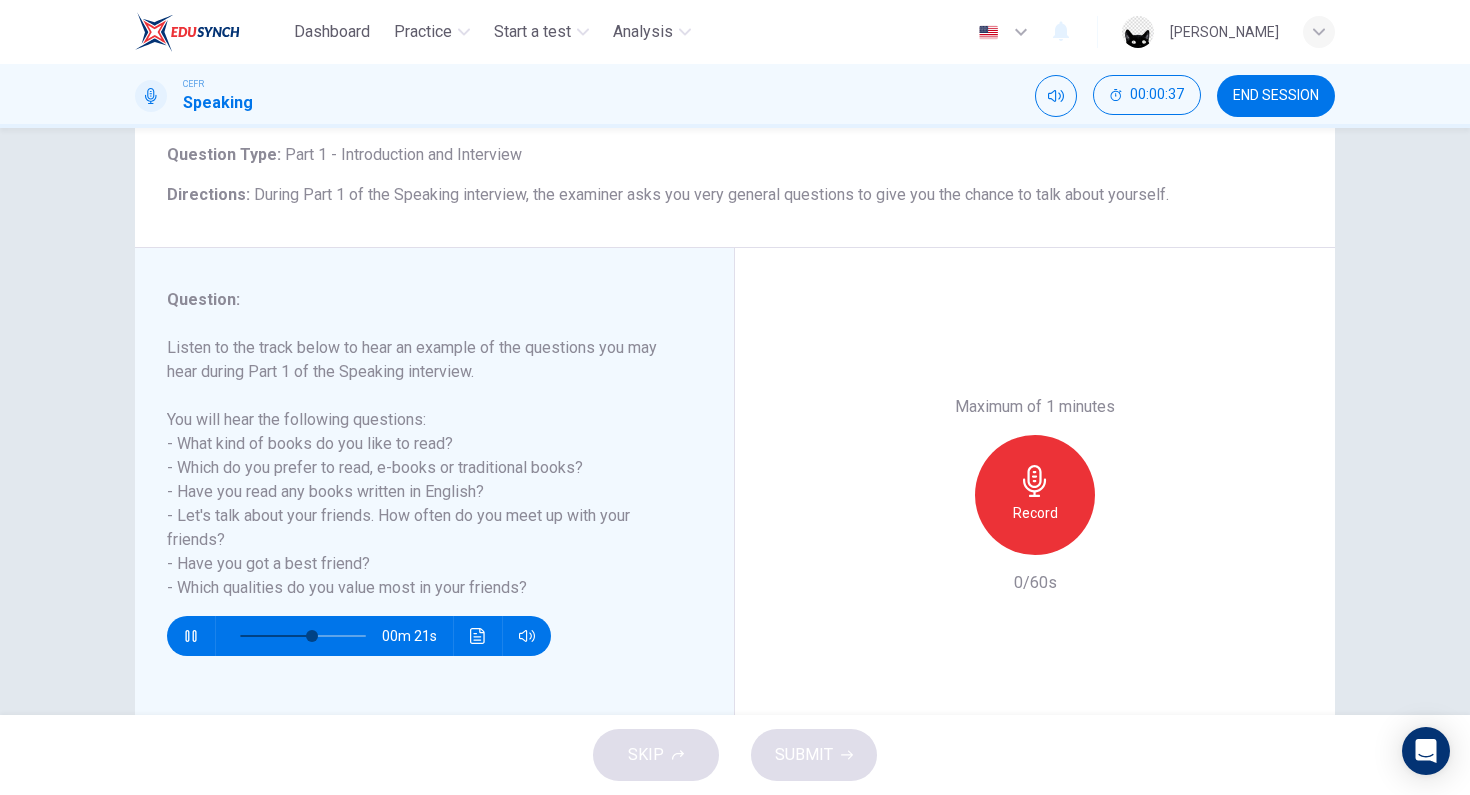 click 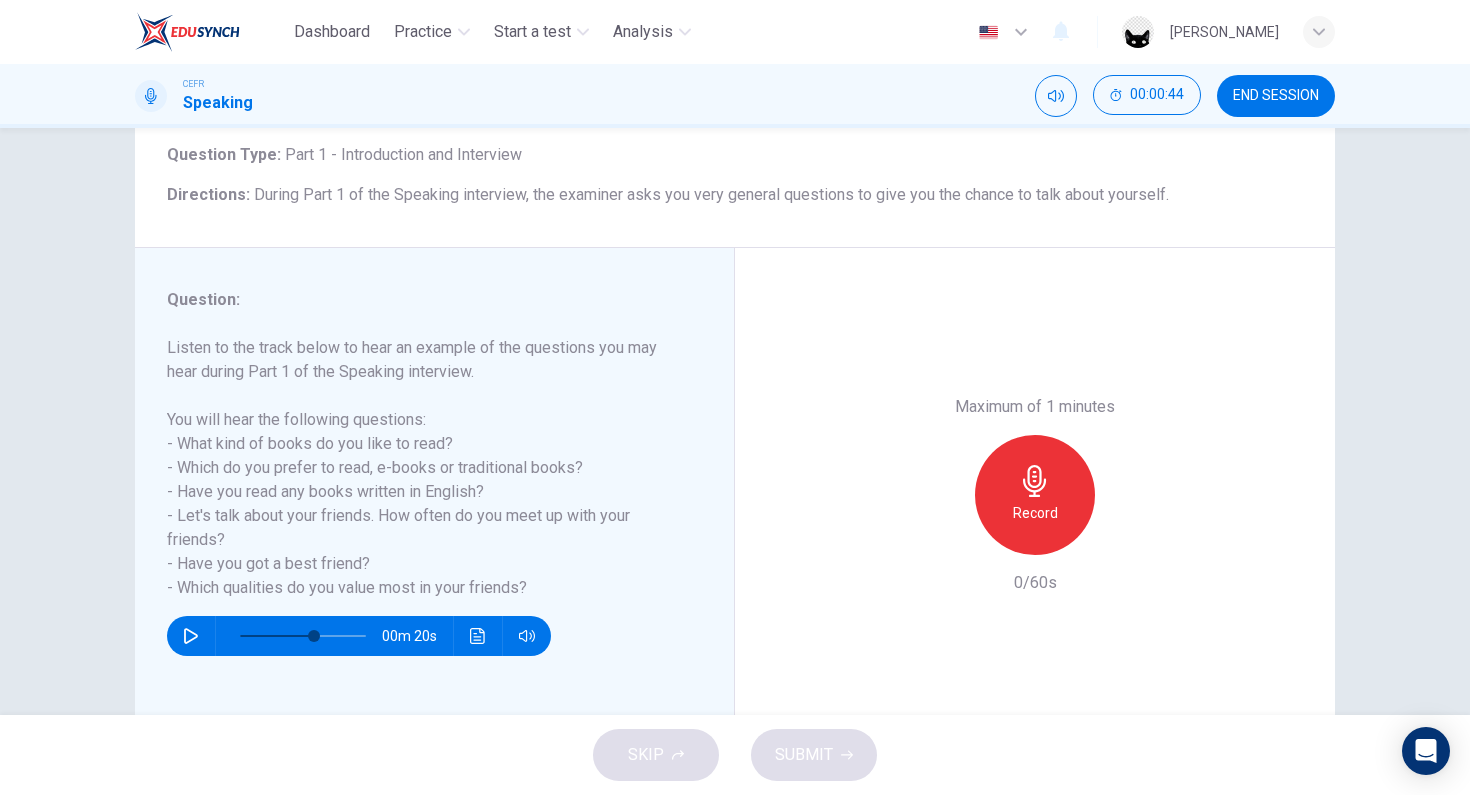click 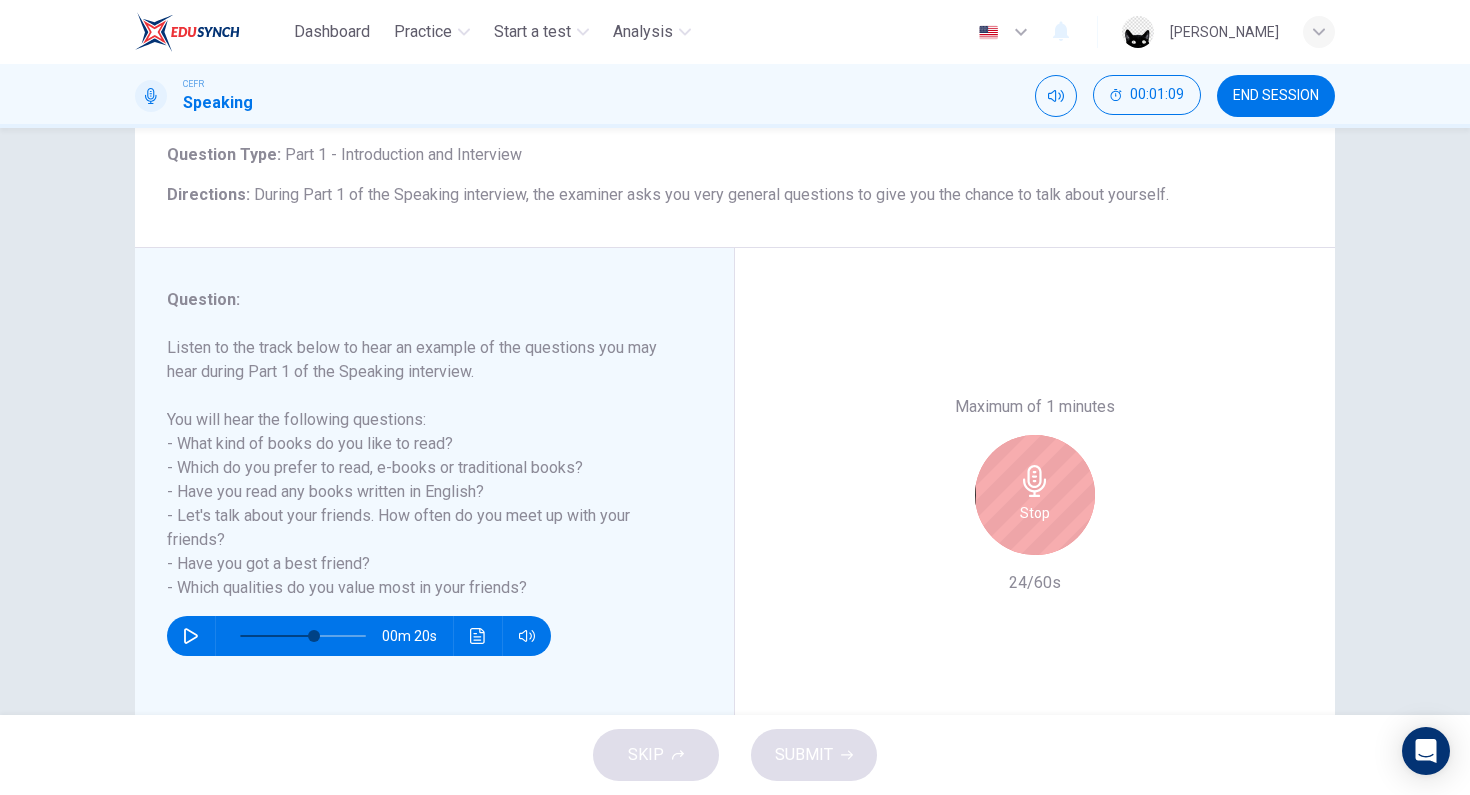 click 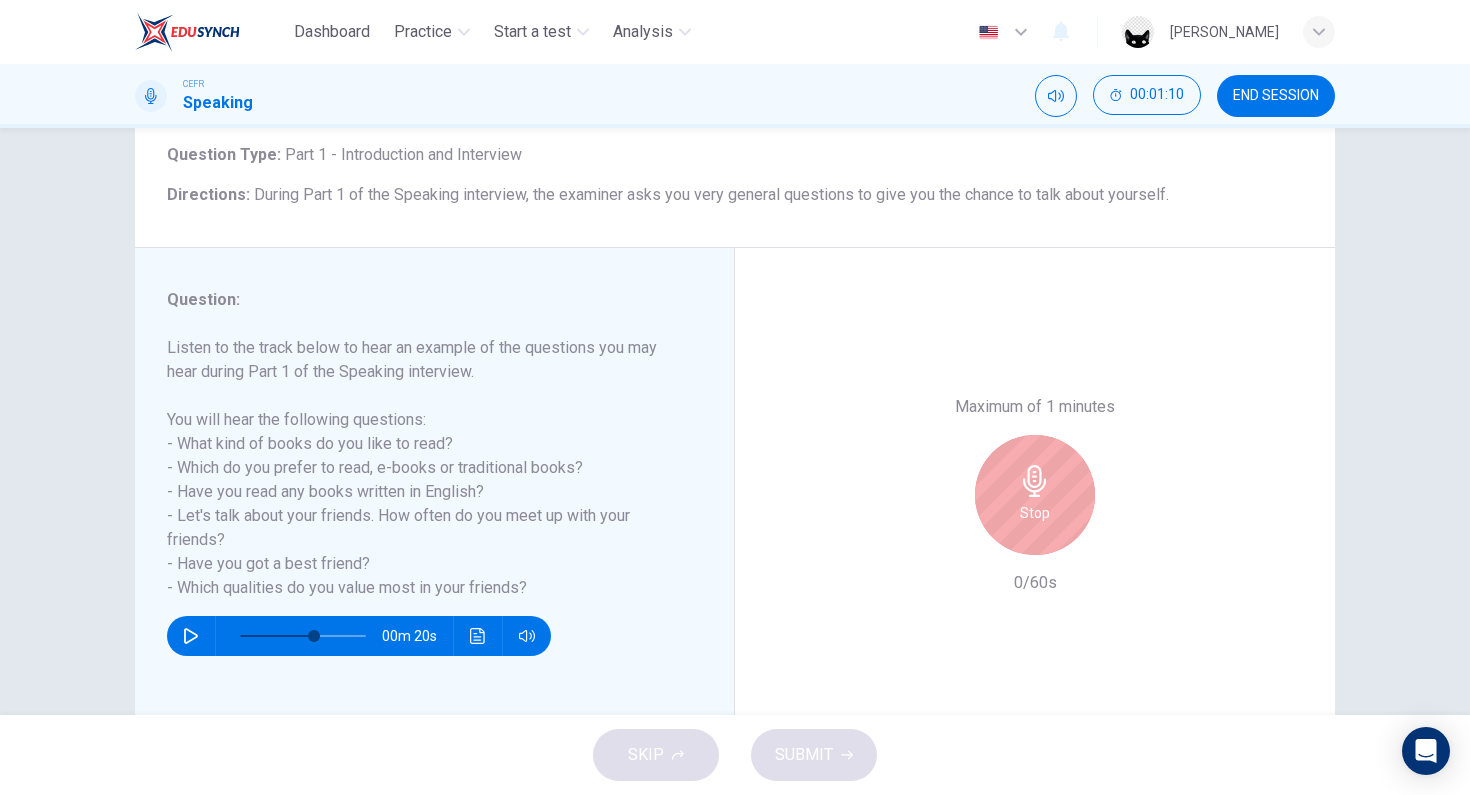 click 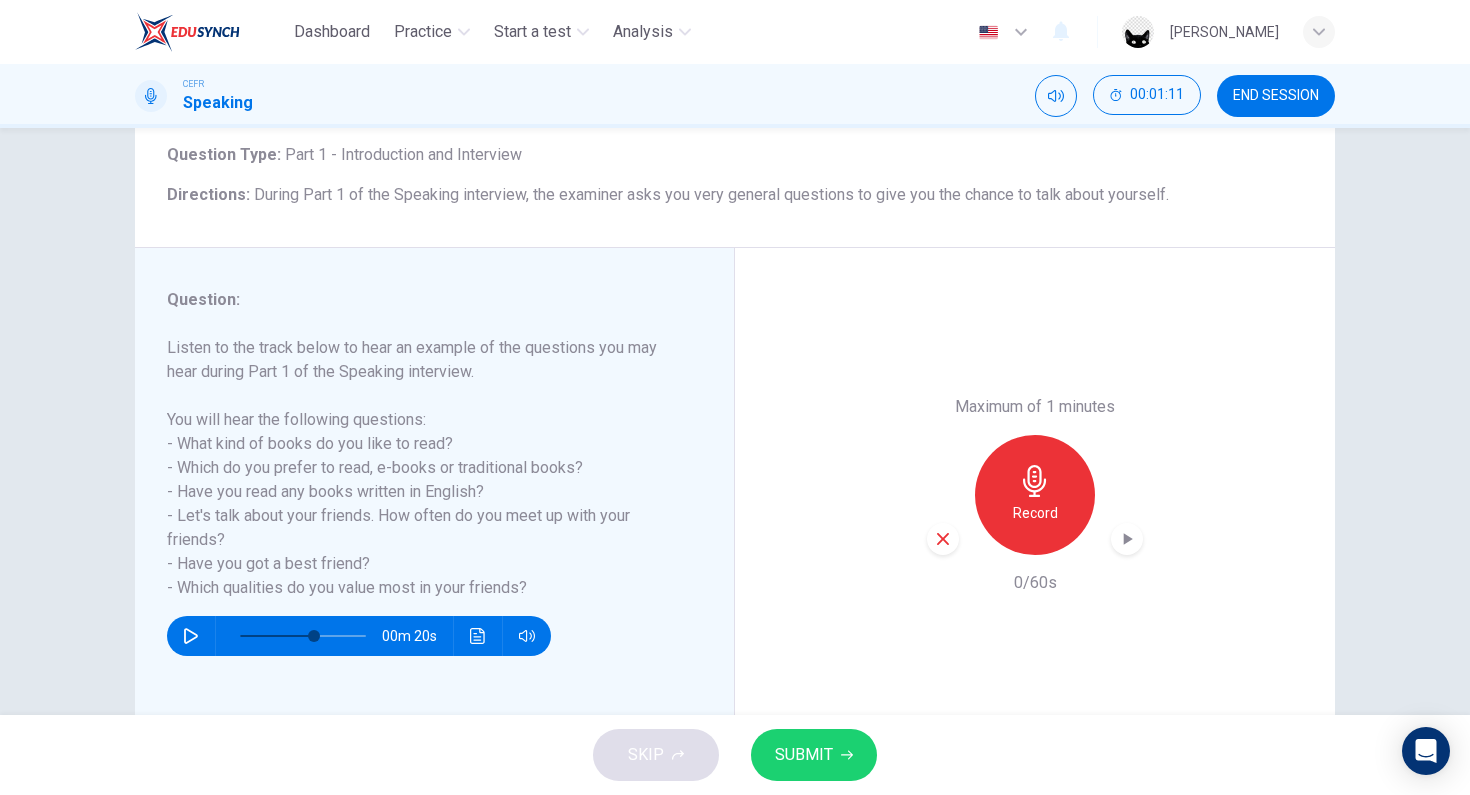 click at bounding box center (943, 539) 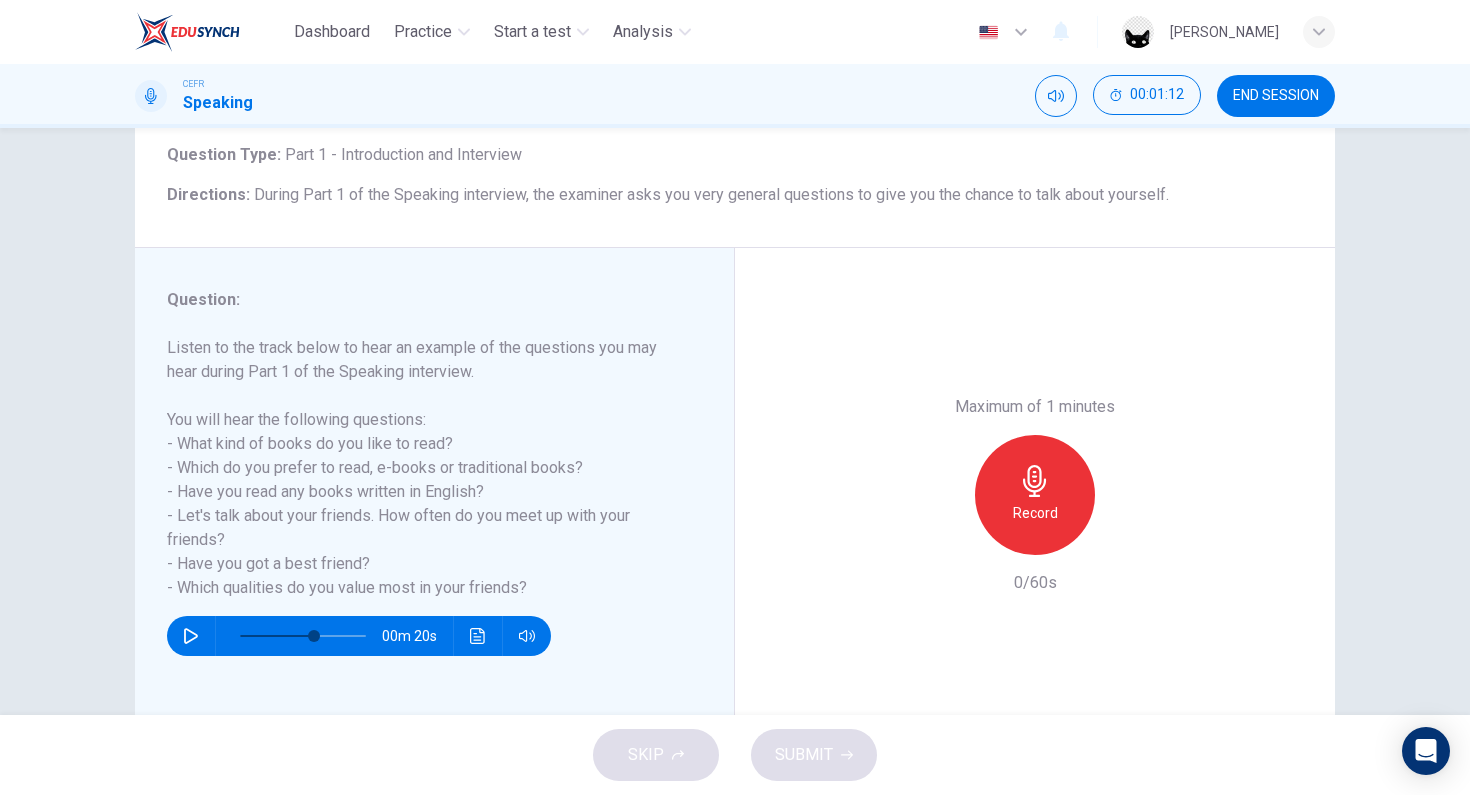 click 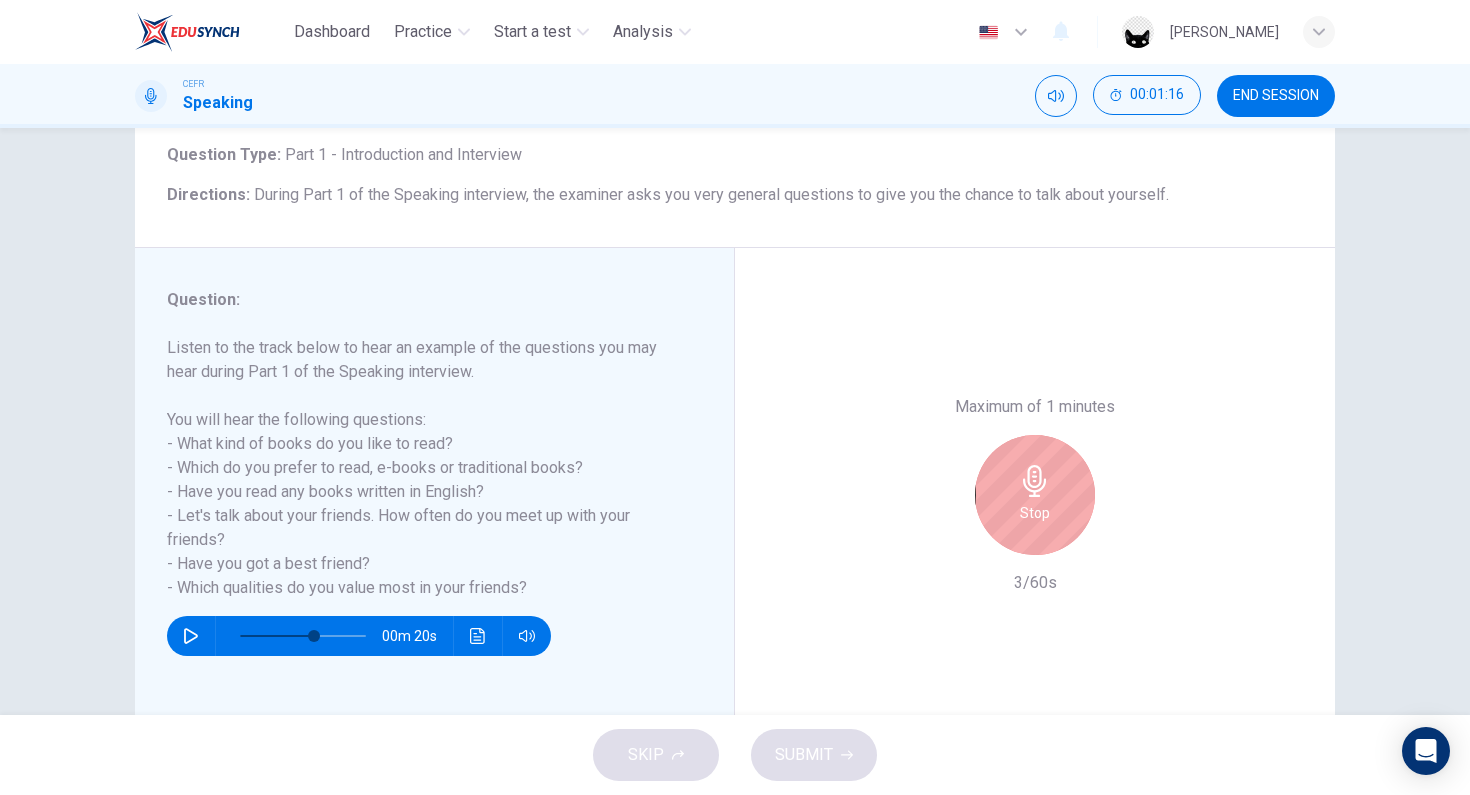 click 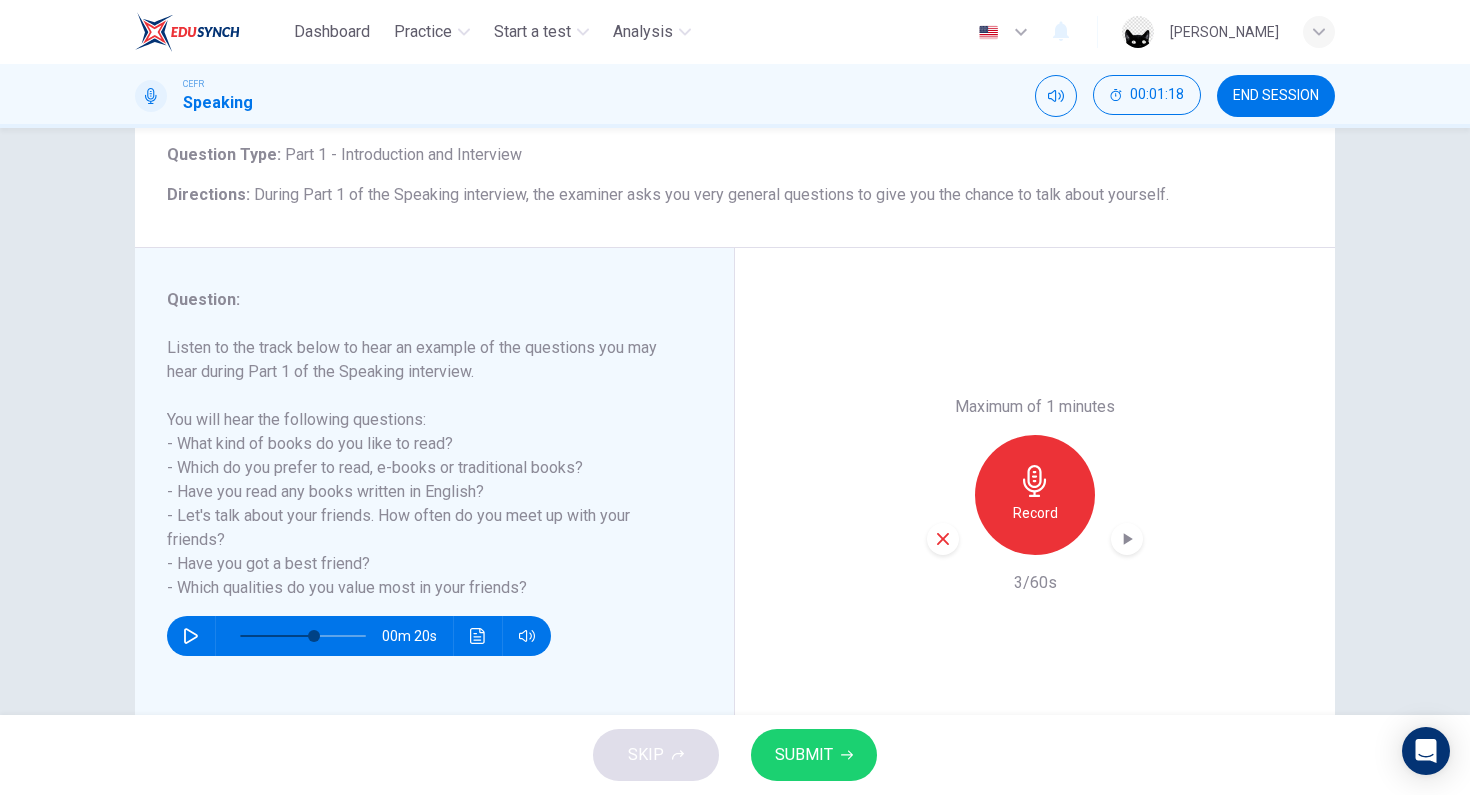 click at bounding box center (943, 539) 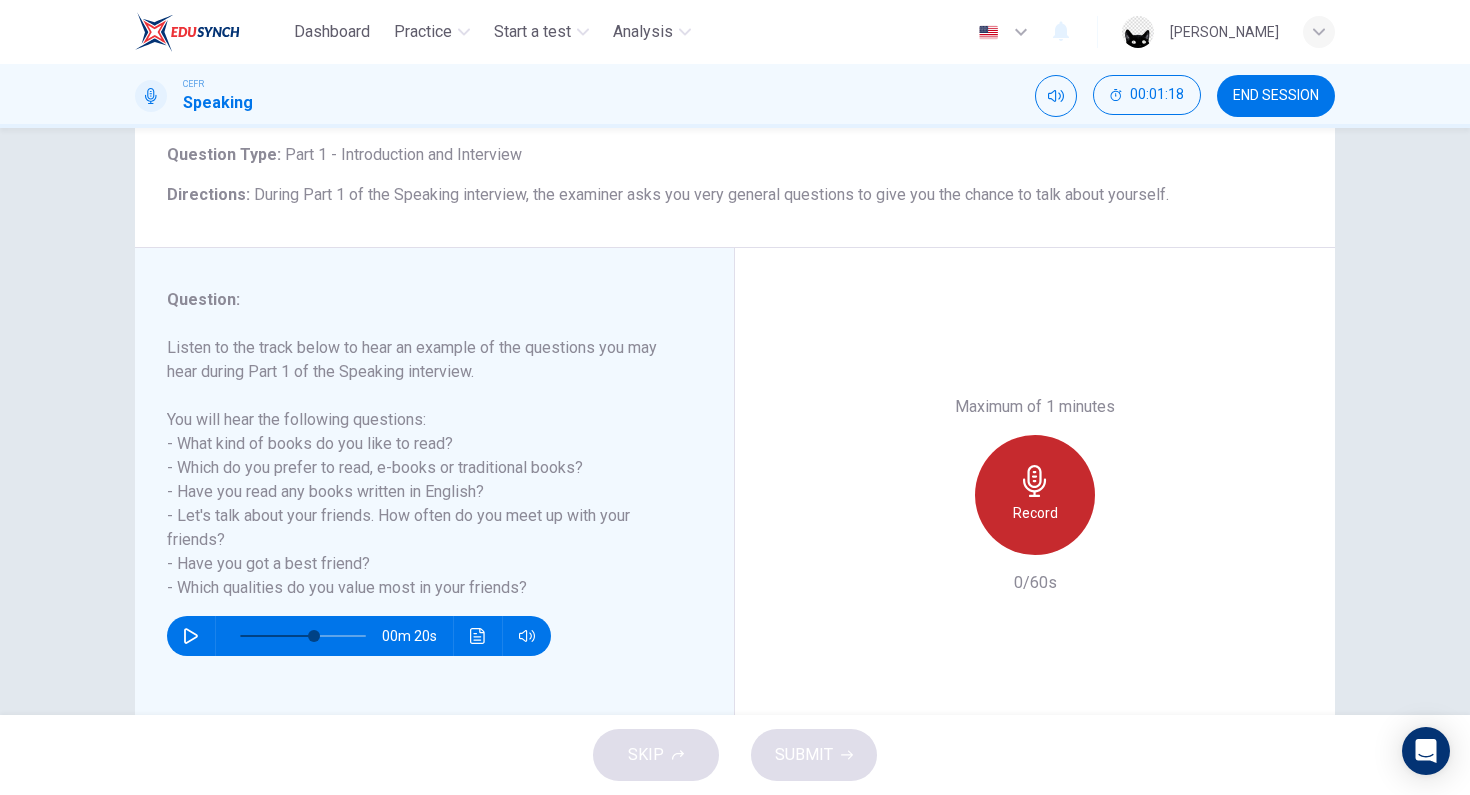 click 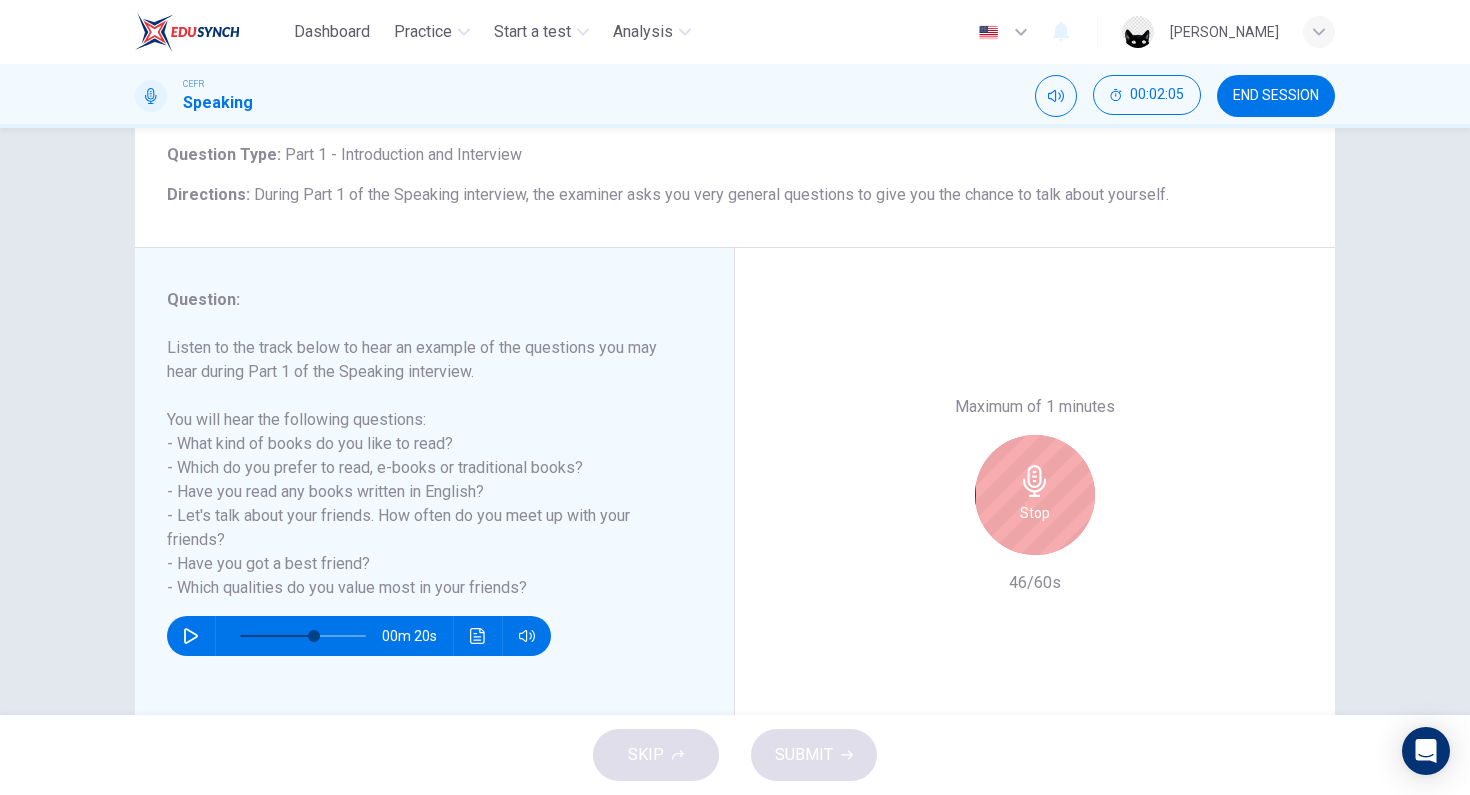 click 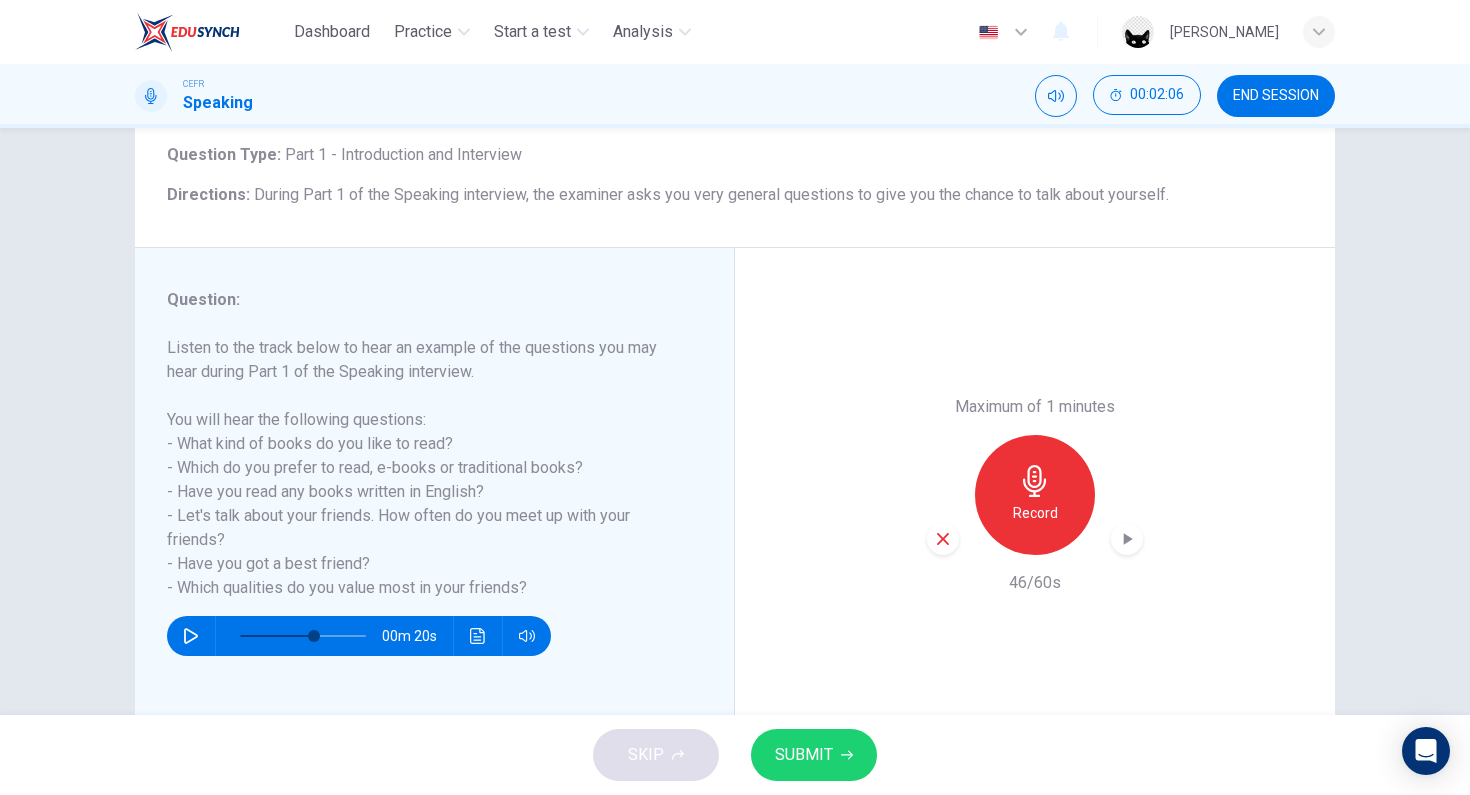 click 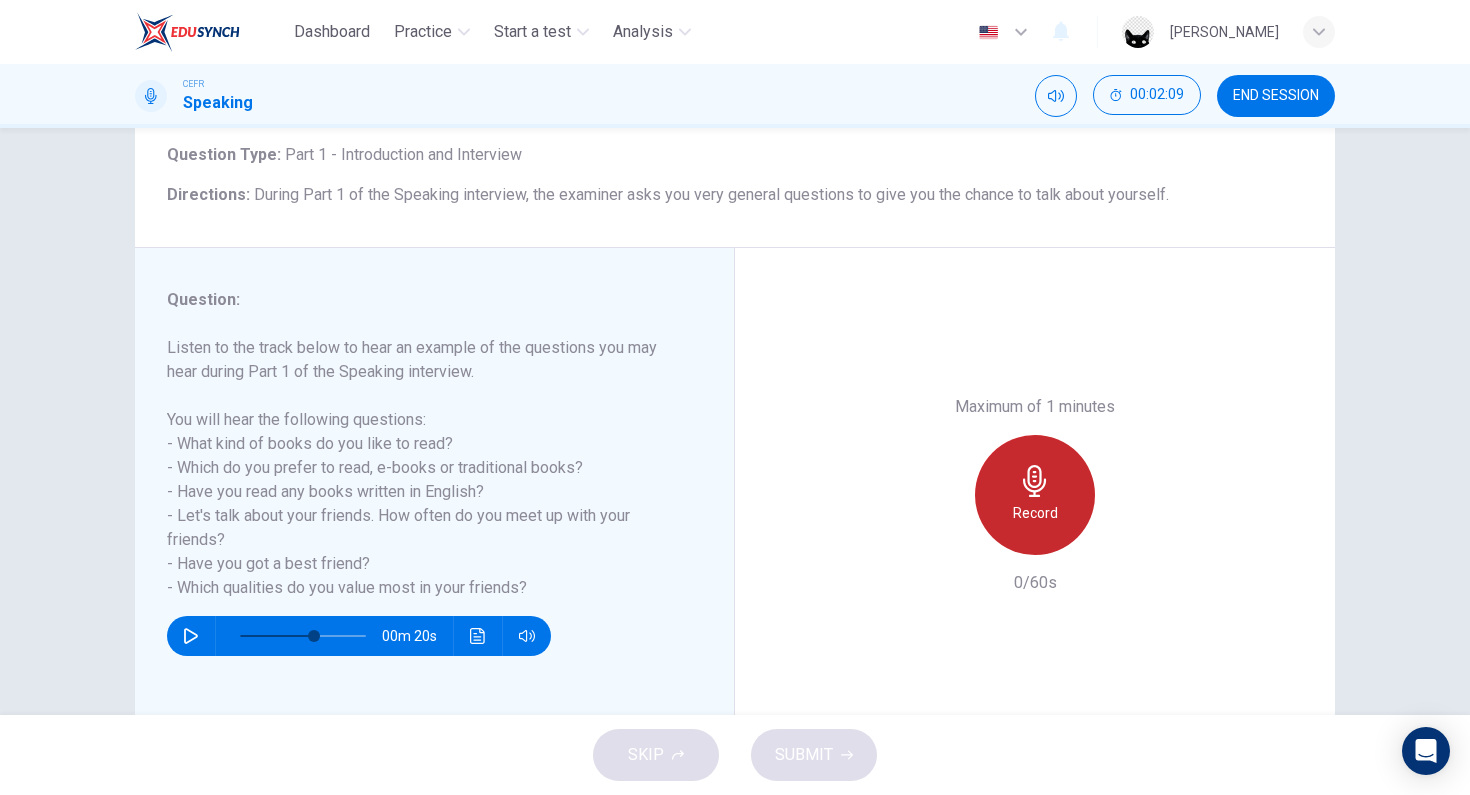 click 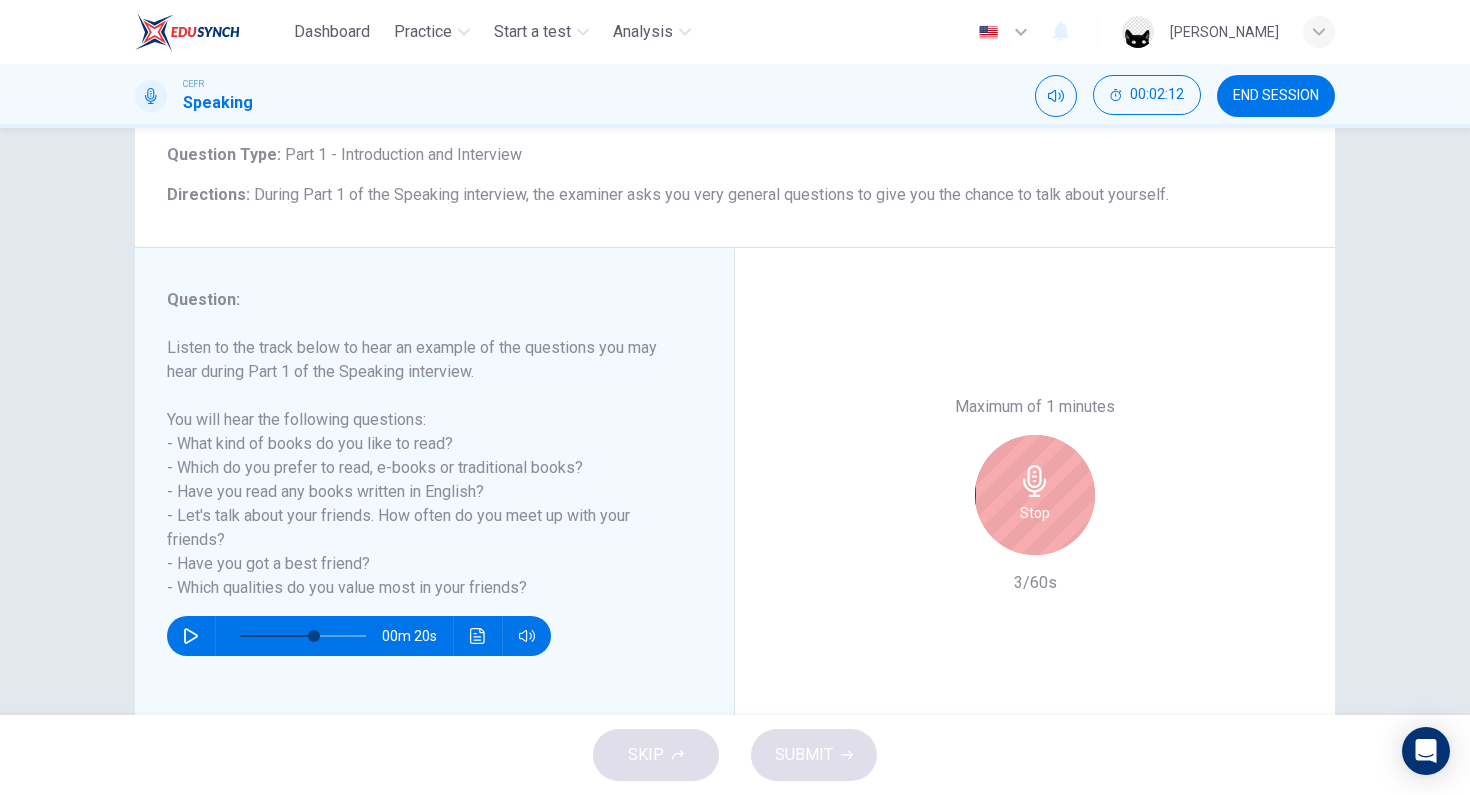 click on "Stop" at bounding box center (1035, 495) 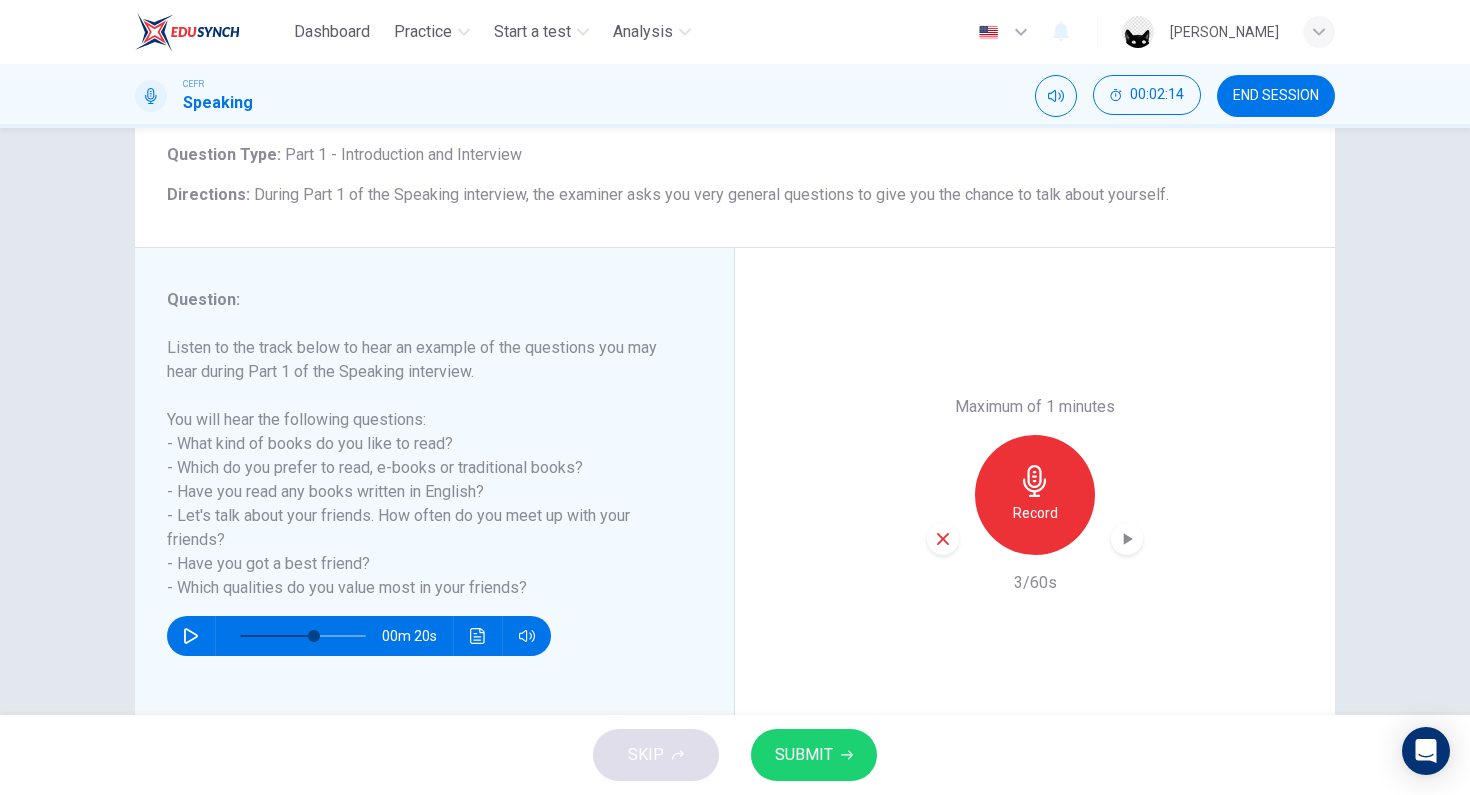 click 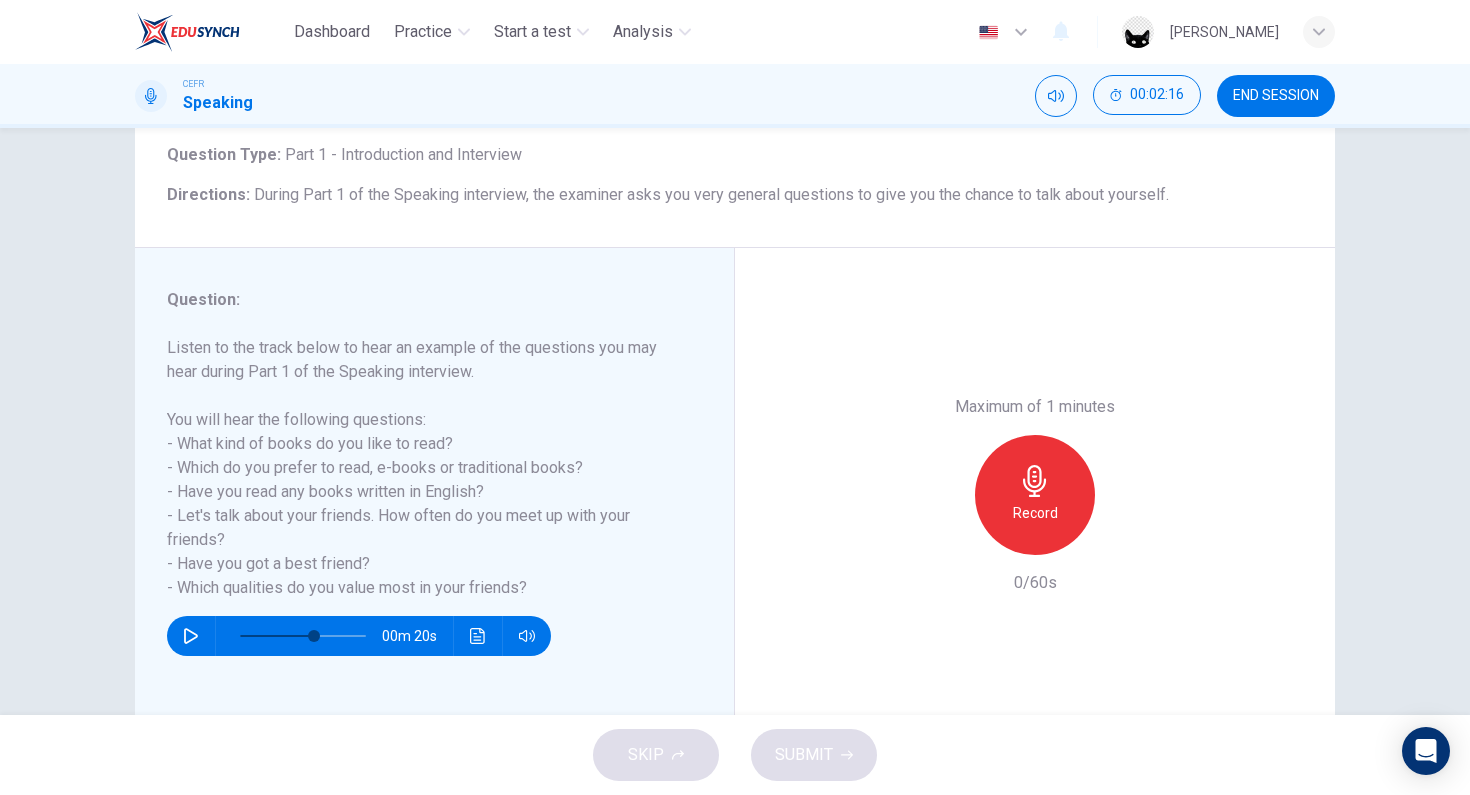 click 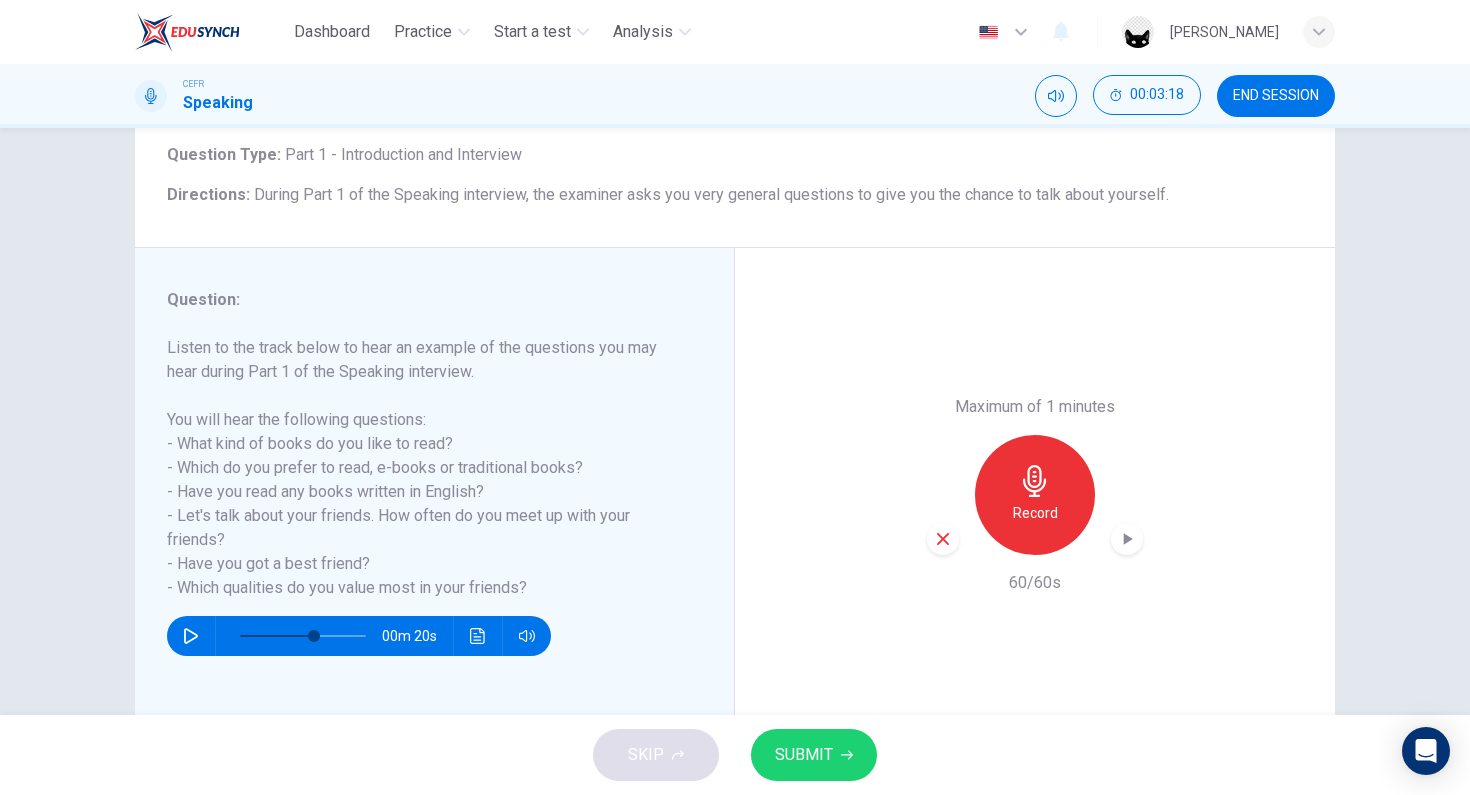 click on "SUBMIT" at bounding box center (814, 755) 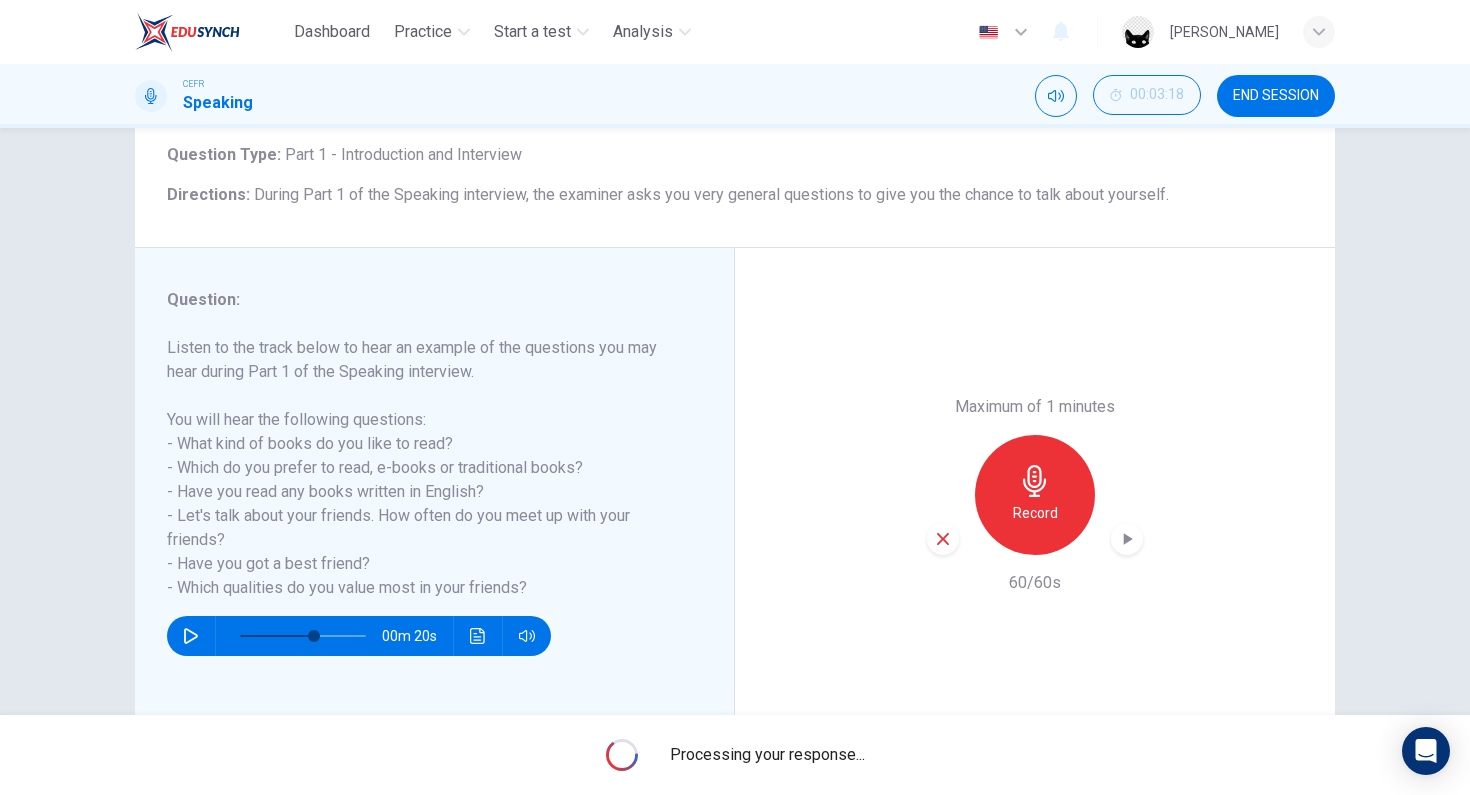 type on "0" 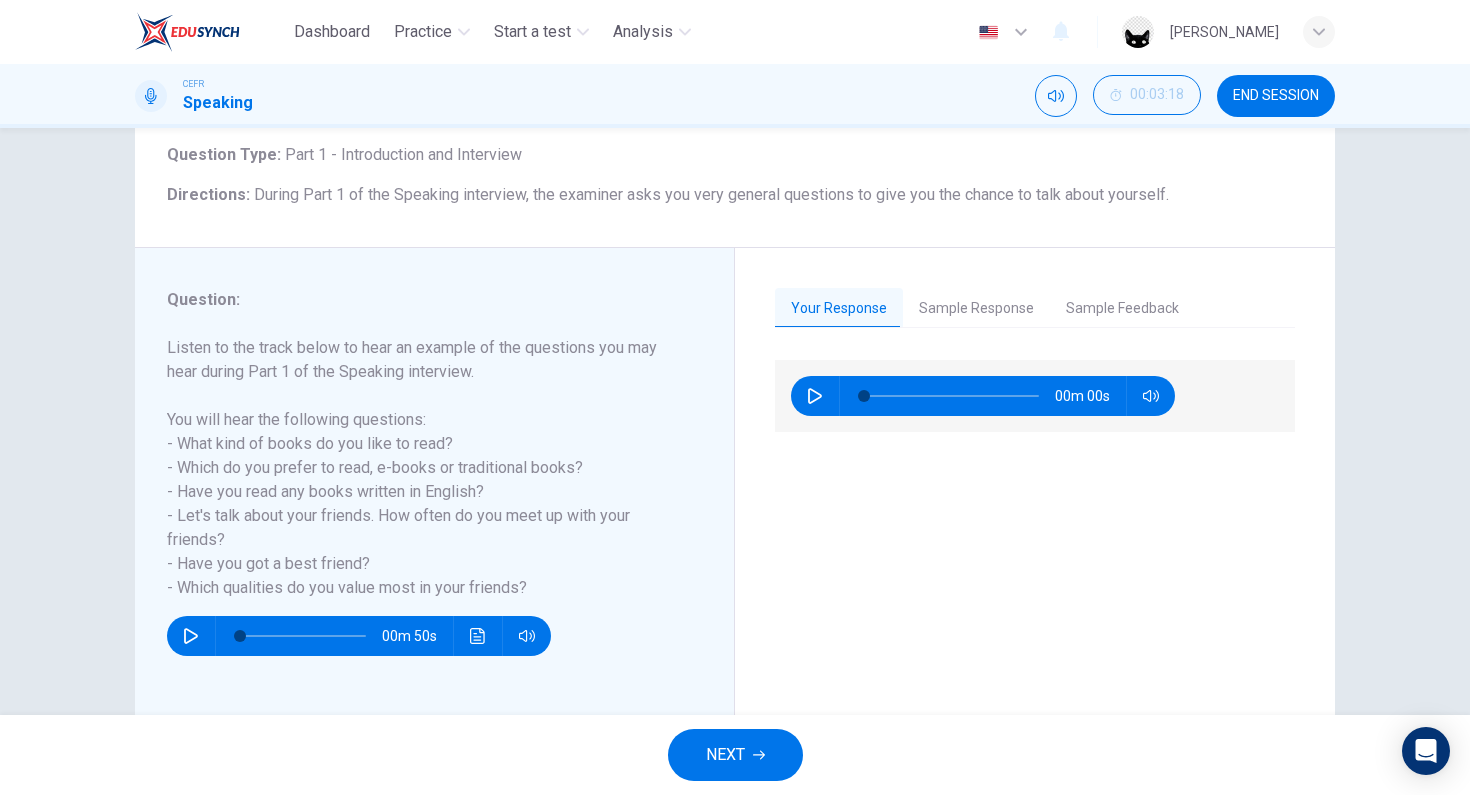 click on "NEXT" at bounding box center [735, 755] 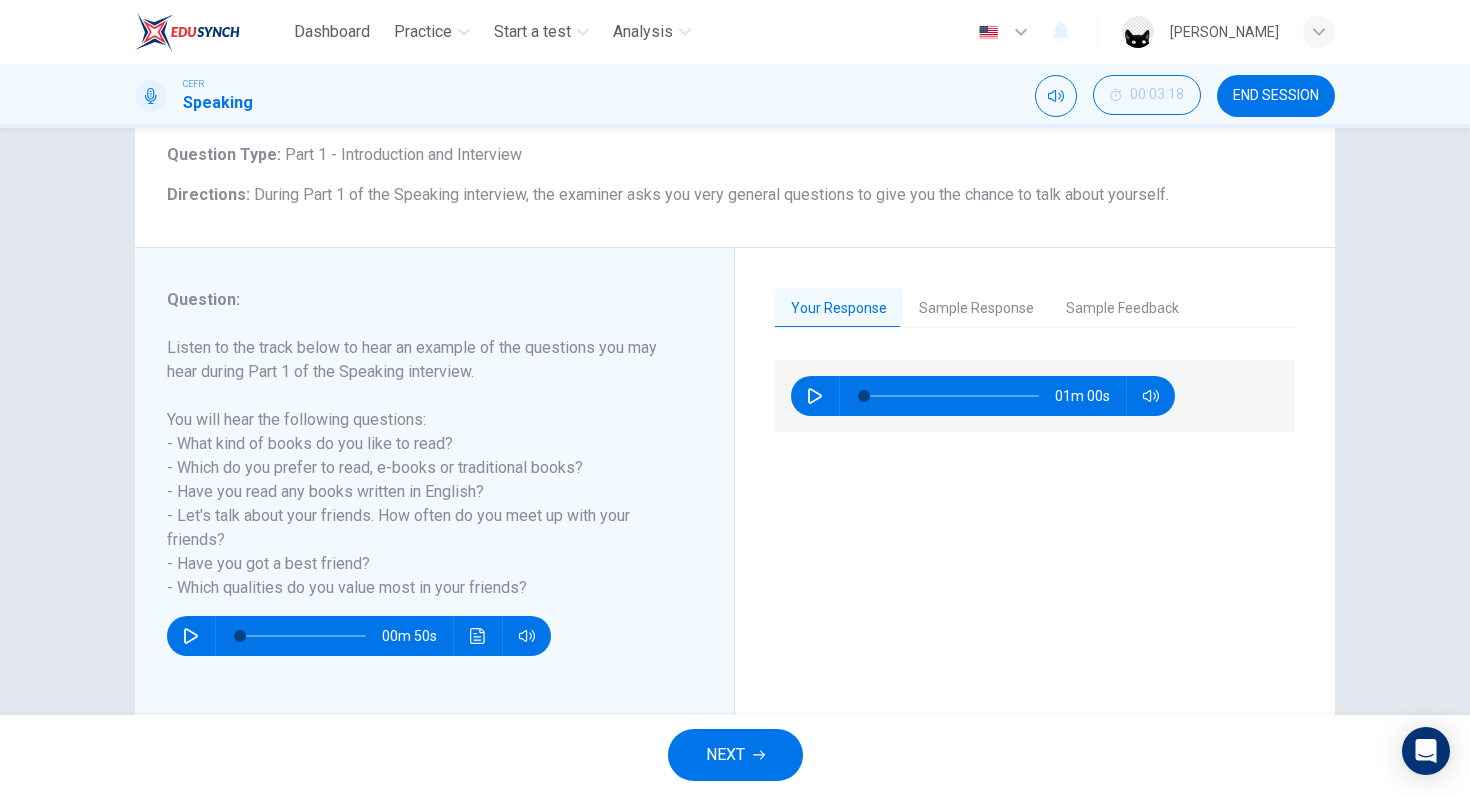 click on "Sample Response" at bounding box center [976, 309] 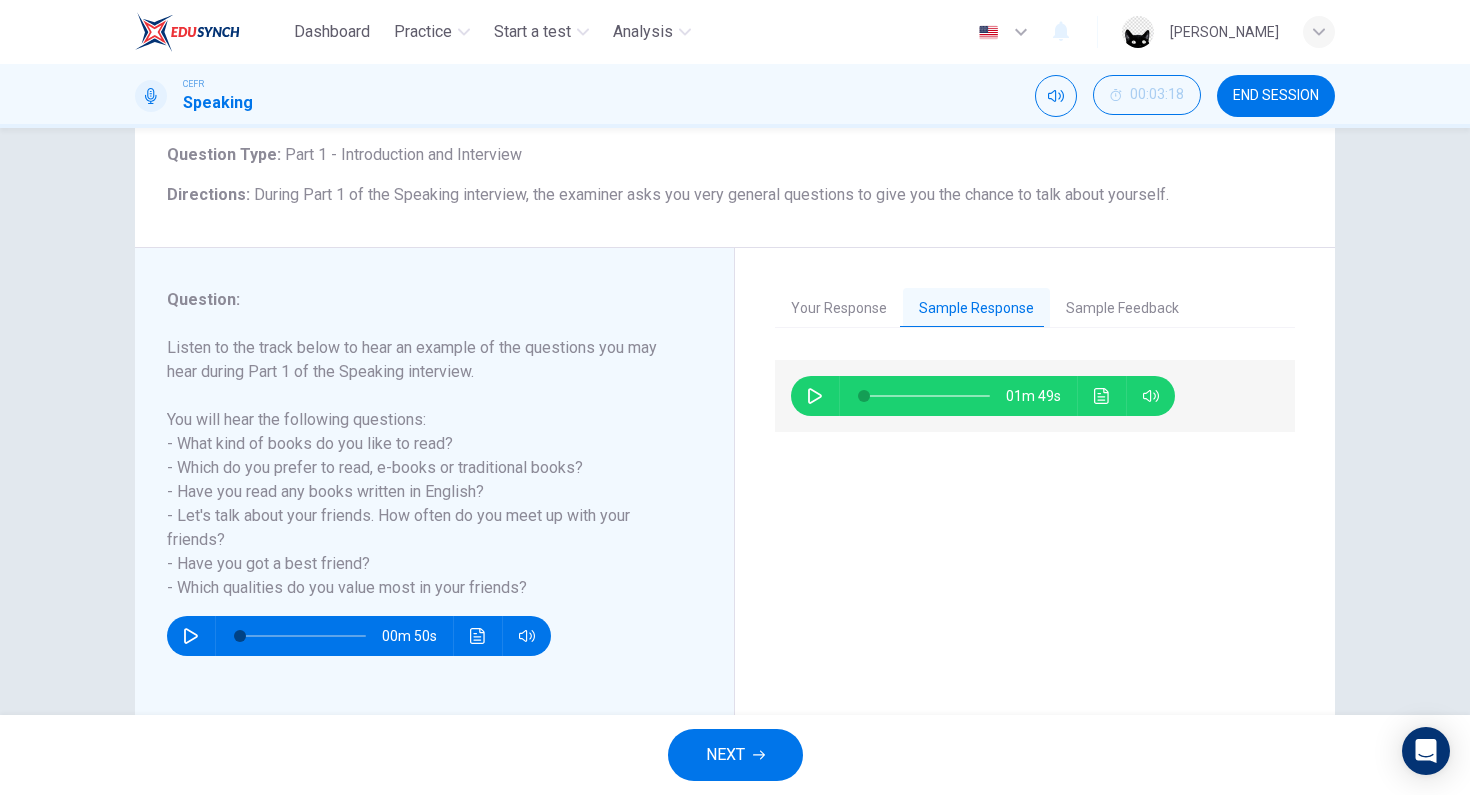click on "Sample Feedback" at bounding box center (1122, 309) 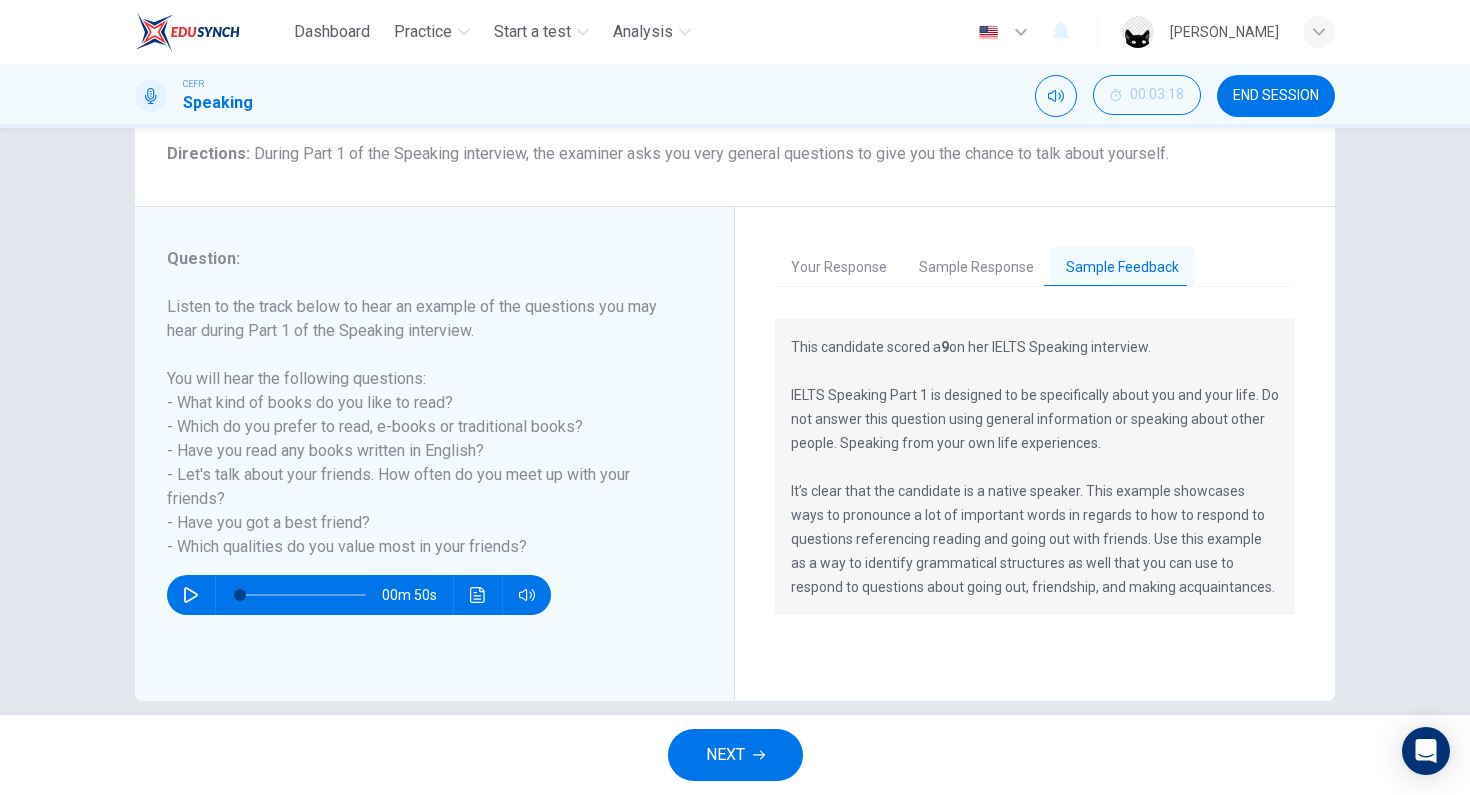scroll, scrollTop: 163, scrollLeft: 0, axis: vertical 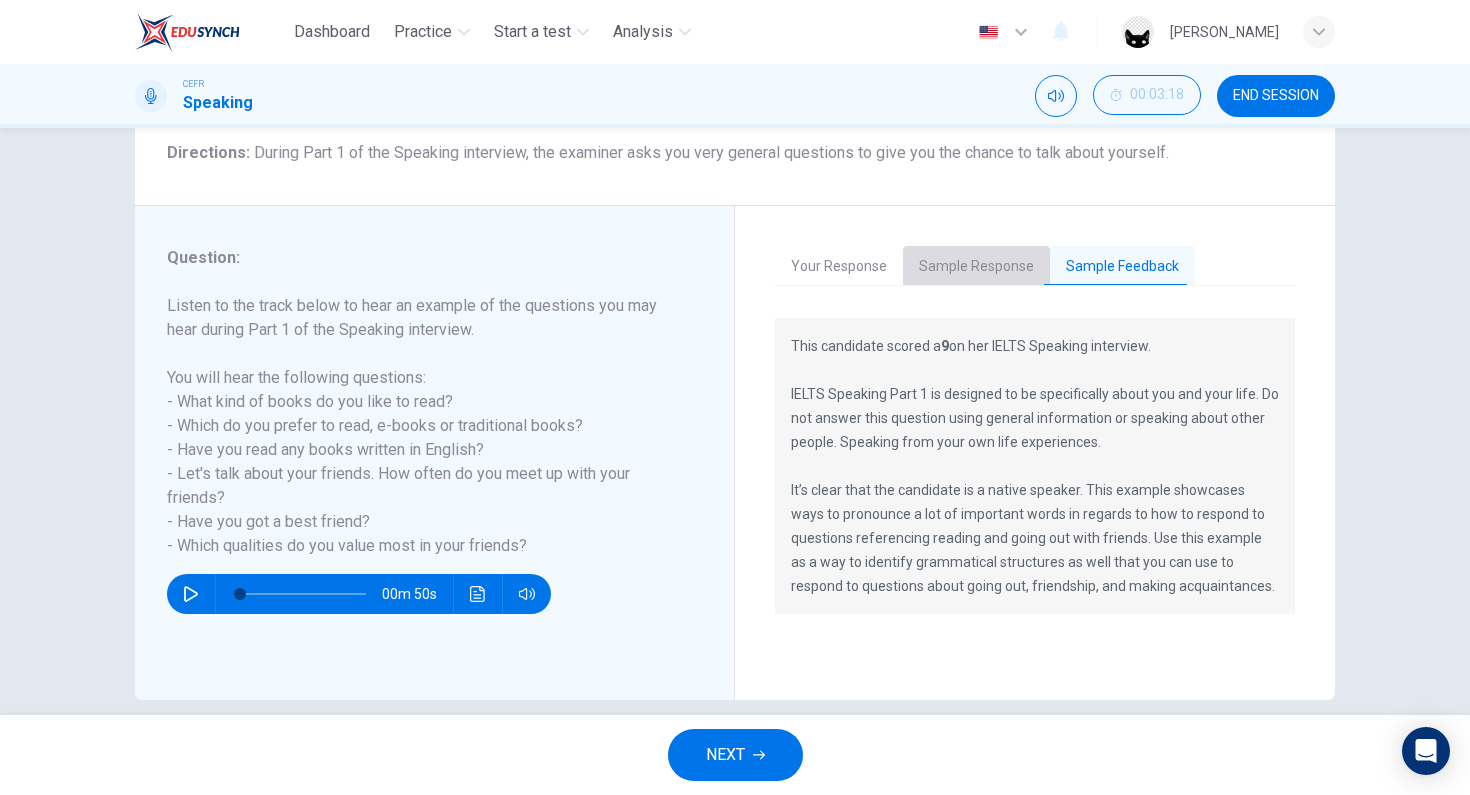 click on "Sample Response" at bounding box center [976, 267] 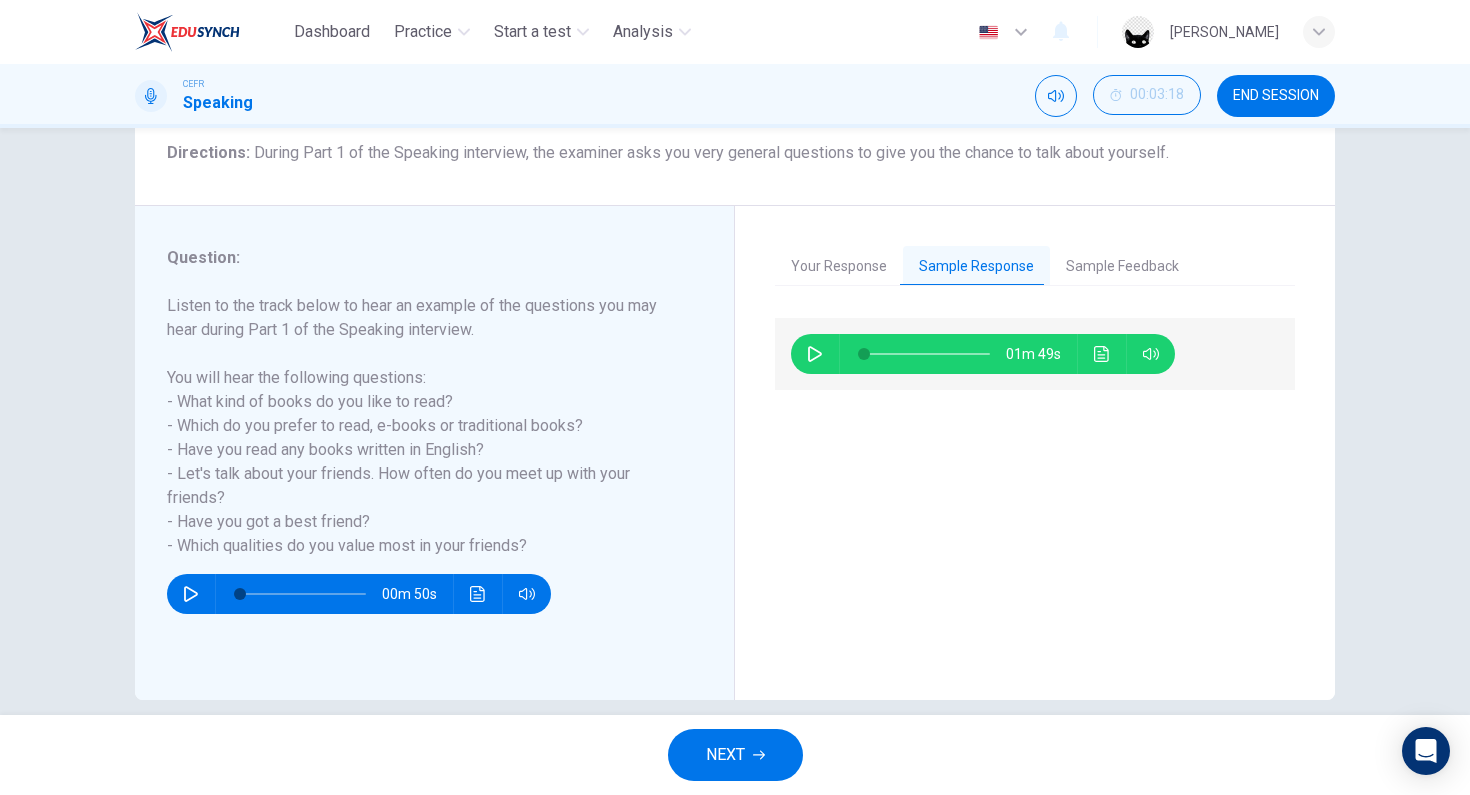 click on "Sample Feedback" at bounding box center (1122, 267) 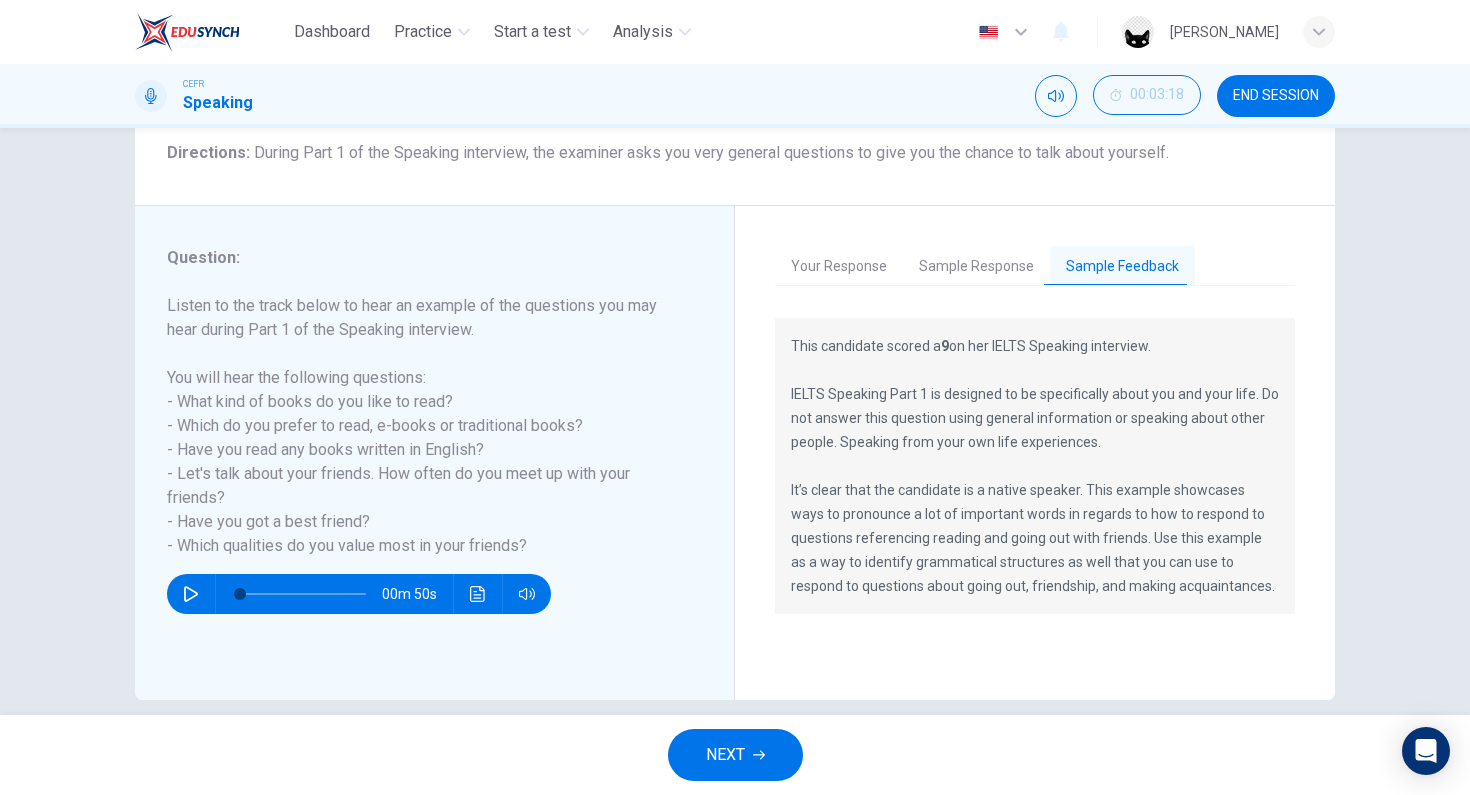 click on "NEXT" at bounding box center [735, 755] 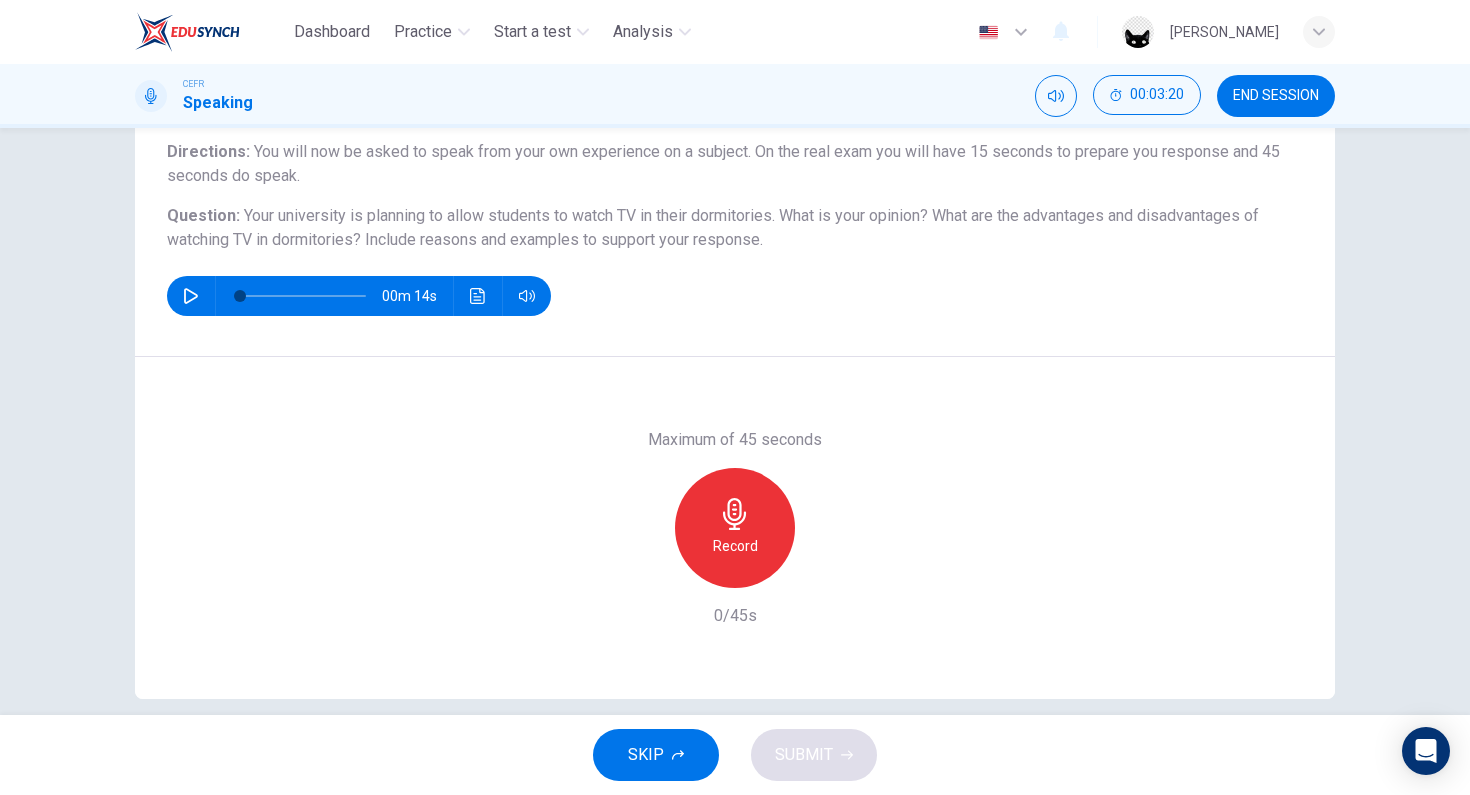 scroll, scrollTop: 162, scrollLeft: 0, axis: vertical 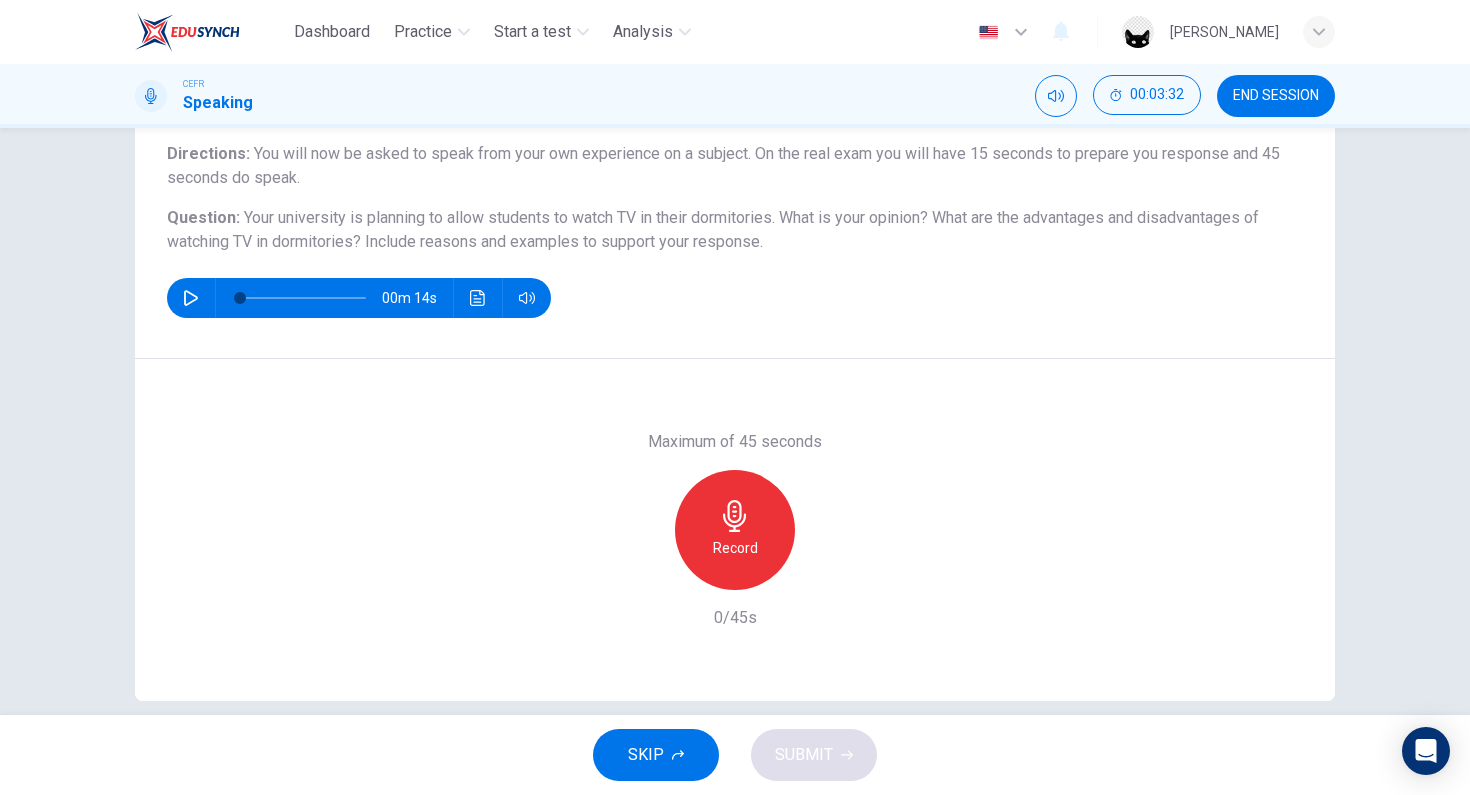 click on "Record" at bounding box center (735, 530) 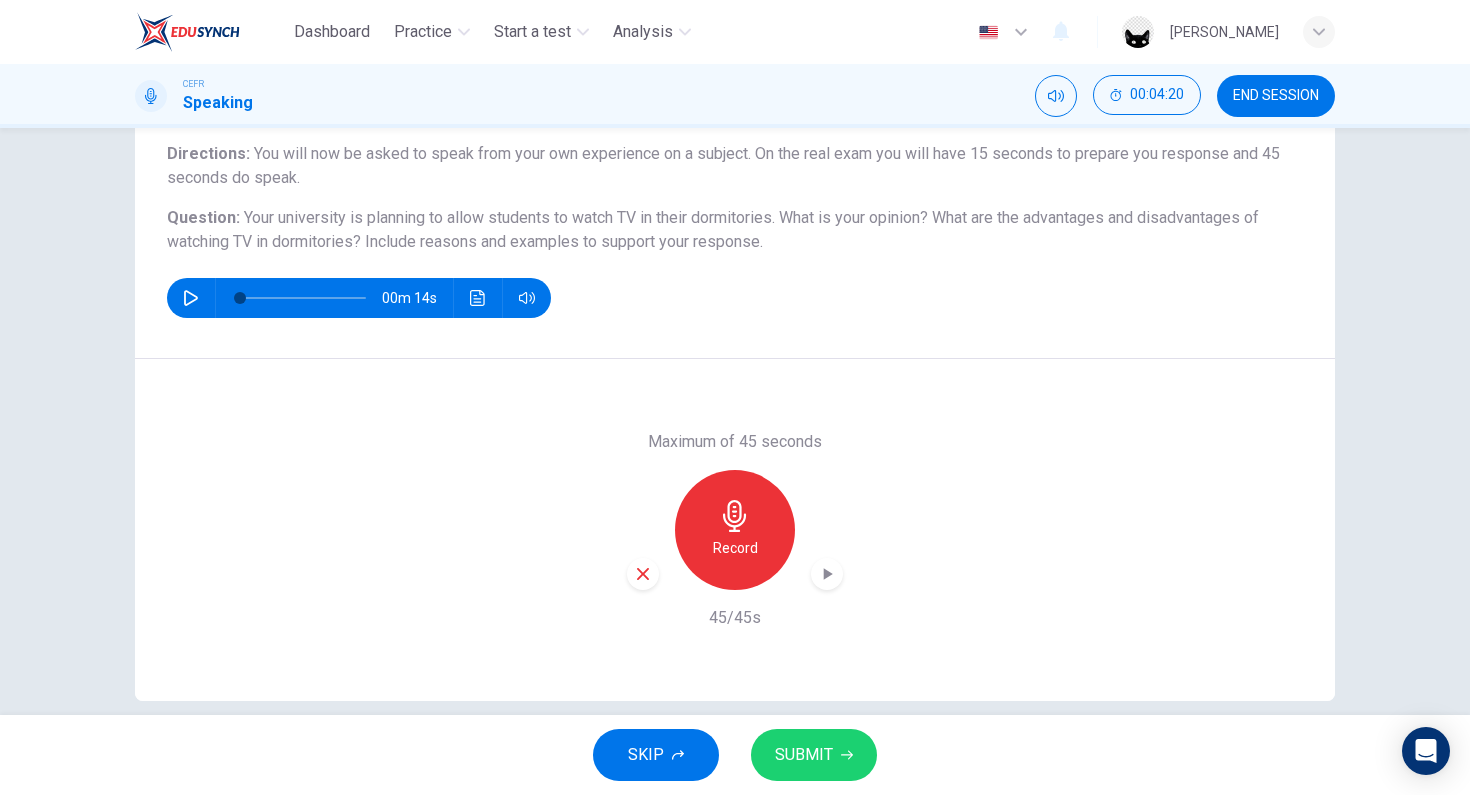 click 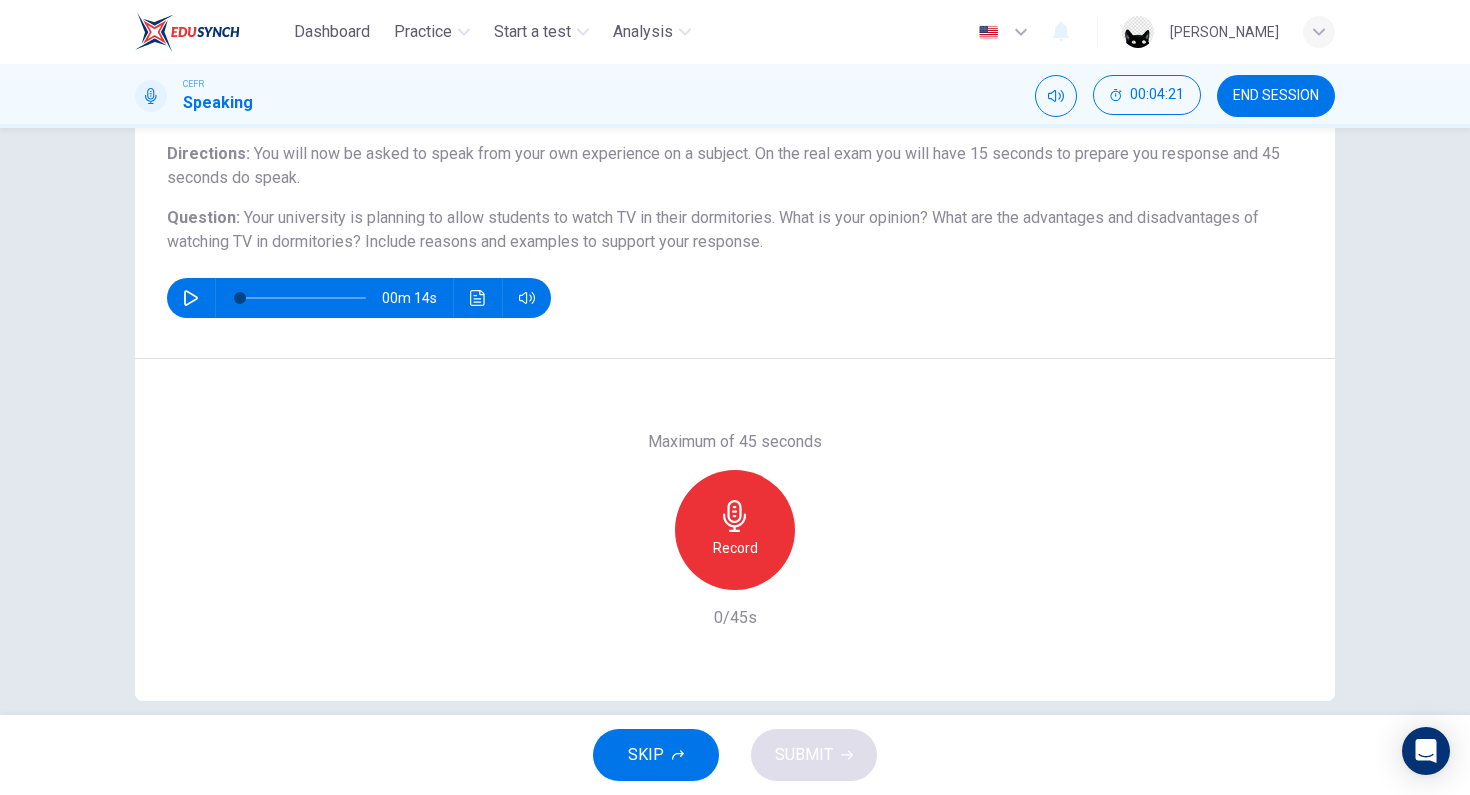 click 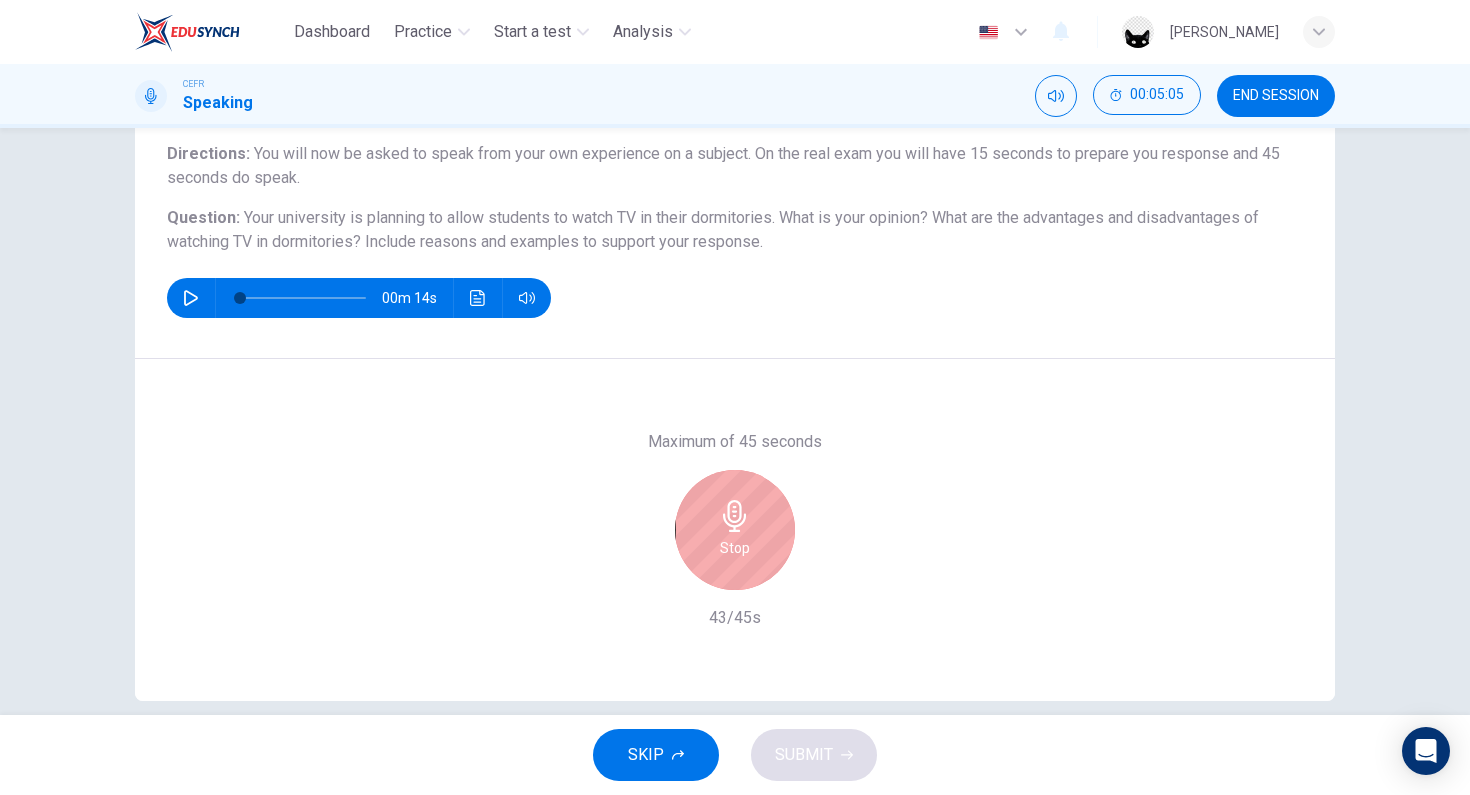click 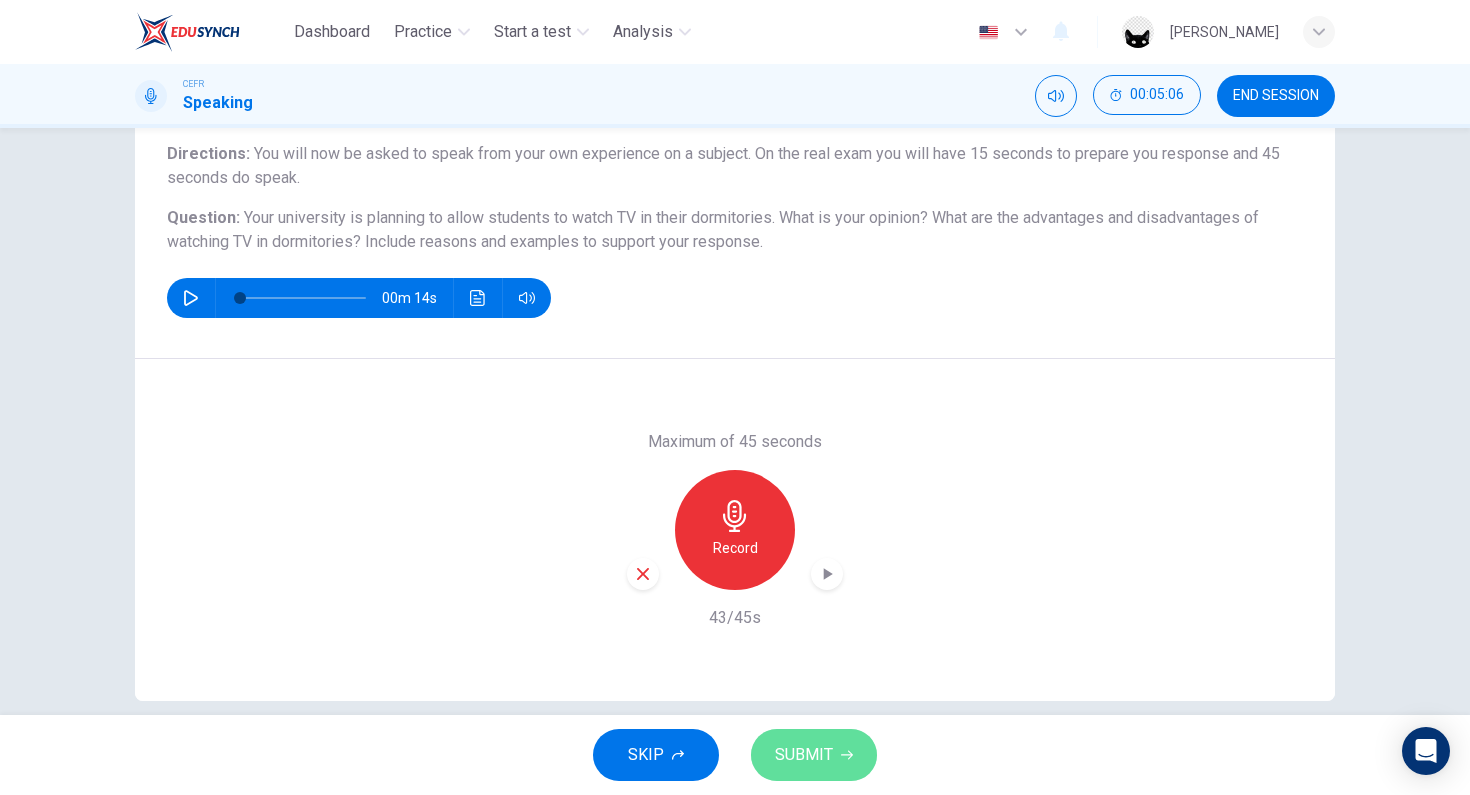 click 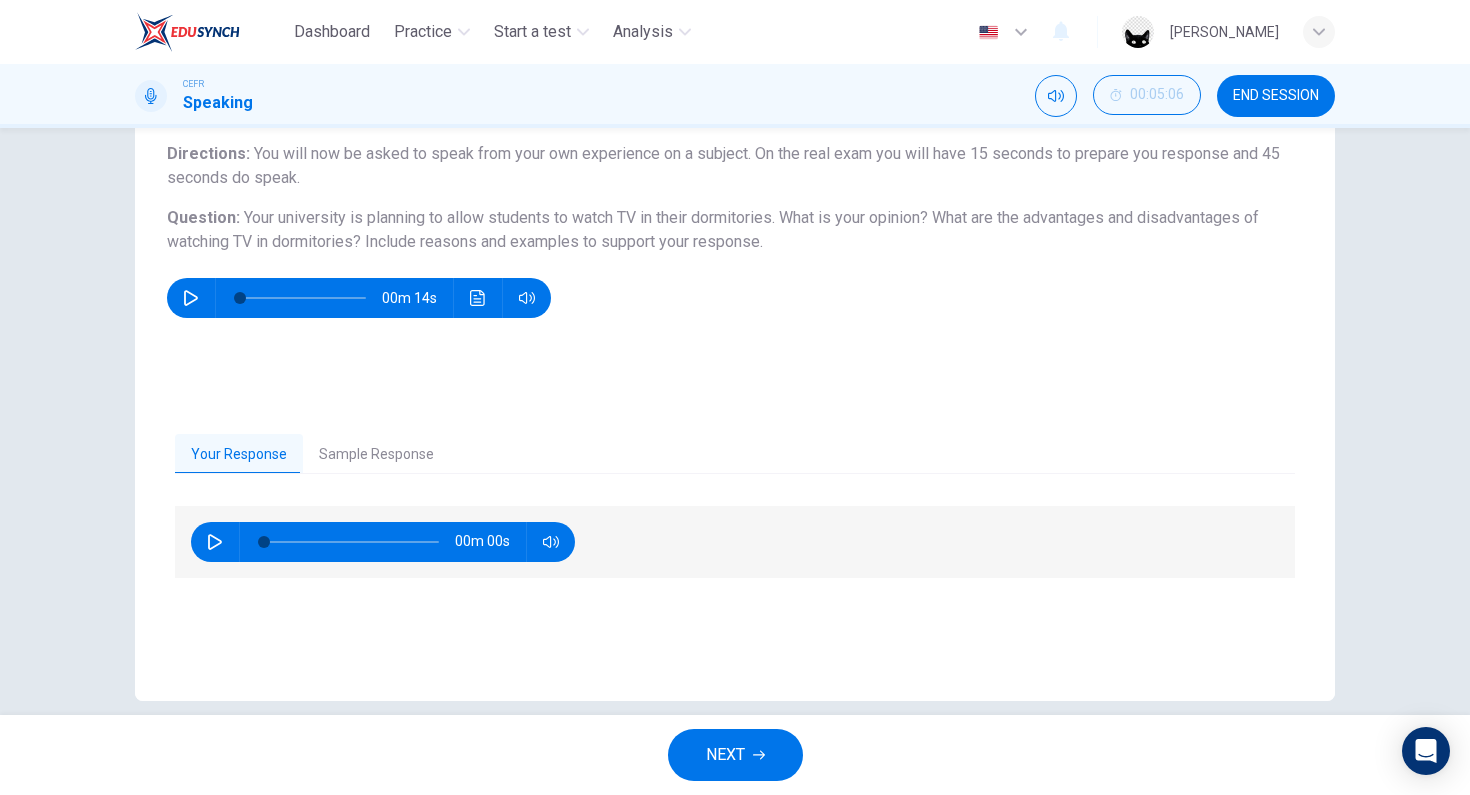 click on "Sample Response" at bounding box center [376, 455] 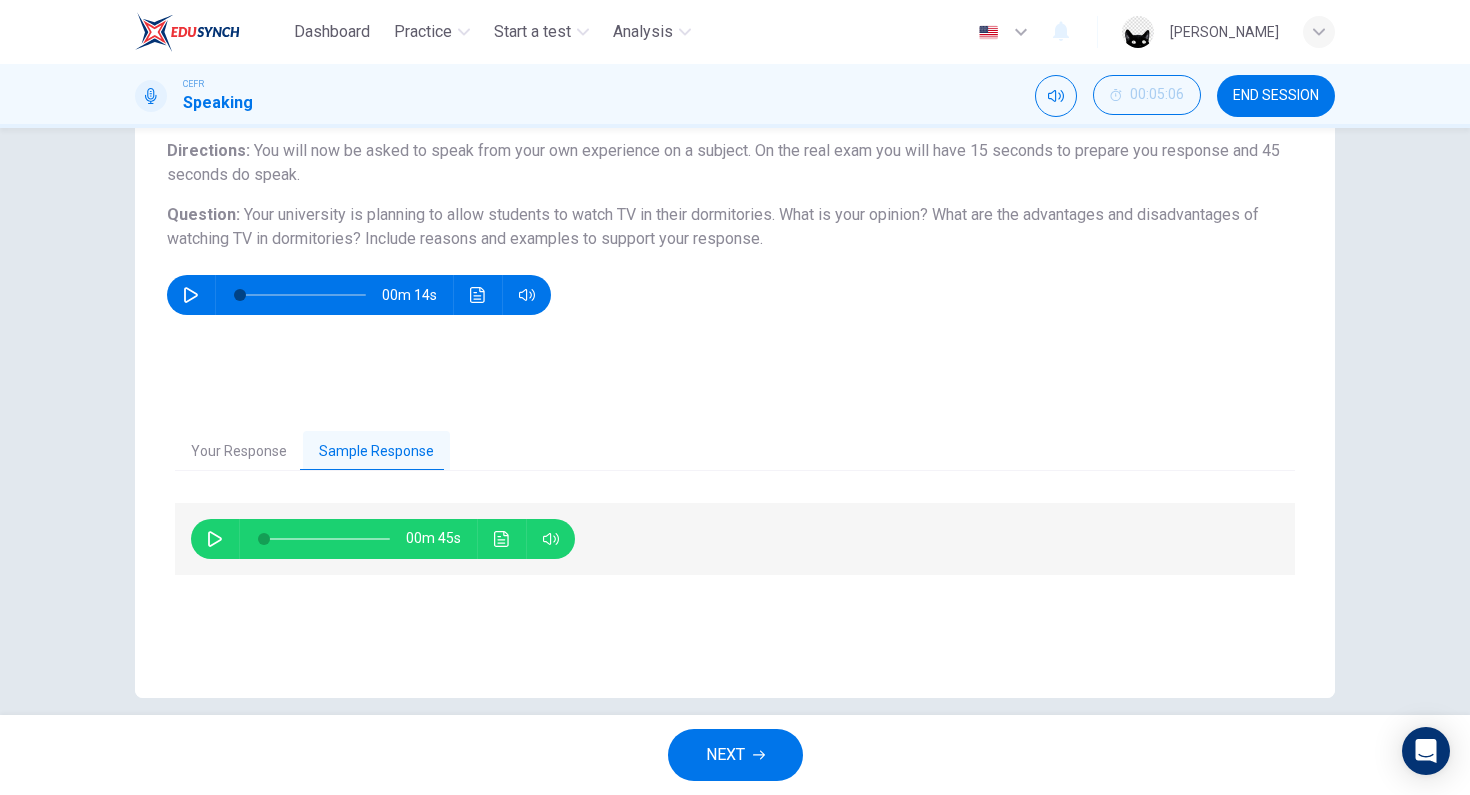scroll, scrollTop: 166, scrollLeft: 0, axis: vertical 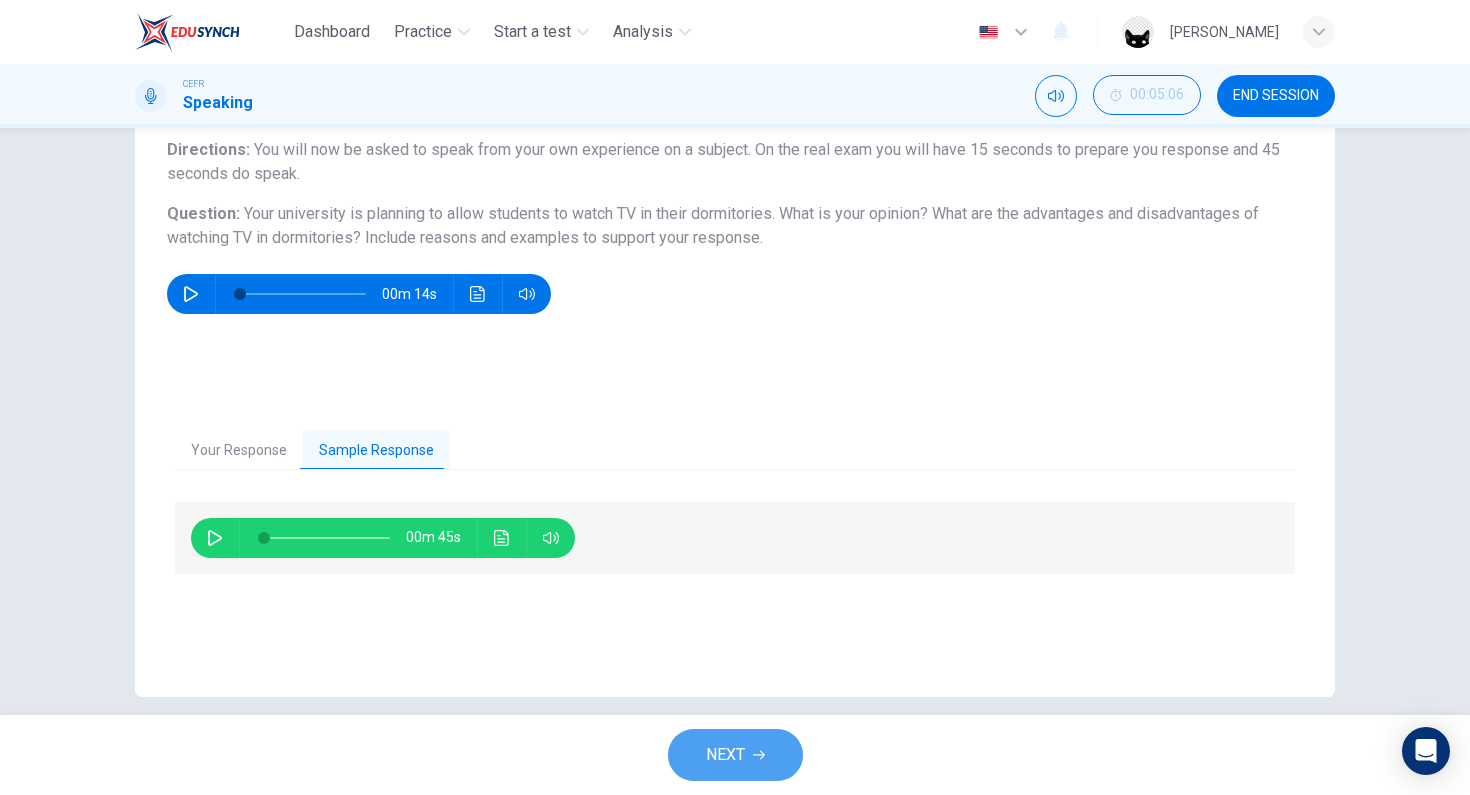 click on "NEXT" at bounding box center [725, 755] 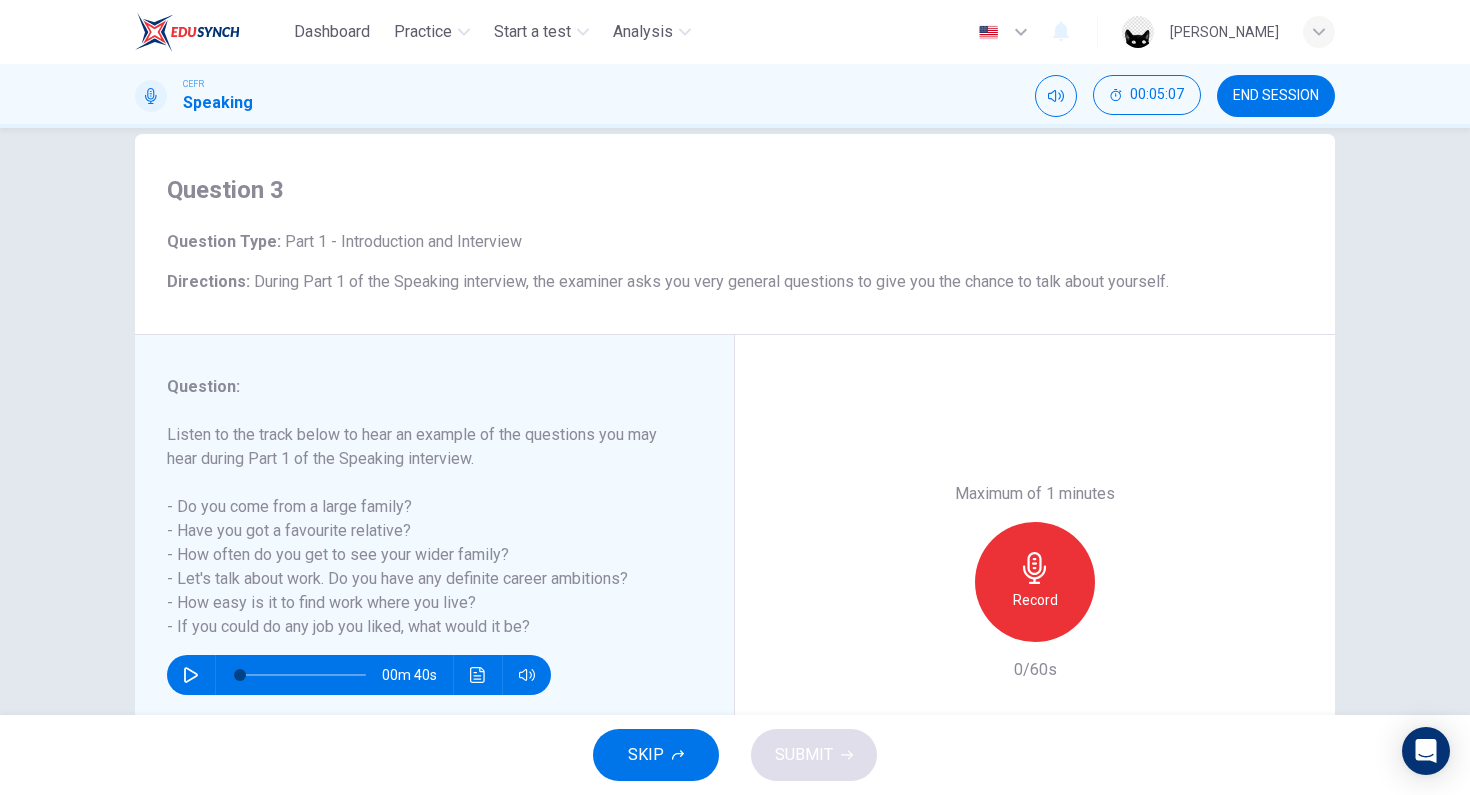 scroll, scrollTop: 36, scrollLeft: 0, axis: vertical 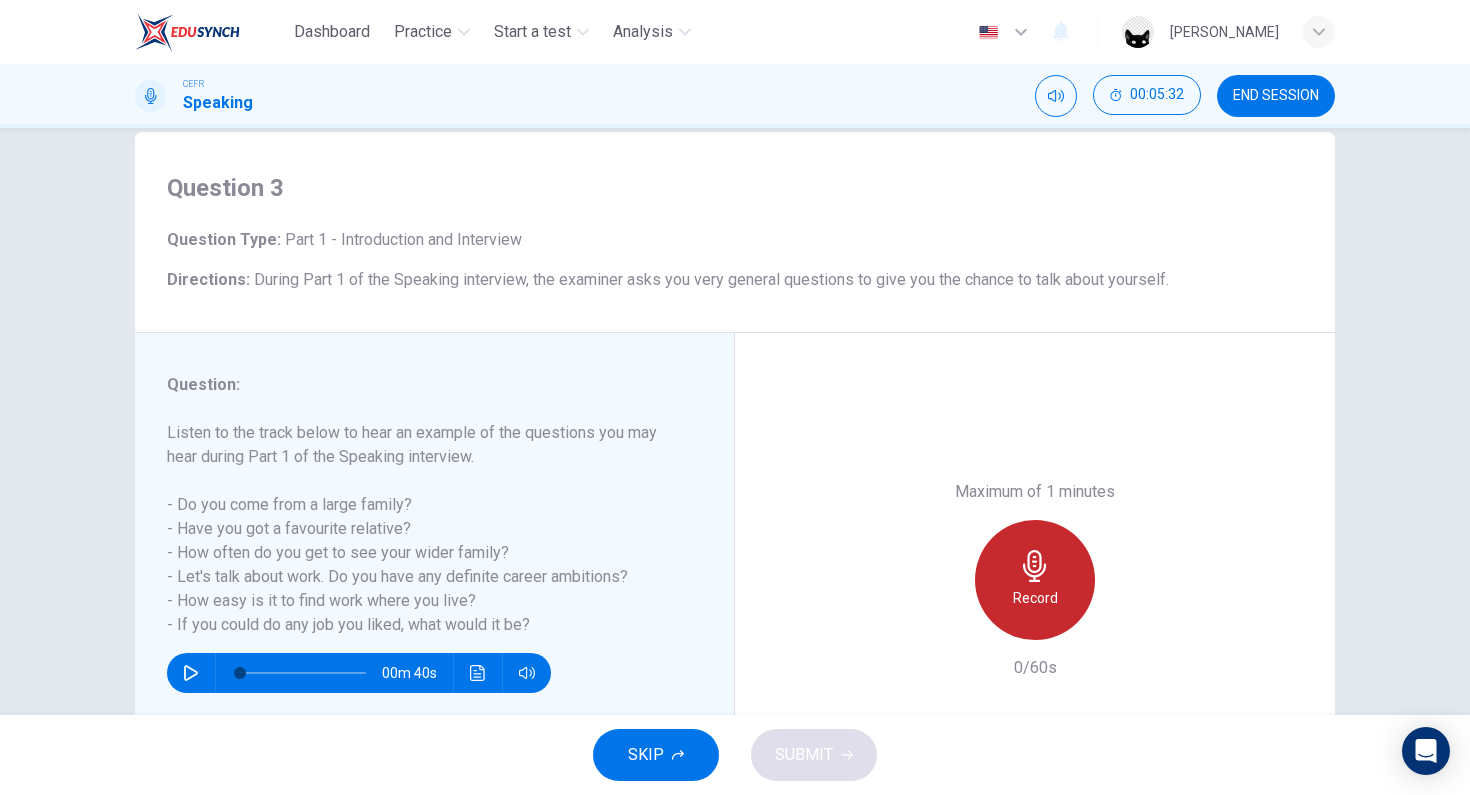 click on "Record" at bounding box center [1035, 580] 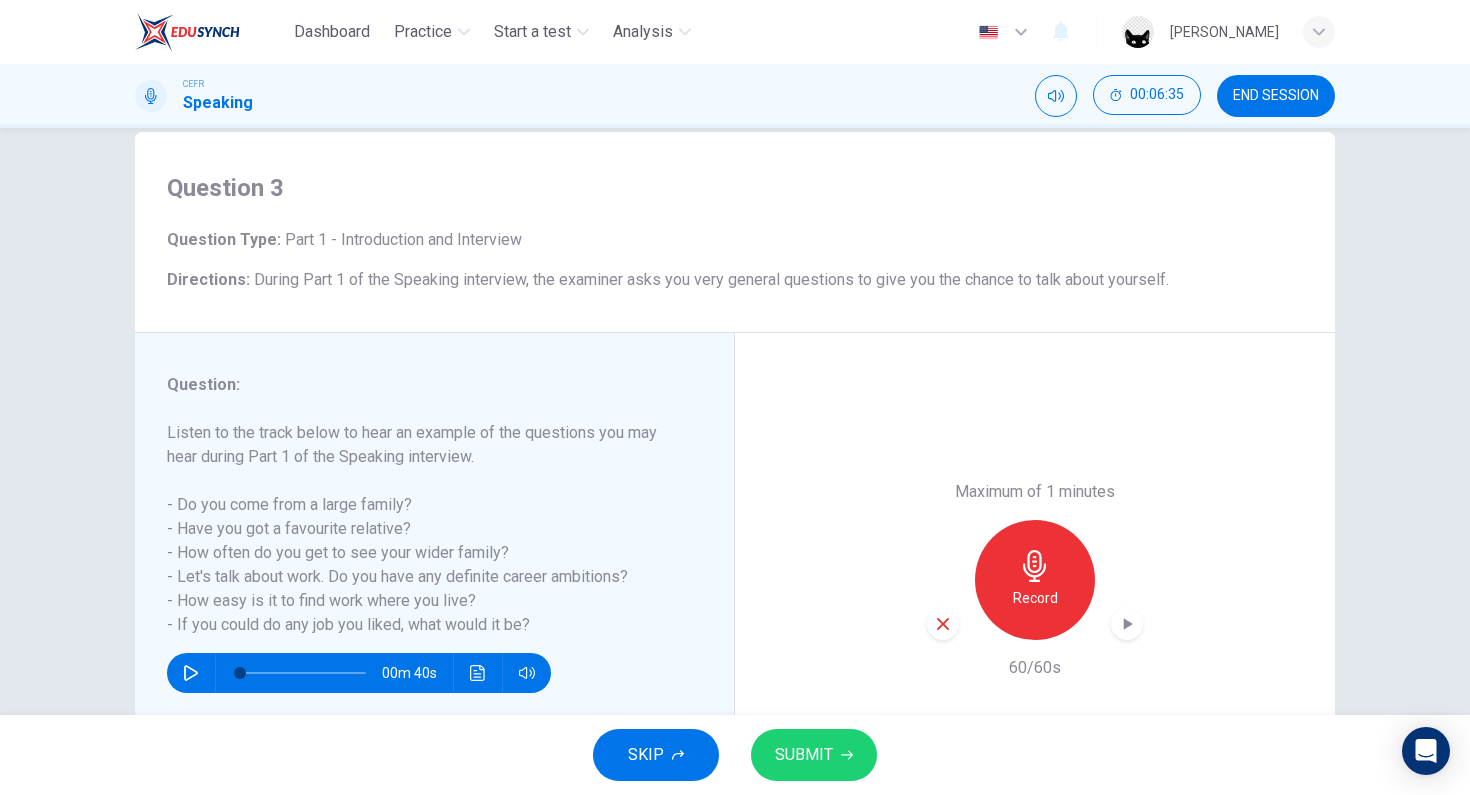 click on "SUBMIT" at bounding box center [804, 755] 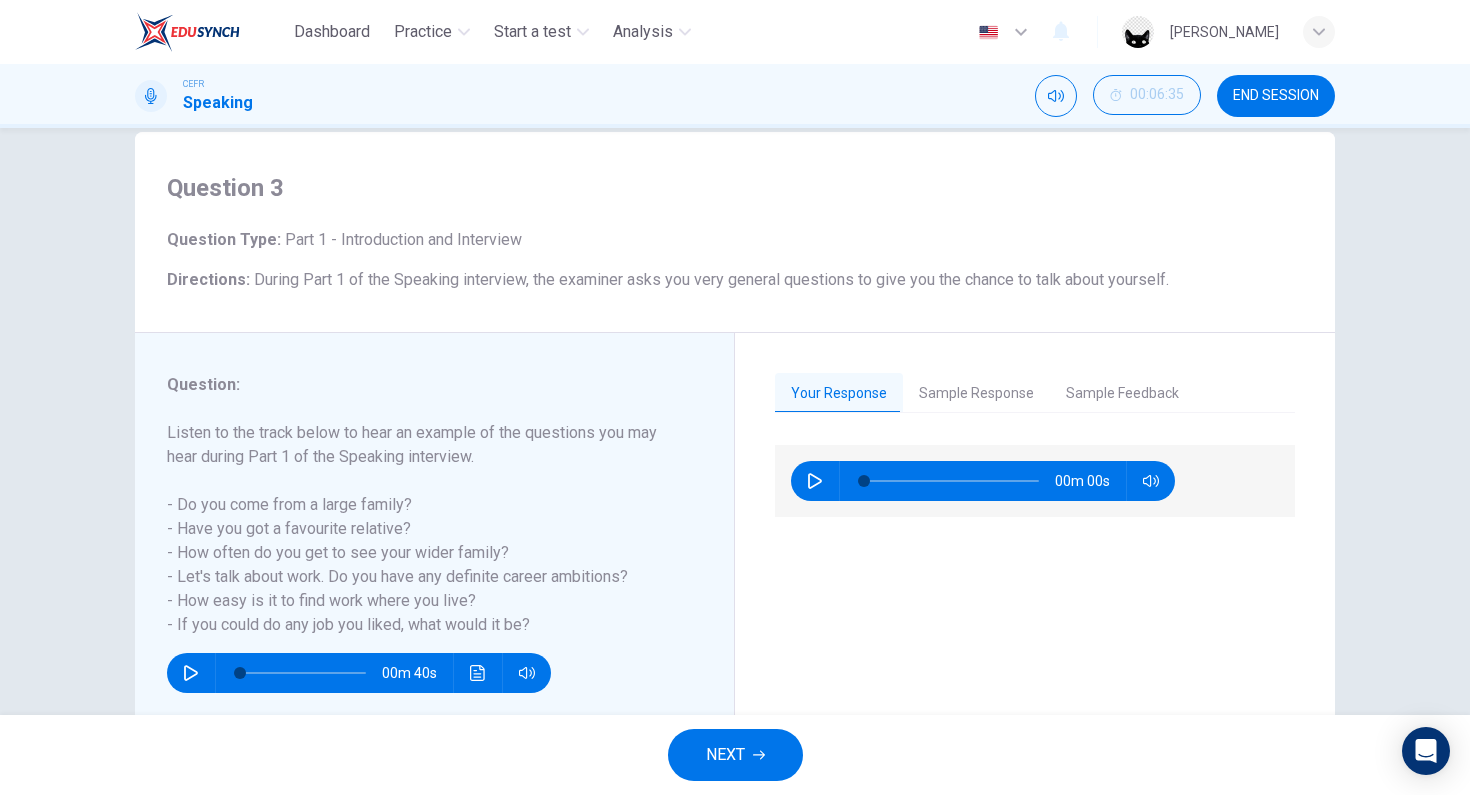 click on "NEXT" at bounding box center [735, 755] 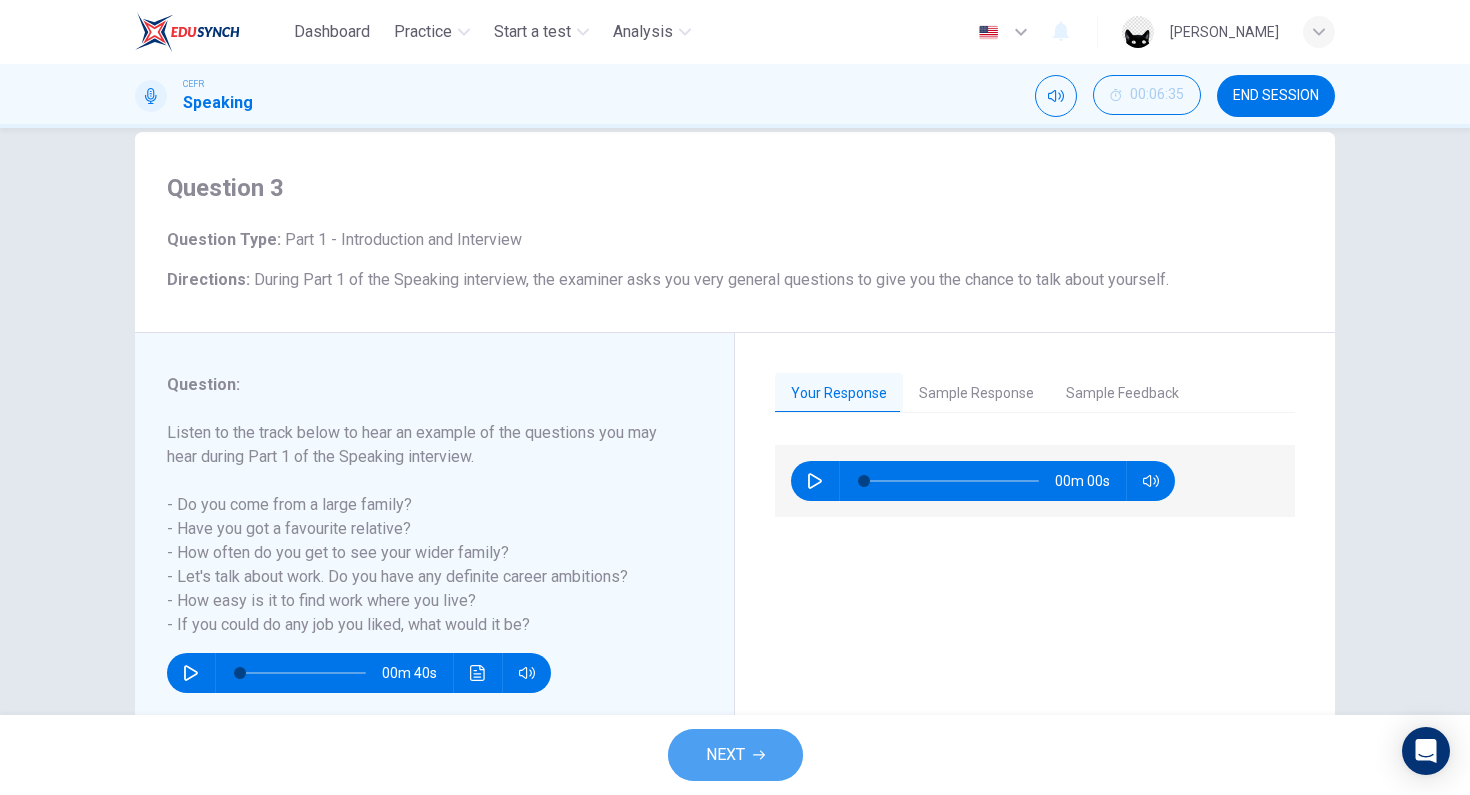 click on "NEXT" at bounding box center (725, 755) 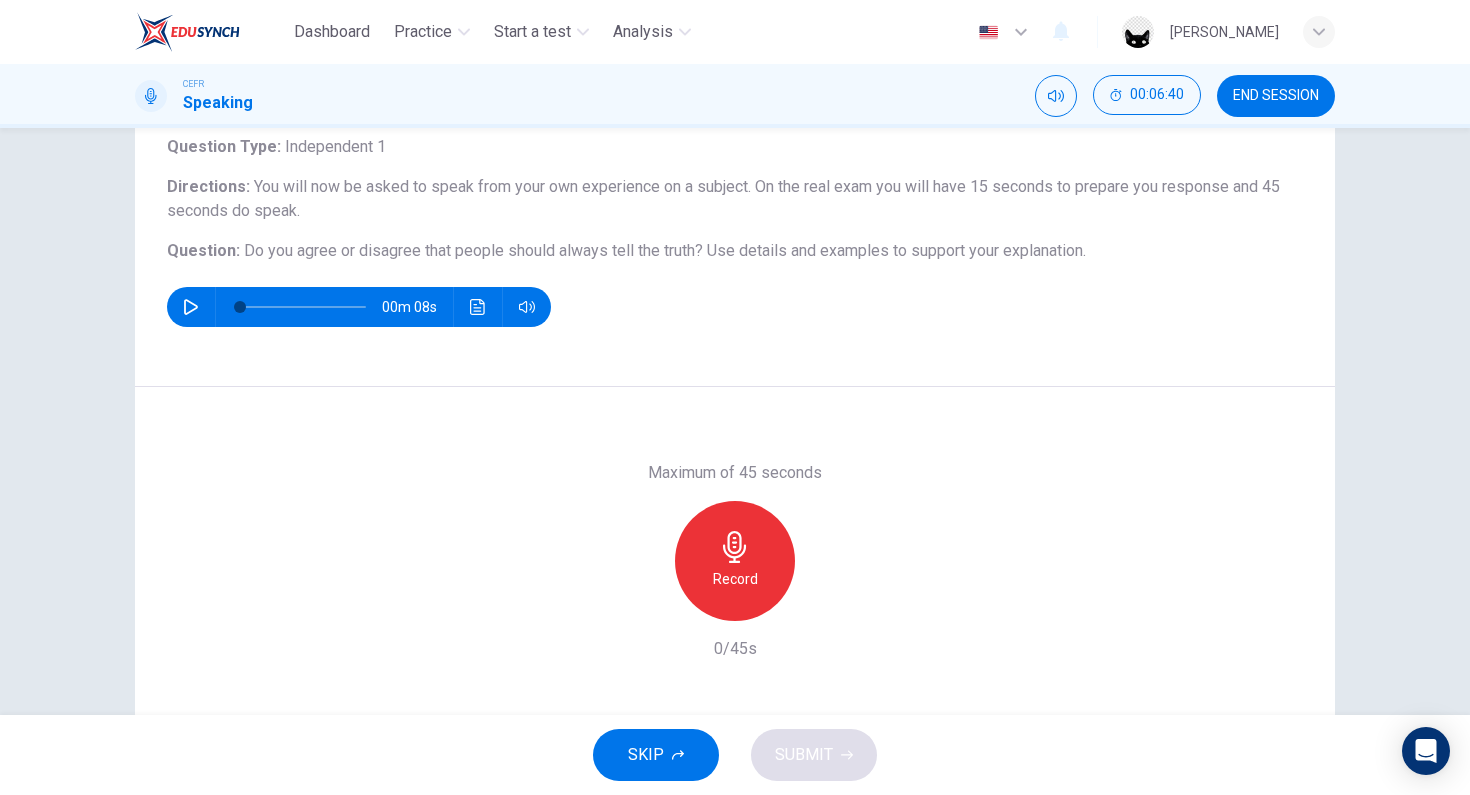 scroll, scrollTop: 132, scrollLeft: 0, axis: vertical 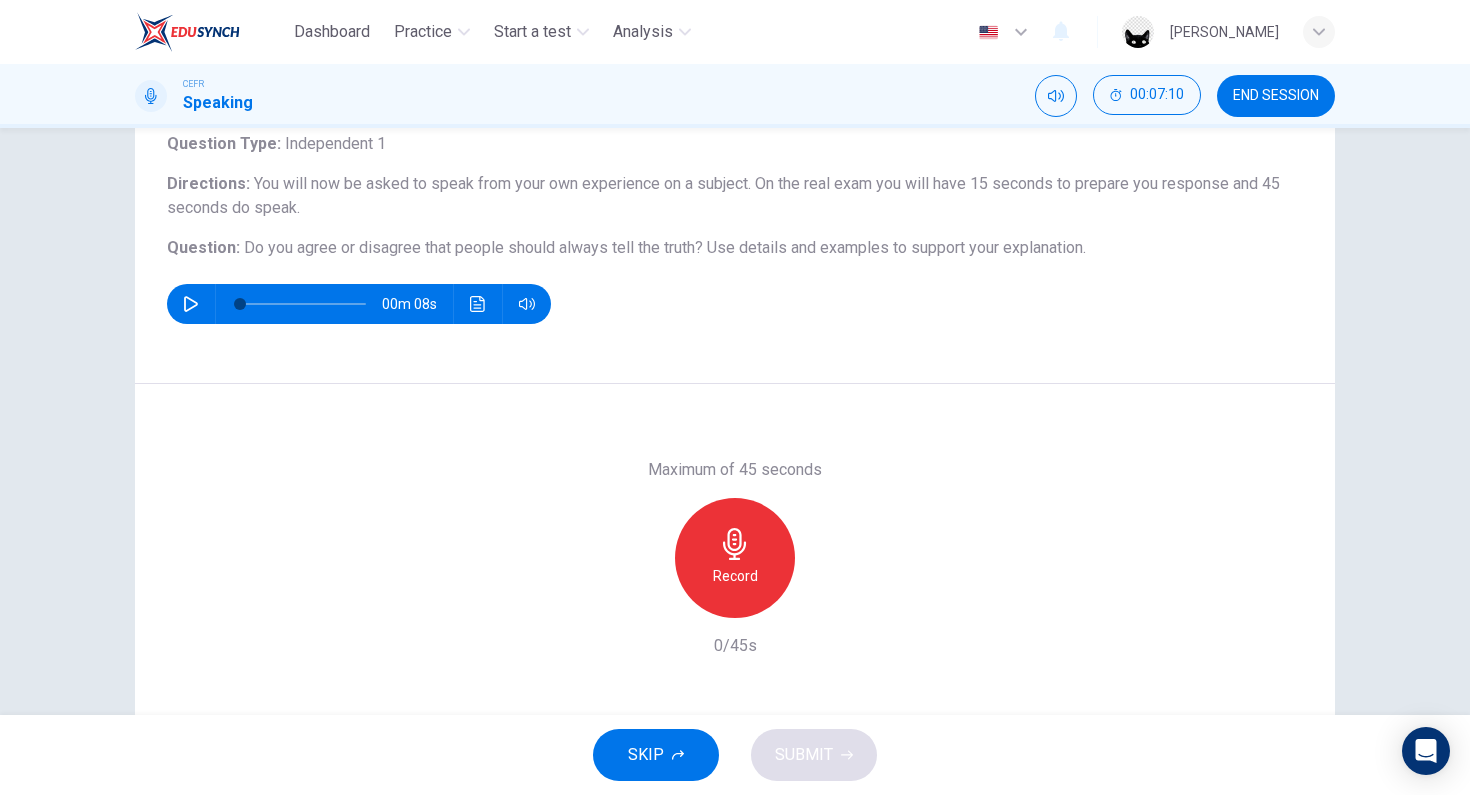 click on "Record" at bounding box center (735, 558) 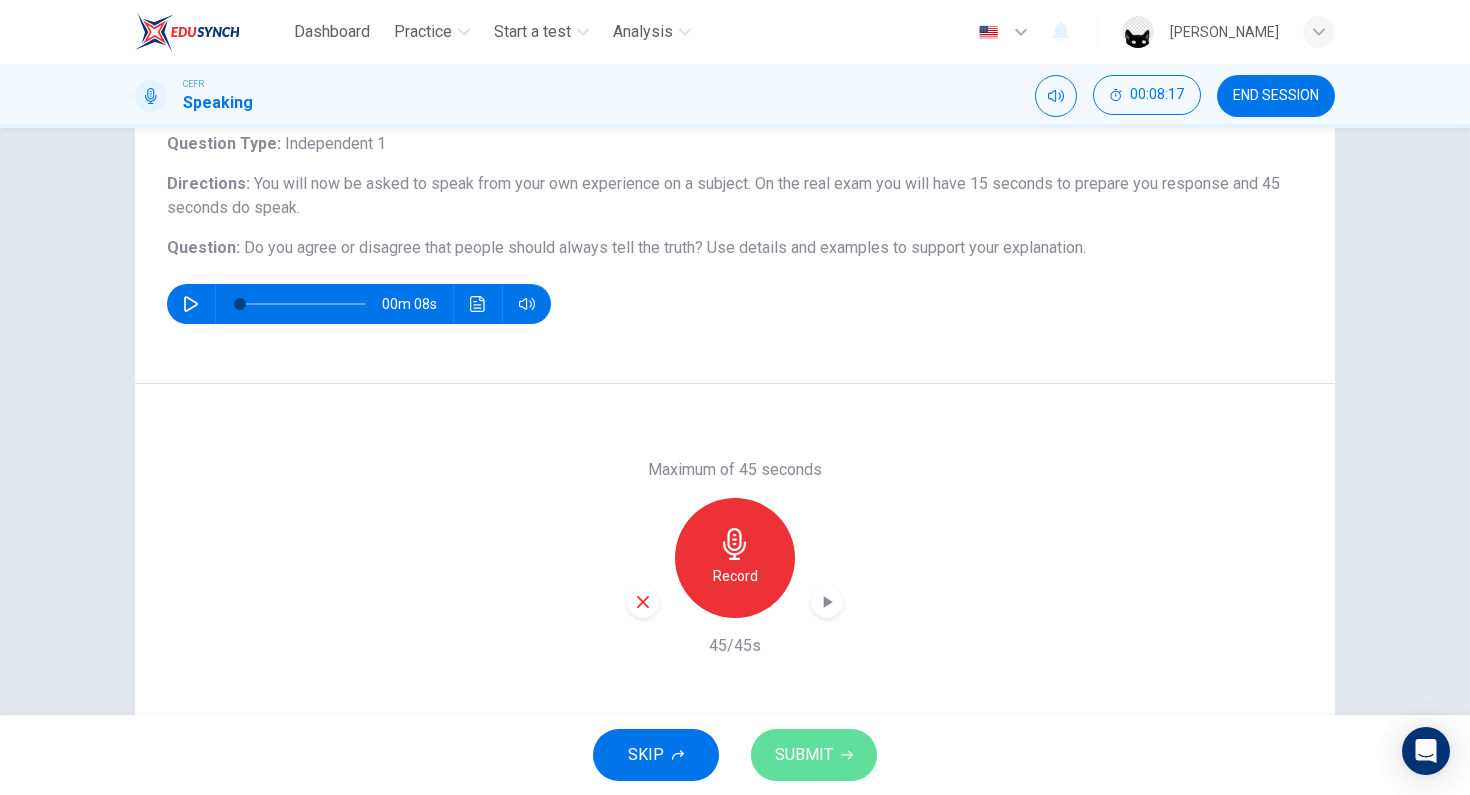 click on "SUBMIT" at bounding box center (804, 755) 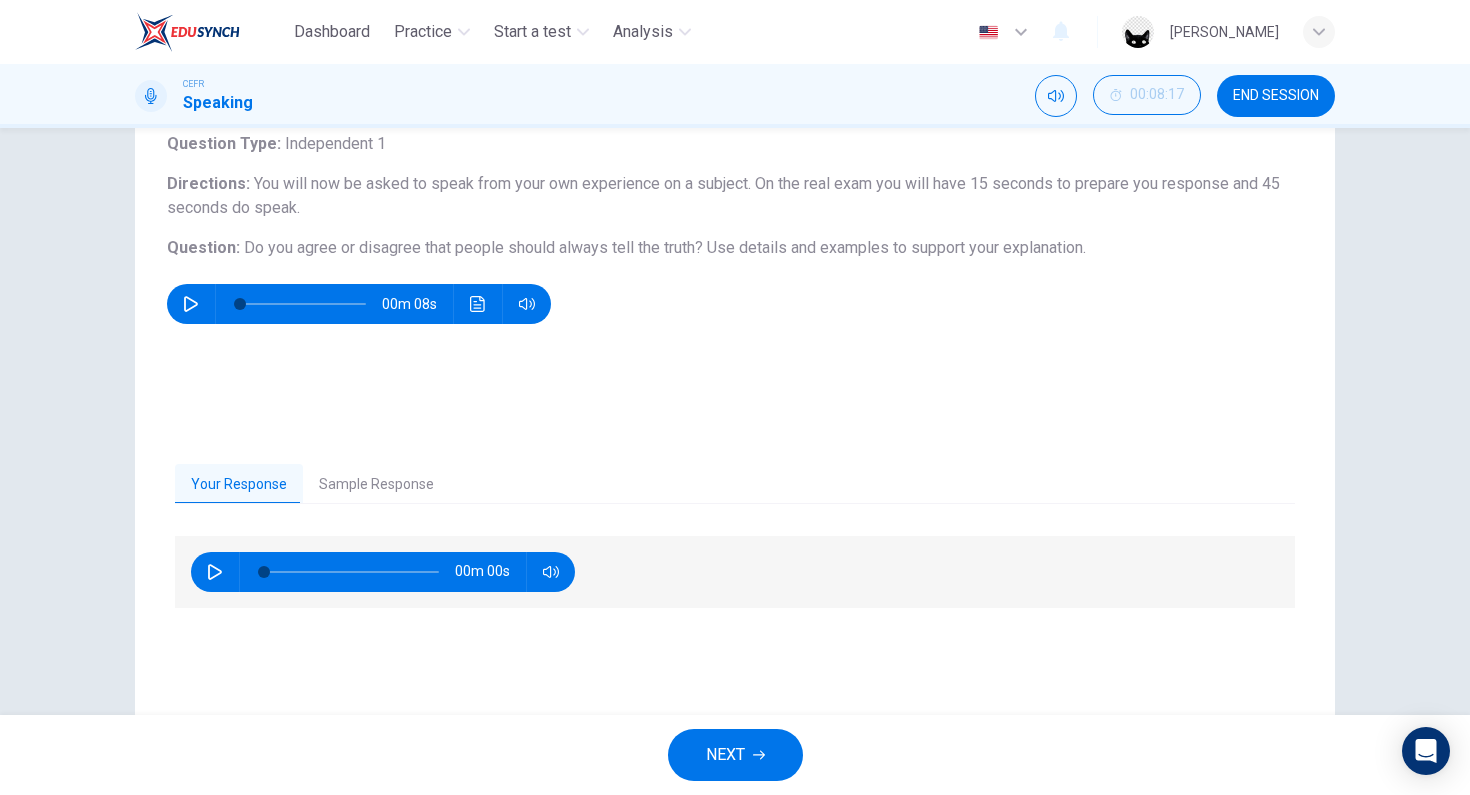 click on "NEXT" at bounding box center (725, 755) 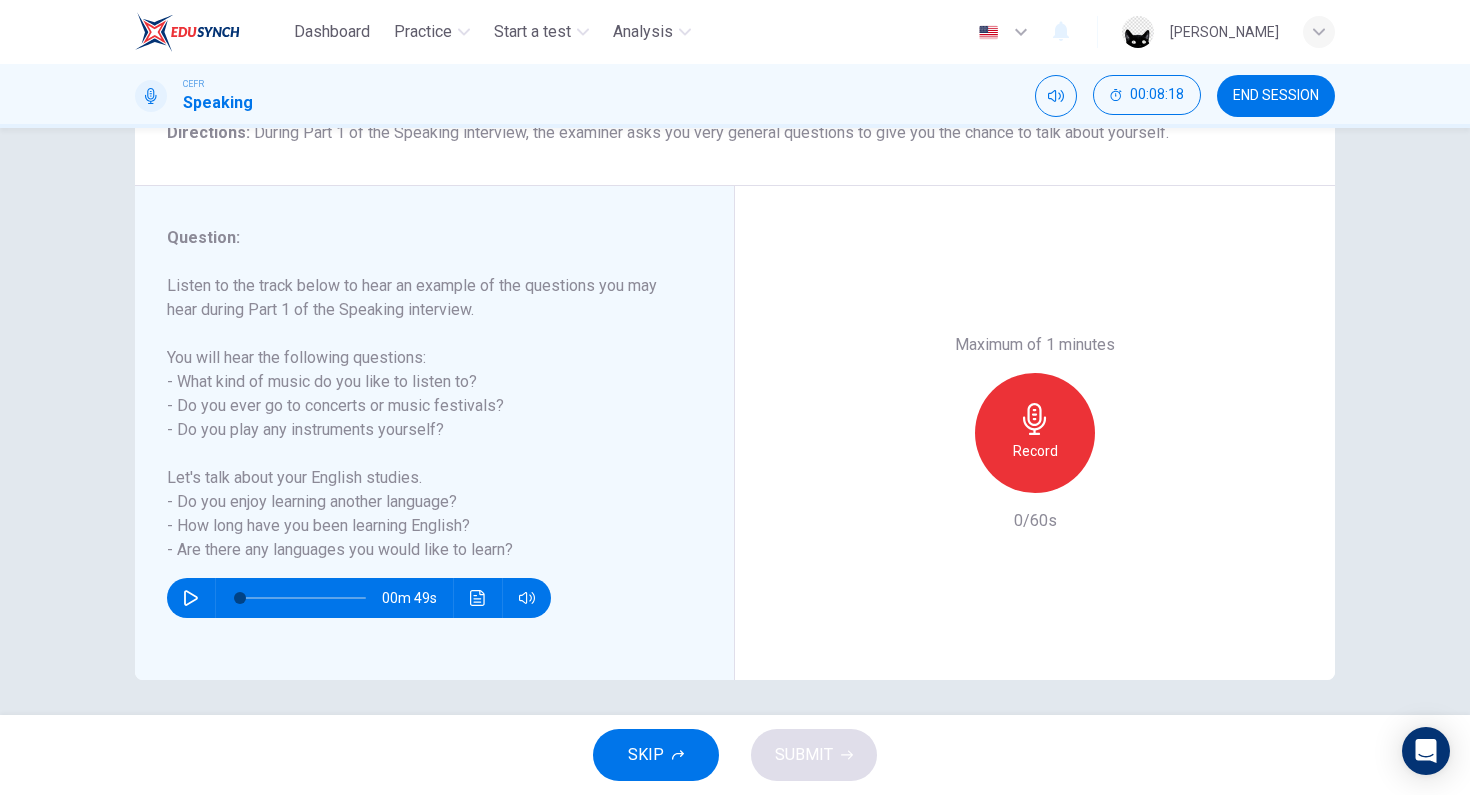 scroll, scrollTop: 188, scrollLeft: 0, axis: vertical 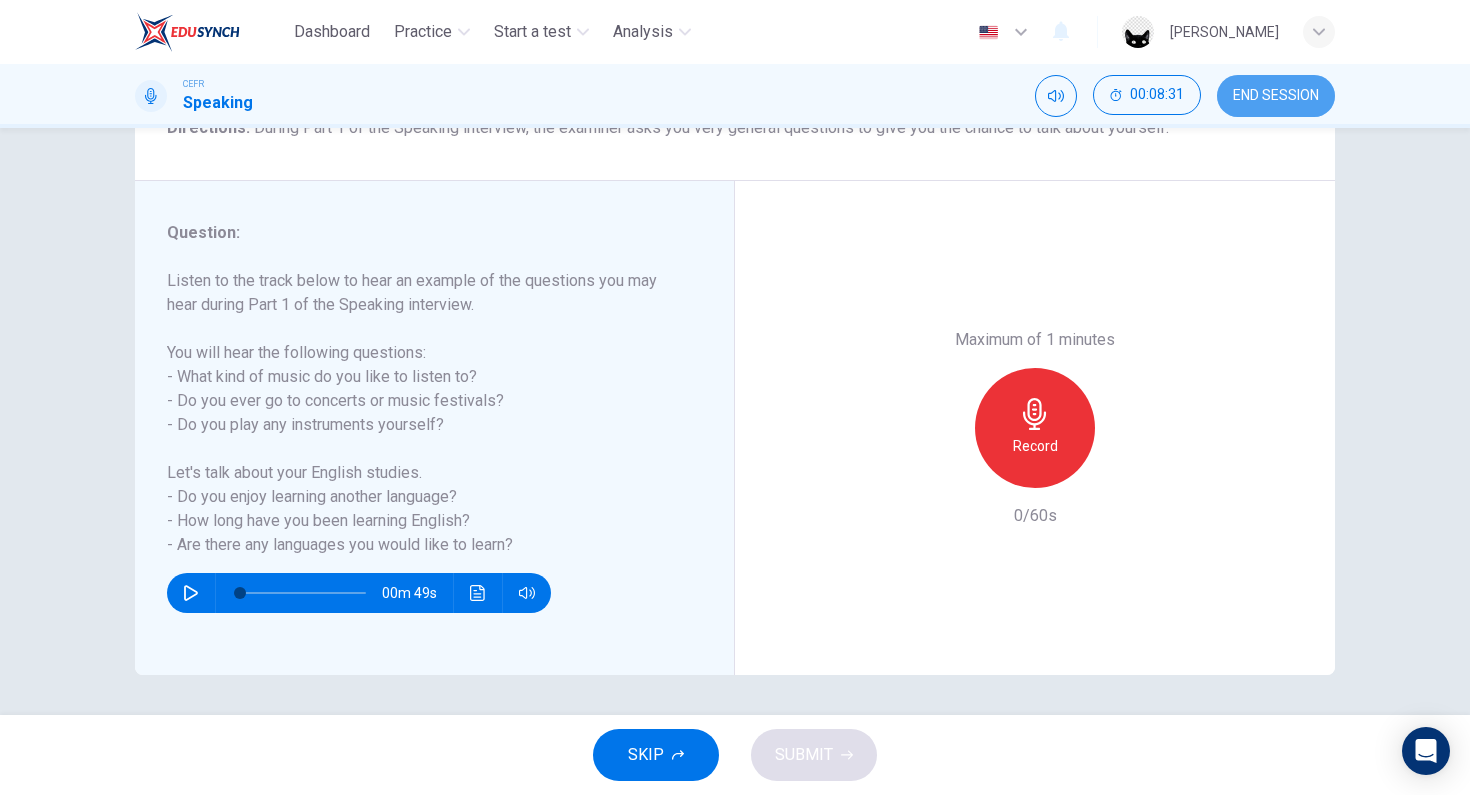 click on "END SESSION" at bounding box center (1276, 96) 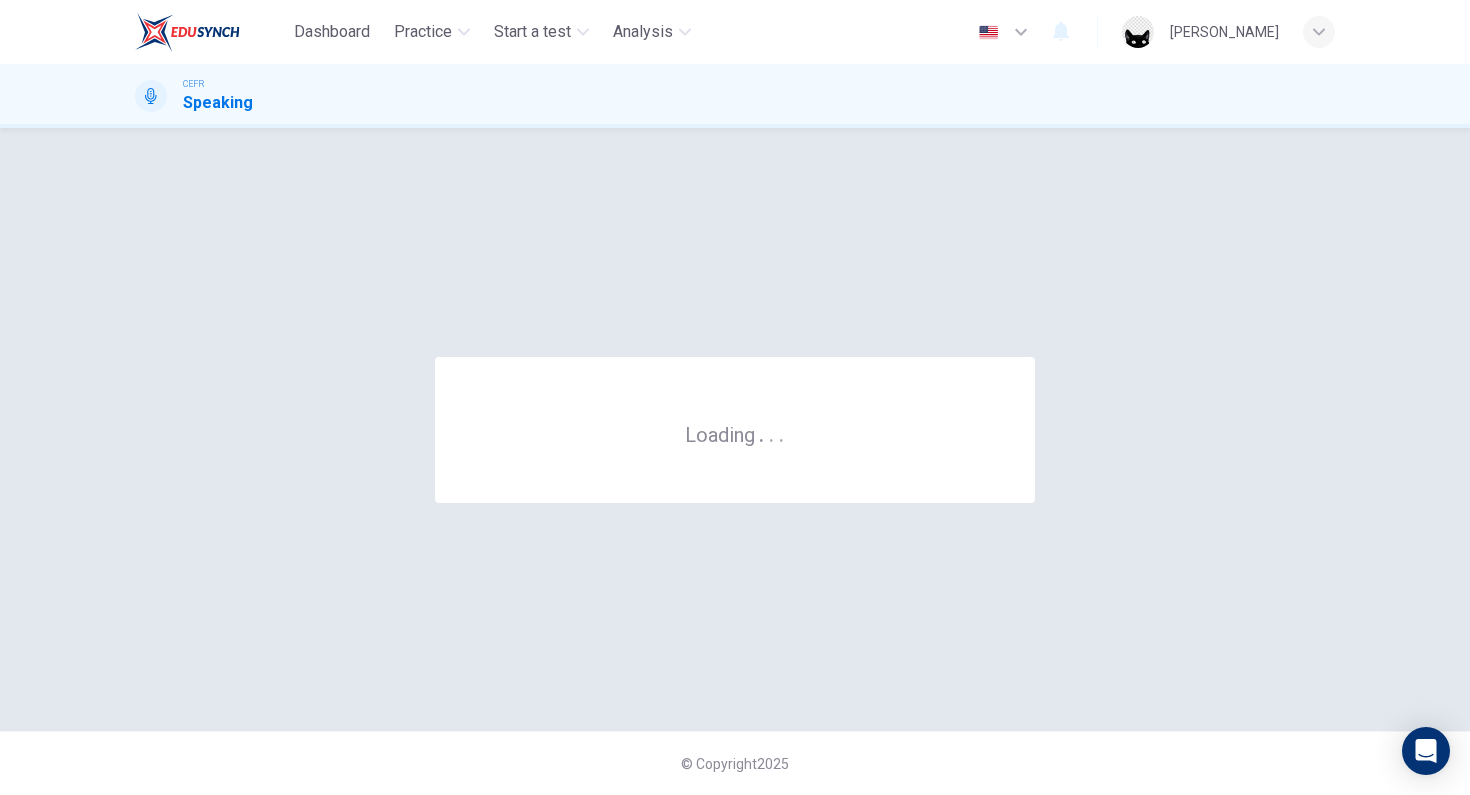 scroll, scrollTop: 0, scrollLeft: 0, axis: both 